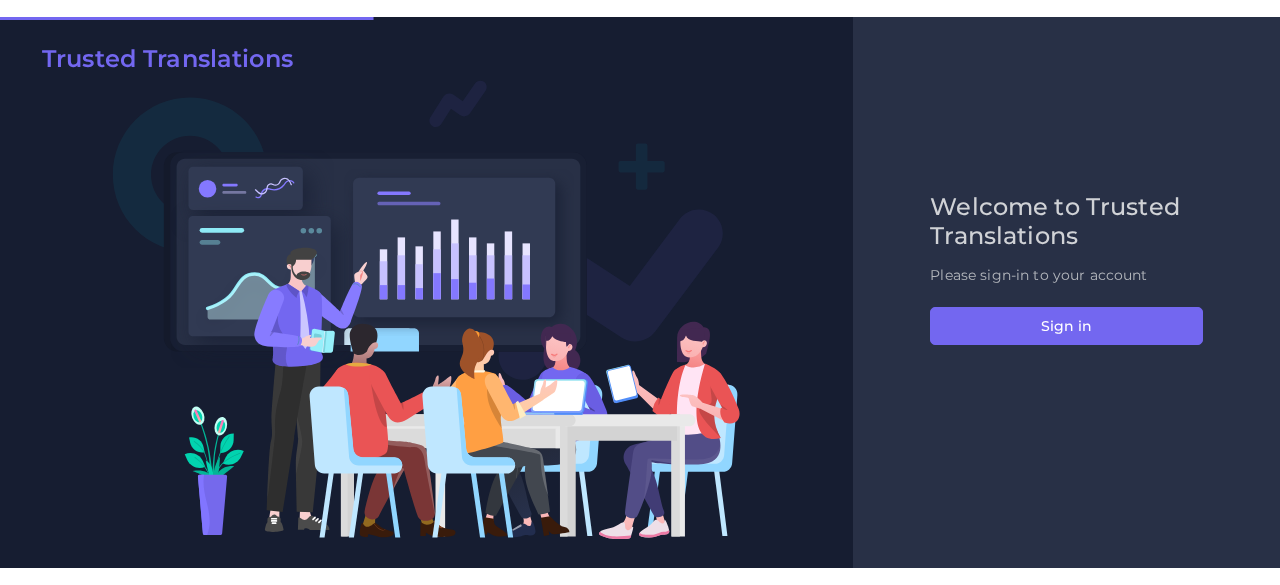 scroll, scrollTop: 0, scrollLeft: 0, axis: both 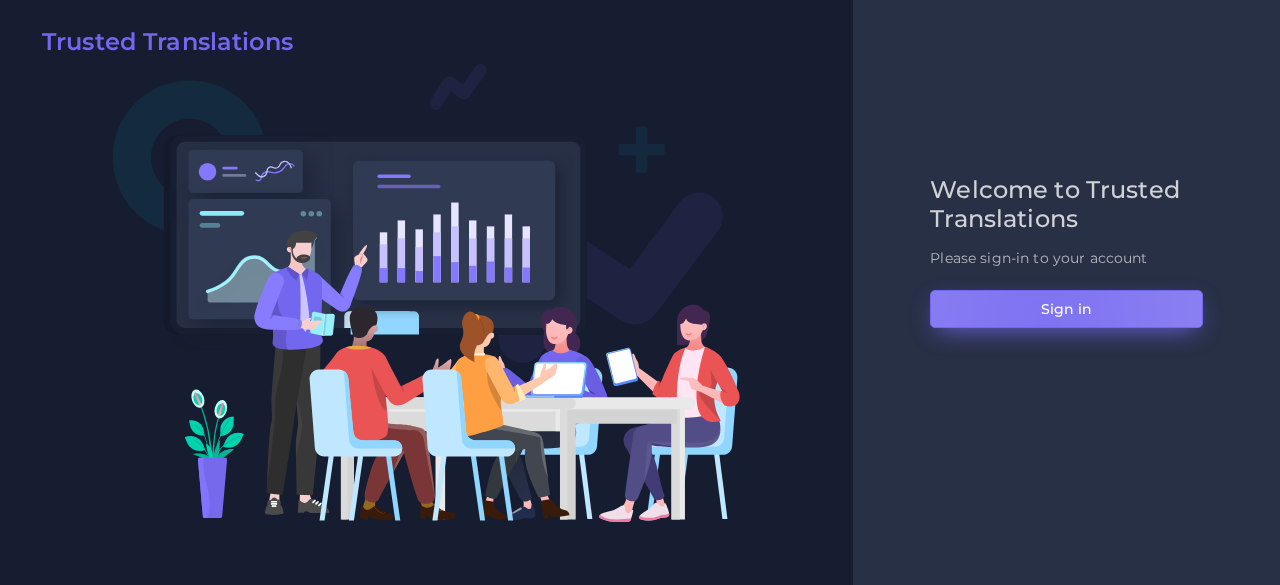 click on "Sign in" at bounding box center [1066, 309] 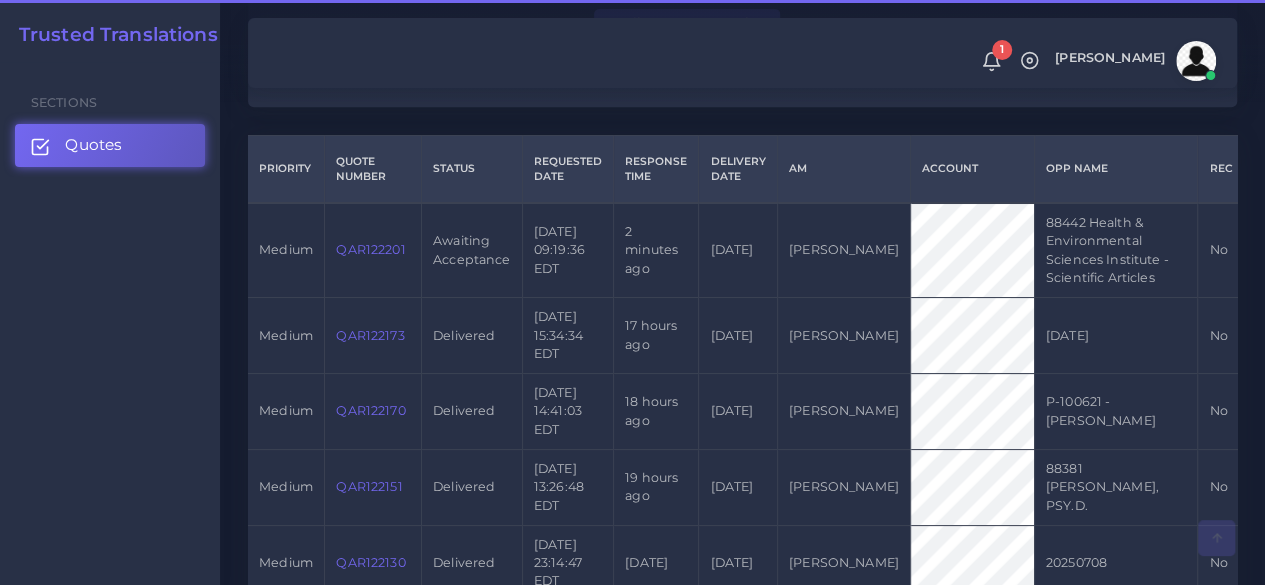 scroll, scrollTop: 500, scrollLeft: 0, axis: vertical 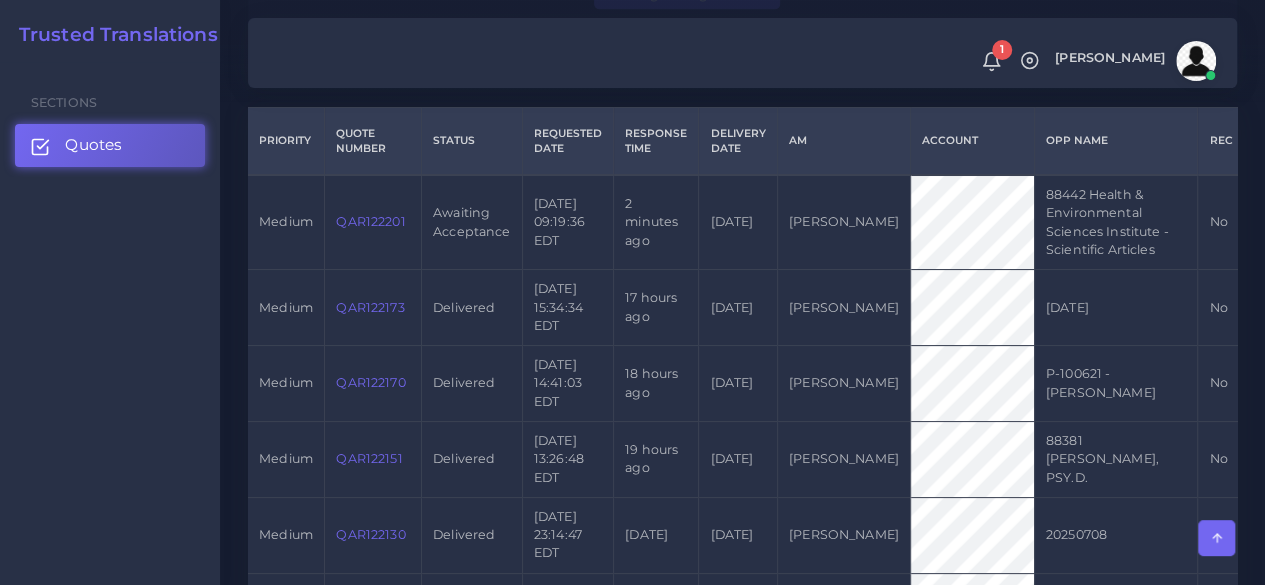 click on "QAR122201" at bounding box center [370, 221] 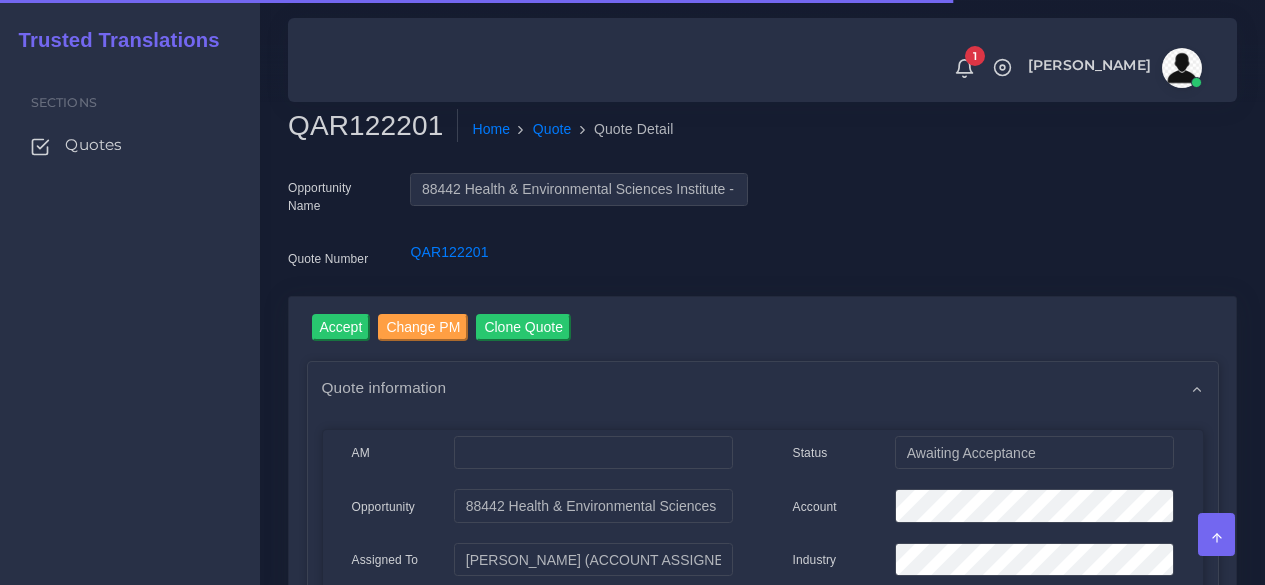 scroll, scrollTop: 0, scrollLeft: 0, axis: both 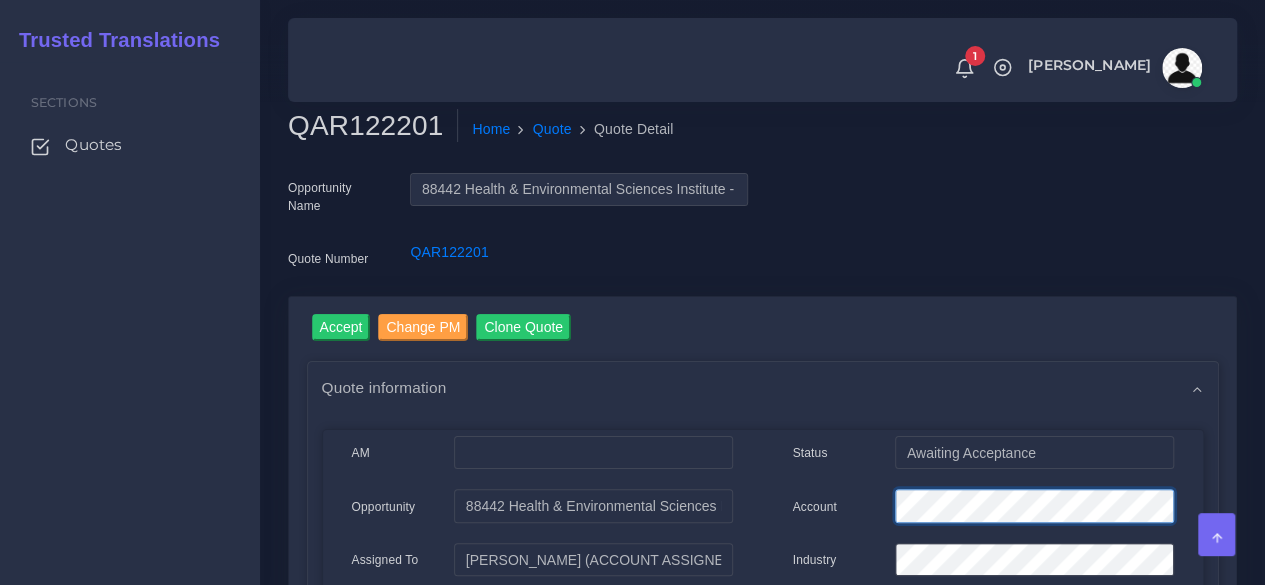 click on "QAR122201
Home
Quote
Quote Detail
Opportunity Name
88442 Health & Environmental Sciences Institute - Scientific Articles
Quote Number
QAR122201
Accept
Change PM
Clone Quote
Quote information
AM" at bounding box center (762, 1045) 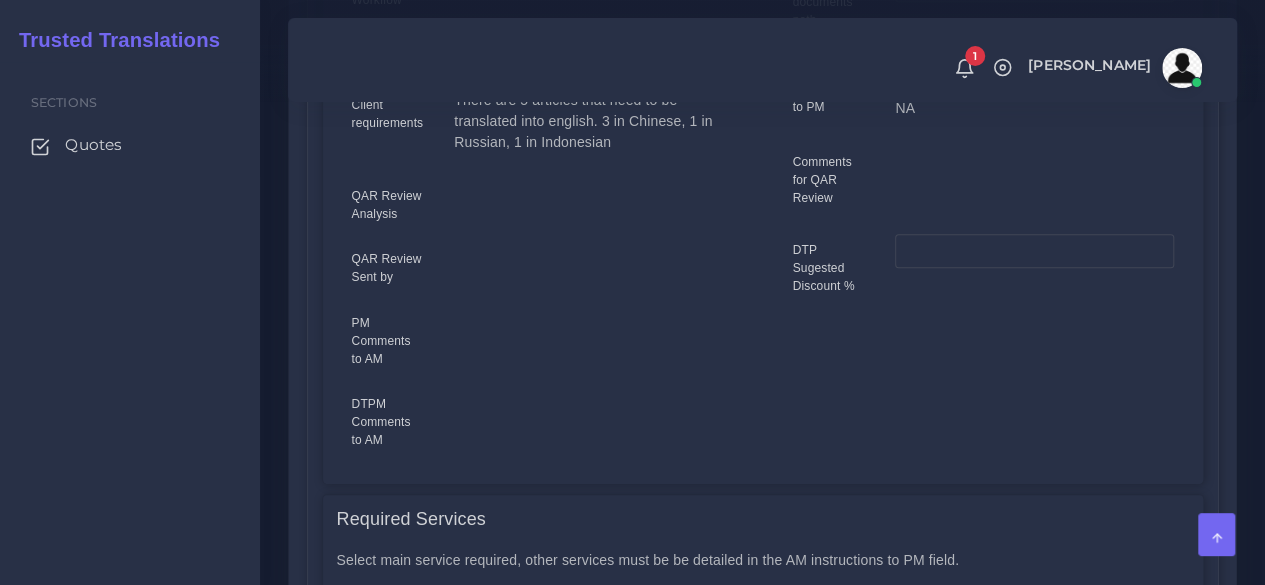 scroll, scrollTop: 700, scrollLeft: 0, axis: vertical 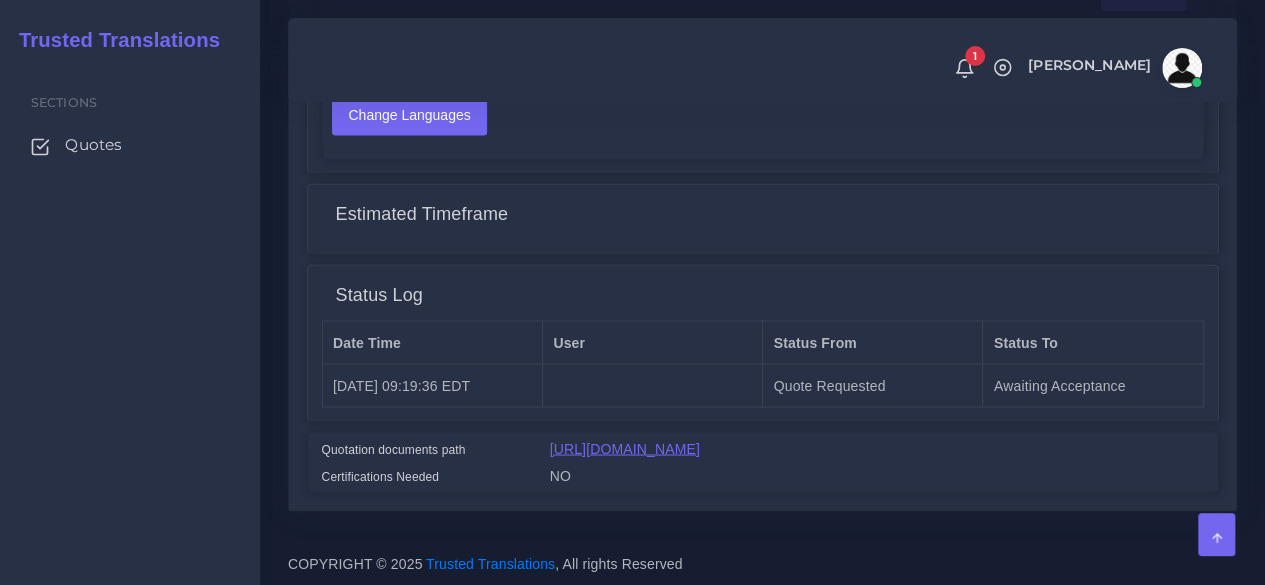 click on "https://workdrive.zoho.com/fgoh3e43b1a1fe2124b65bedd7c3c51a0e040/teams/fgoh3e43b1a1fe2124b65bedd7c3c51a0e040/ws/fgoh3cd45790bb17e457f864c310f1cbe2d9a/folders/vecoie29d5d3b74094f788517a2f1392477bd" at bounding box center [625, 448] 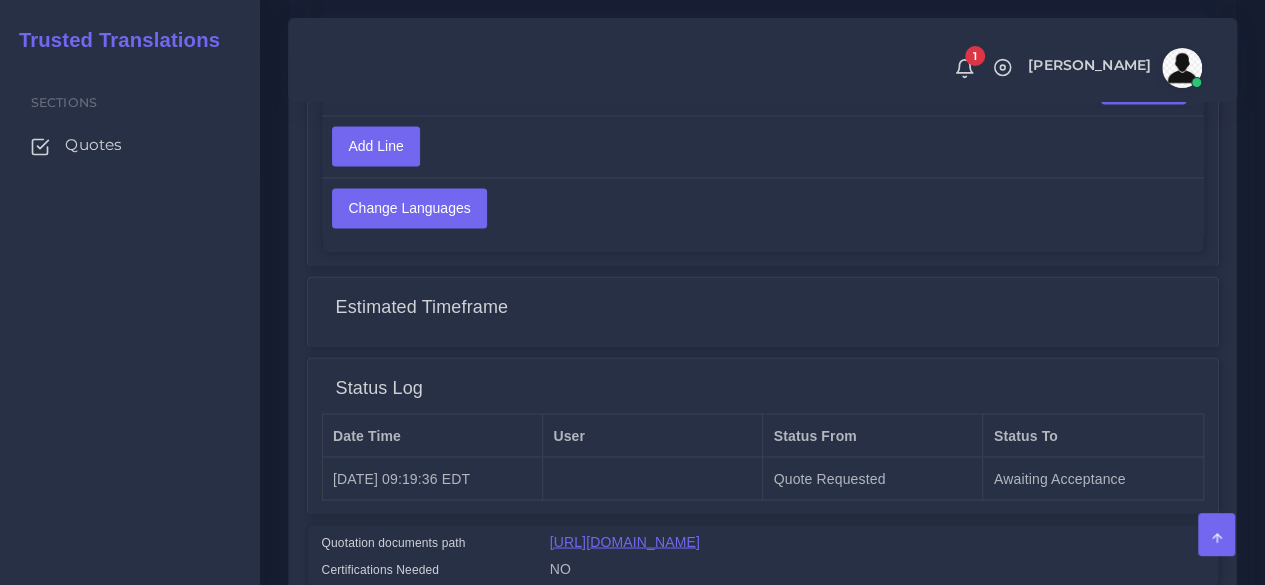scroll, scrollTop: 1284, scrollLeft: 0, axis: vertical 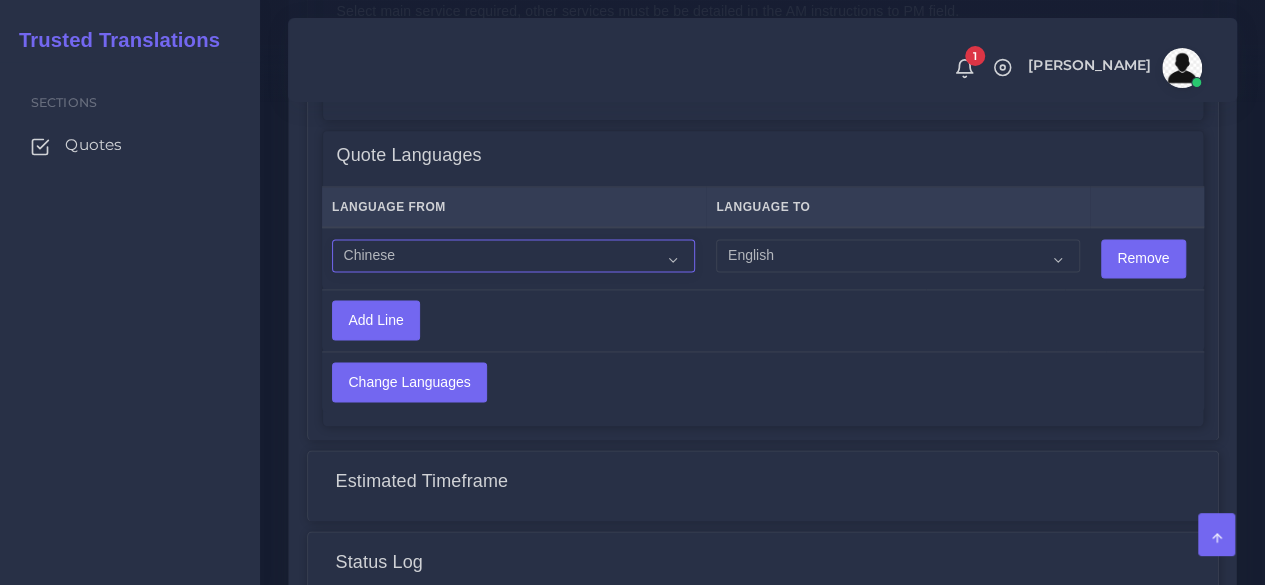 click on "Acoli
Afar
Afrikaans
Akan
Akateko
Albanian
American Sign Language (ASL)
Amharic
Arabic" at bounding box center [513, 256] 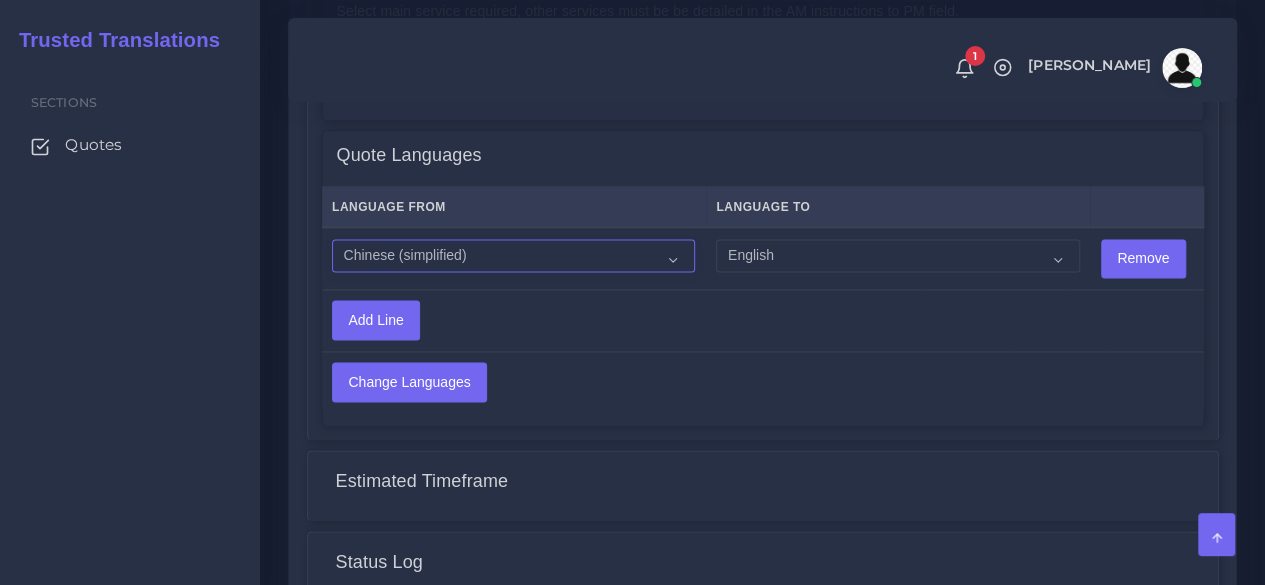 click on "Acoli
Afar
Afrikaans
Akan
Akateko
Albanian
American Sign Language (ASL)
Amharic
Arabic" at bounding box center (513, 256) 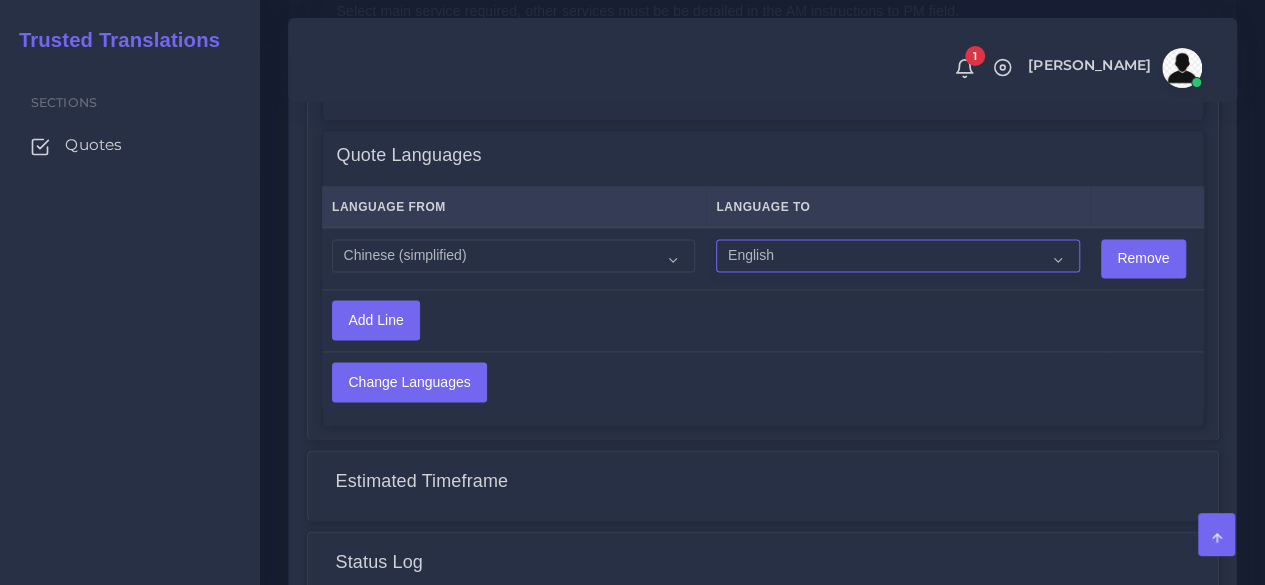 click on "Acoli
Afar
Afrikaans
Akan
Akateko
Albanian
American Sign Language (ASL)
Amharic
Arabic
Arabic (Egypt)" at bounding box center (897, 256) 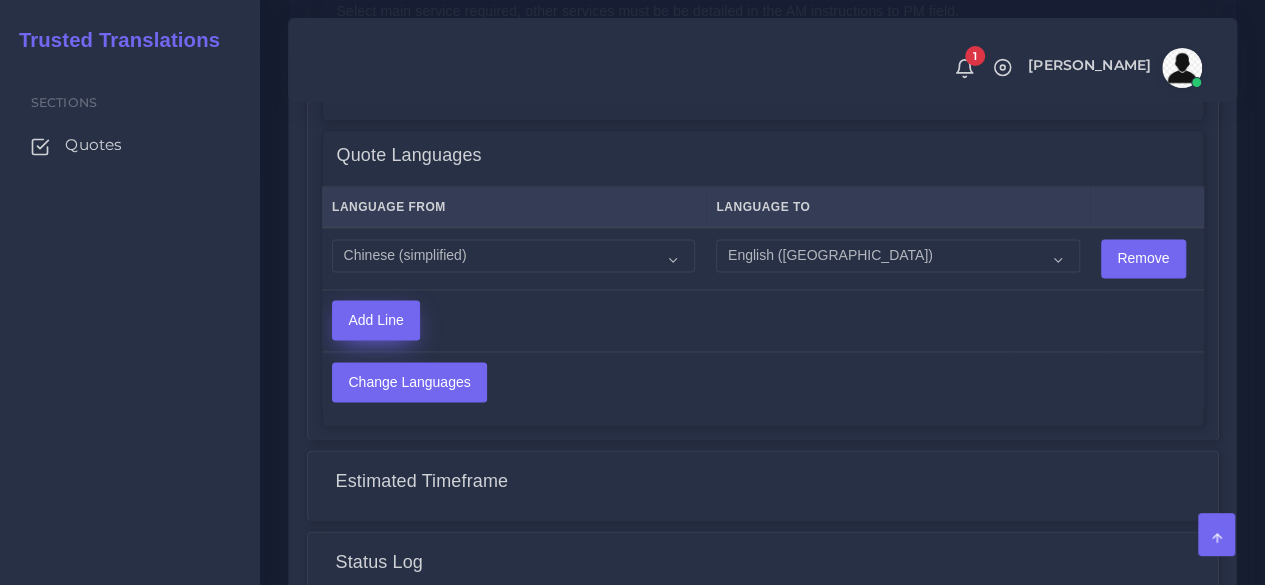 click on "Add Line" at bounding box center [376, 320] 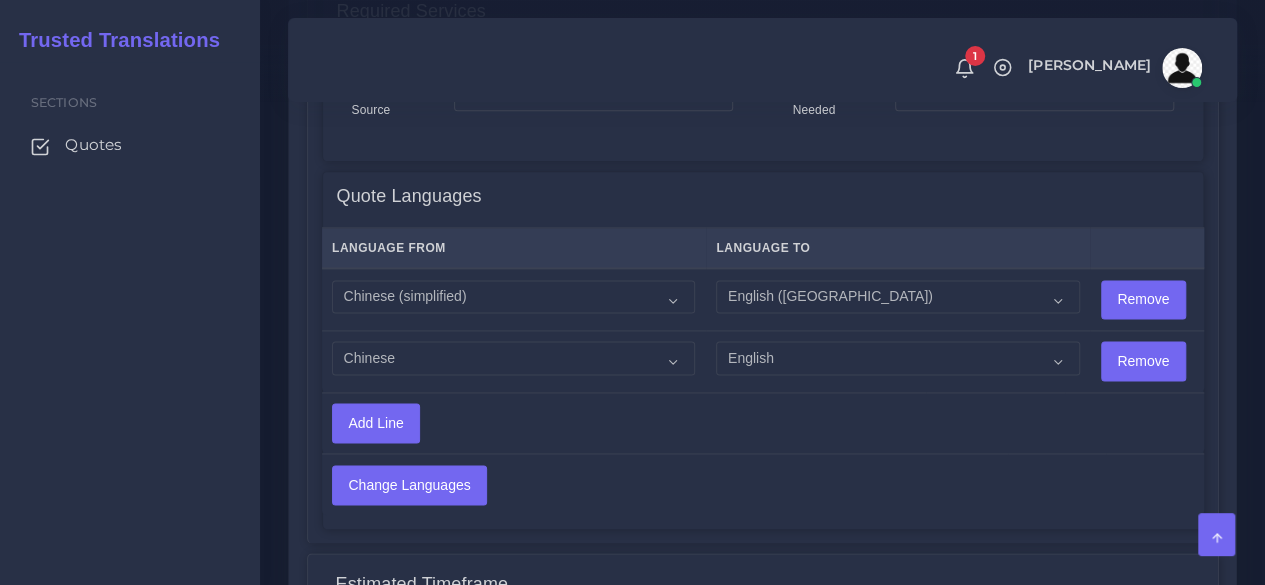 scroll, scrollTop: 1284, scrollLeft: 0, axis: vertical 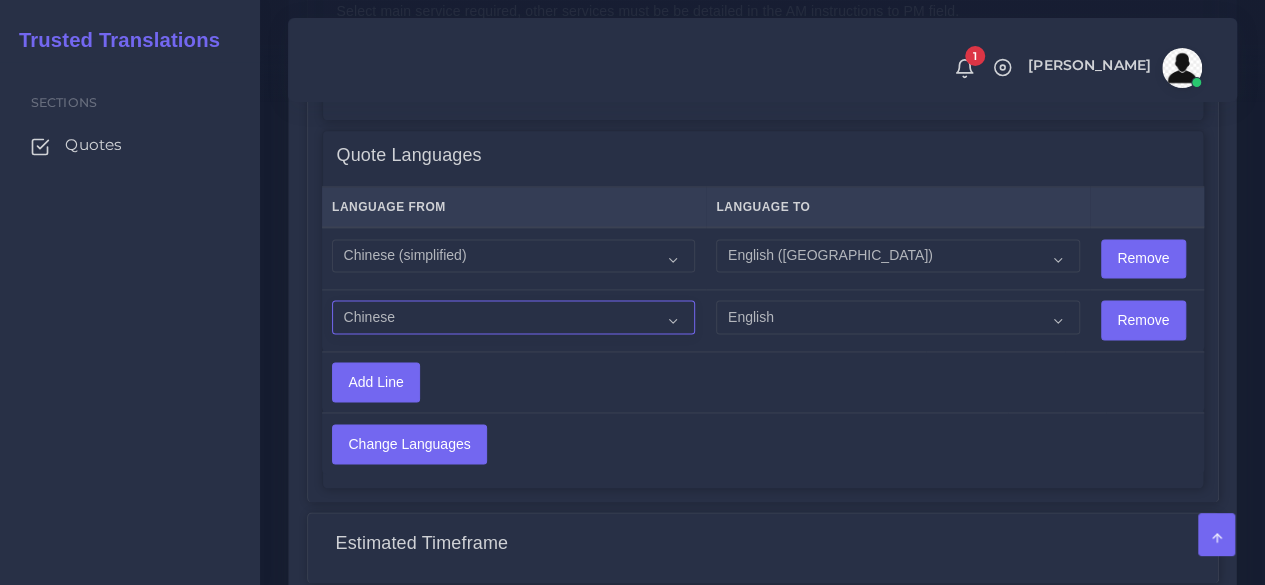 click on "Acoli
Afar
Afrikaans
Akan
Akateko
Albanian
American Sign Language (ASL)
Amharic
Arabic" at bounding box center [513, 317] 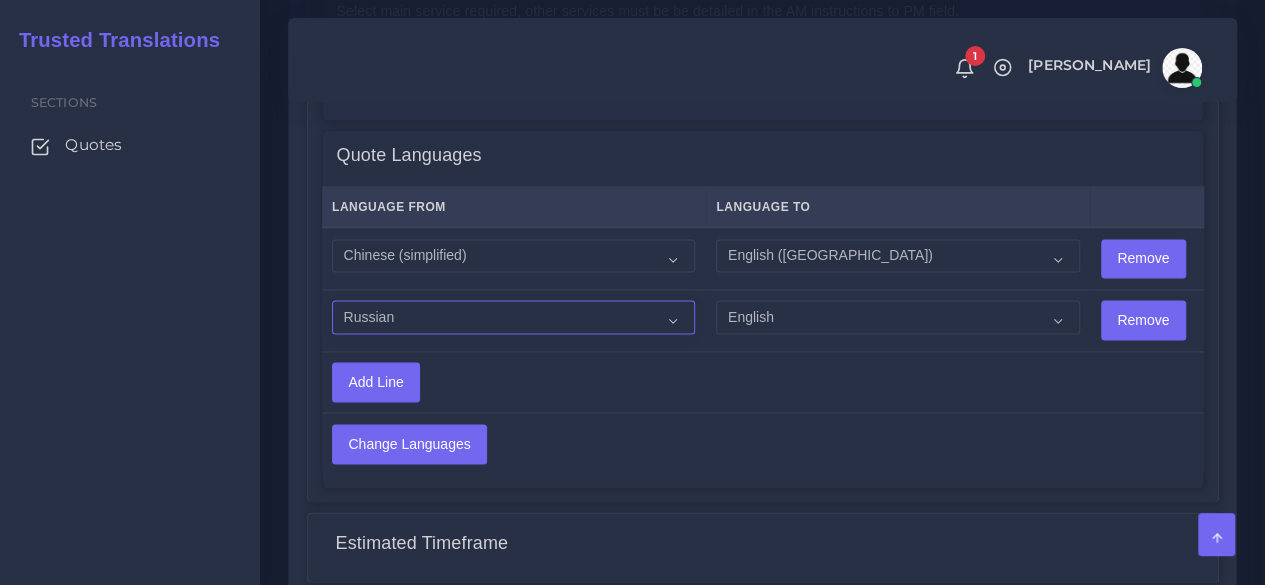 click on "Acoli
Afar
Afrikaans
Akan
Akateko
Albanian
American Sign Language (ASL)
Amharic
Arabic" at bounding box center [513, 317] 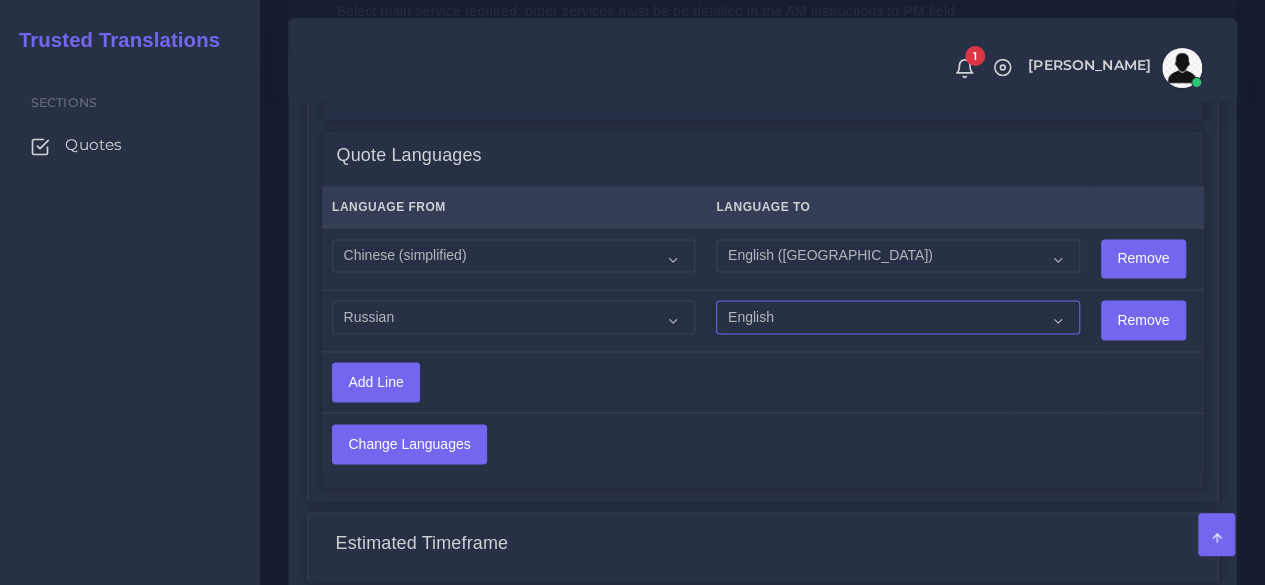 click on "Acoli
Afar
Afrikaans
Akan
Akateko
Albanian
American Sign Language (ASL)
Amharic
Arabic
Arabic (Egypt)" at bounding box center [897, 317] 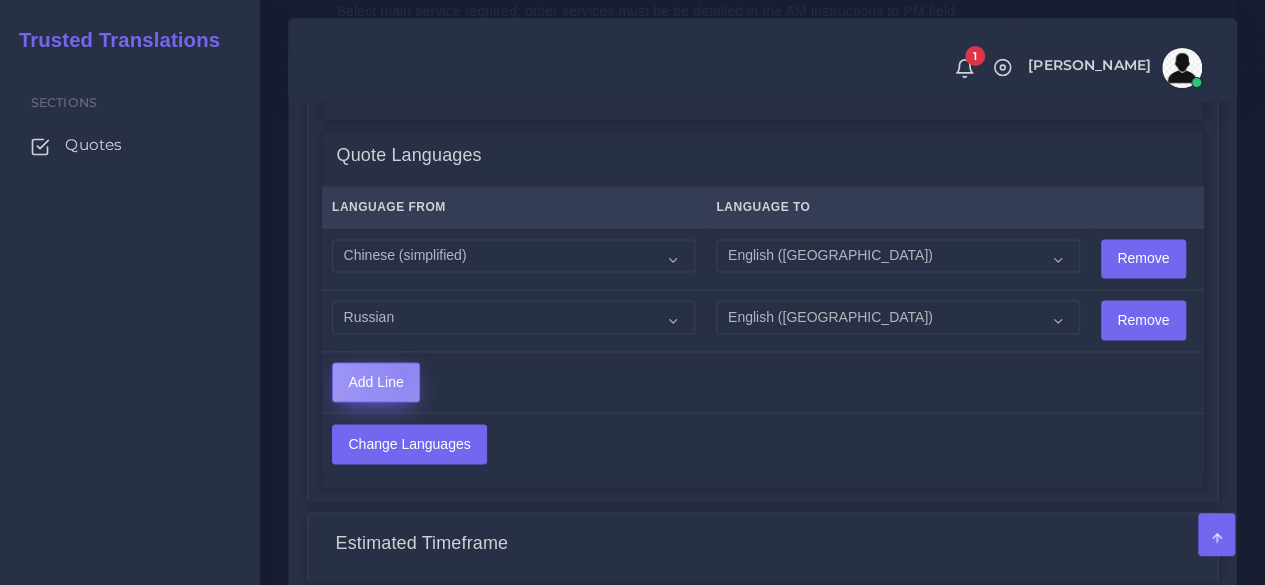 click on "Add Line" at bounding box center [376, 382] 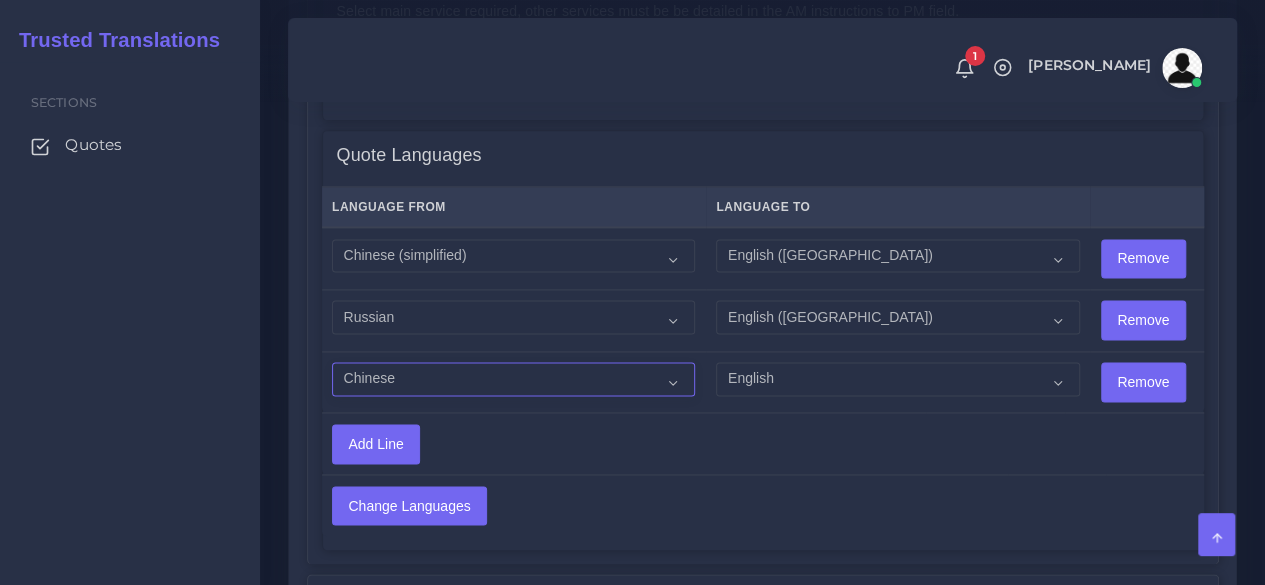 click on "Acoli
Afar
Afrikaans
Akan
Akateko
Albanian
American Sign Language (ASL)
Amharic
Arabic" at bounding box center [513, 379] 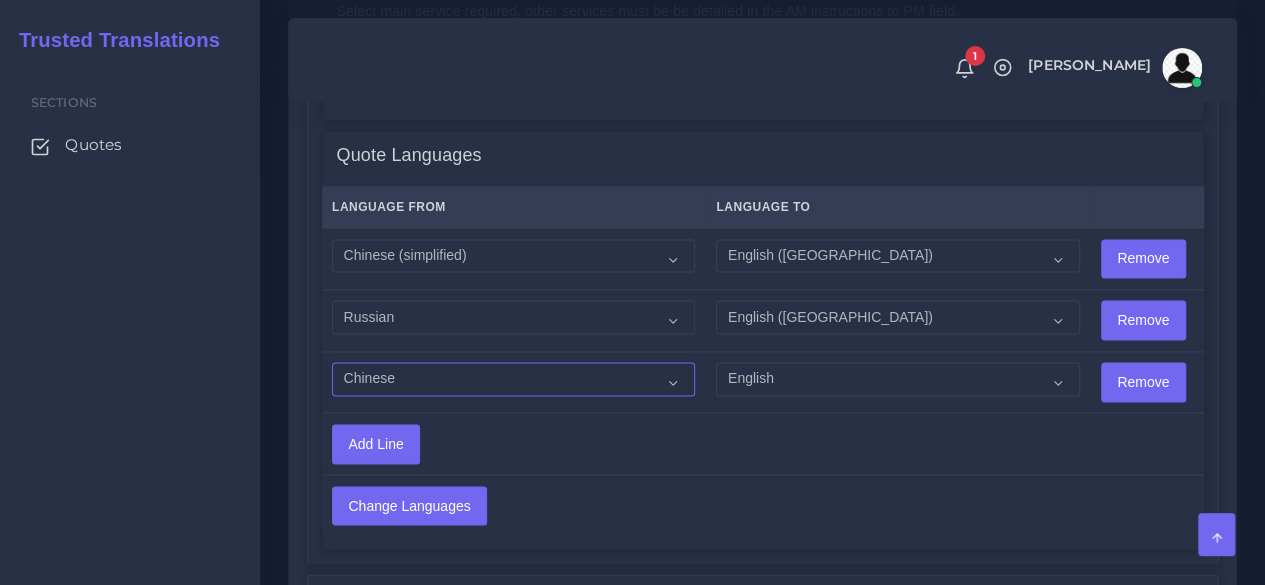 select on "47" 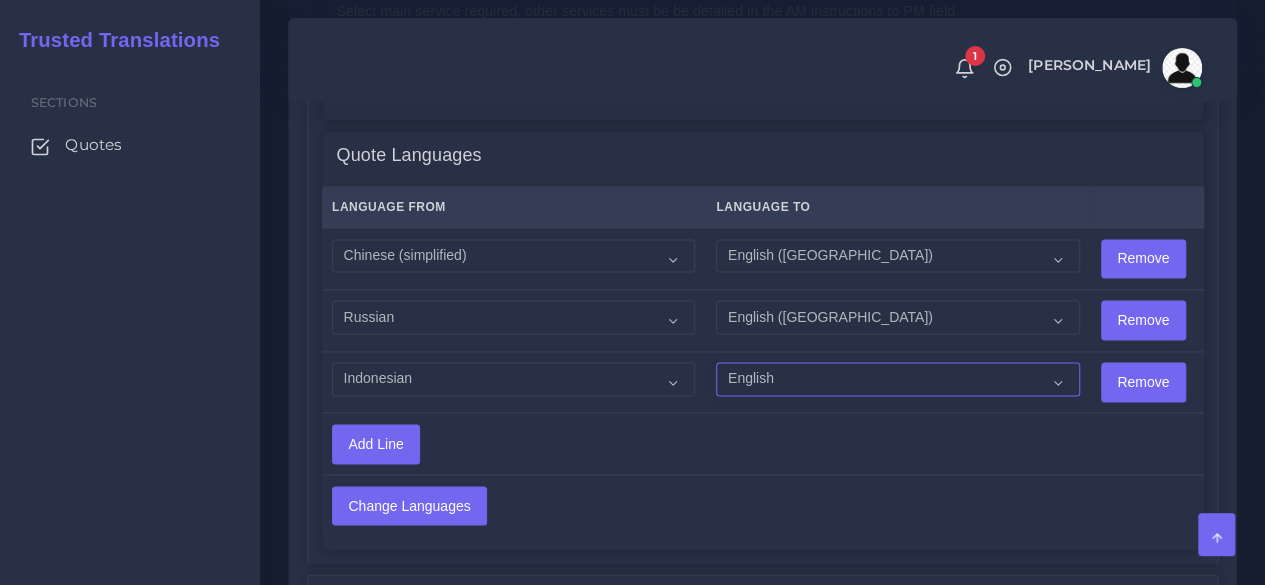 click on "Acoli
Afar
Afrikaans
Akan
Akateko
Albanian
American Sign Language (ASL)
Amharic
Arabic
Arabic (Egypt)" at bounding box center (897, 379) 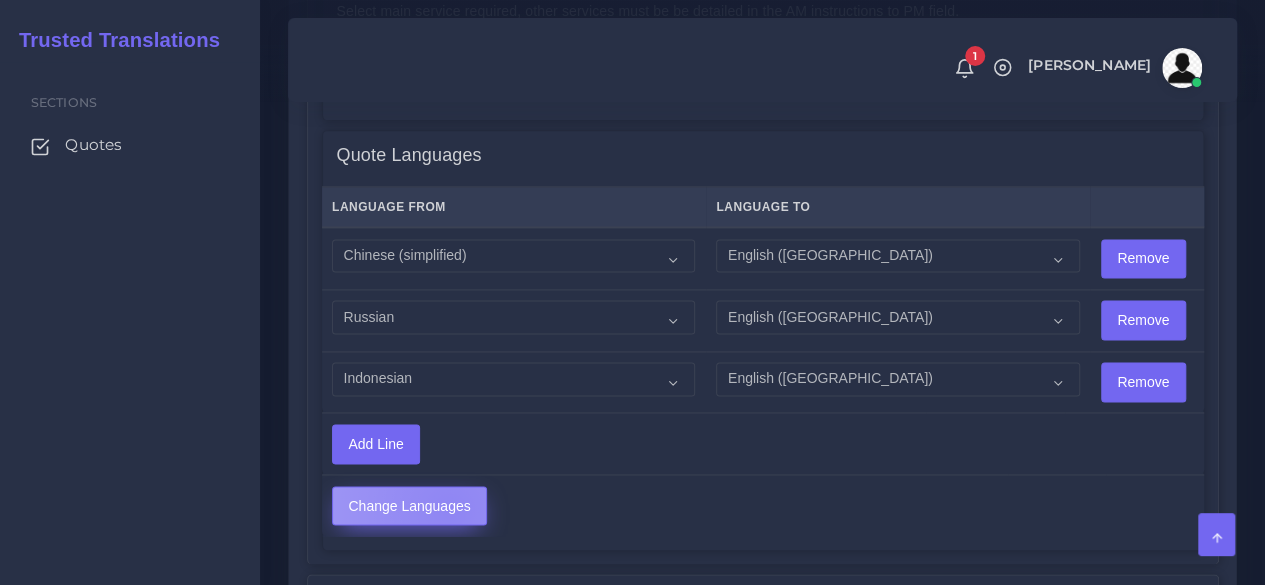 click on "Change Languages" at bounding box center (409, 506) 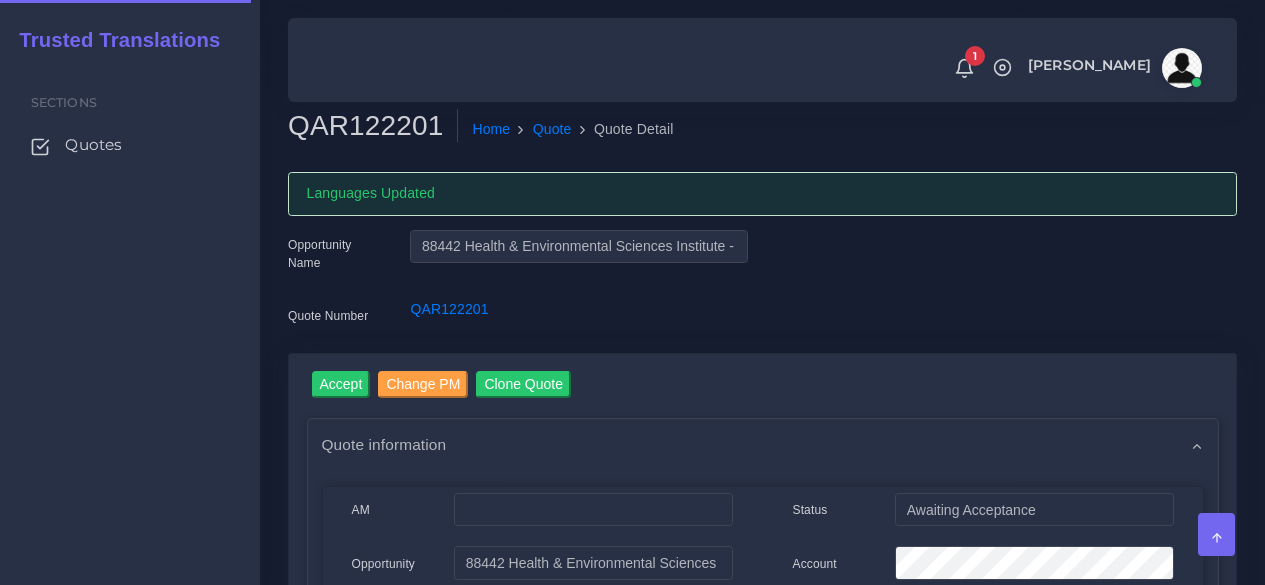 scroll, scrollTop: 0, scrollLeft: 0, axis: both 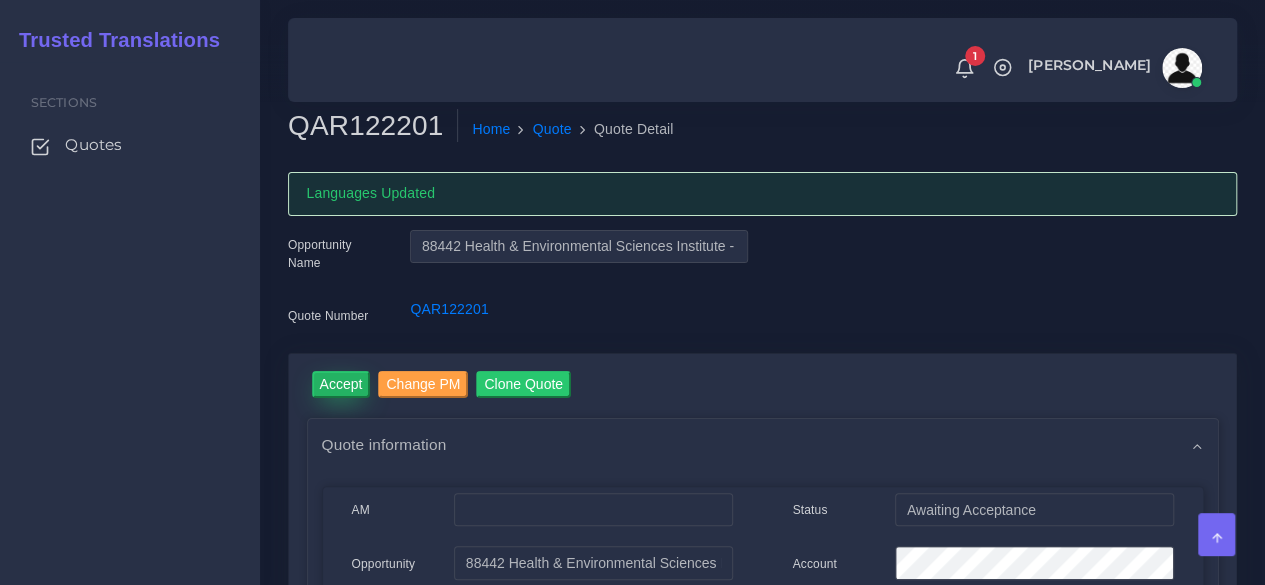 click on "Accept" at bounding box center [341, 384] 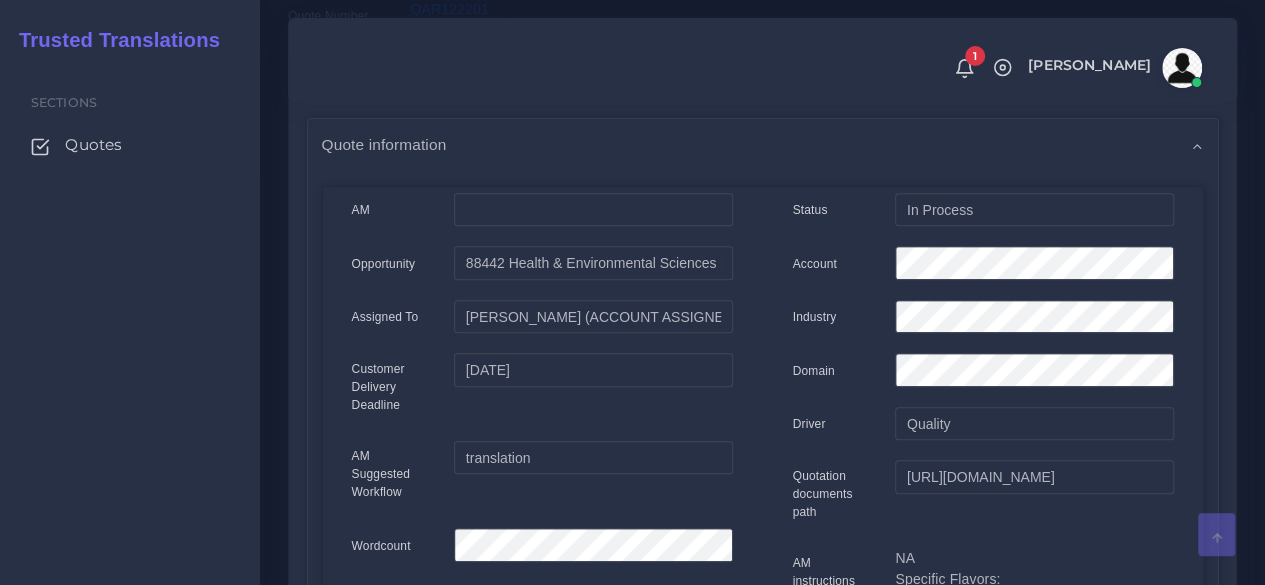 scroll, scrollTop: 0, scrollLeft: 0, axis: both 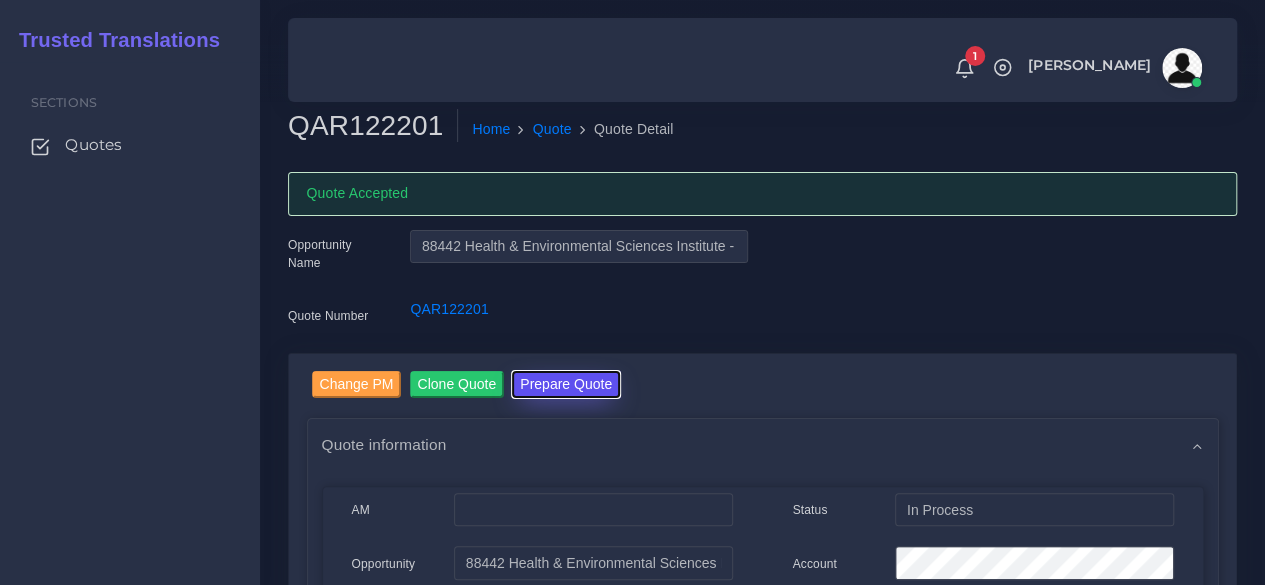 click on "Prepare Quote" at bounding box center [566, 384] 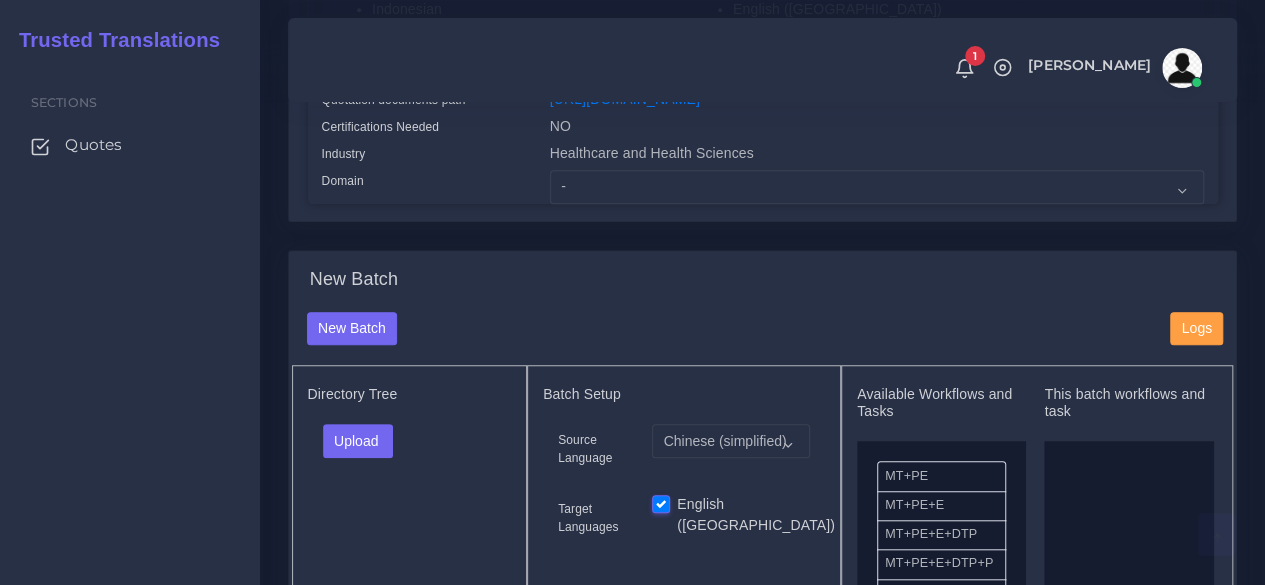 scroll, scrollTop: 600, scrollLeft: 0, axis: vertical 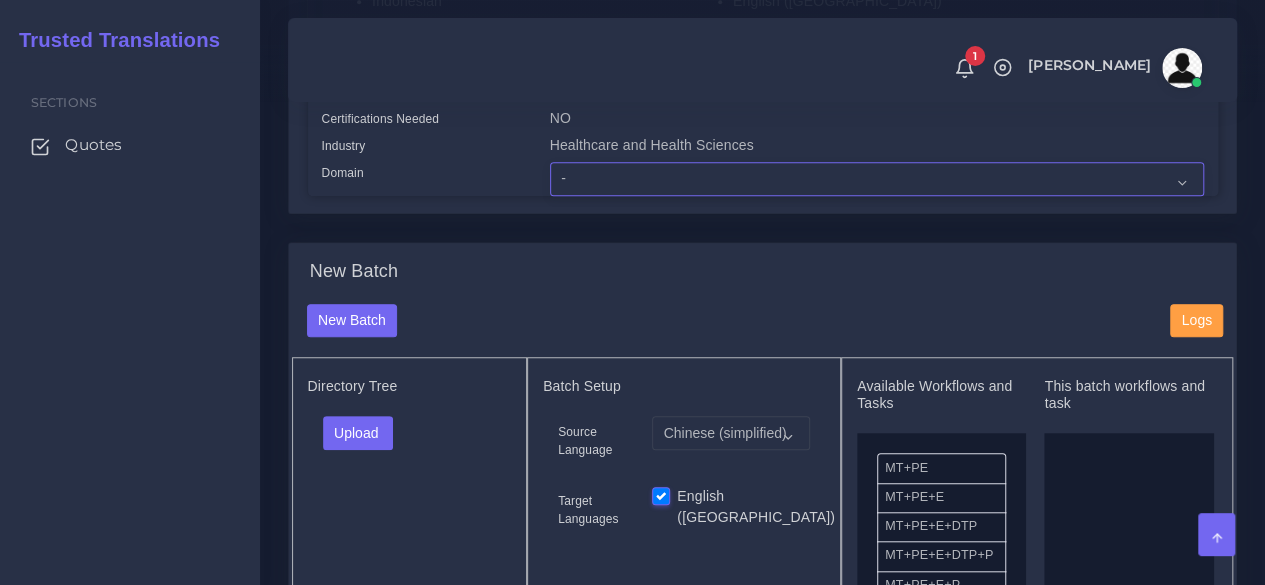 click on "-
Advertising and Media
Agriculture, Forestry and Fishing
Architecture, Building and Construction
Automotive
Chemicals
Computer Hardware
Computer Software
Consumer Electronics - Home appliances
Education
Energy, Water, Transportation and Utilities
Finance - Banking
Food Manufacturing and Services
Healthcare and Health Sciences
Hospitality, Leisure, Tourism and Arts
Human Resources - HR
Industrial Electronics
Industrial Manufacturing Insurance" at bounding box center [877, 179] 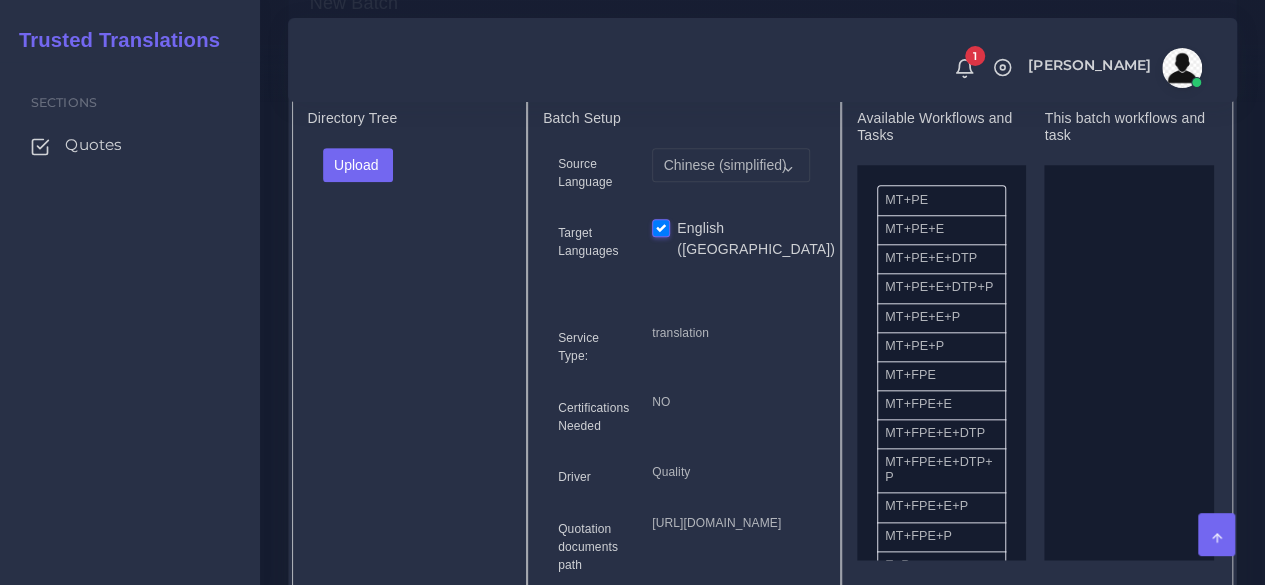 scroll, scrollTop: 900, scrollLeft: 0, axis: vertical 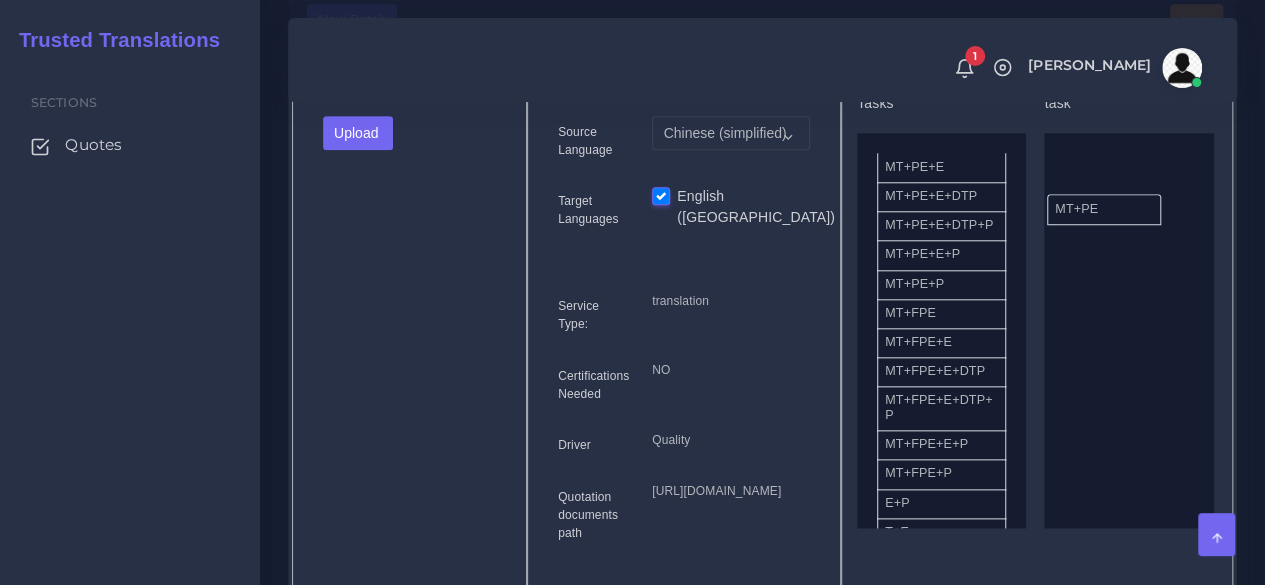 drag, startPoint x: 940, startPoint y: 201, endPoint x: 1110, endPoint y: 242, distance: 174.87424 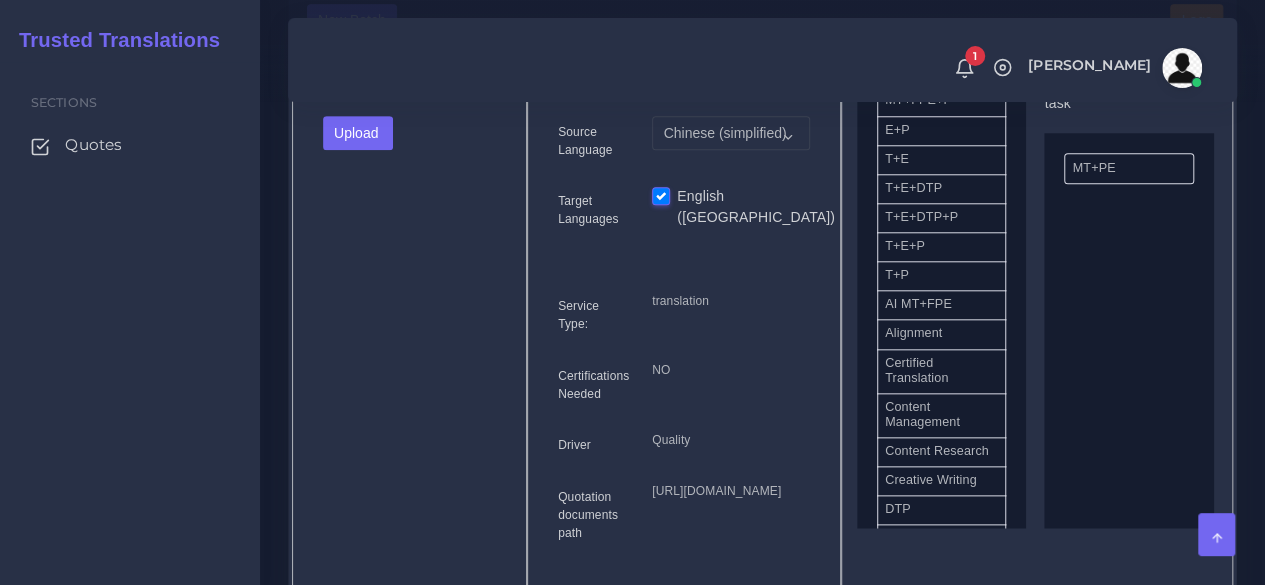 scroll, scrollTop: 600, scrollLeft: 0, axis: vertical 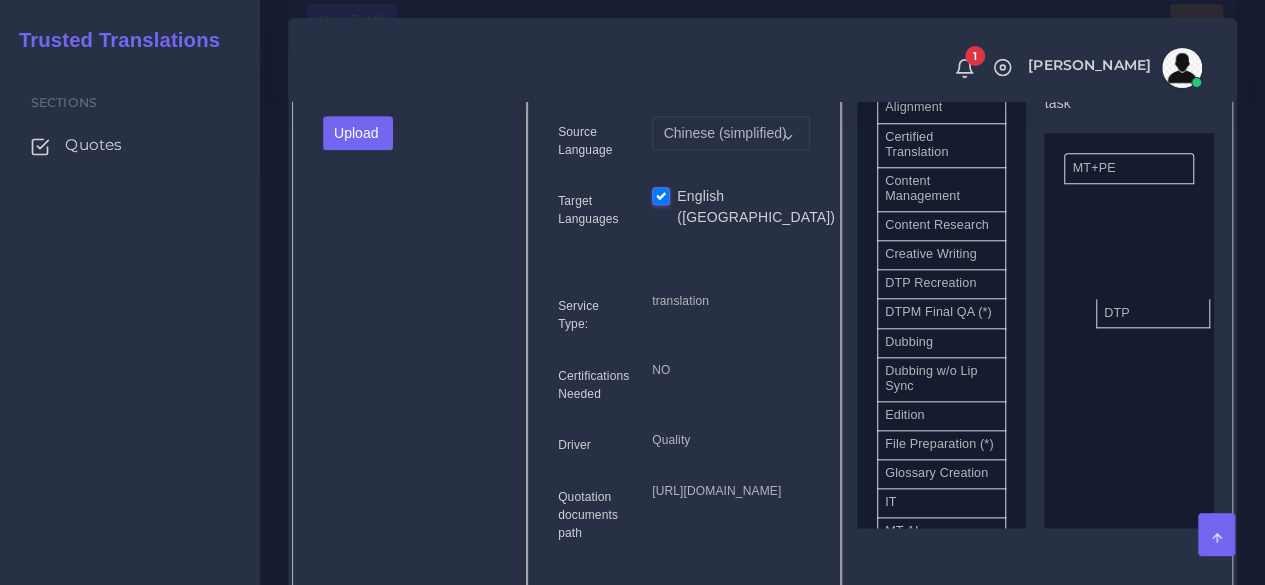 drag, startPoint x: 916, startPoint y: 337, endPoint x: 1135, endPoint y: 344, distance: 219.11185 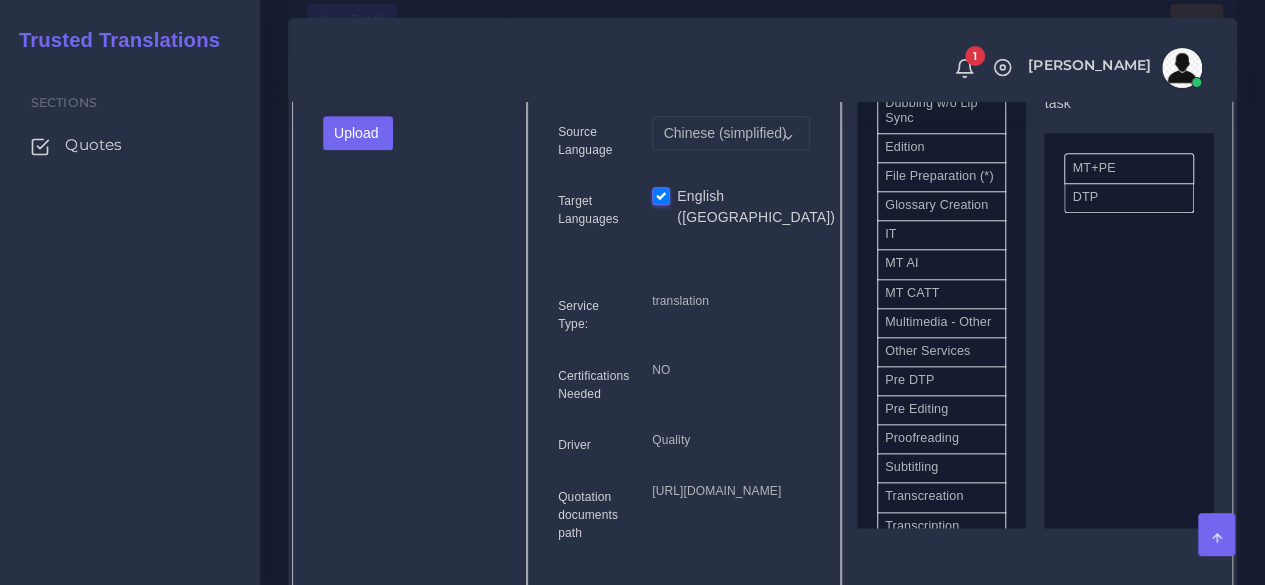scroll, scrollTop: 900, scrollLeft: 0, axis: vertical 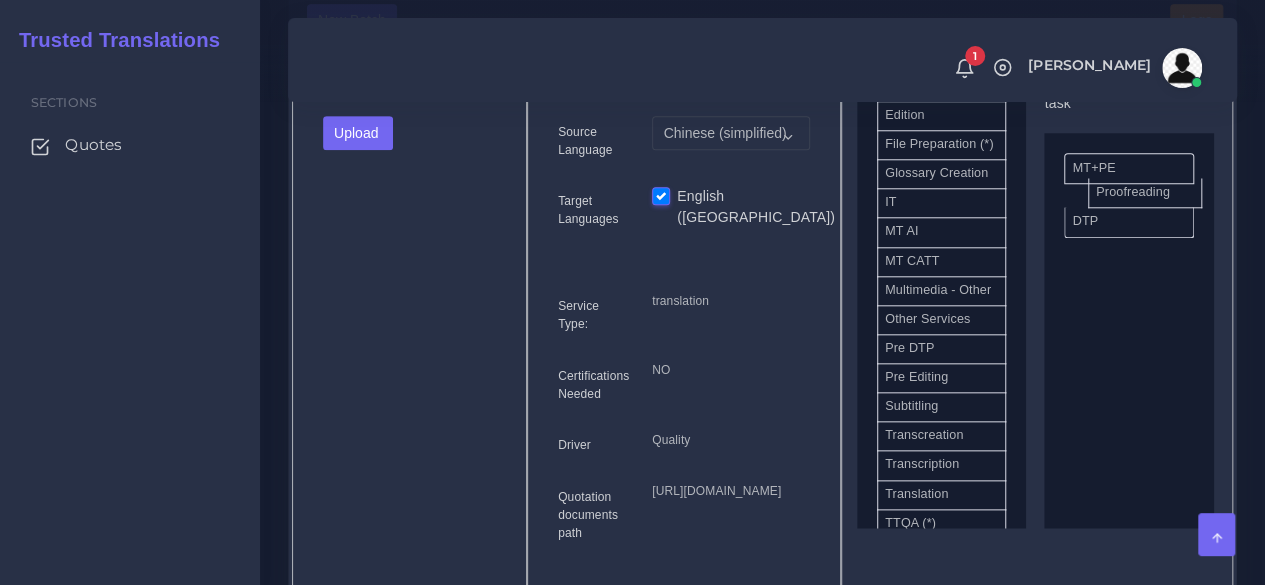 drag, startPoint x: 943, startPoint y: 521, endPoint x: 1154, endPoint y: 229, distance: 360.25687 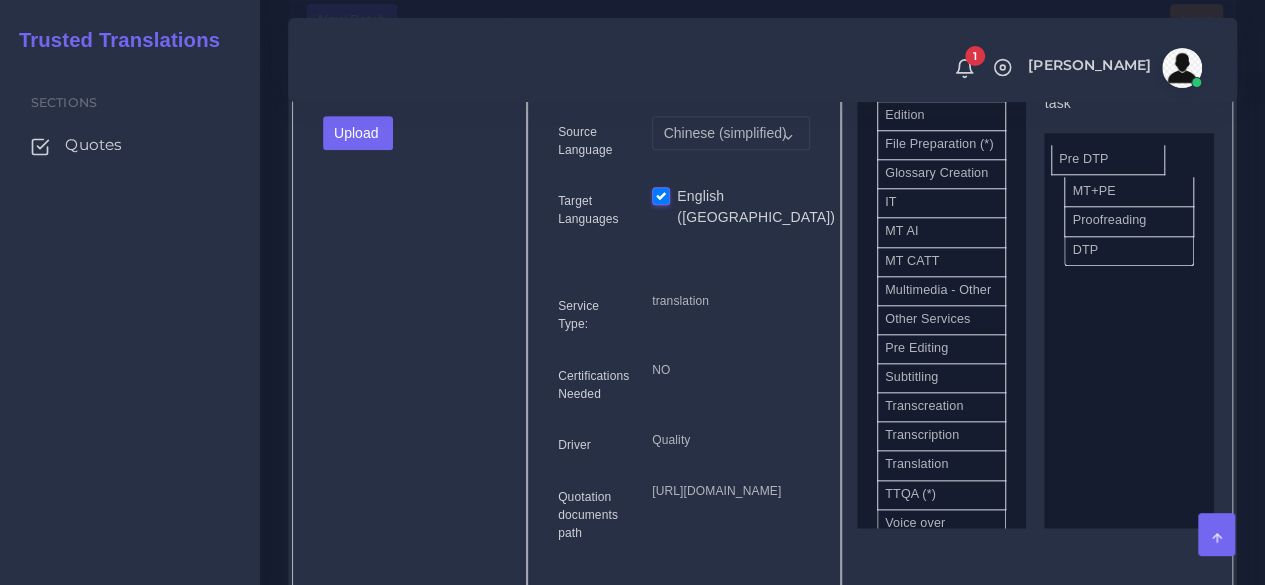 drag, startPoint x: 934, startPoint y: 461, endPoint x: 1108, endPoint y: 193, distance: 319.5309 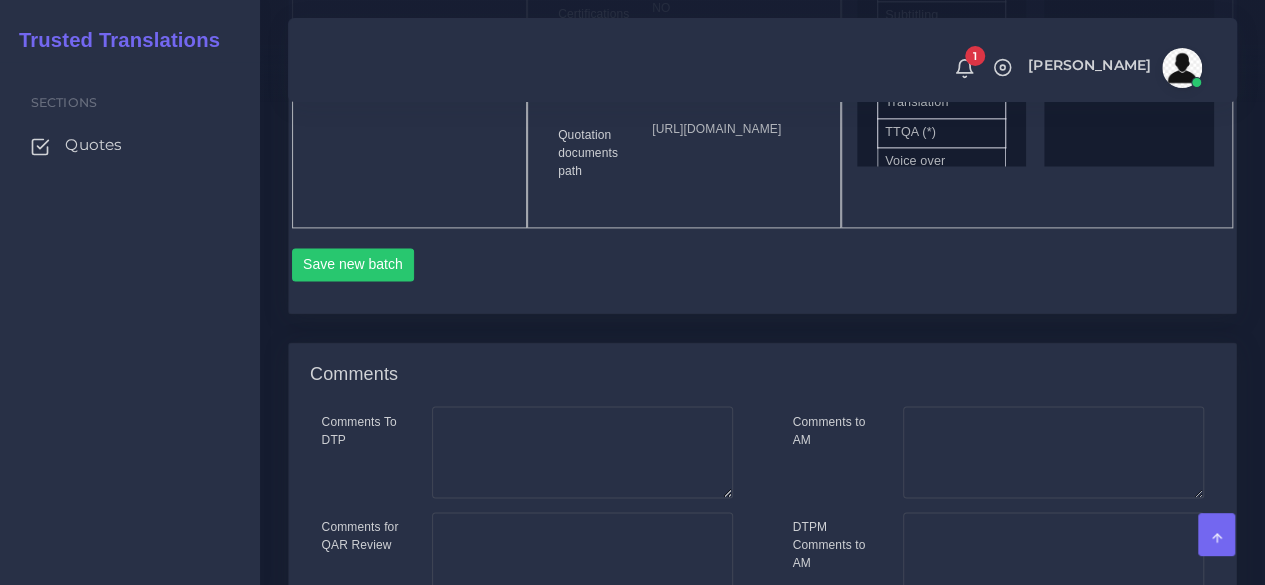 scroll, scrollTop: 1300, scrollLeft: 0, axis: vertical 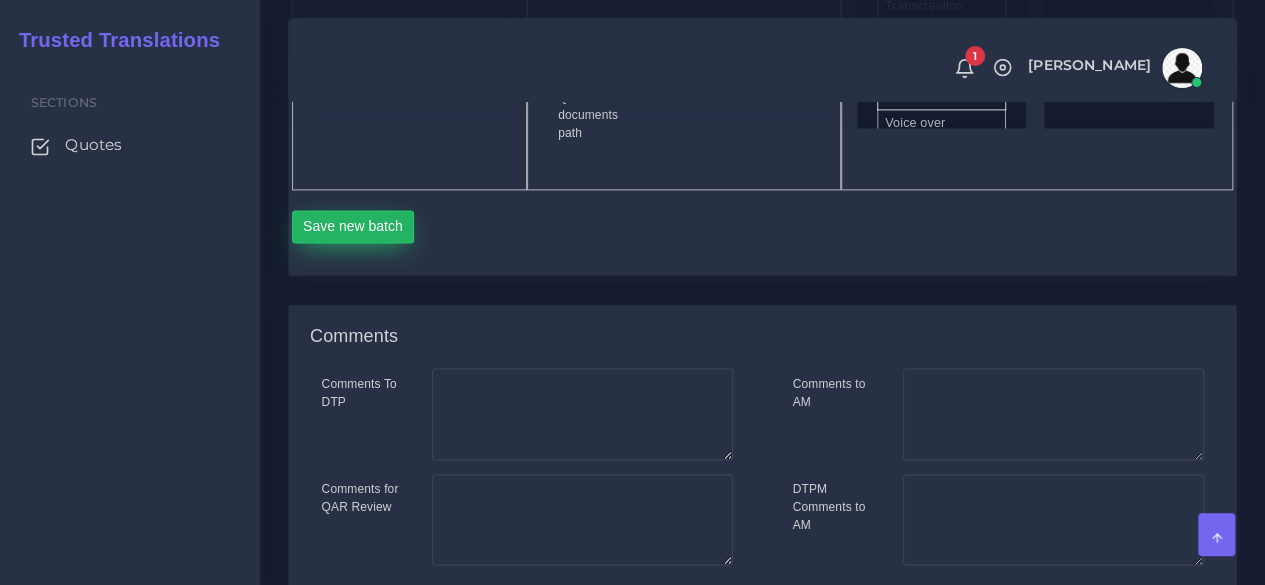click on "Save new batch" at bounding box center (353, 227) 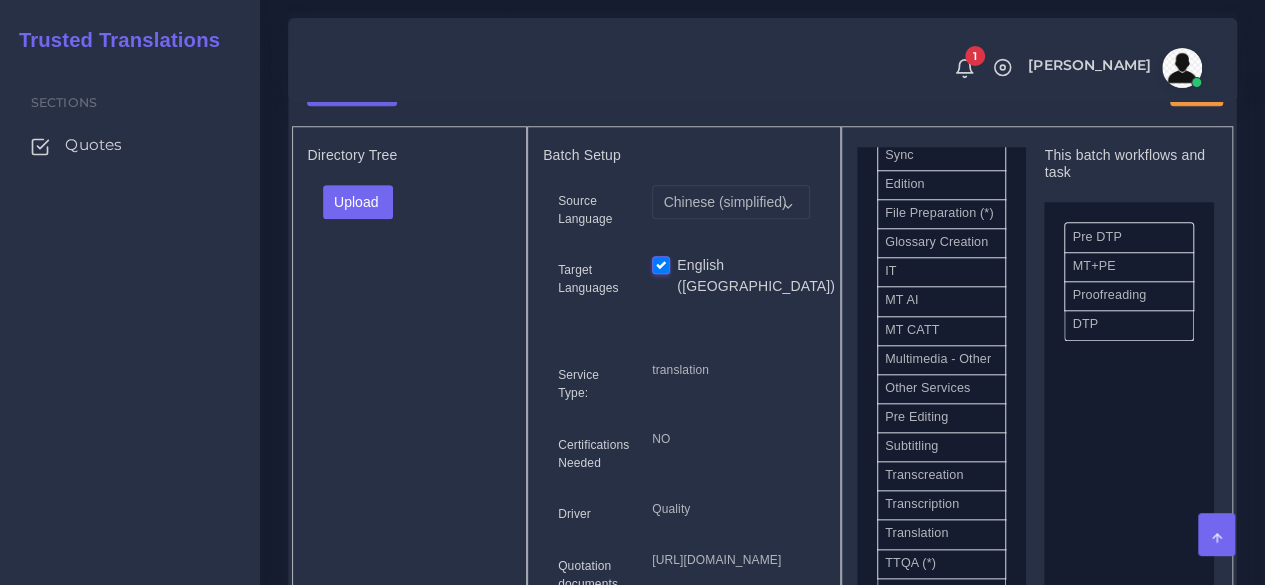 scroll, scrollTop: 700, scrollLeft: 0, axis: vertical 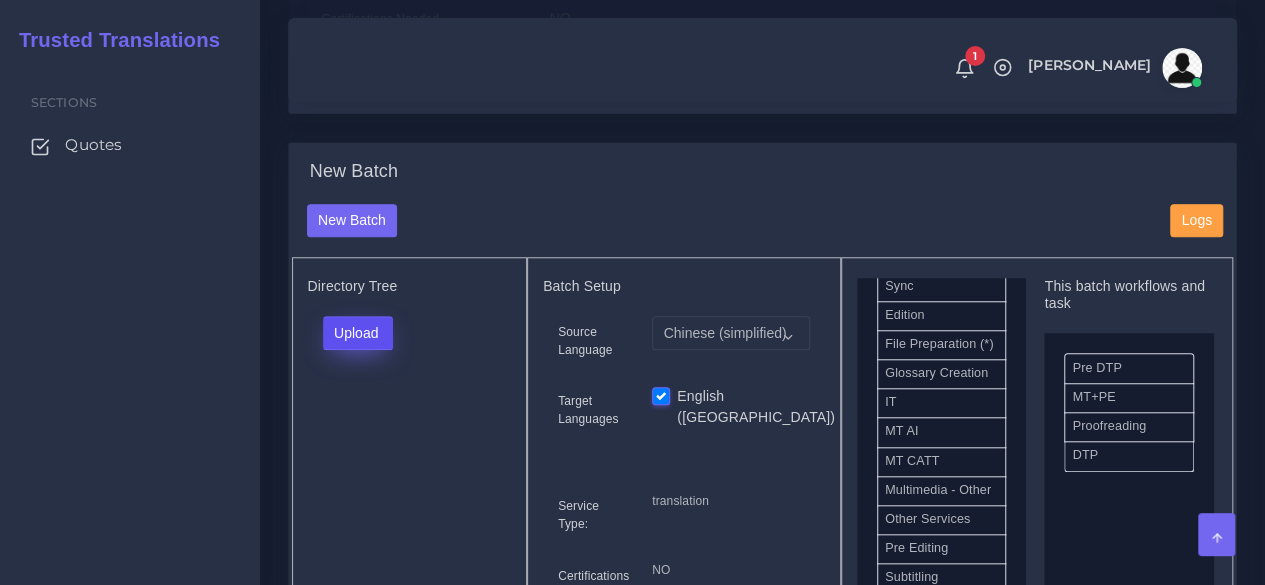 click on "Upload" at bounding box center (358, 333) 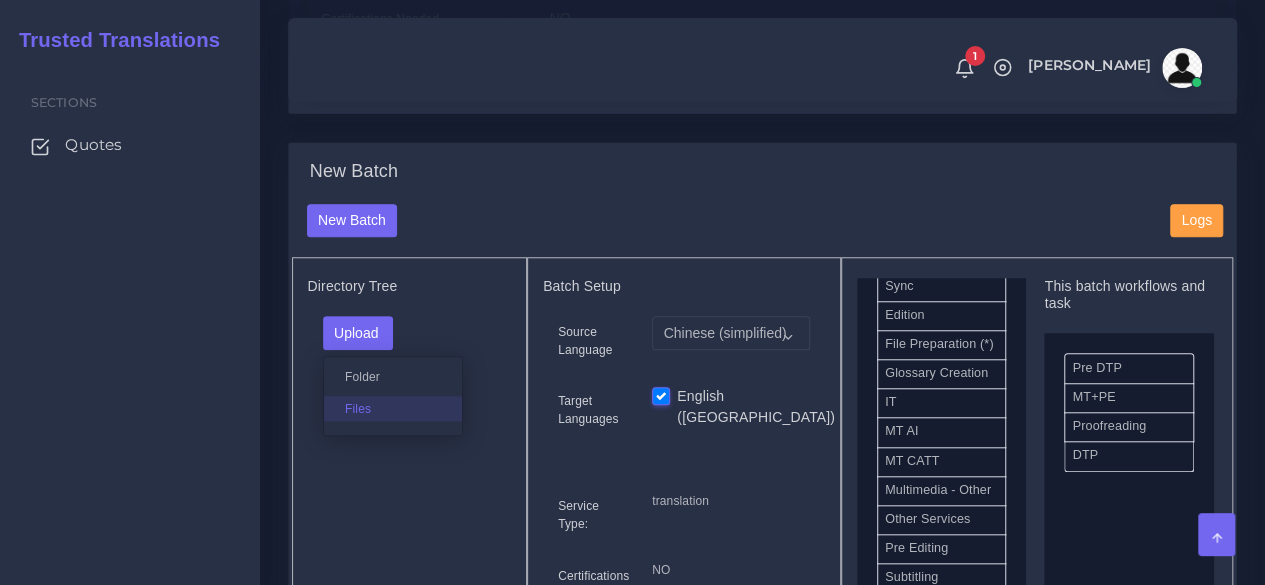 click on "Files" at bounding box center (393, 408) 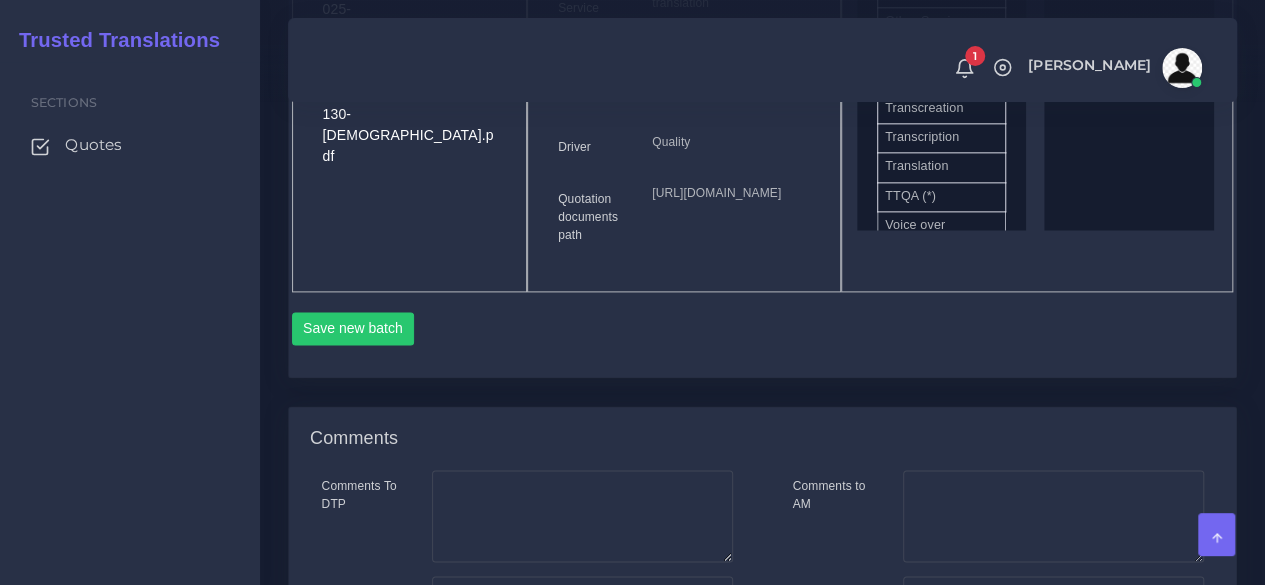 scroll, scrollTop: 1300, scrollLeft: 0, axis: vertical 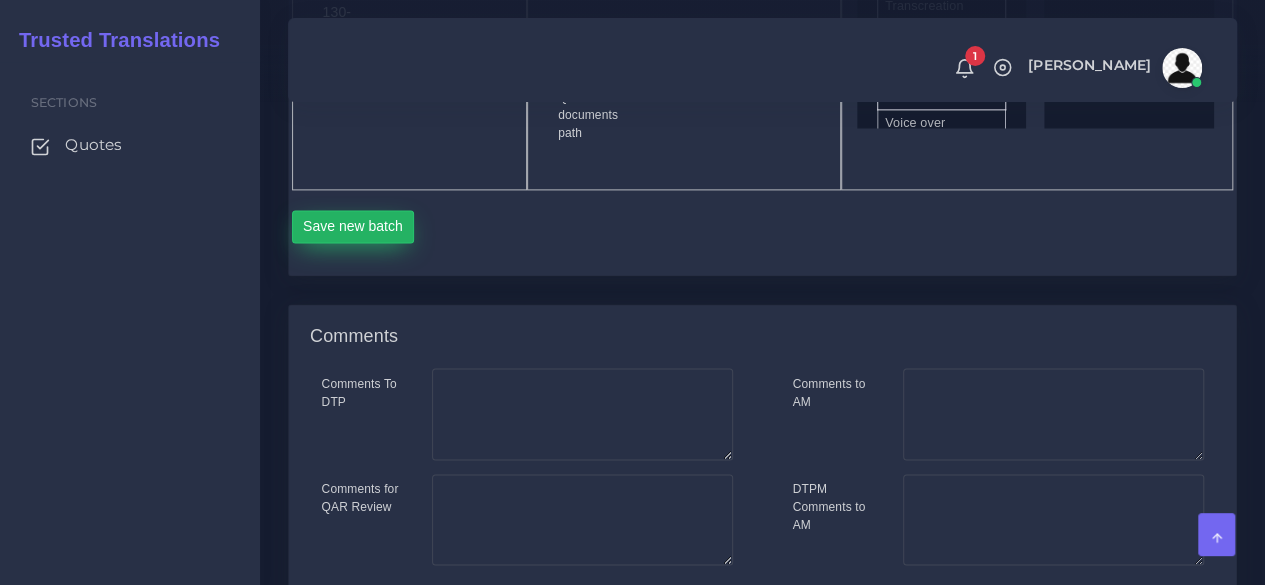 click on "Save new batch" at bounding box center (353, 227) 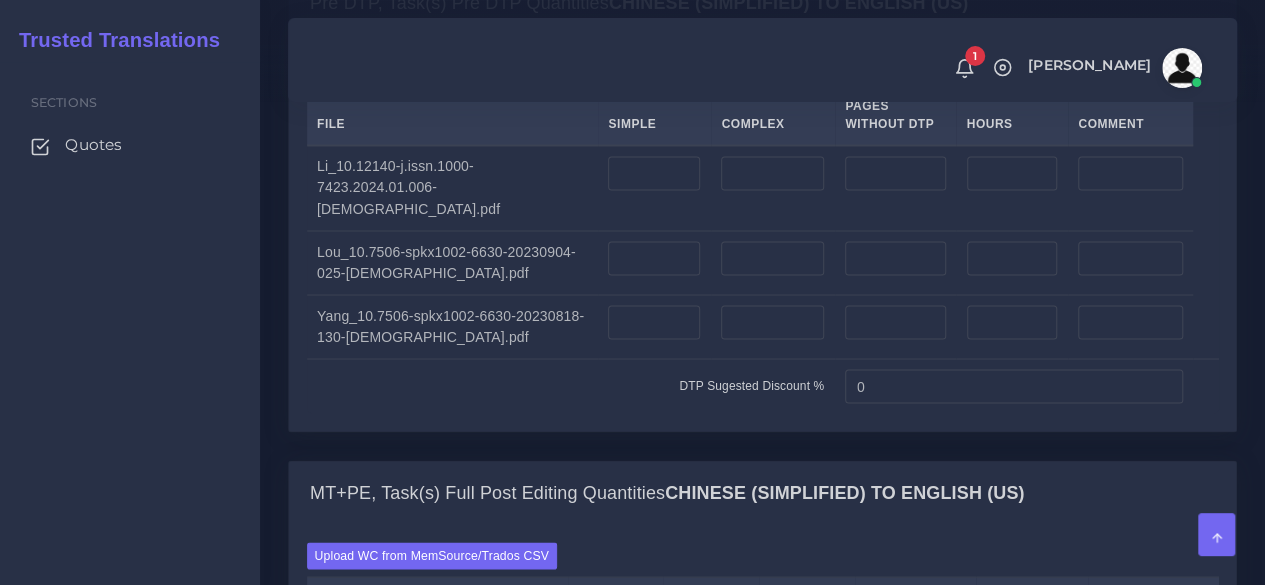 scroll, scrollTop: 1700, scrollLeft: 0, axis: vertical 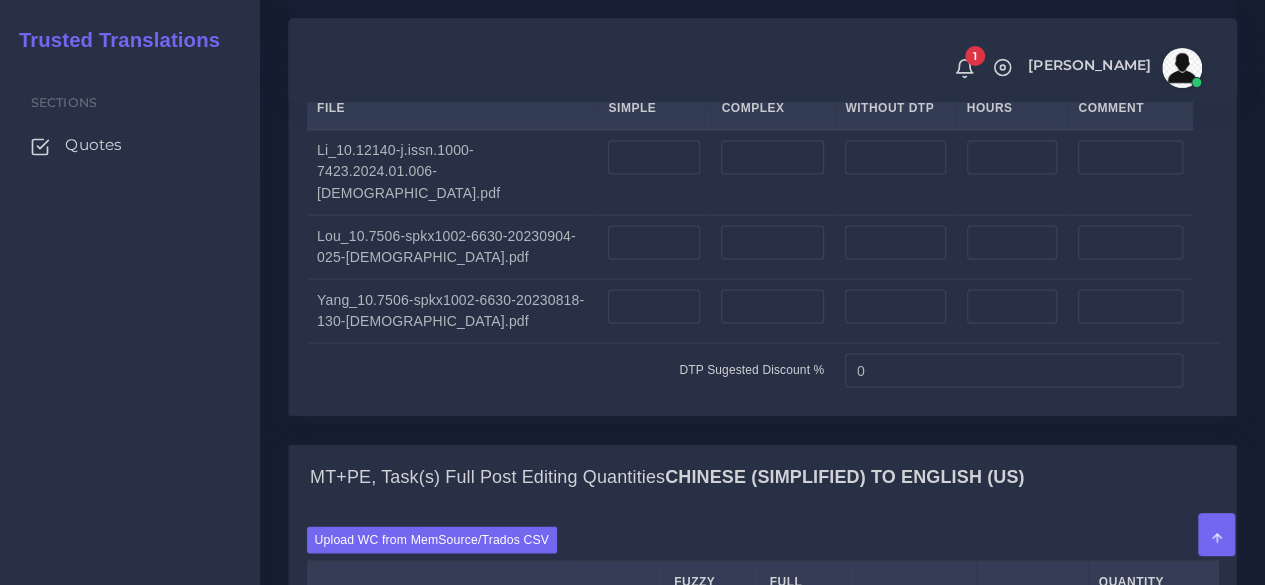 drag, startPoint x: 162, startPoint y: 465, endPoint x: 179, endPoint y: 460, distance: 17.720045 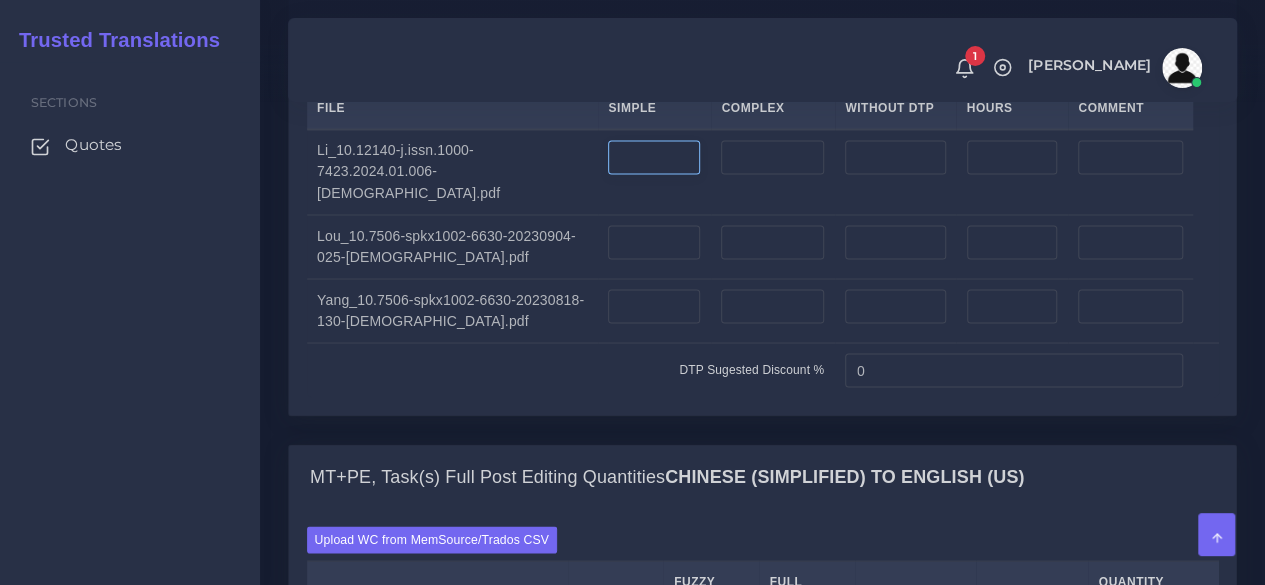 click at bounding box center (654, 157) 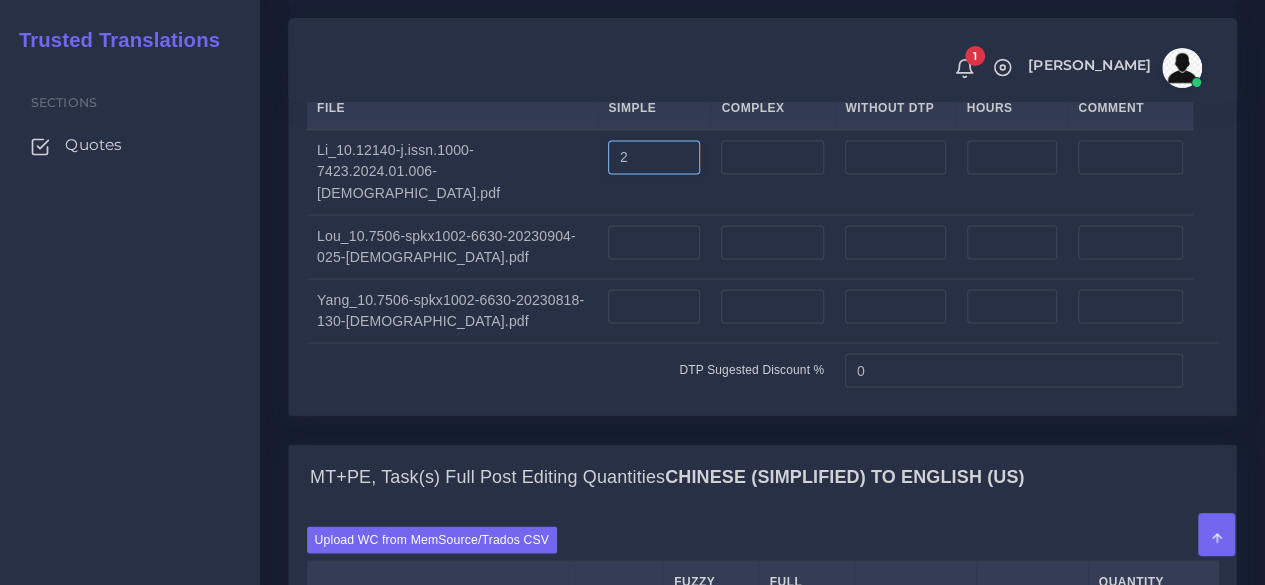 type on "2" 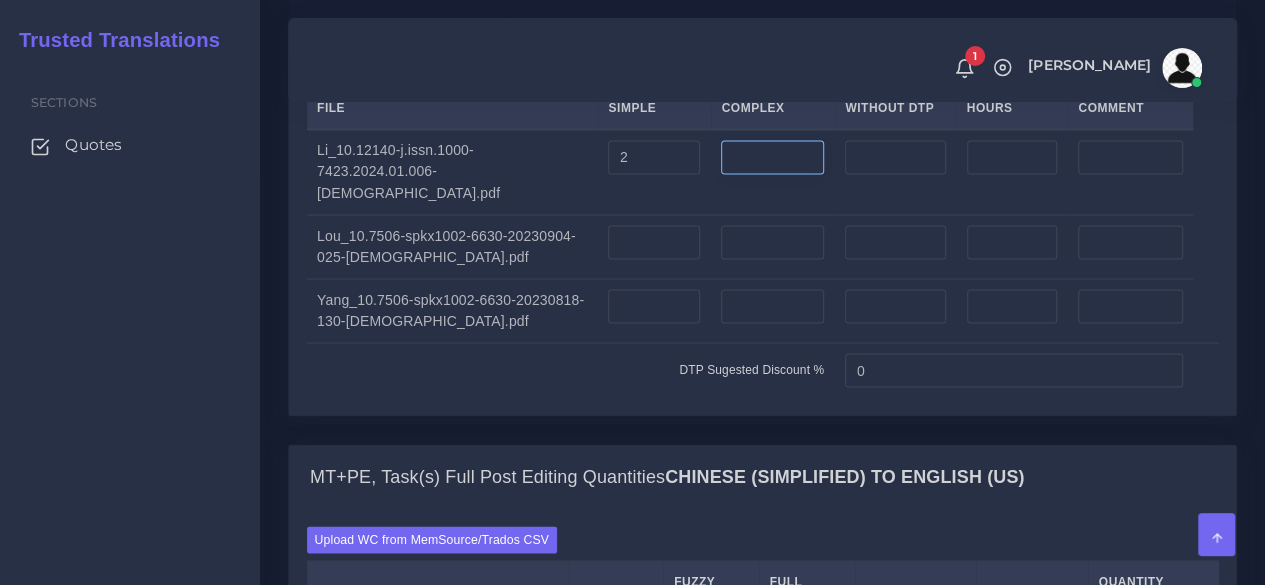 click at bounding box center [772, 157] 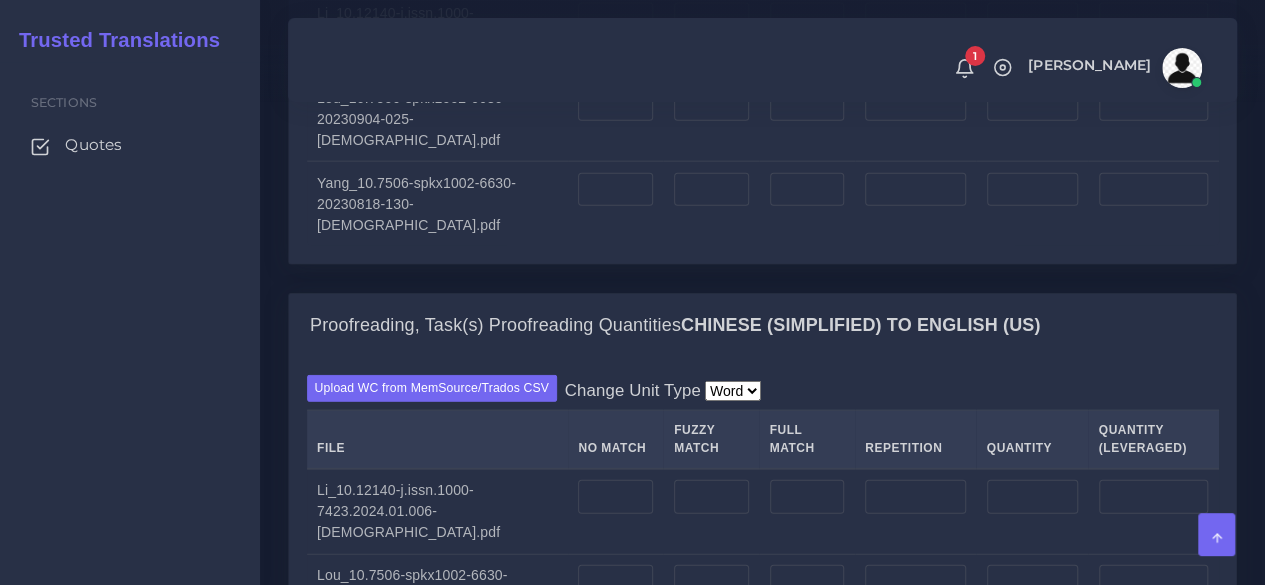 scroll, scrollTop: 2500, scrollLeft: 0, axis: vertical 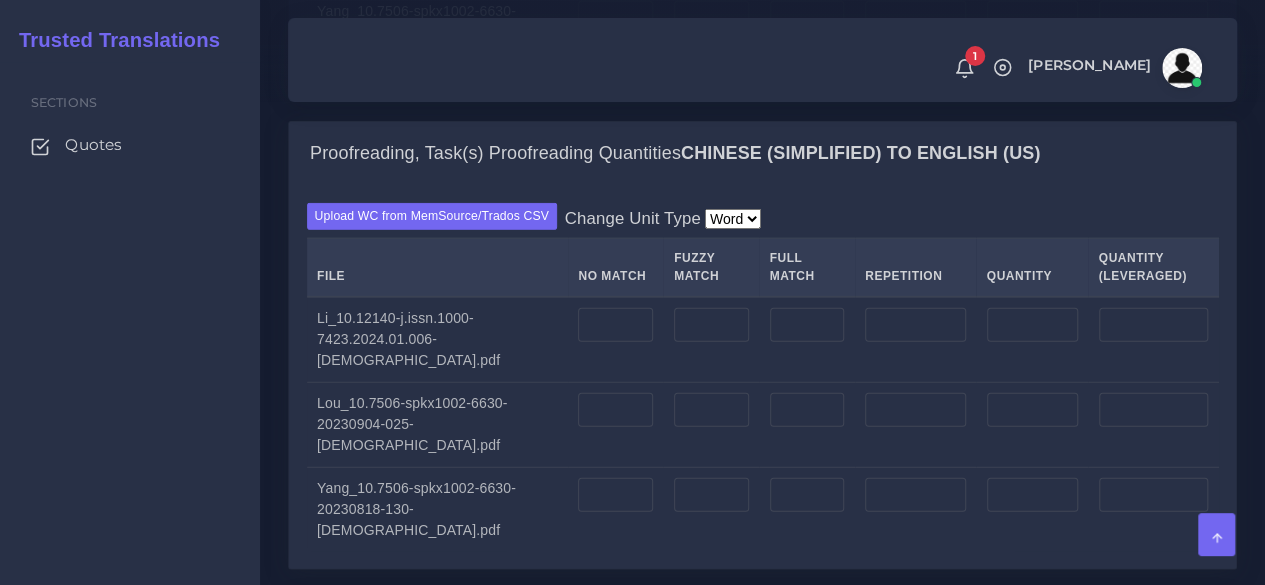 type on "4" 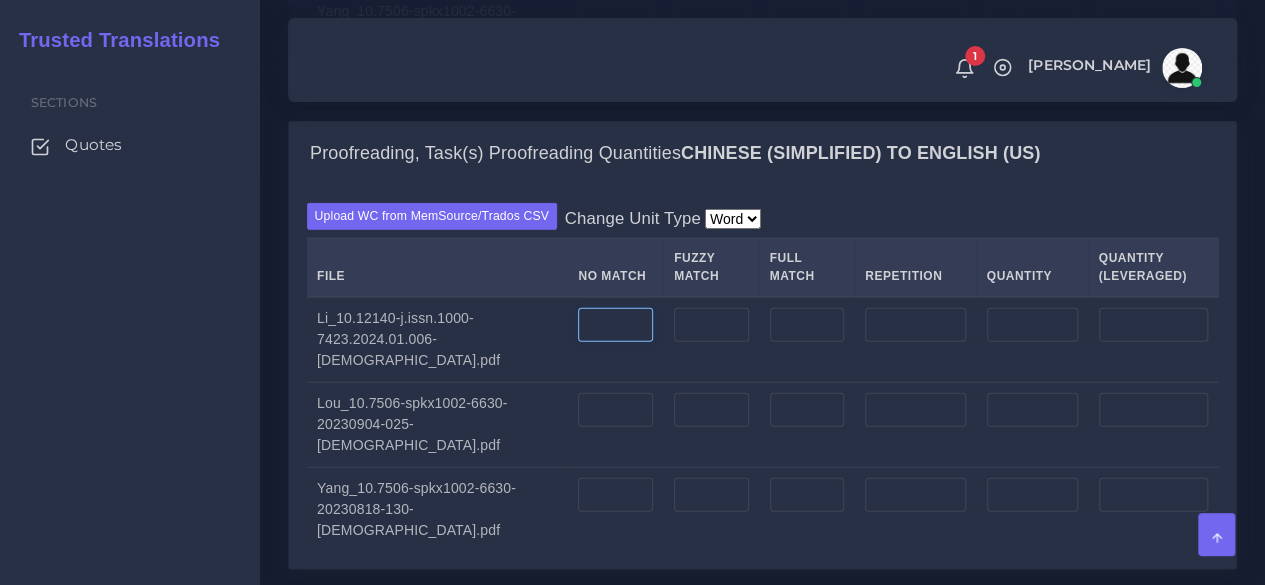 click at bounding box center (615, 325) 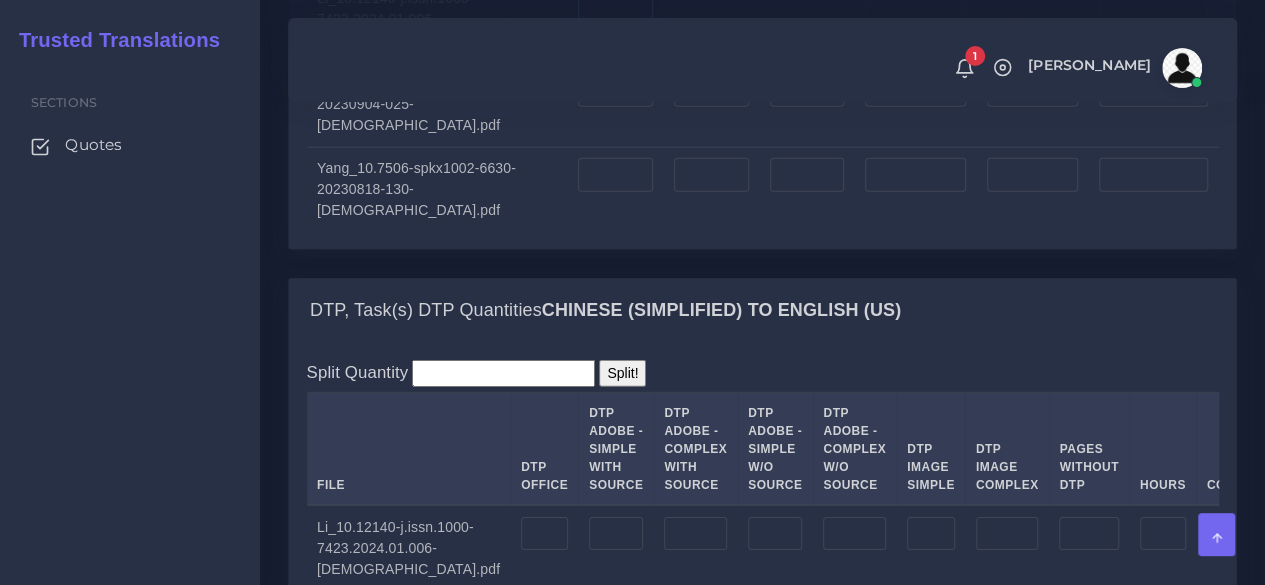 scroll, scrollTop: 2900, scrollLeft: 0, axis: vertical 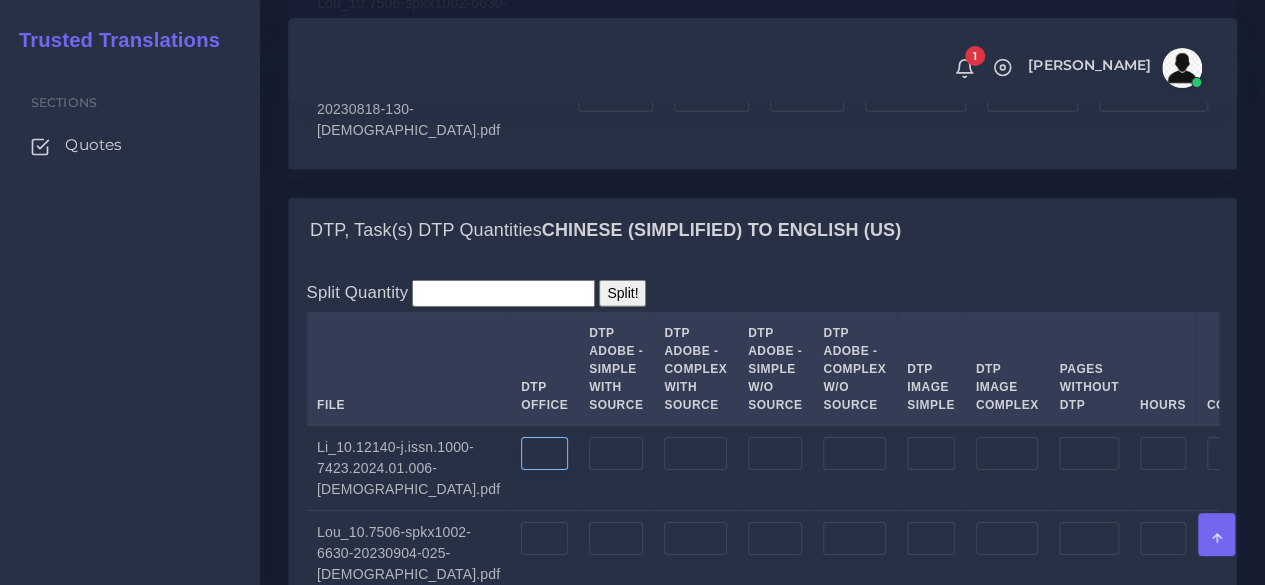 type on "0" 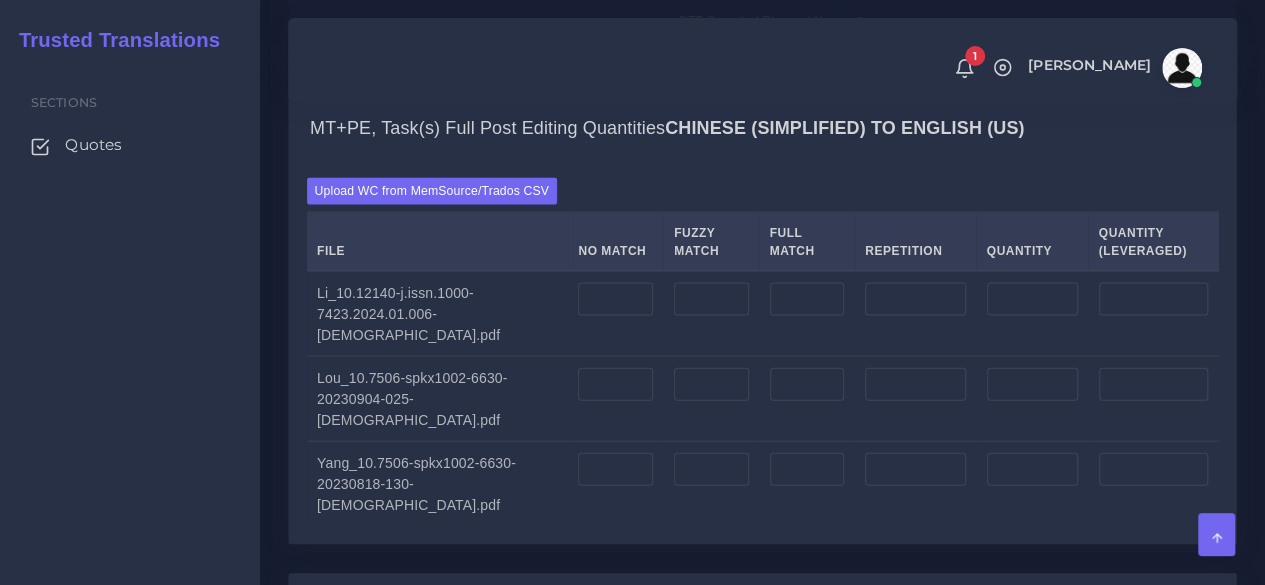 scroll, scrollTop: 1800, scrollLeft: 0, axis: vertical 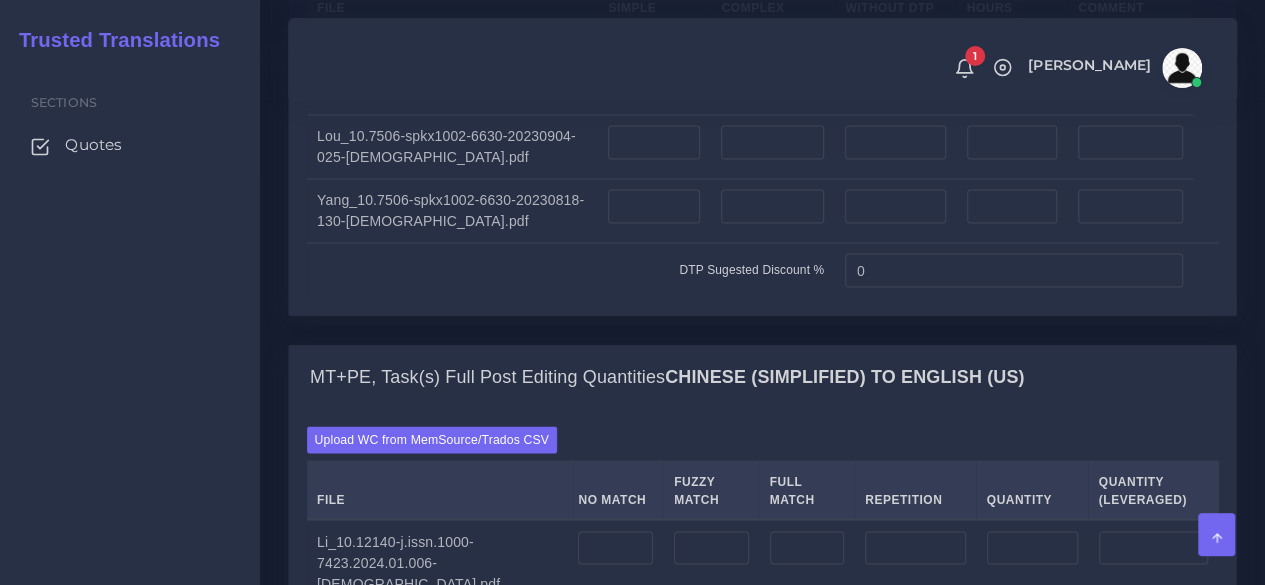type on "4" 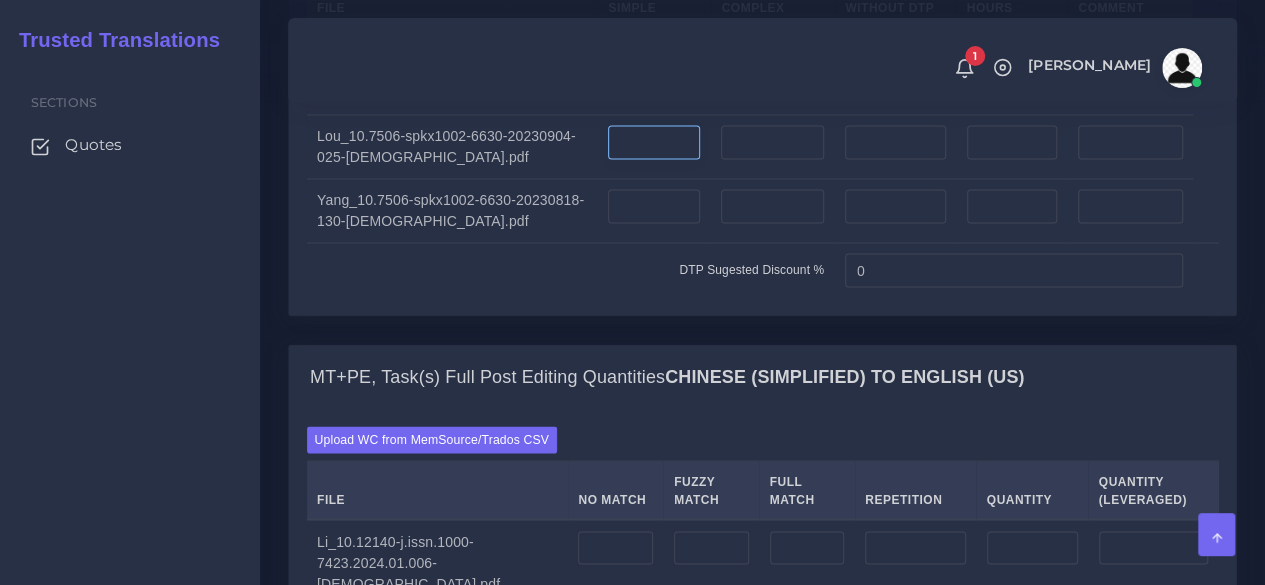 click at bounding box center (654, 142) 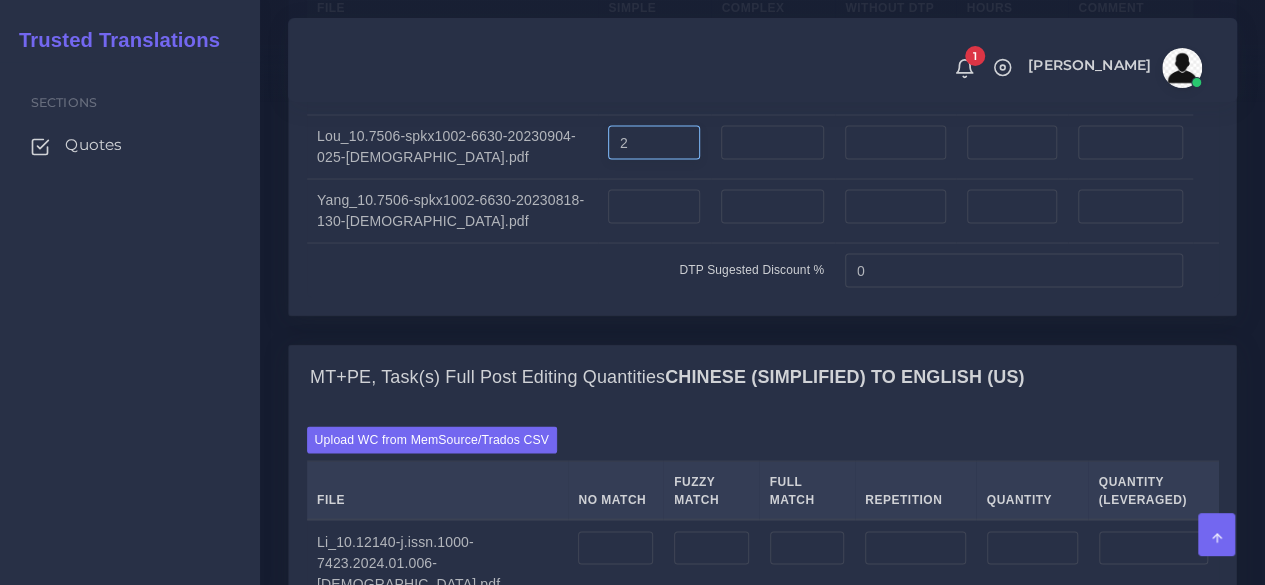 type on "2" 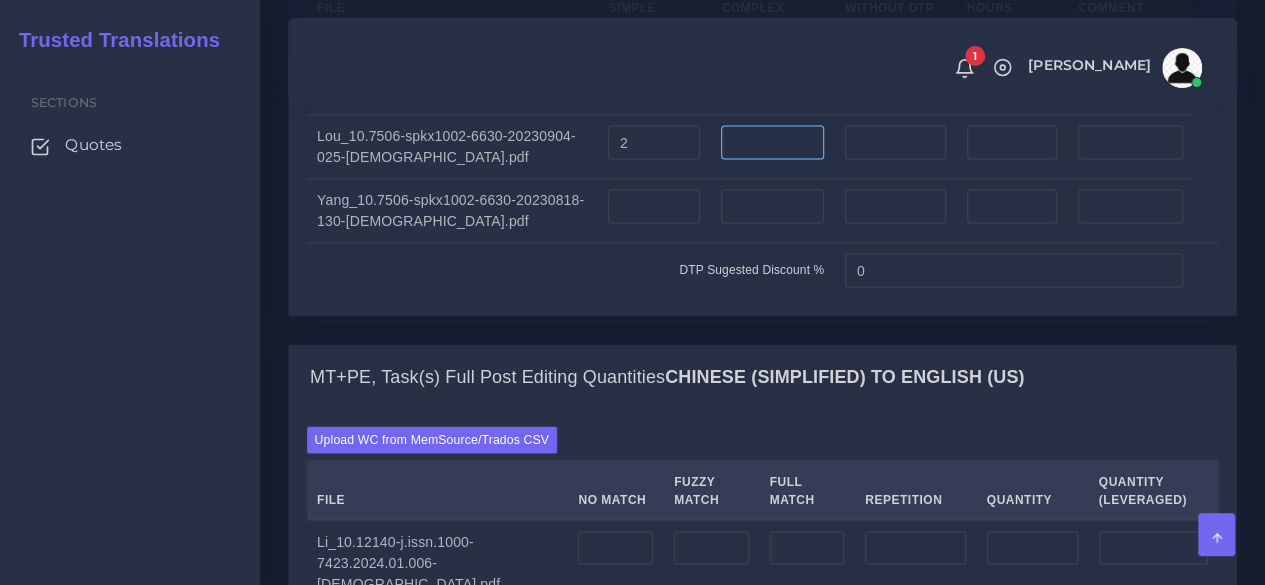 click at bounding box center [772, 142] 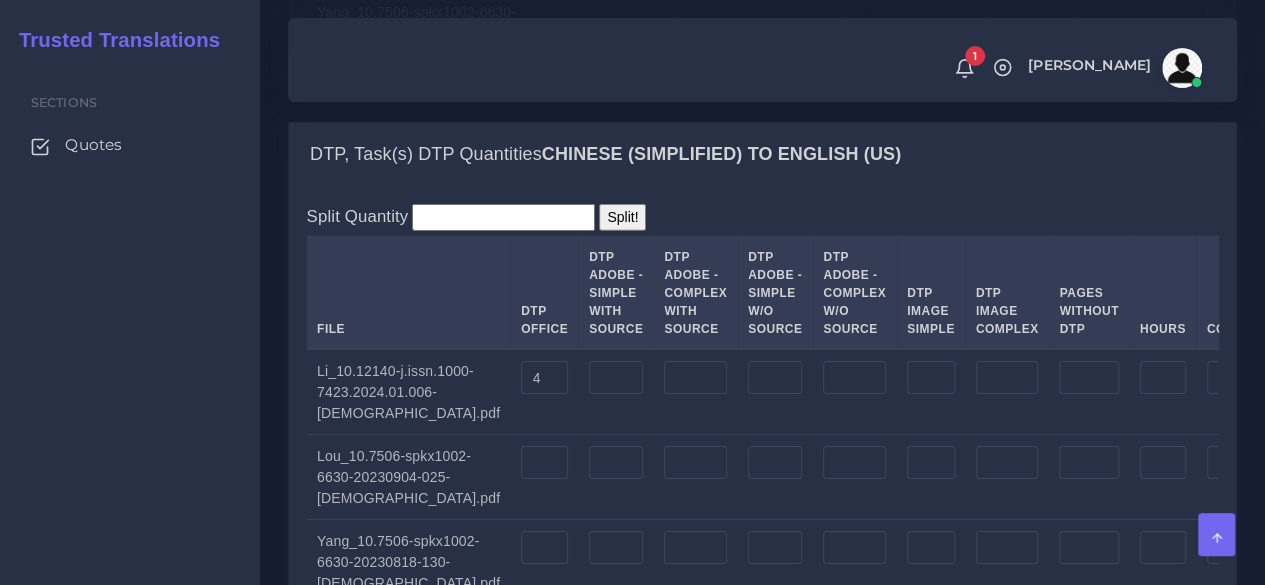 scroll, scrollTop: 3100, scrollLeft: 0, axis: vertical 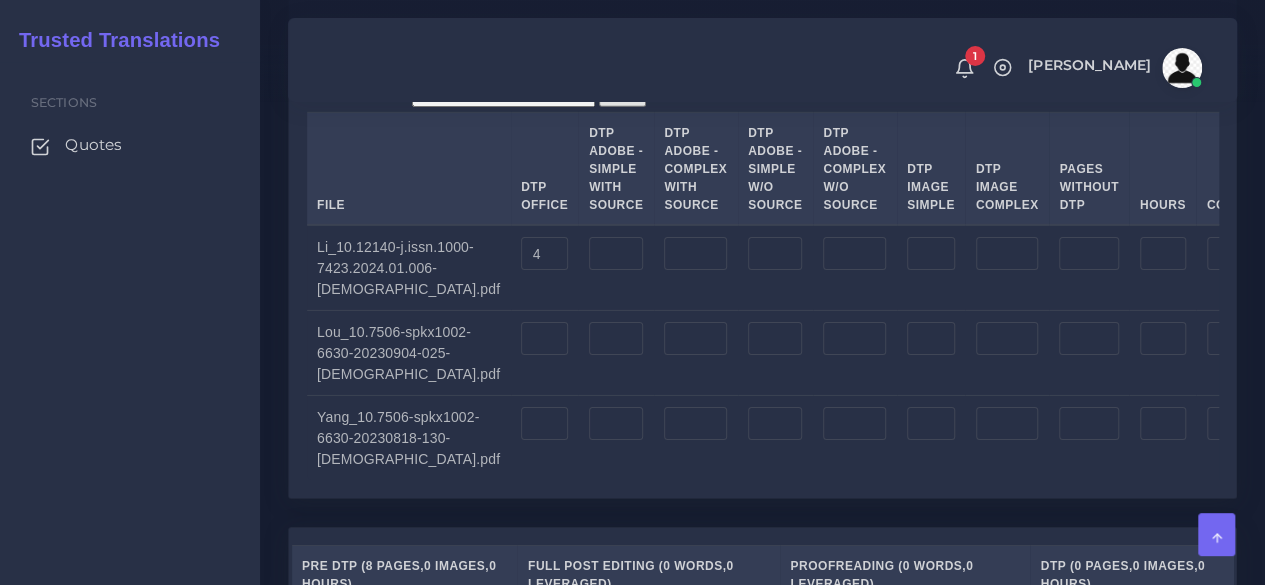 type on "5" 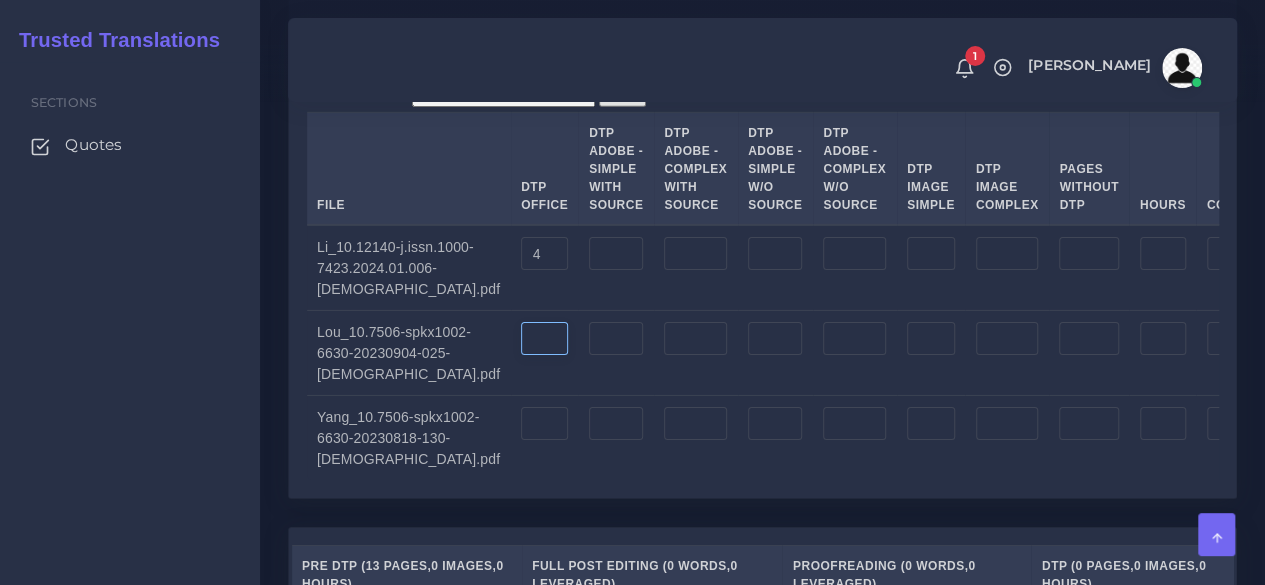click at bounding box center [544, 339] 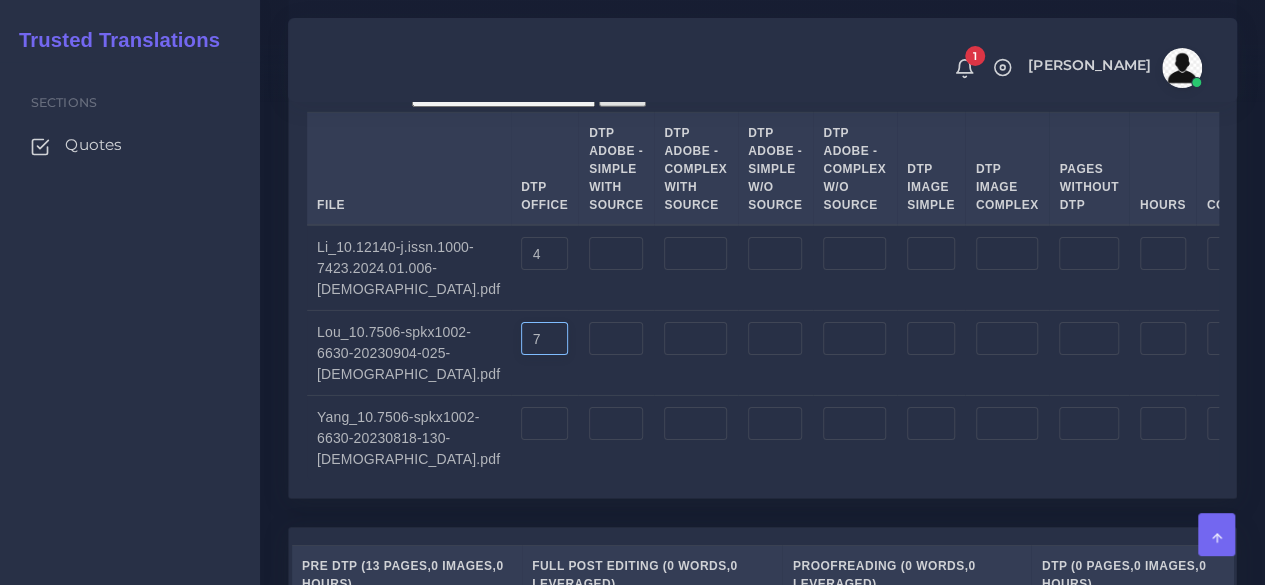 type on "7" 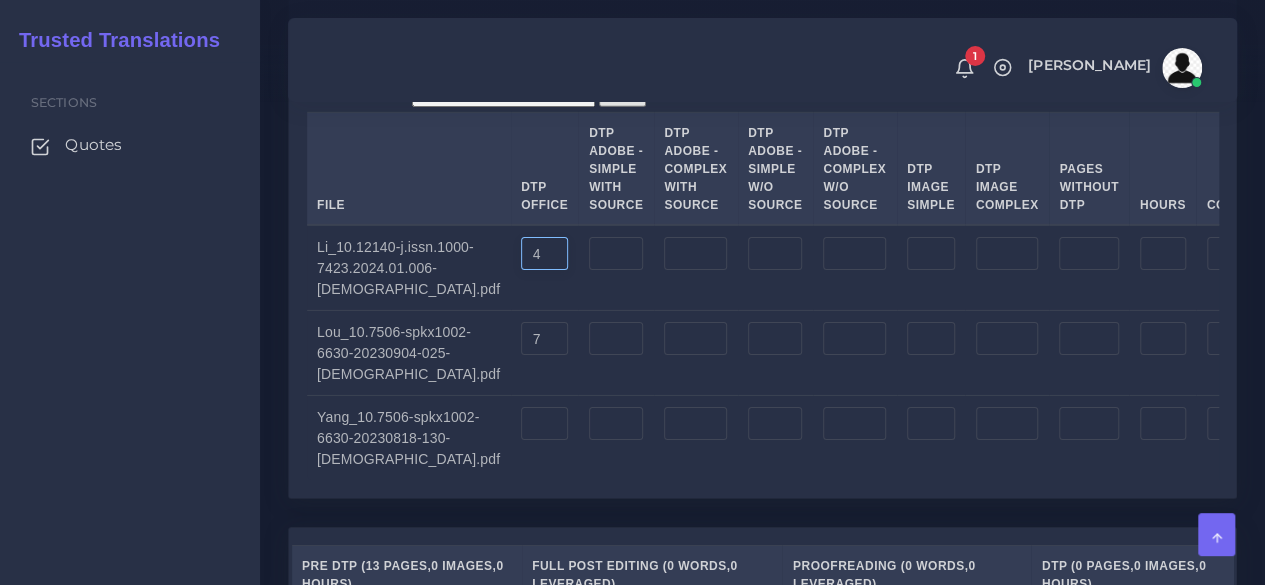 drag, startPoint x: 470, startPoint y: 327, endPoint x: 416, endPoint y: 335, distance: 54.589375 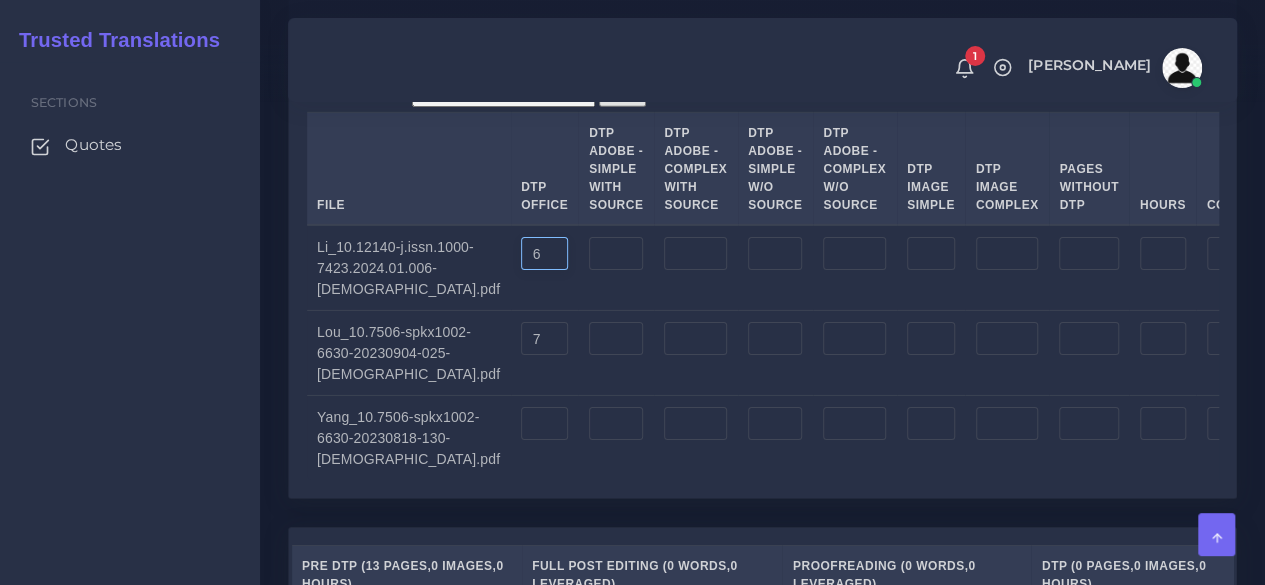 type on "6" 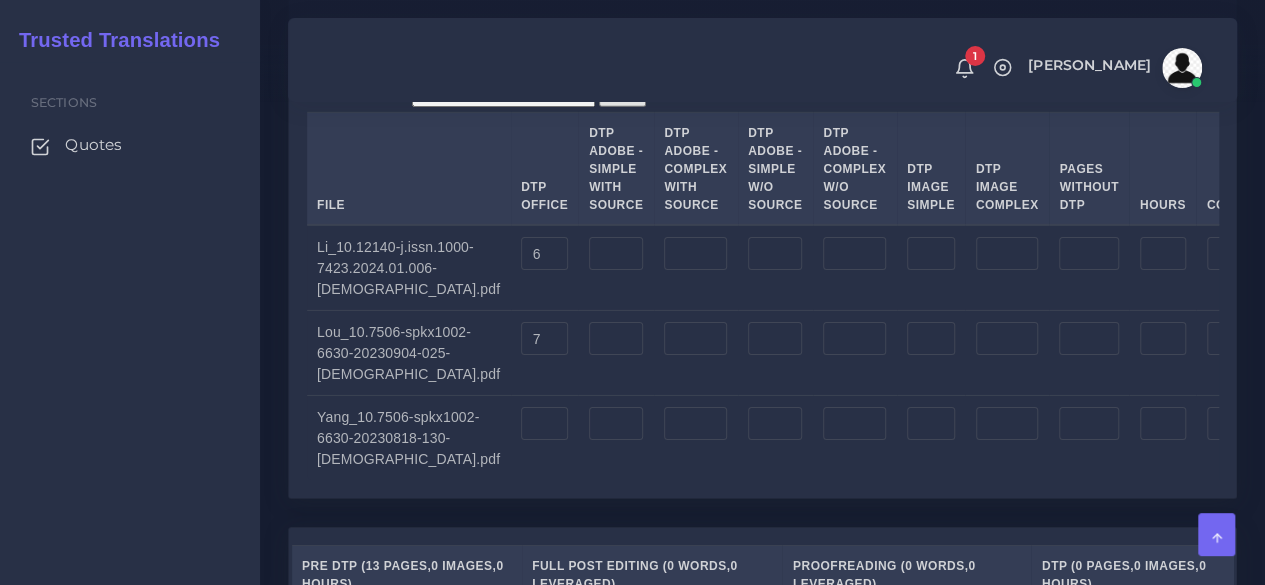 click on "Prepare Quote
Home
Quote
Batch 1
Opportunity Name
88442 Health & Environmental Sciences Institute - Scientific Articles
QAR122201" at bounding box center [762, -697] 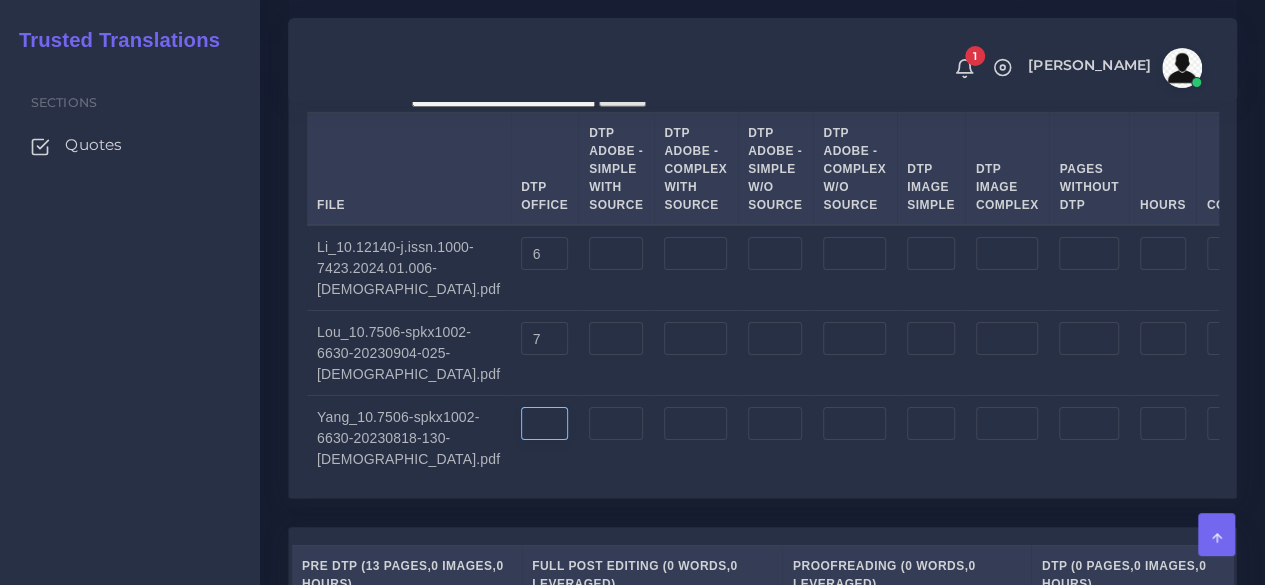 click at bounding box center [544, 424] 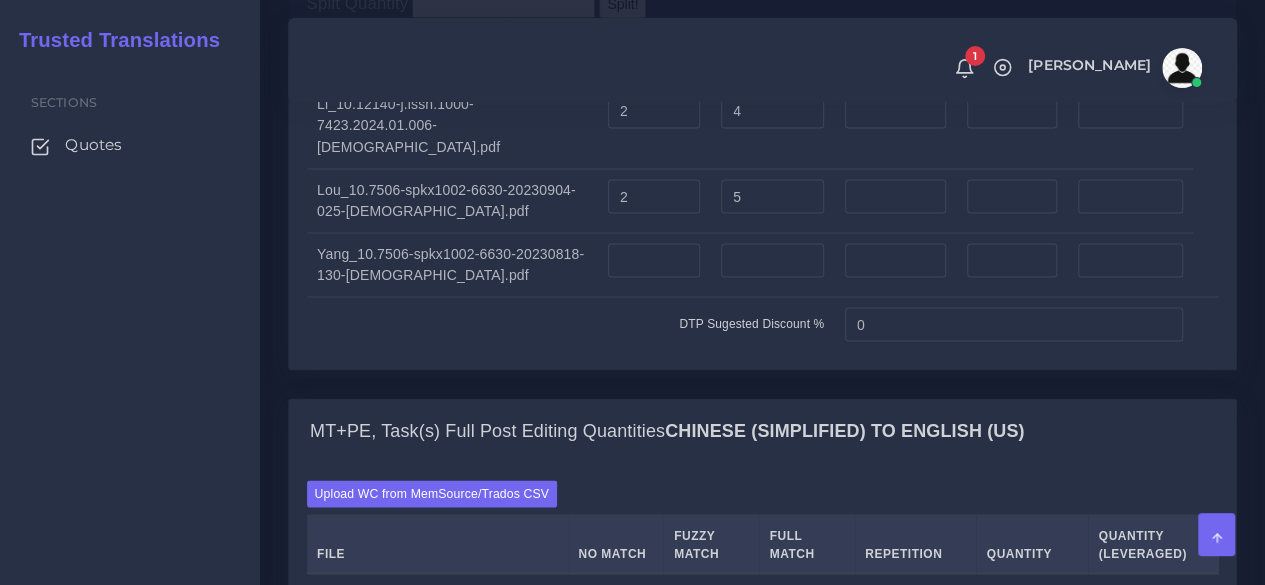 scroll, scrollTop: 1600, scrollLeft: 0, axis: vertical 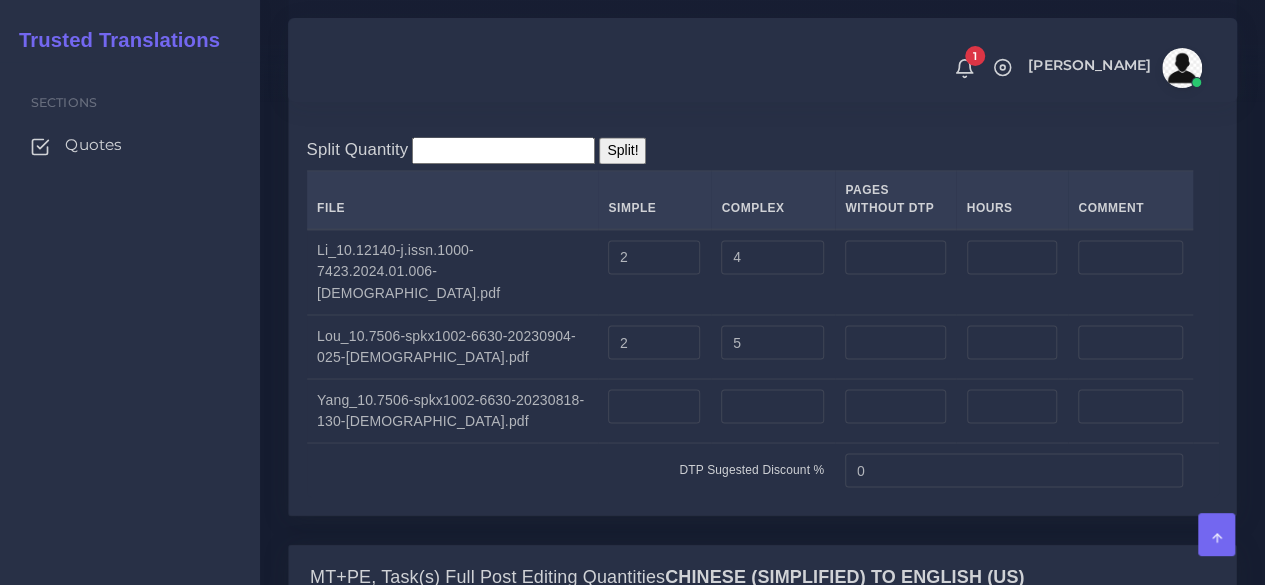 type on "9" 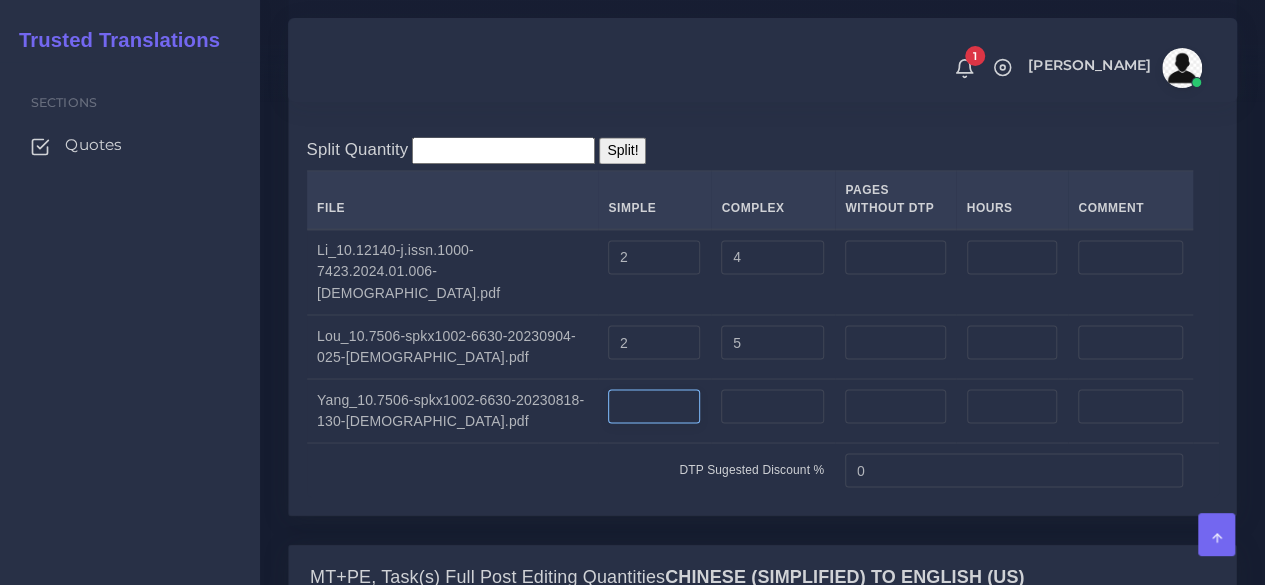 click at bounding box center [654, 406] 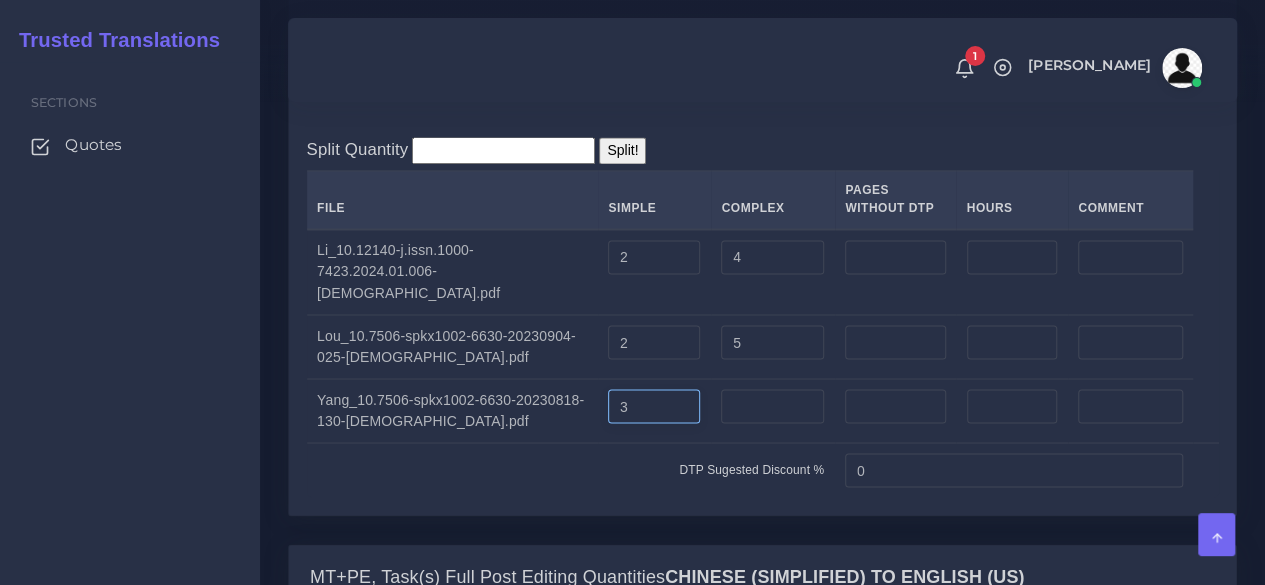type on "3" 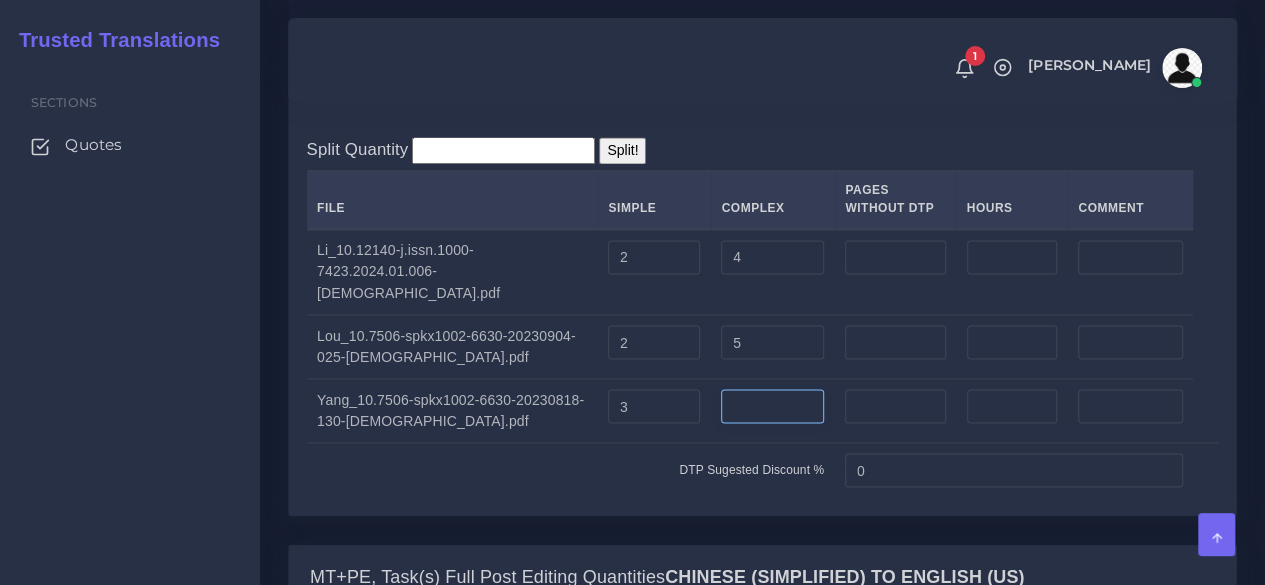 click at bounding box center [772, 406] 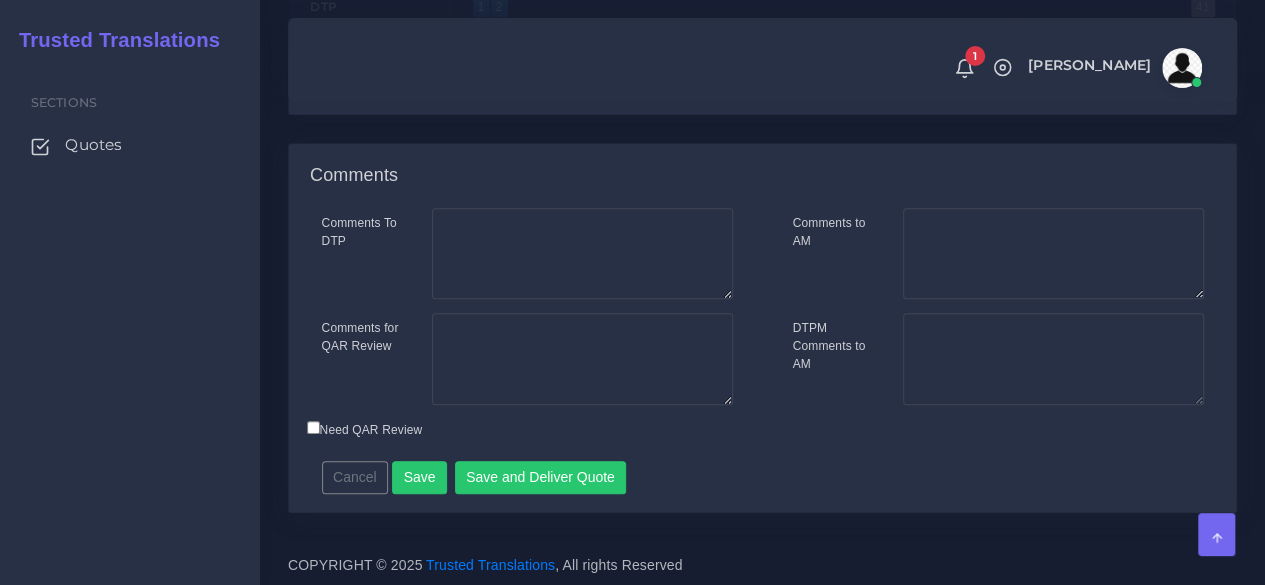 scroll, scrollTop: 4300, scrollLeft: 0, axis: vertical 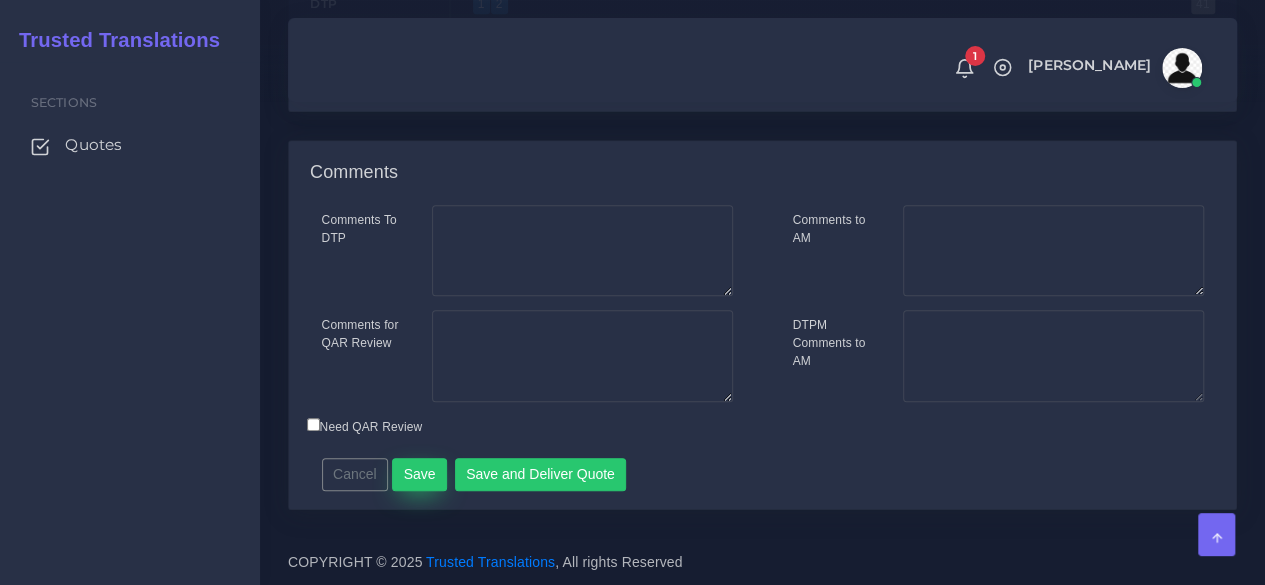 type on "6" 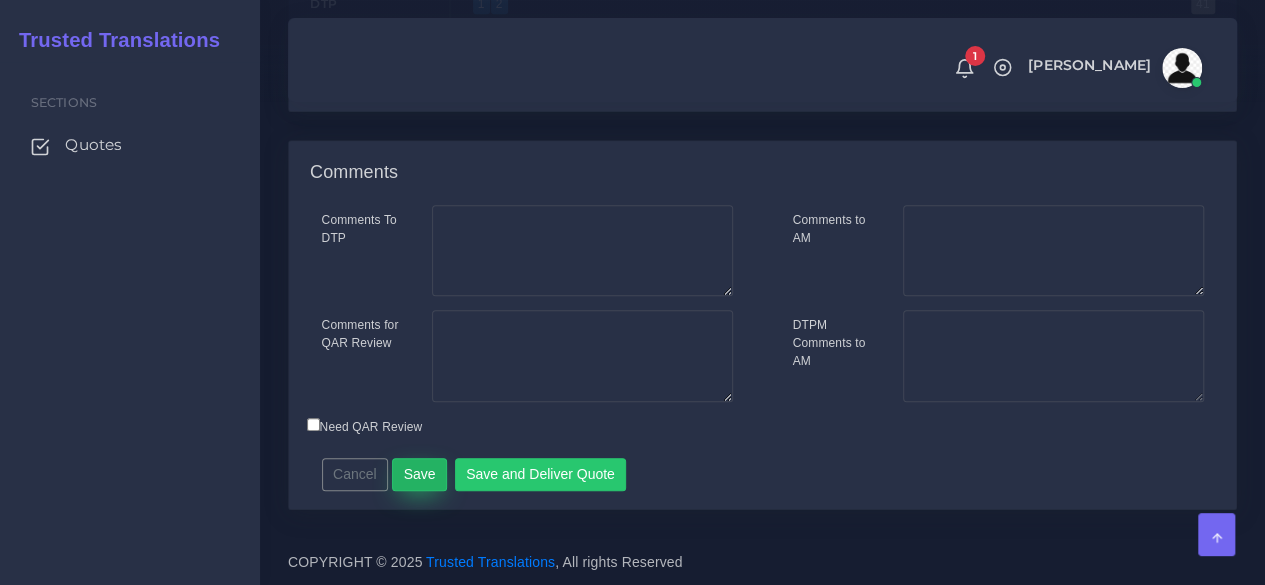 click on "Save" at bounding box center (419, 475) 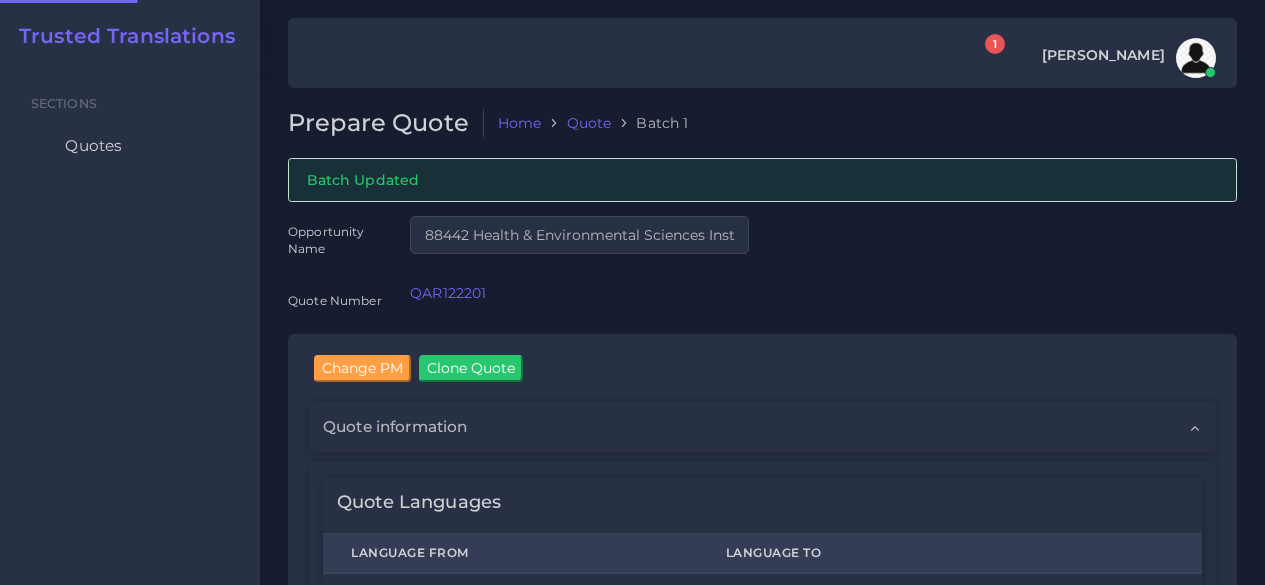 scroll, scrollTop: 0, scrollLeft: 0, axis: both 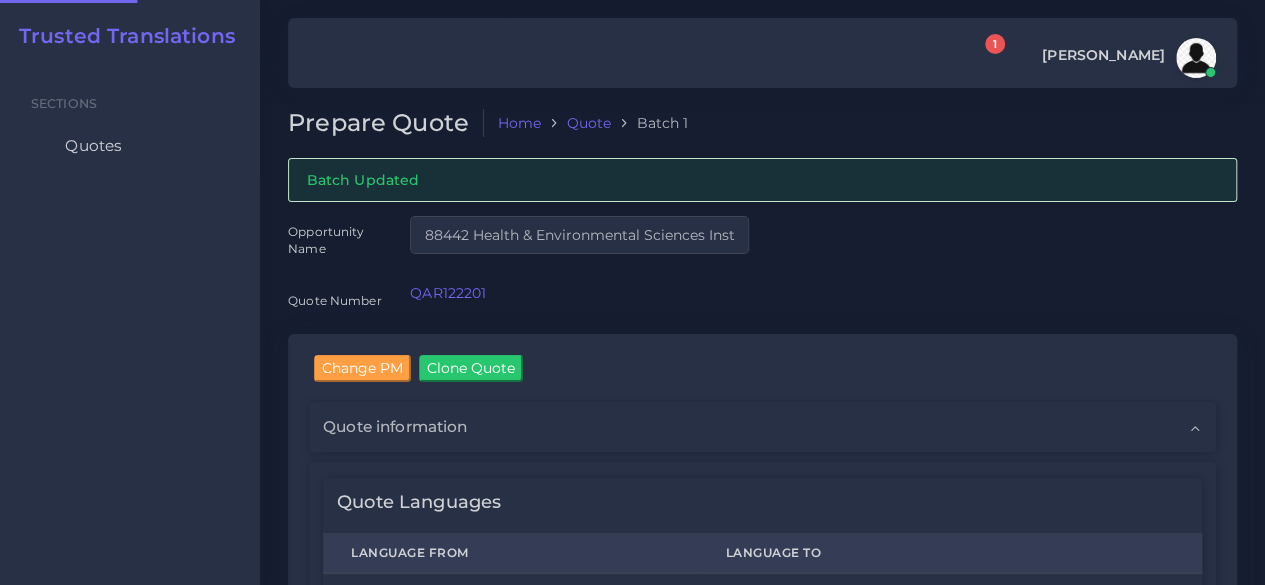 type 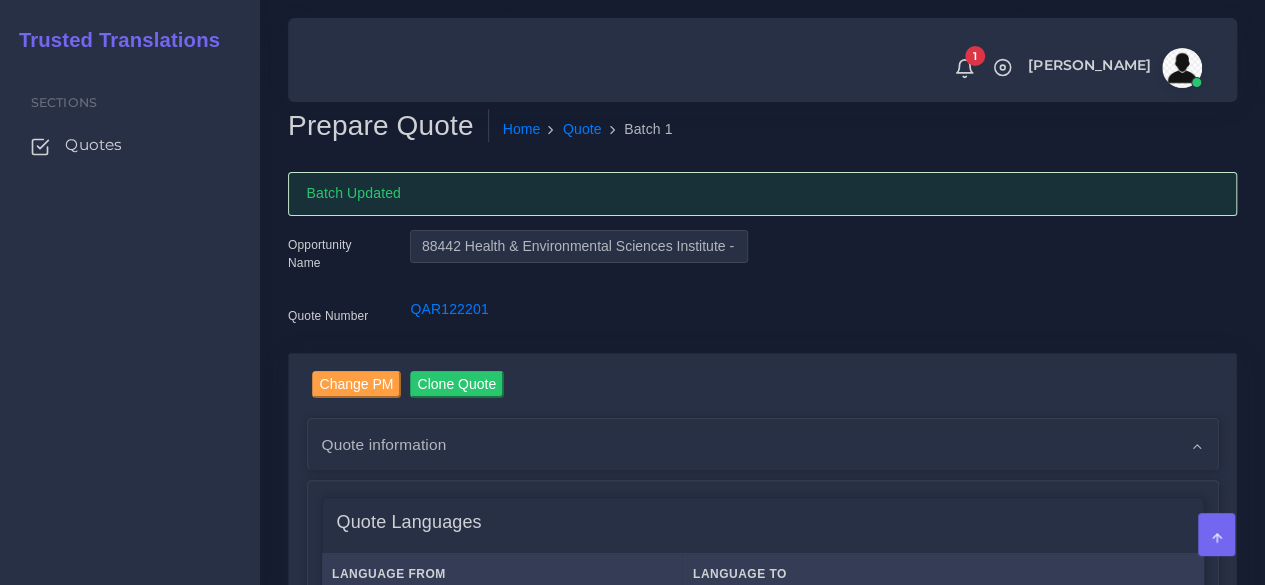 click on "Sections
Quotes" at bounding box center [130, 323] 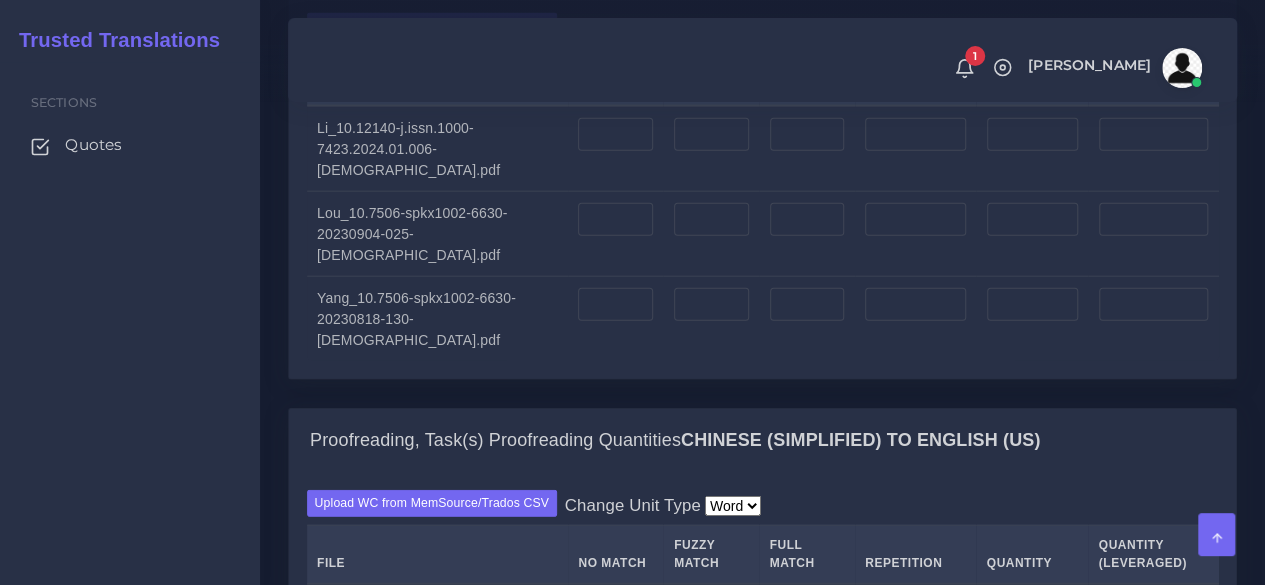 scroll, scrollTop: 2300, scrollLeft: 0, axis: vertical 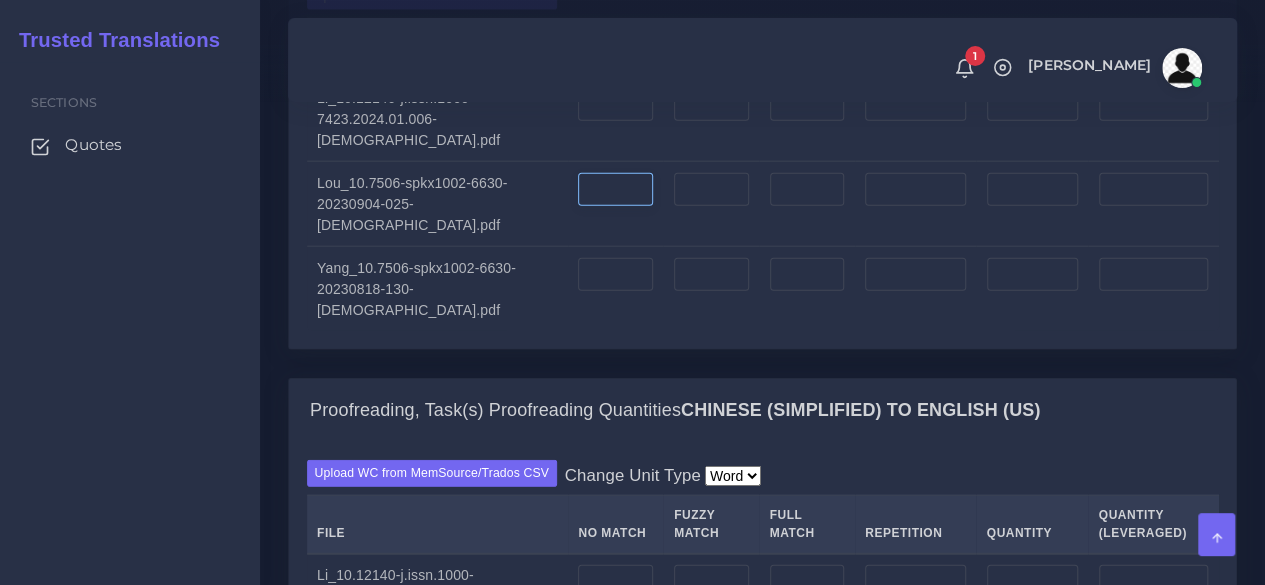 click at bounding box center (615, 190) 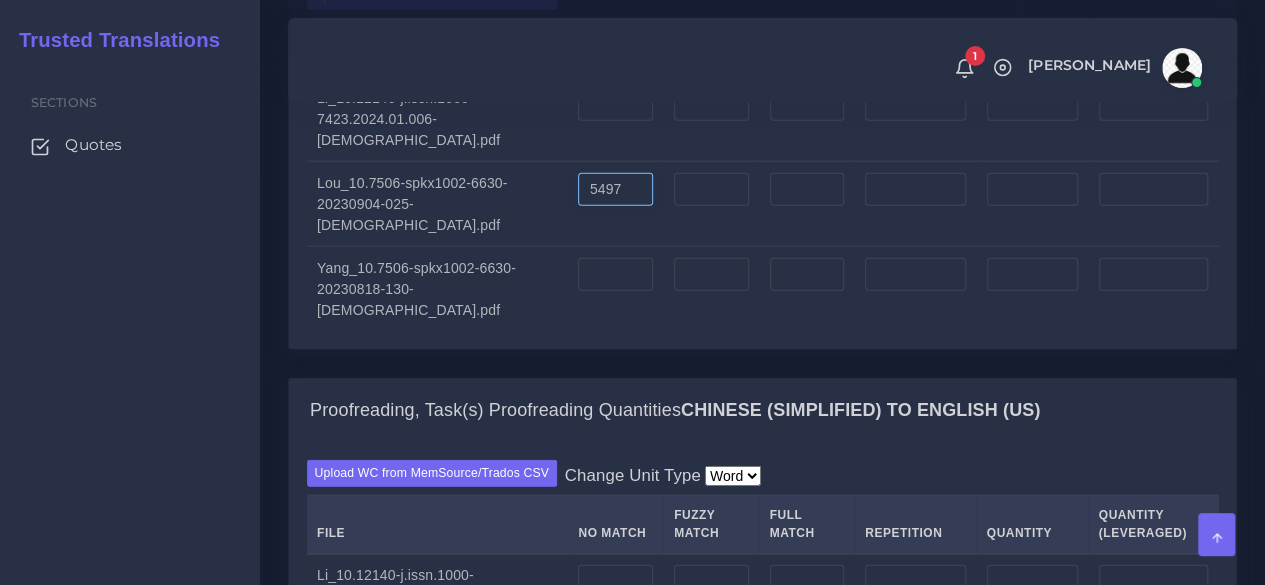 type on "5497" 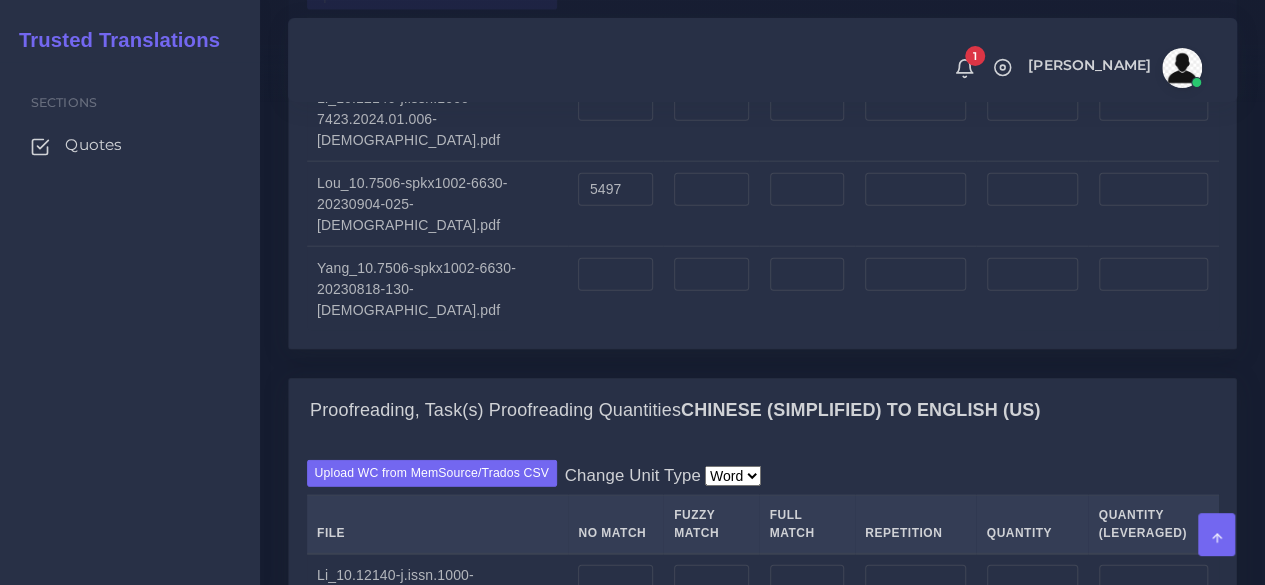 type on "5497" 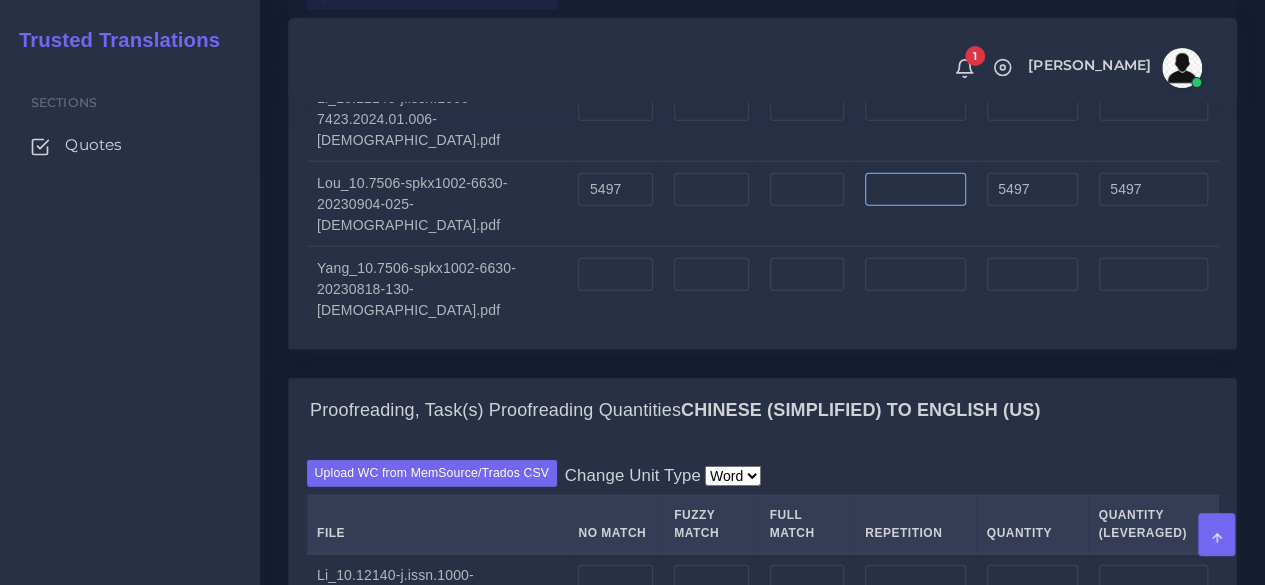 click at bounding box center [915, 190] 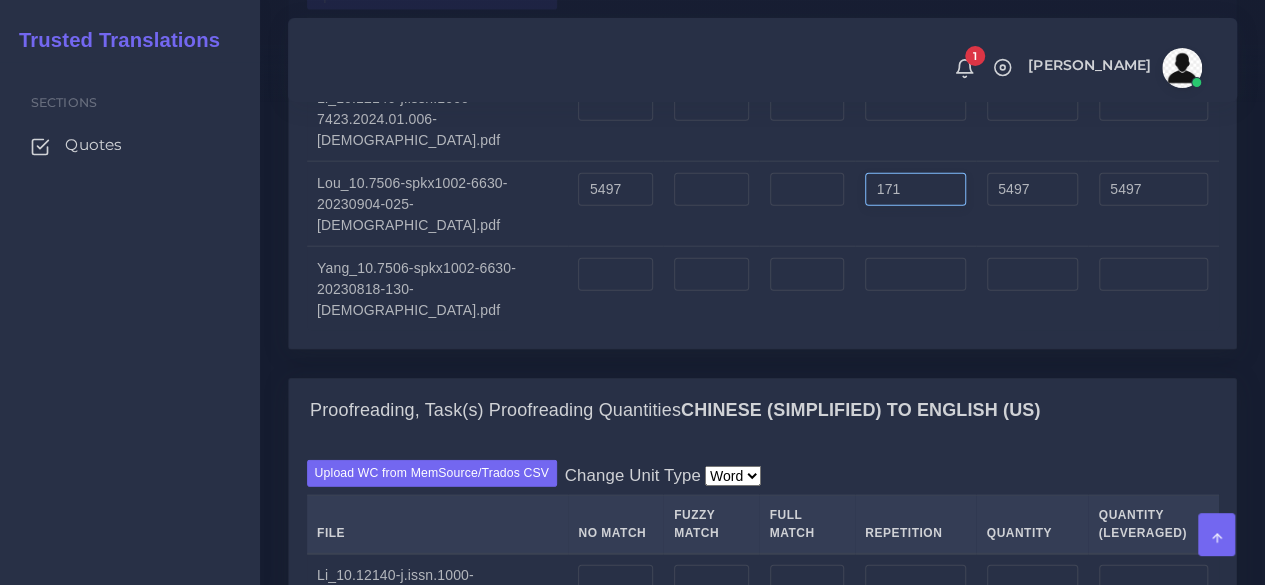 type on "171" 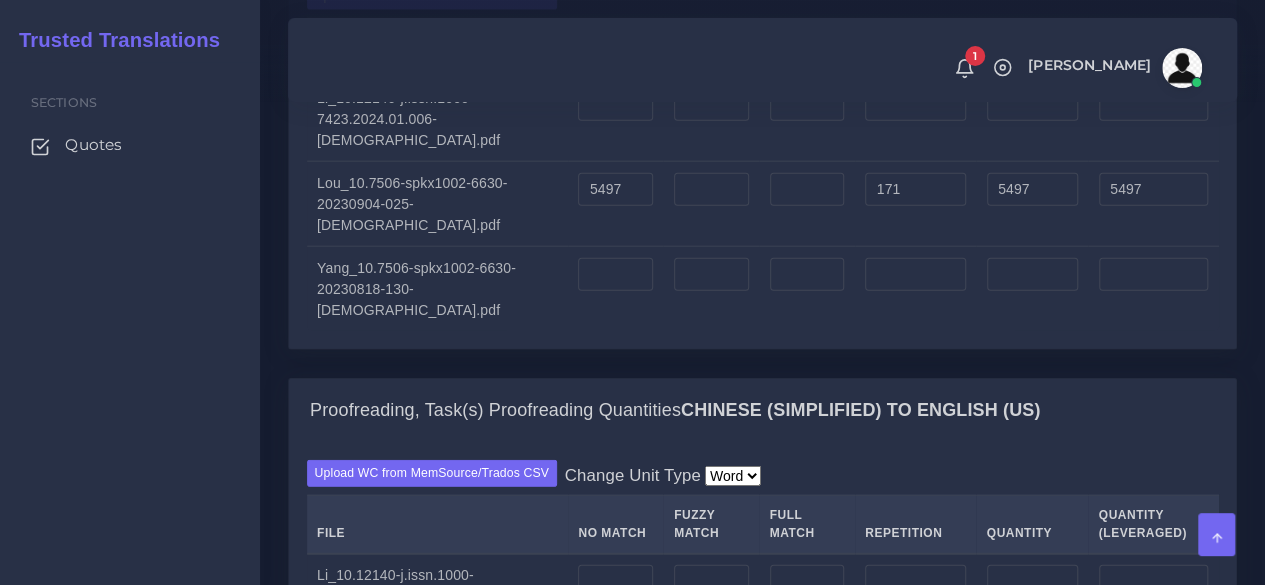 type on "5668" 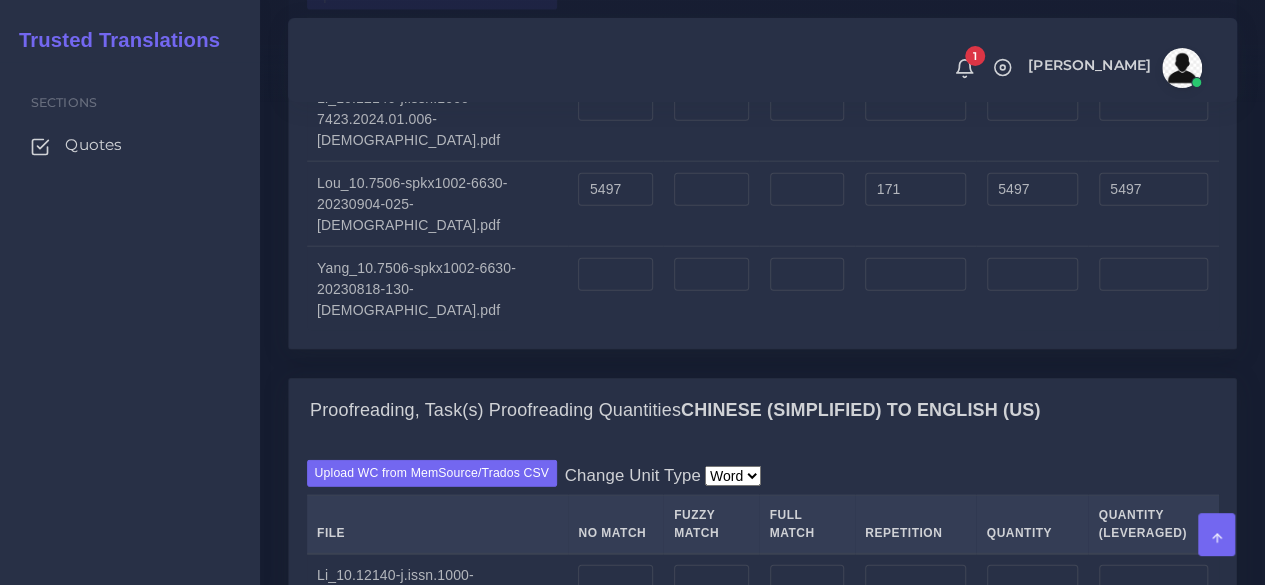 type on "5539" 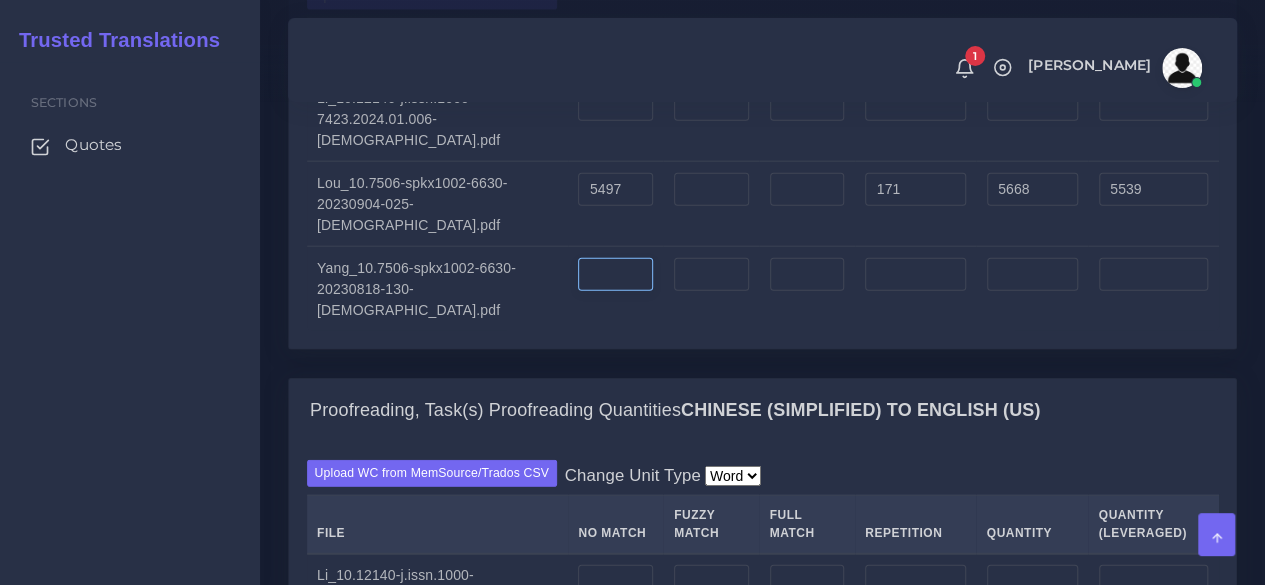 click at bounding box center [615, 275] 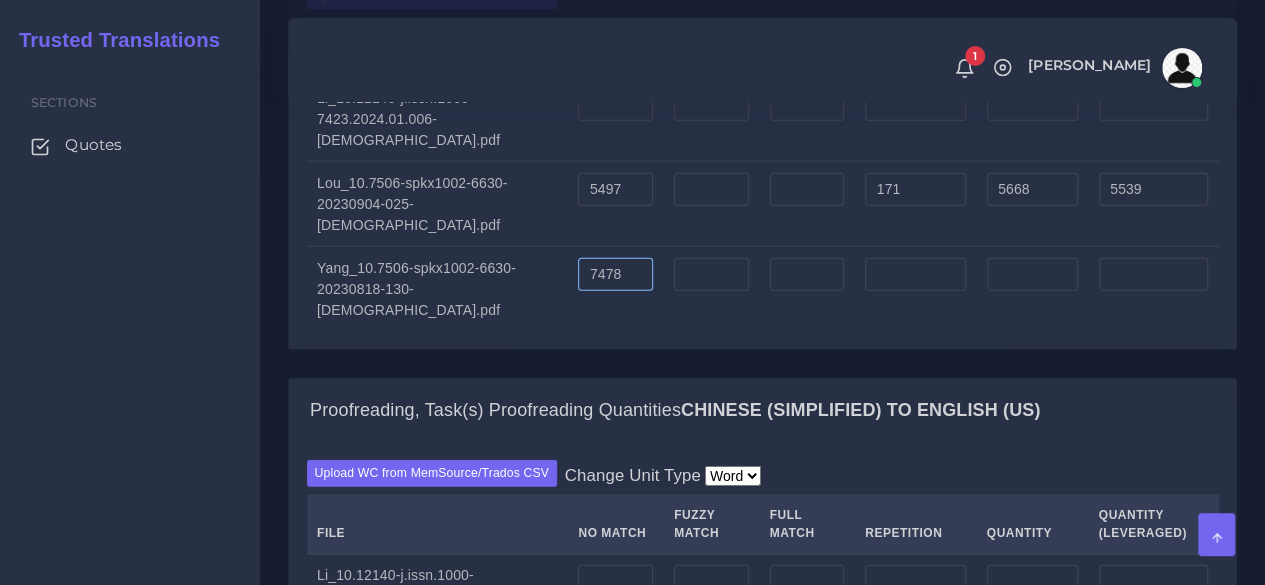 type on "7478" 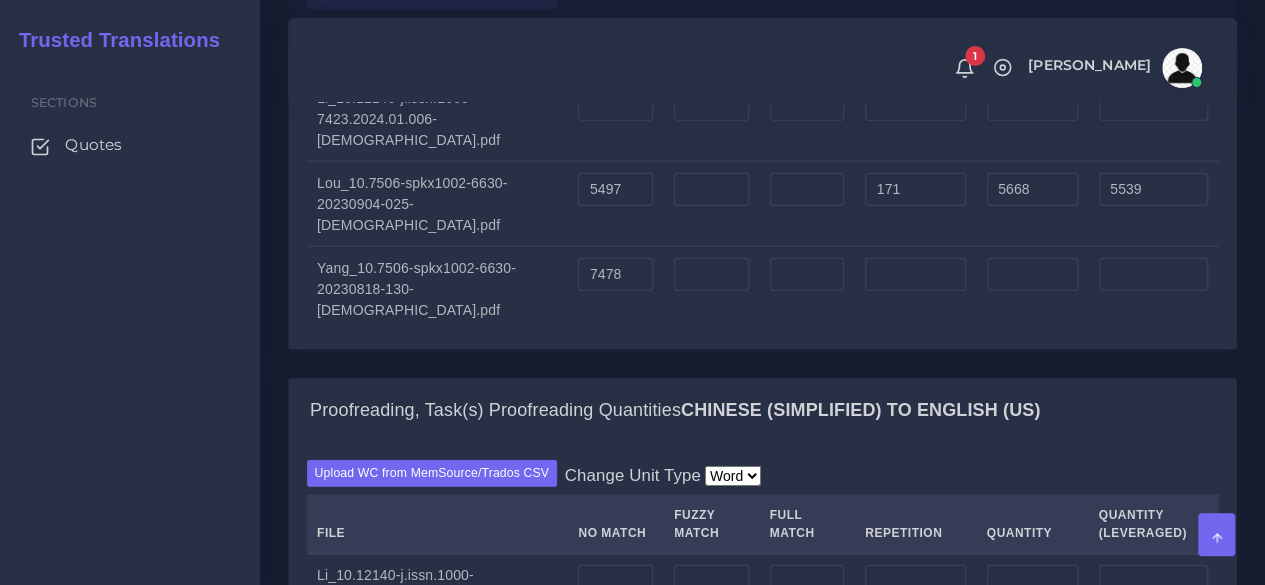 type on "7478" 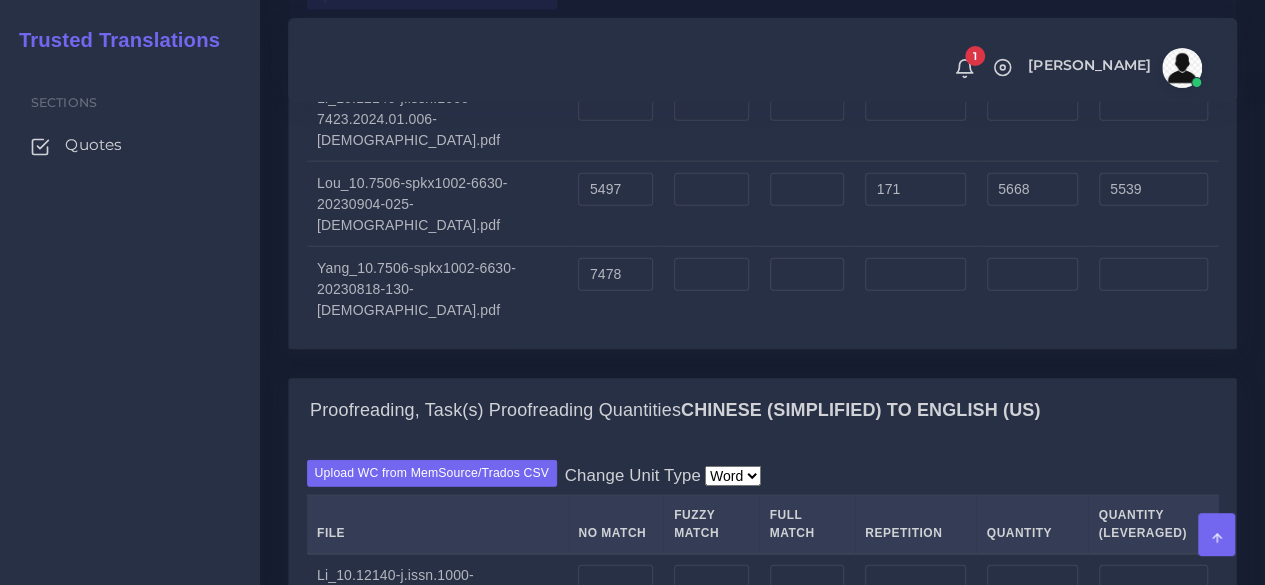 type on "7478" 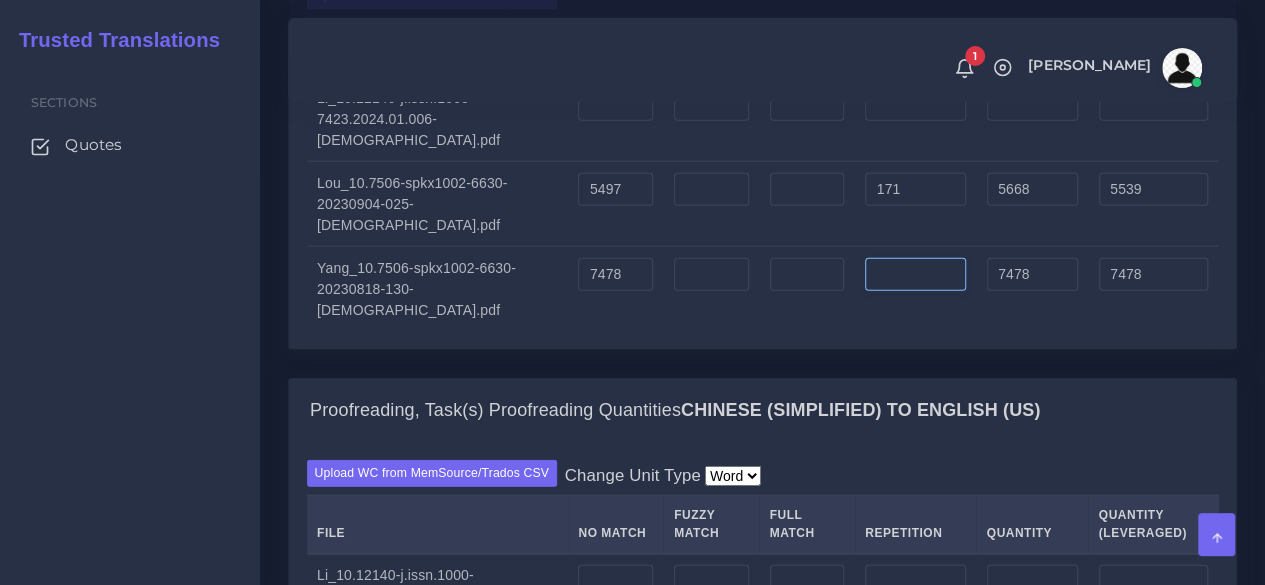 click at bounding box center (915, 275) 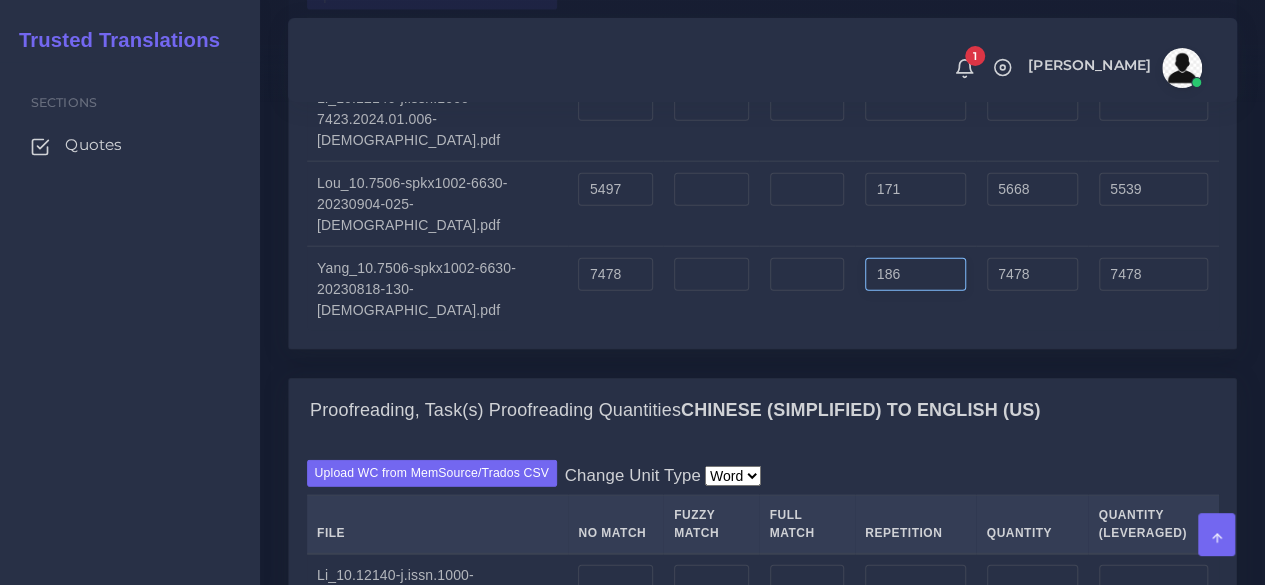 type on "186" 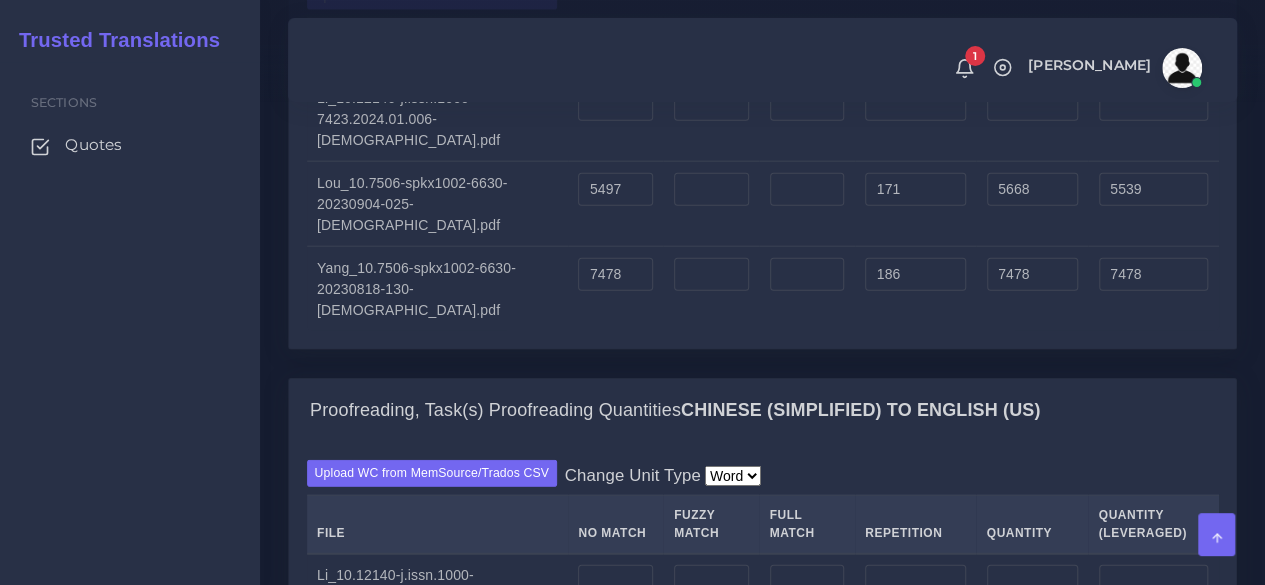 type on "7664" 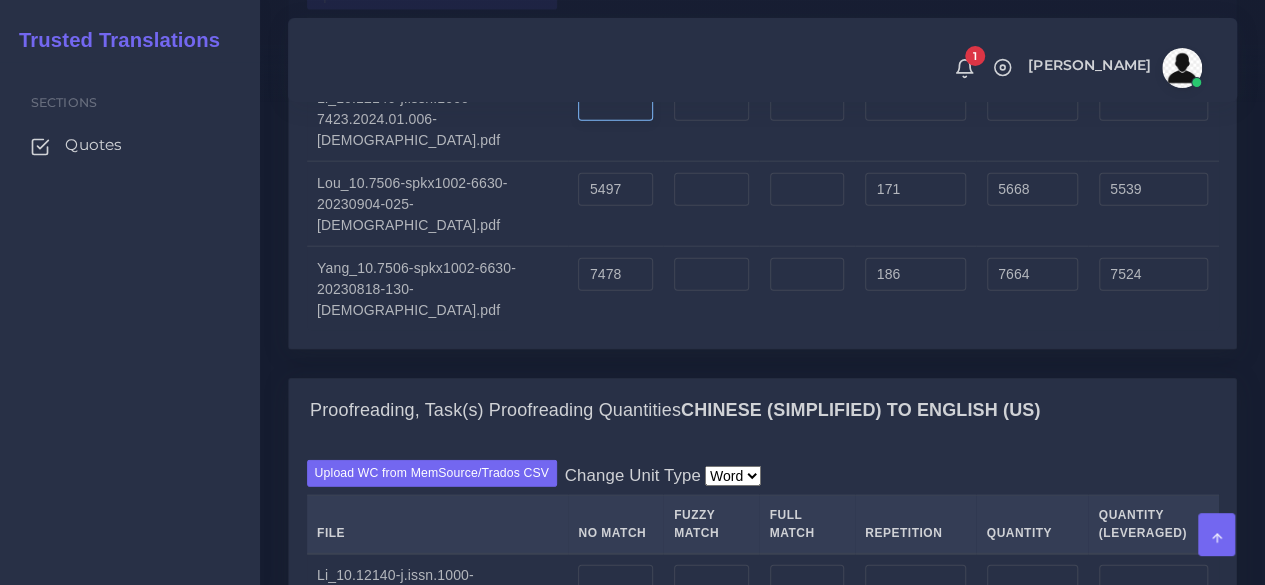 click at bounding box center [615, 105] 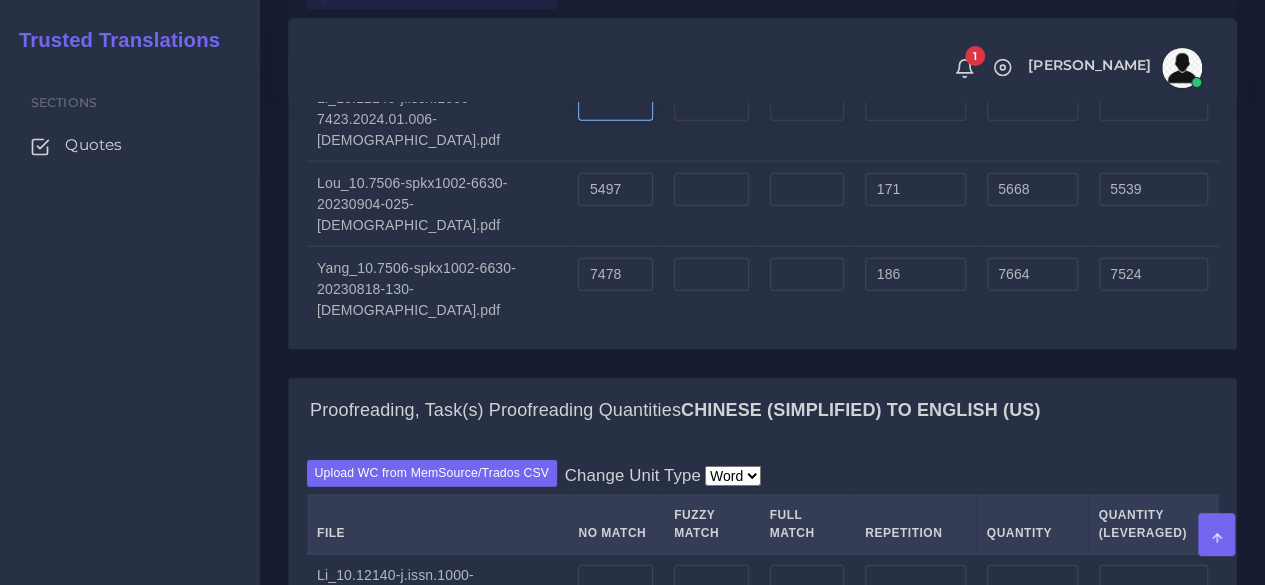 click at bounding box center [615, 105] 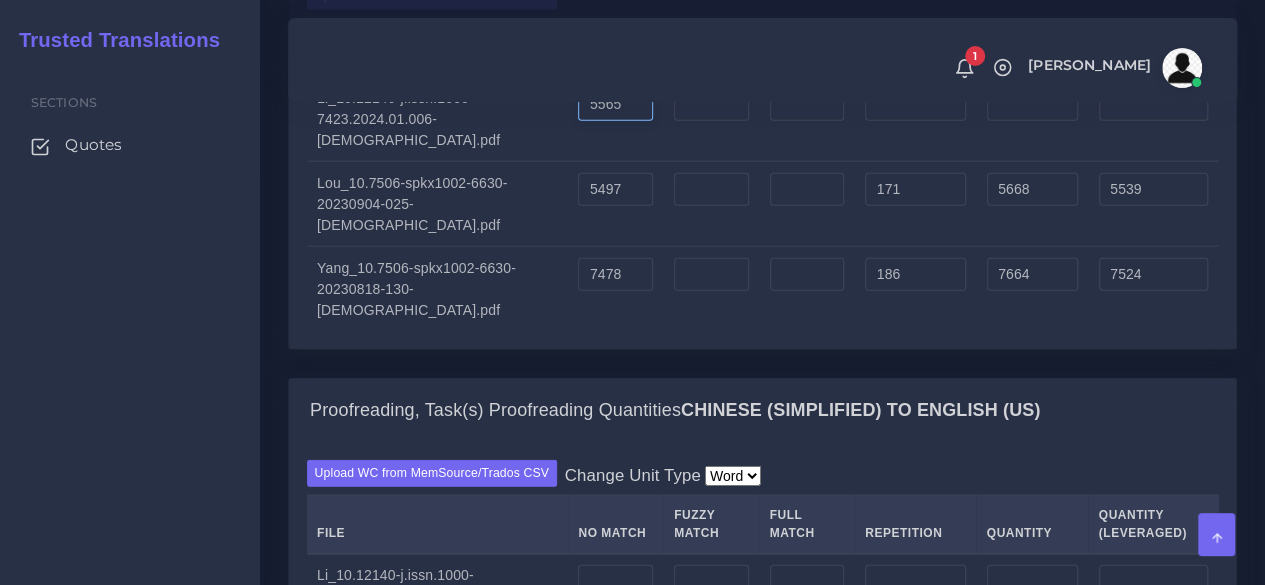 type on "5565" 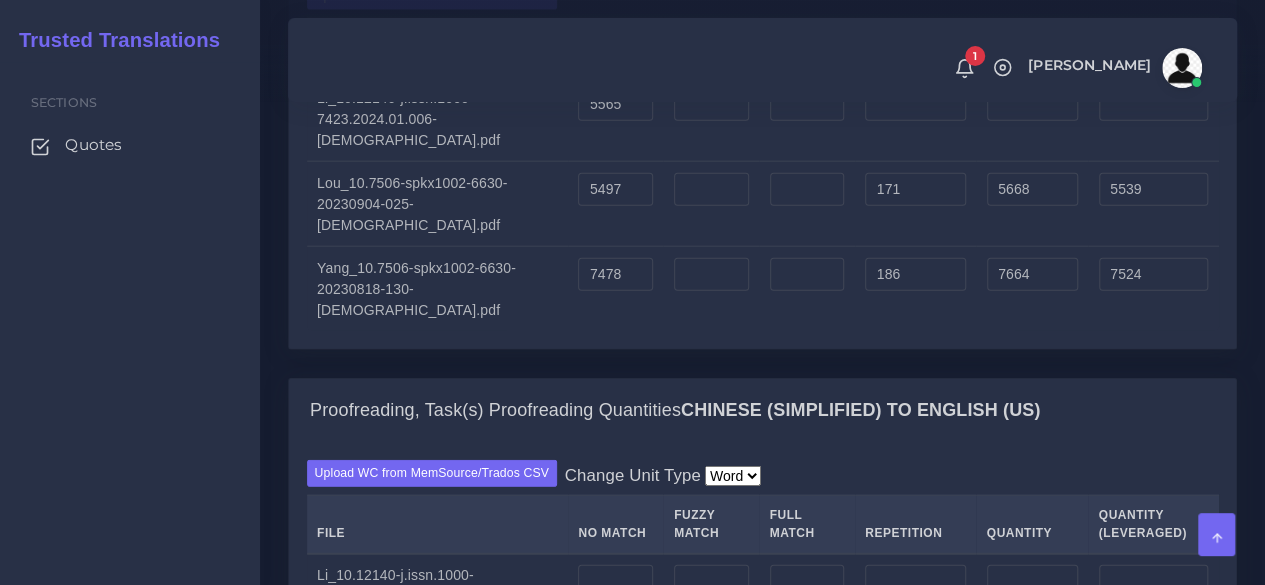 type on "5565" 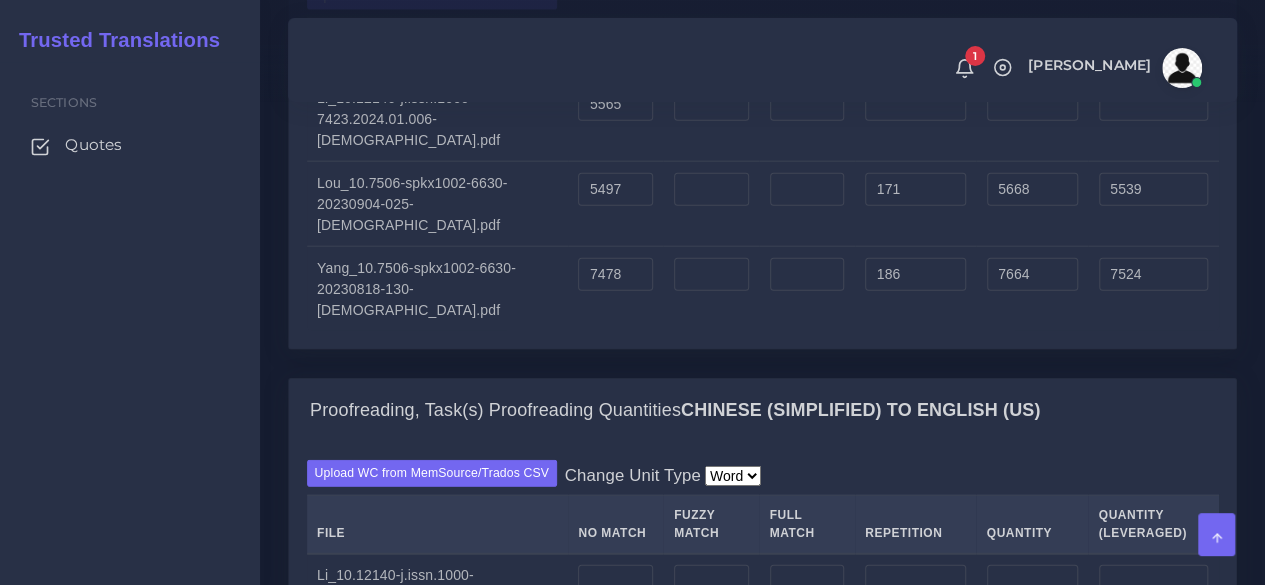 type on "5565" 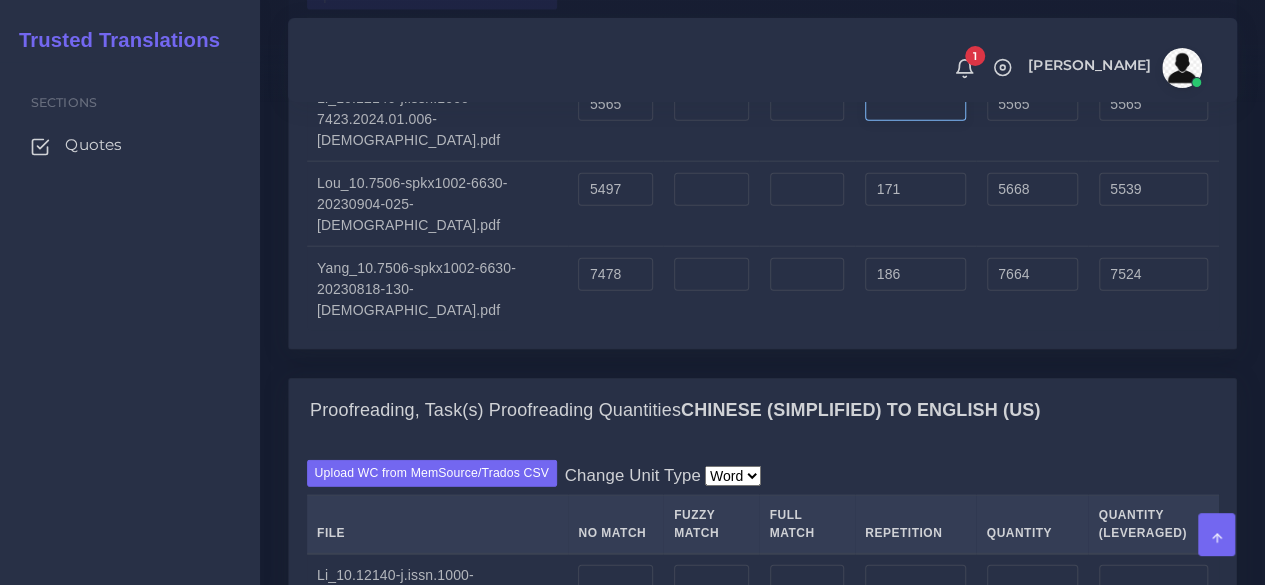 drag, startPoint x: 855, startPoint y: 231, endPoint x: 869, endPoint y: 225, distance: 15.231546 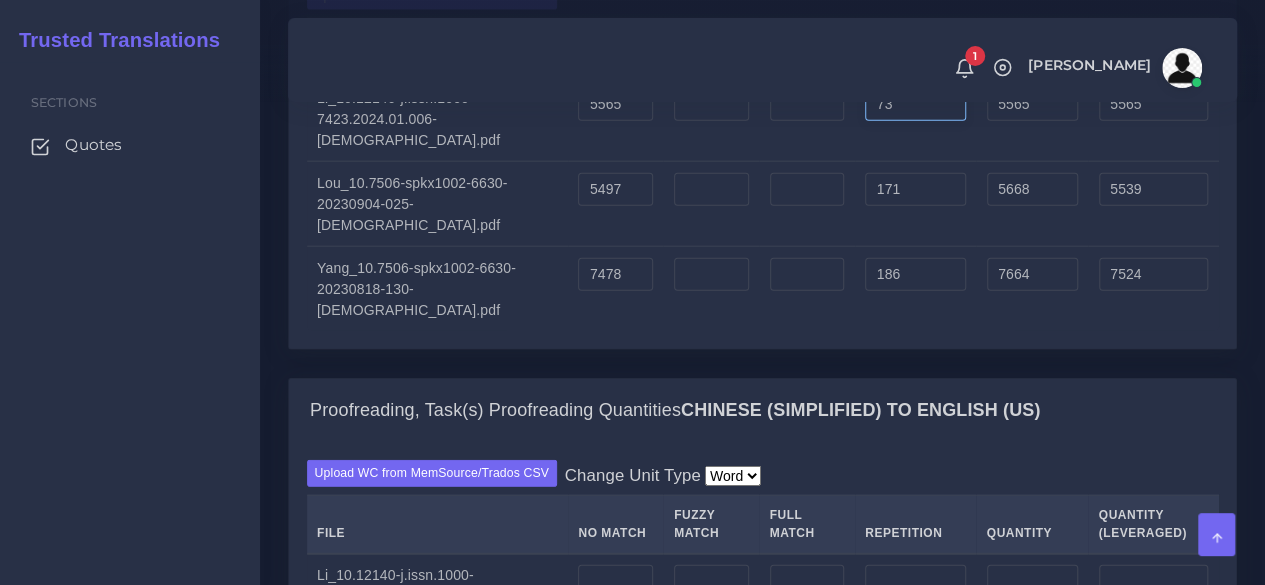 type on "73" 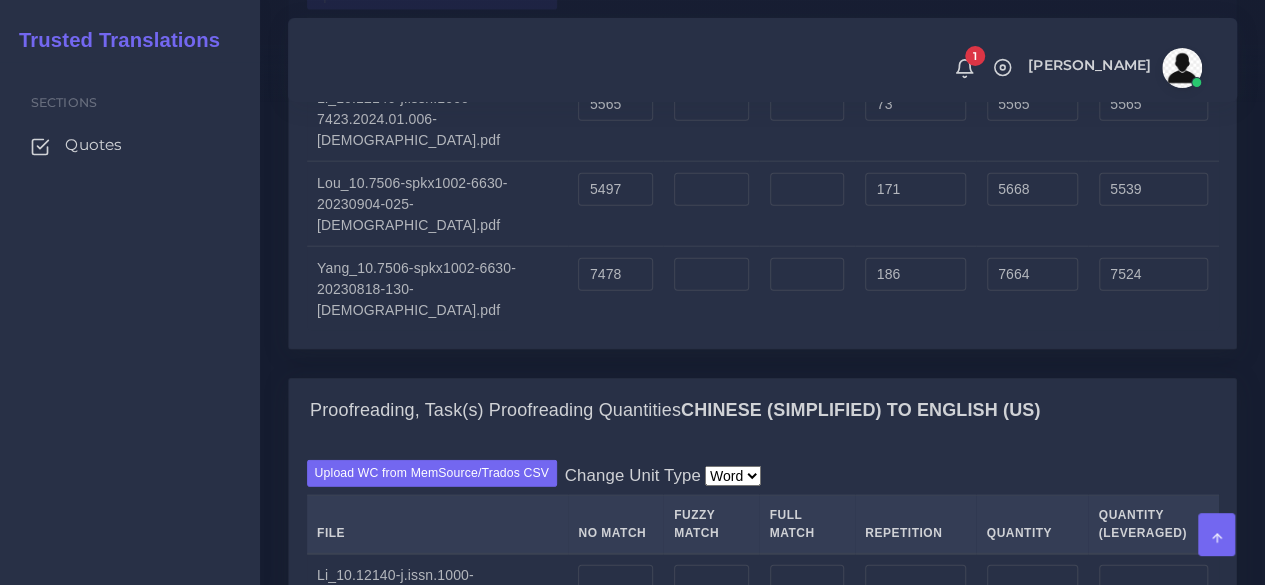 type on "5638" 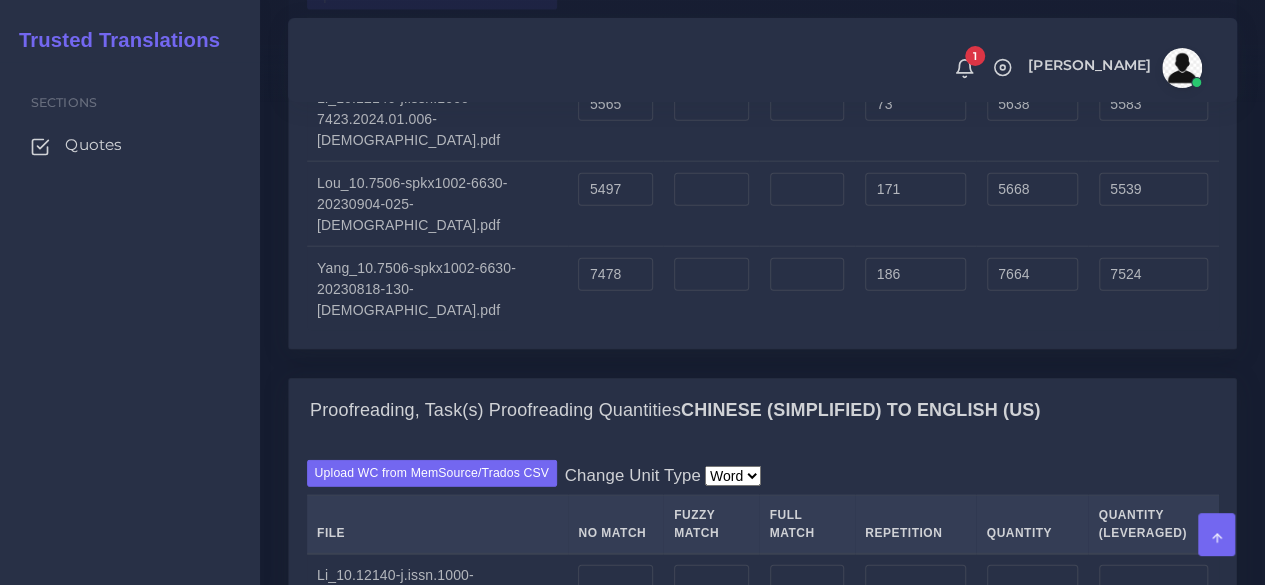click at bounding box center (807, 119) 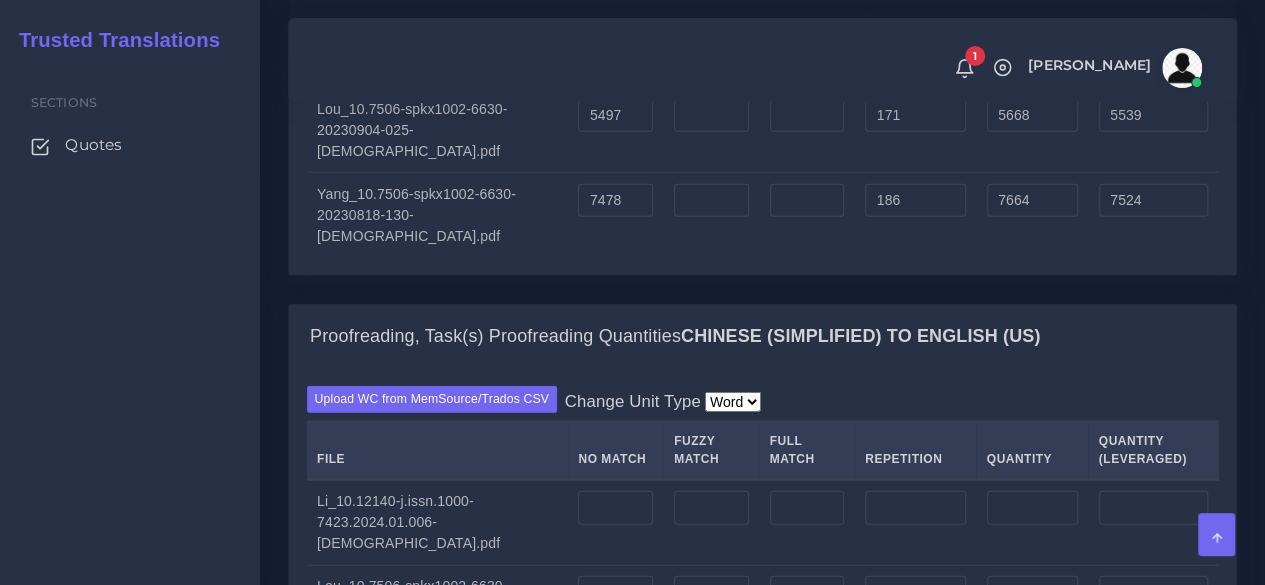 scroll, scrollTop: 2300, scrollLeft: 0, axis: vertical 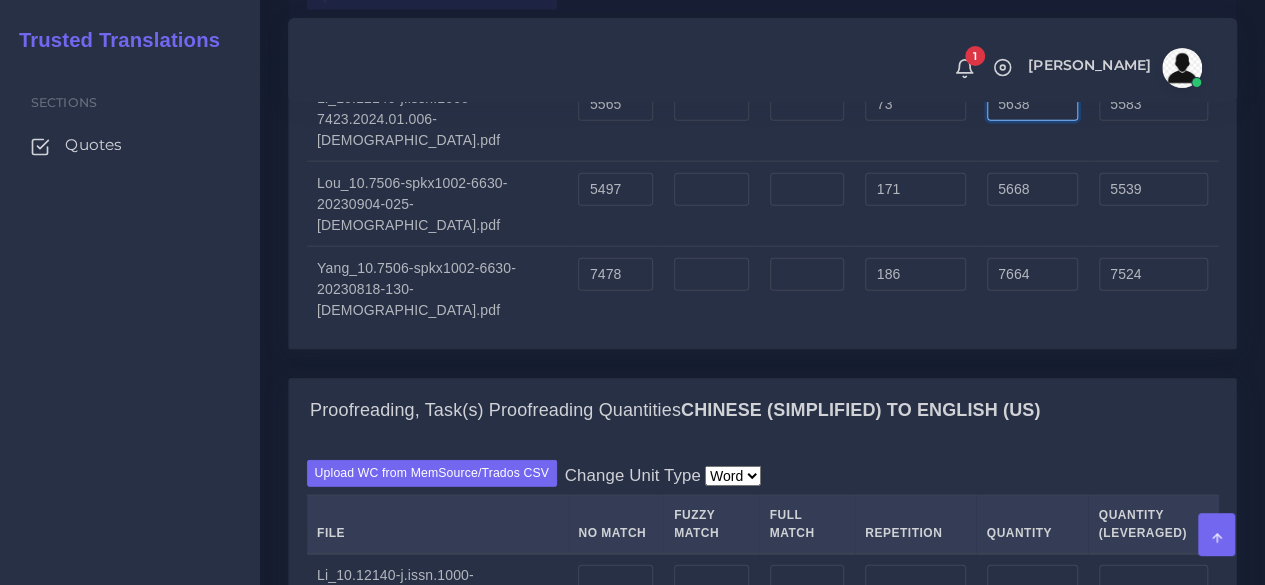 drag, startPoint x: 1034, startPoint y: 217, endPoint x: 939, endPoint y: 221, distance: 95.084175 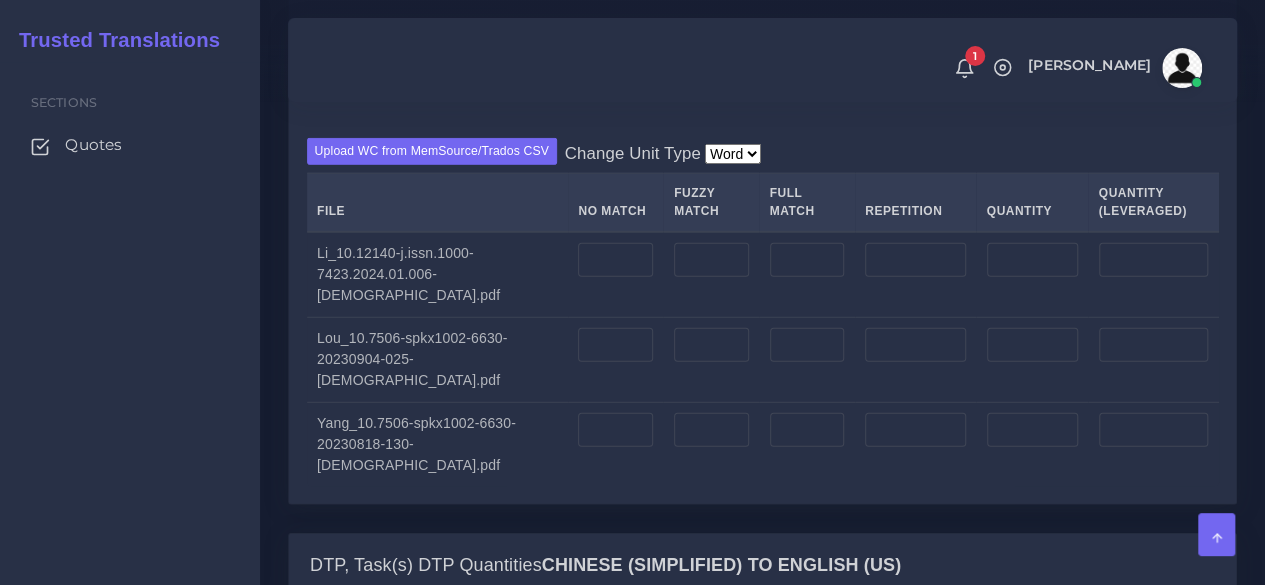 scroll, scrollTop: 2700, scrollLeft: 0, axis: vertical 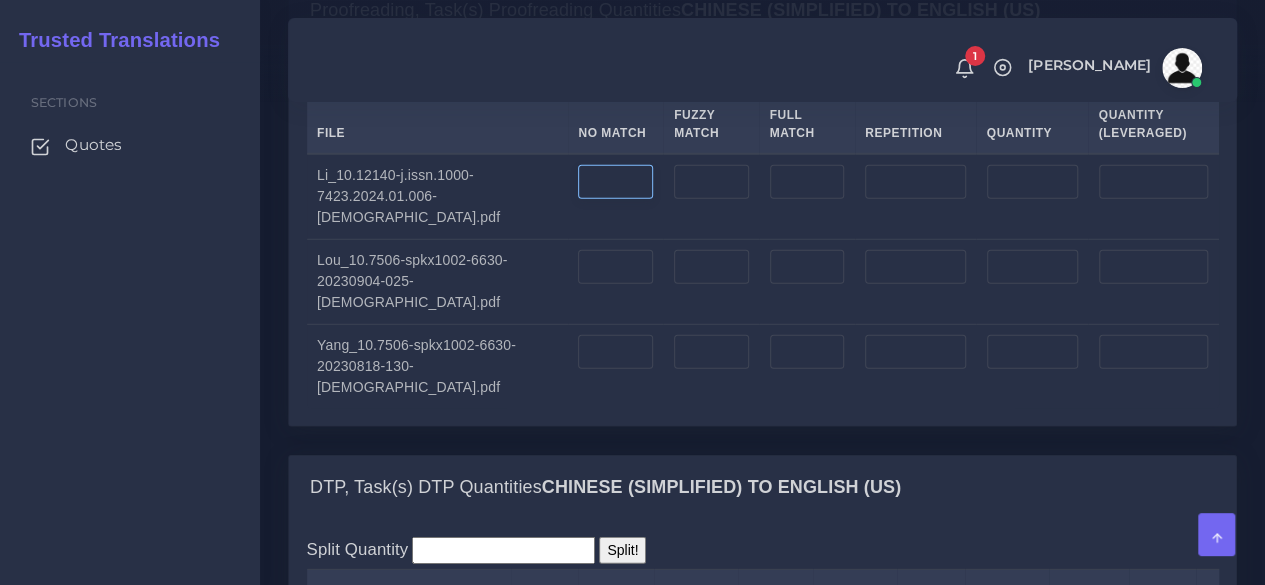 click at bounding box center [615, 182] 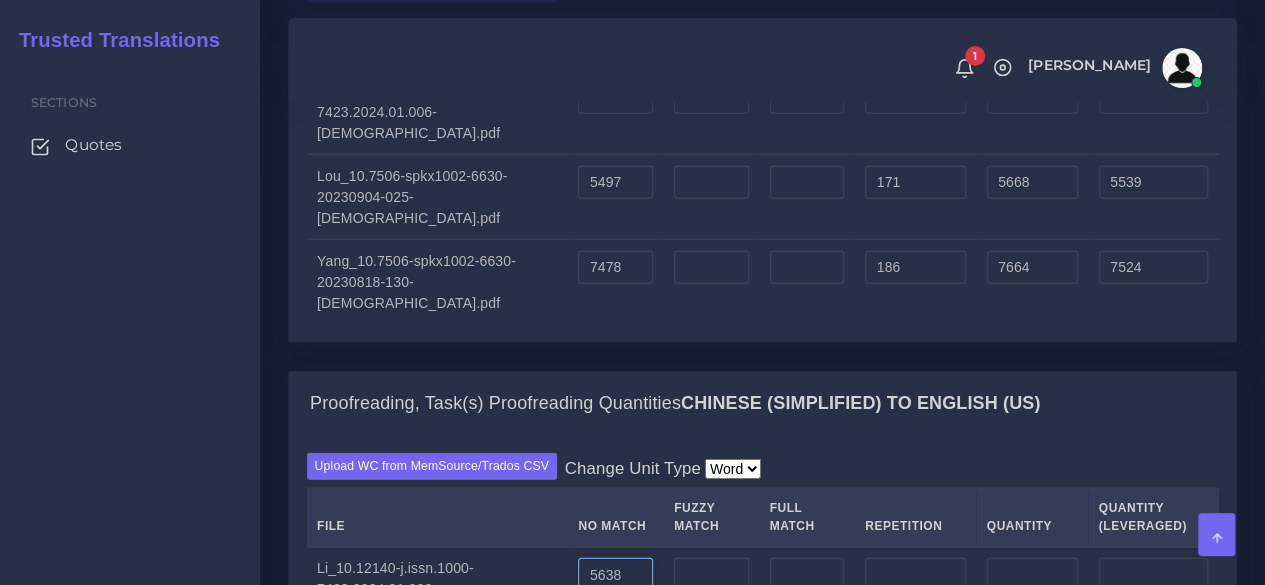 scroll, scrollTop: 2300, scrollLeft: 0, axis: vertical 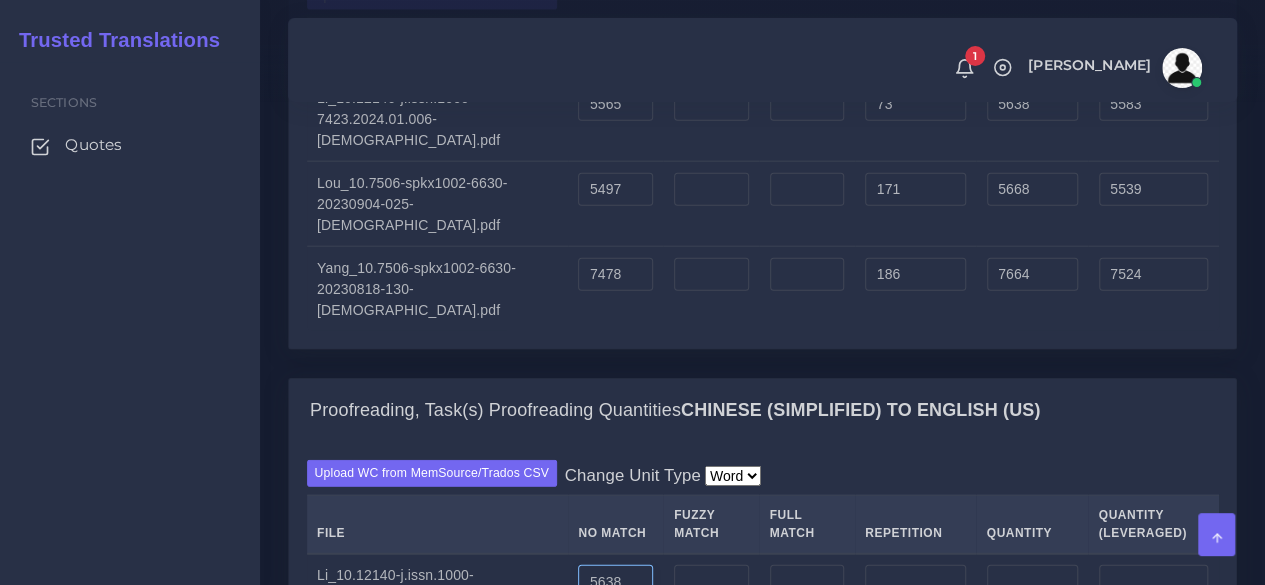 type on "5638" 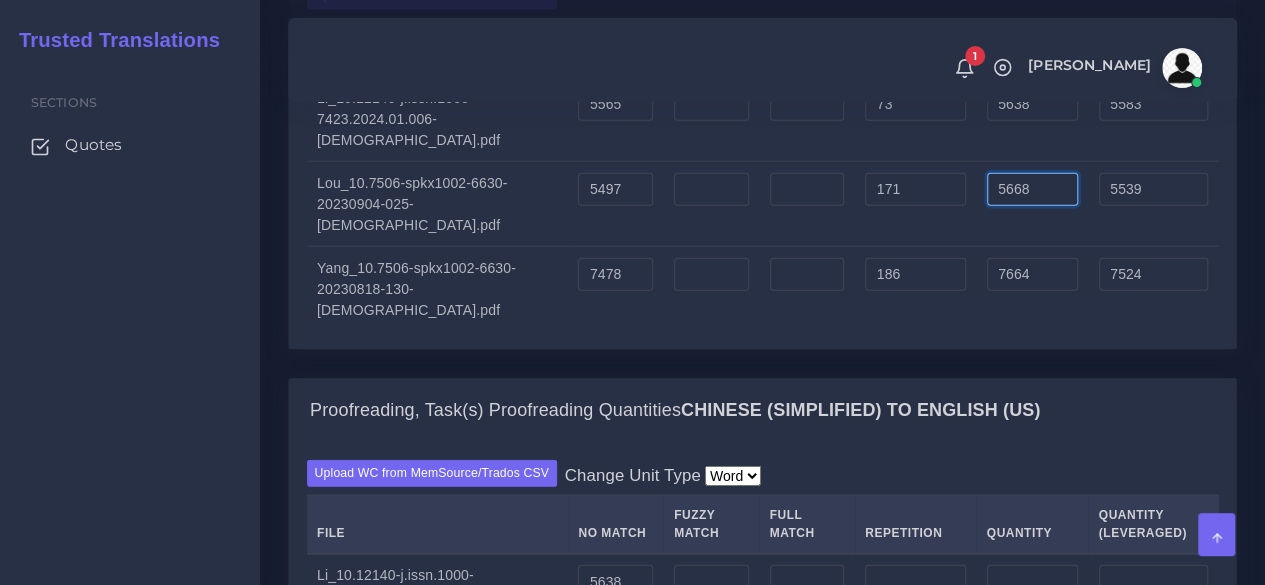 type on "5638" 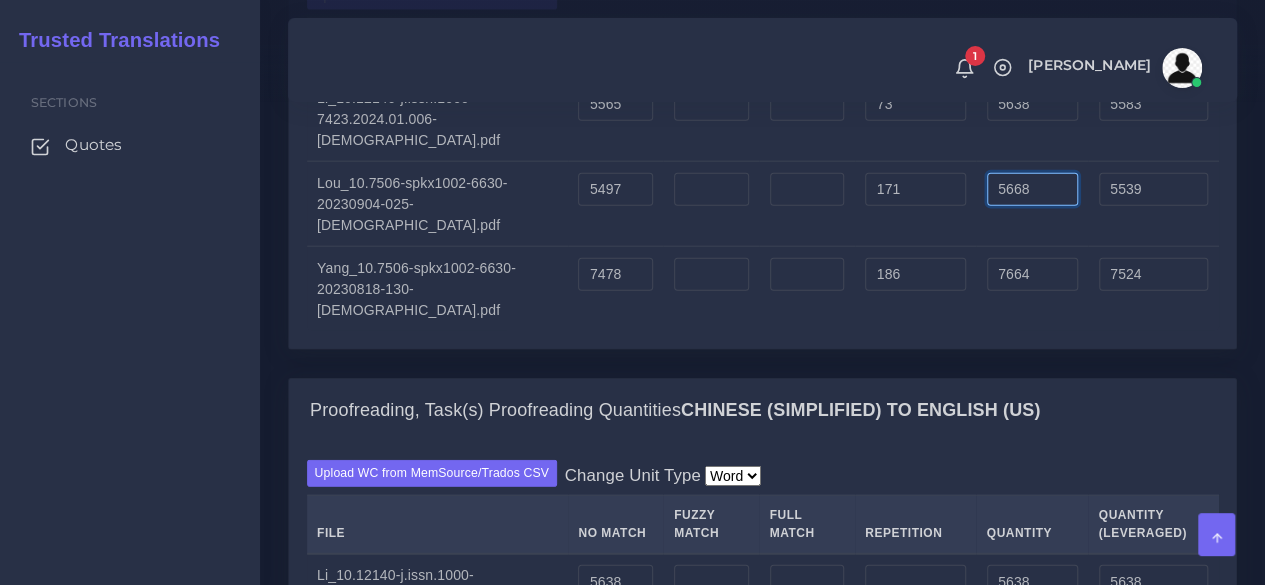 drag, startPoint x: 1034, startPoint y: 302, endPoint x: 900, endPoint y: 305, distance: 134.03358 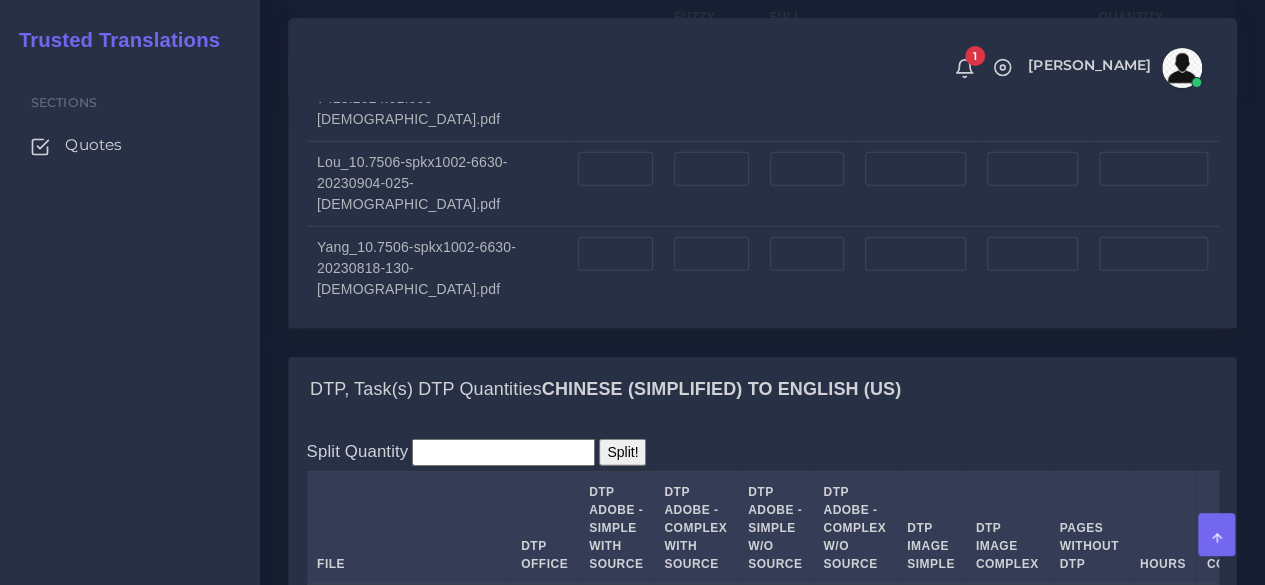 scroll, scrollTop: 2800, scrollLeft: 0, axis: vertical 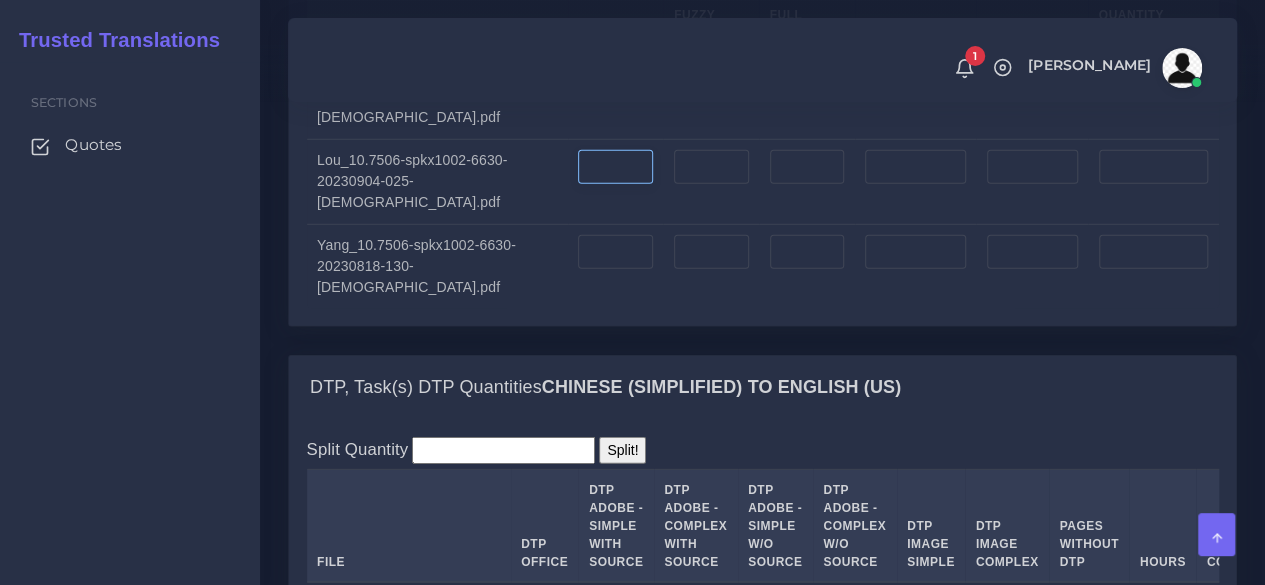 click at bounding box center [615, 167] 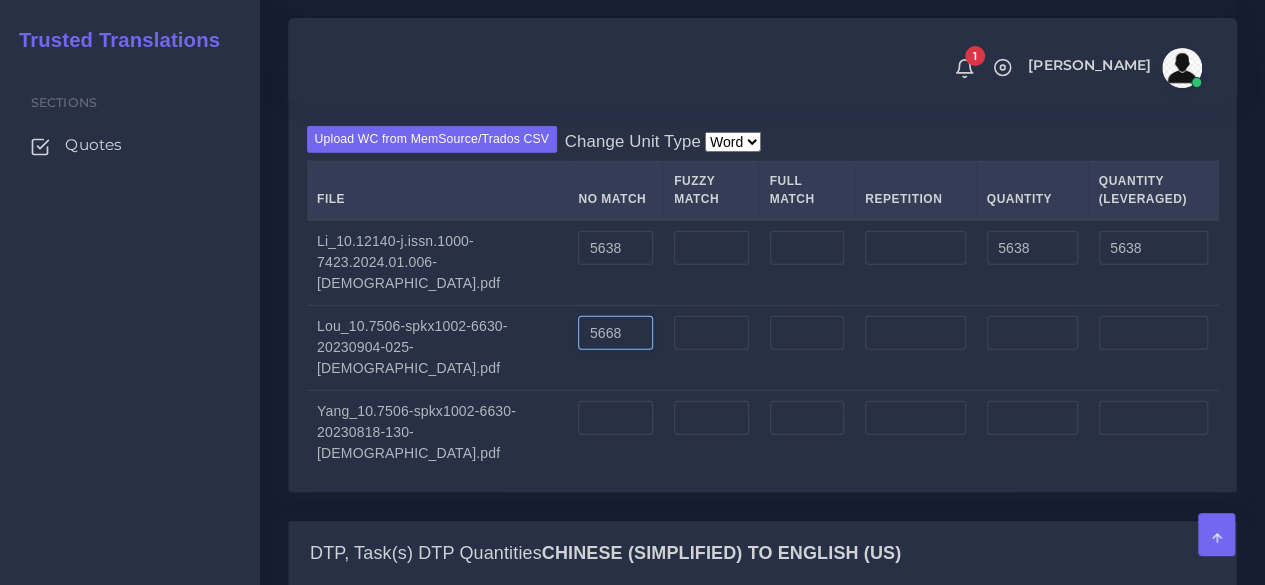 scroll, scrollTop: 2500, scrollLeft: 0, axis: vertical 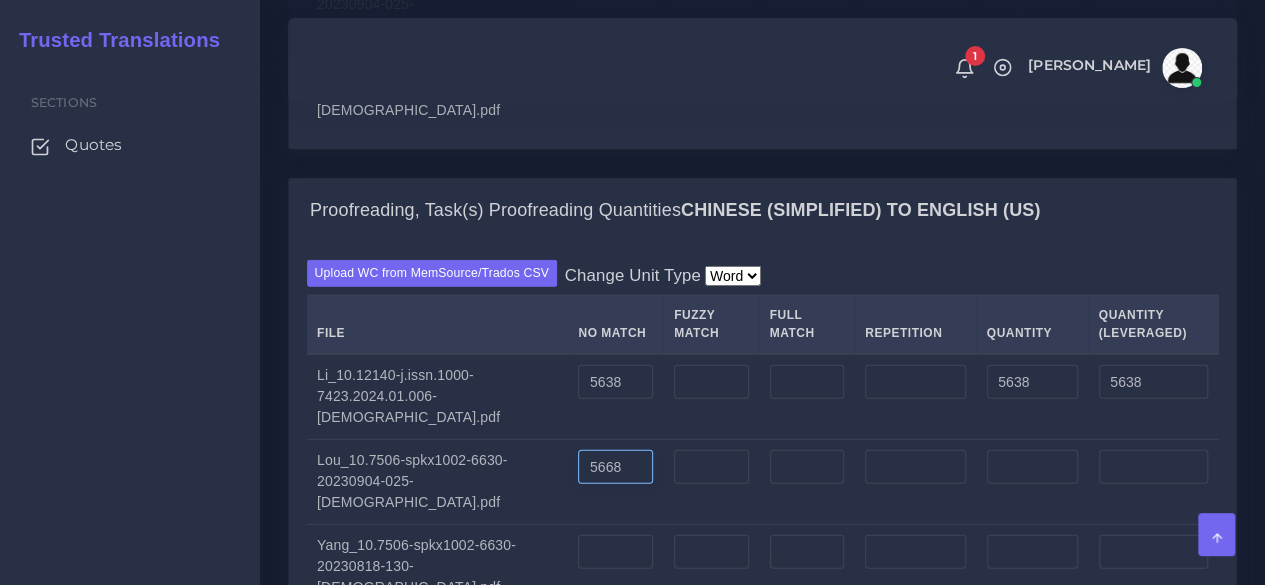 type on "5668" 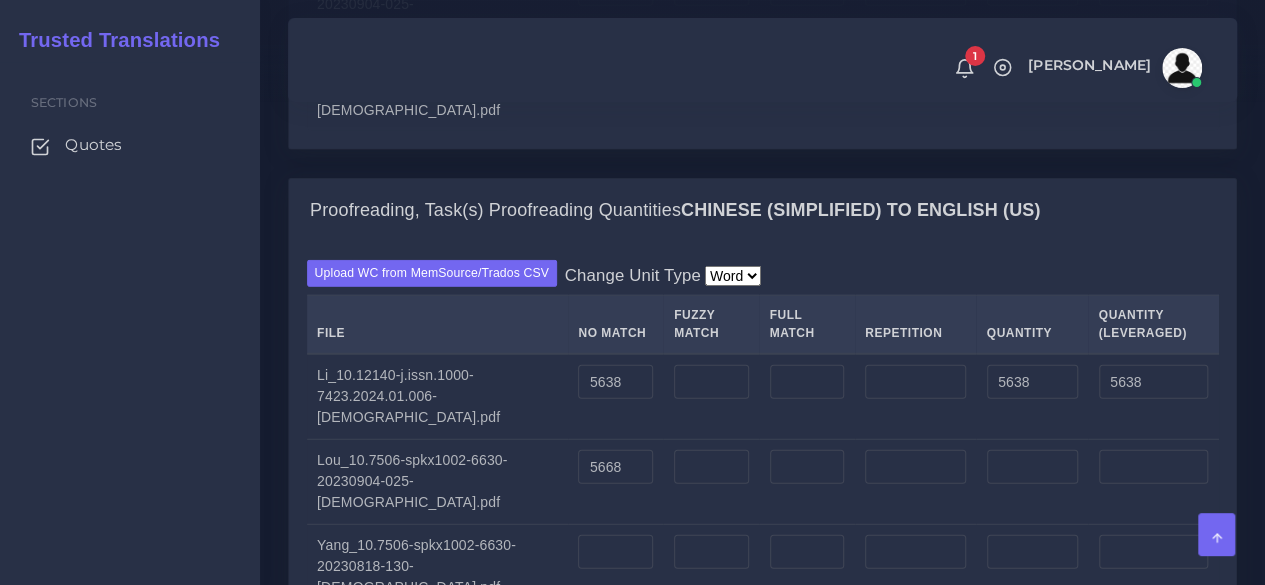 type on "5668" 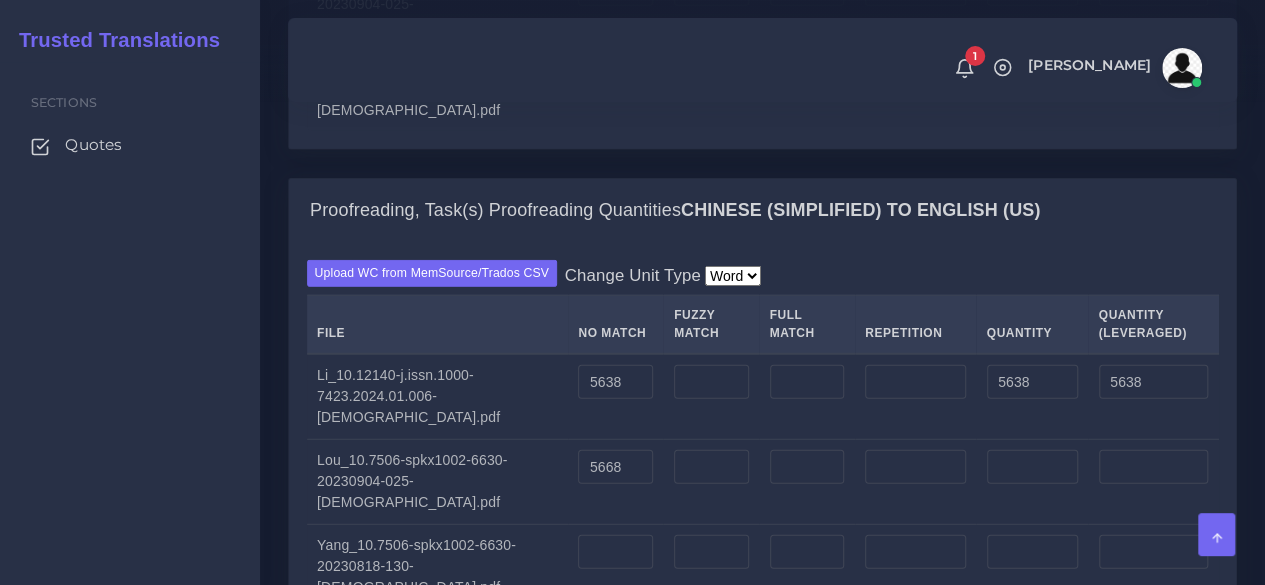 type on "5668" 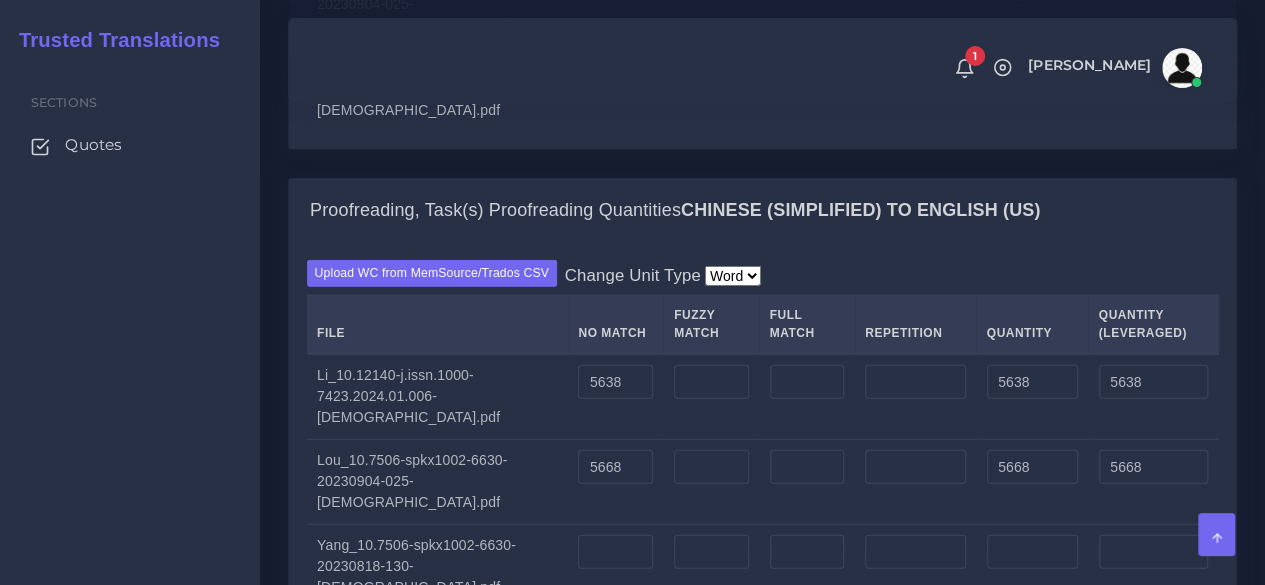 drag, startPoint x: 1042, startPoint y: 164, endPoint x: 924, endPoint y: 179, distance: 118.94957 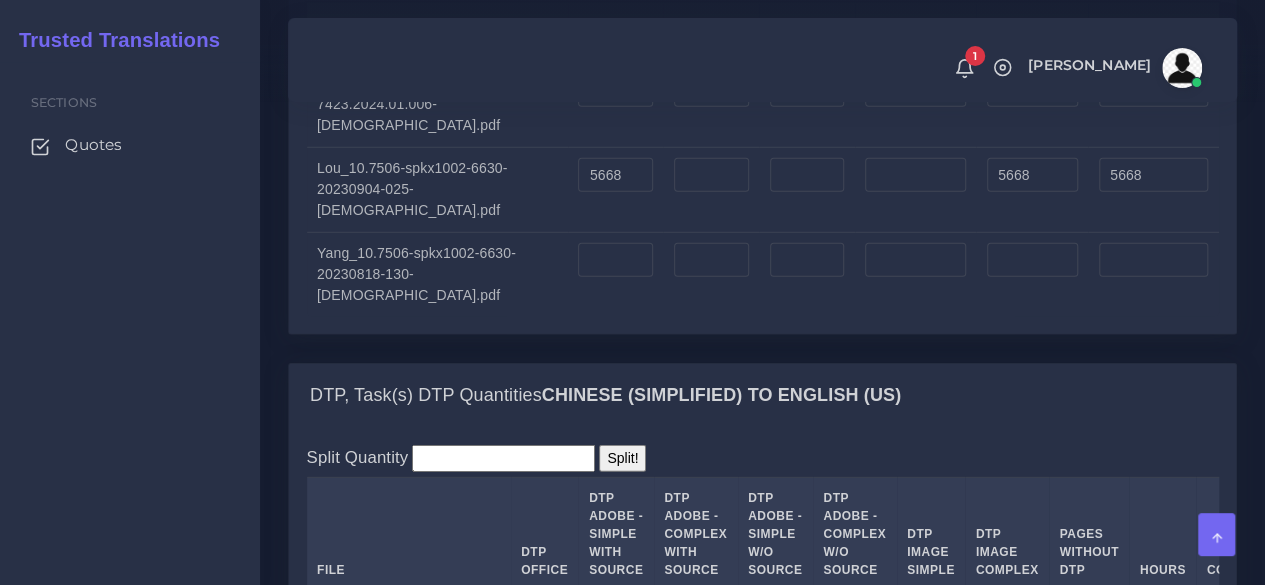 scroll, scrollTop: 2800, scrollLeft: 0, axis: vertical 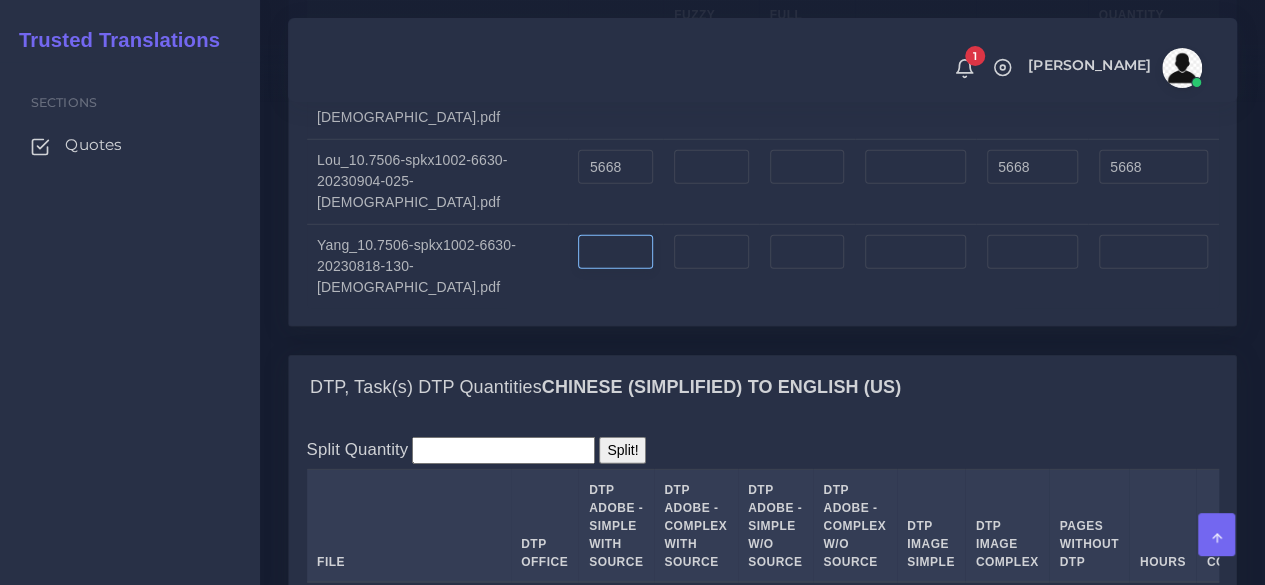 click at bounding box center (615, 252) 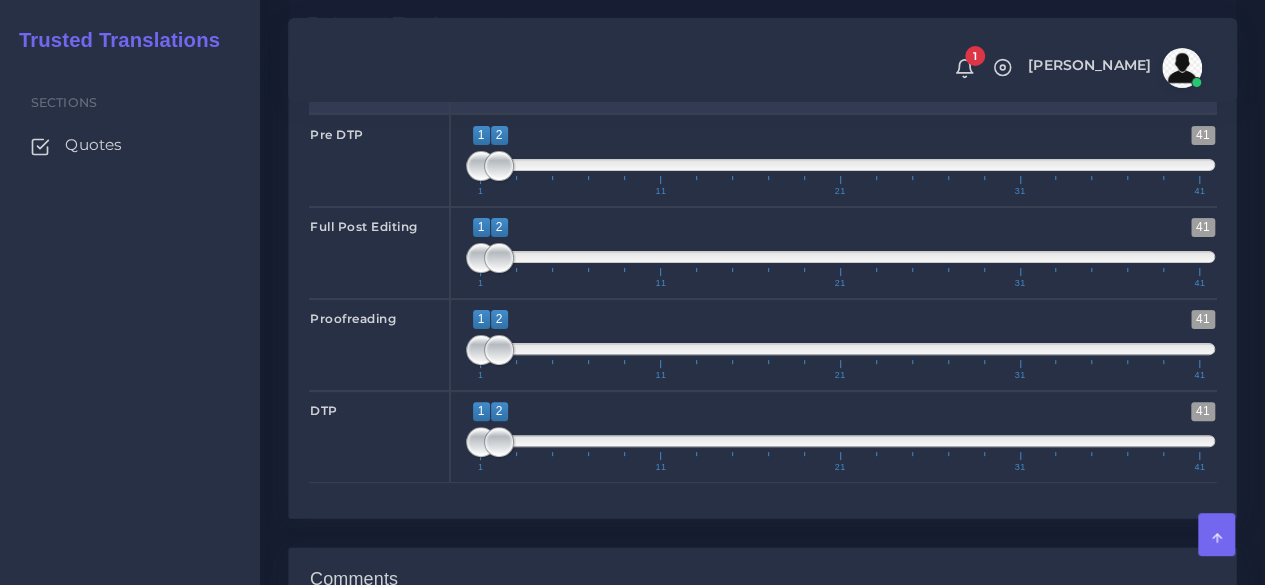 scroll, scrollTop: 4000, scrollLeft: 0, axis: vertical 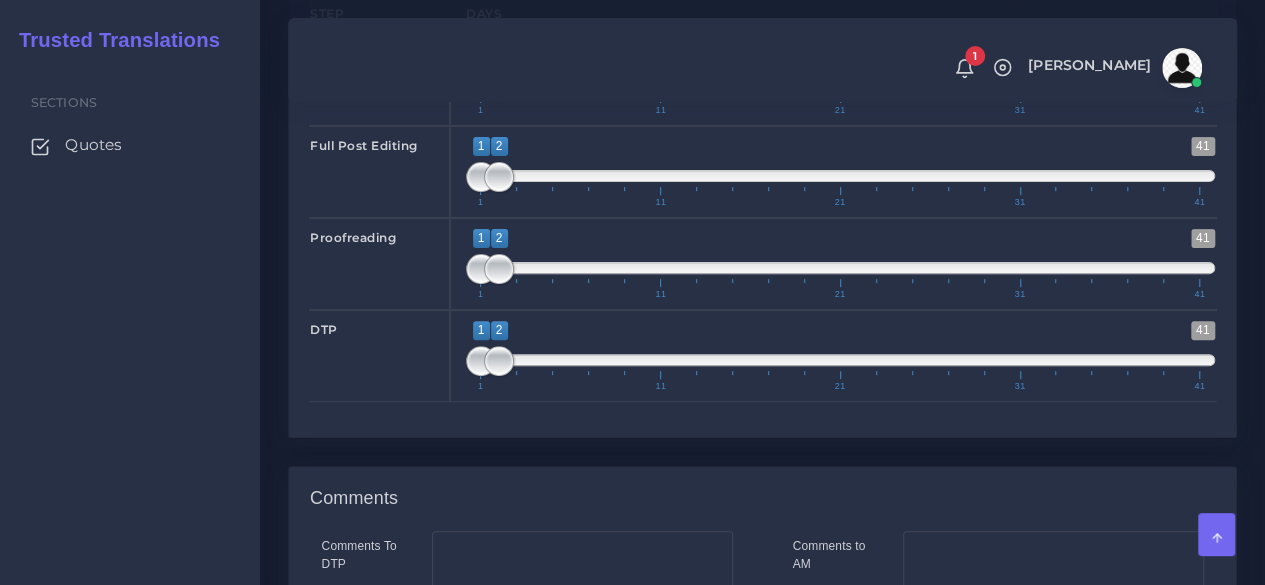 type on "7664" 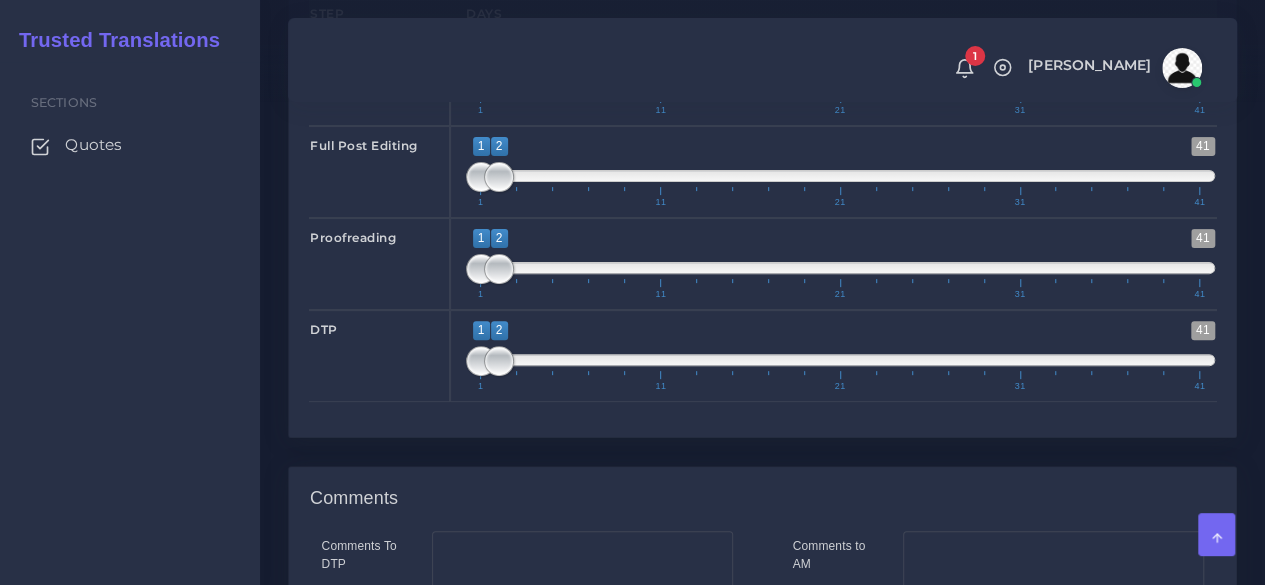 drag, startPoint x: 506, startPoint y: 215, endPoint x: 483, endPoint y: 215, distance: 23 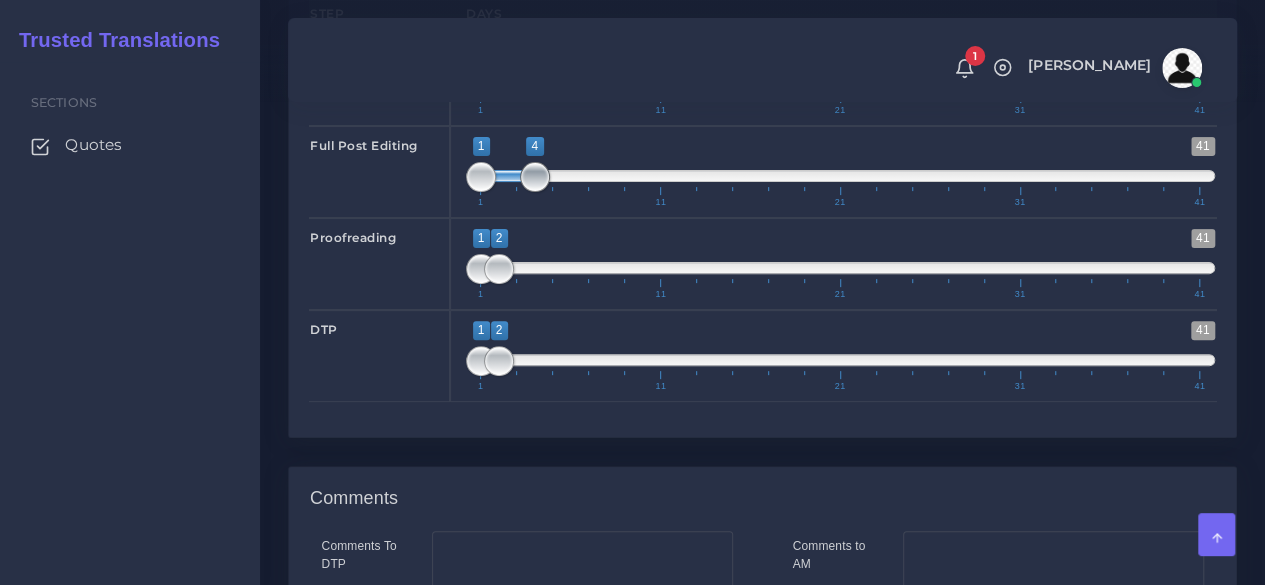 type on "1;5" 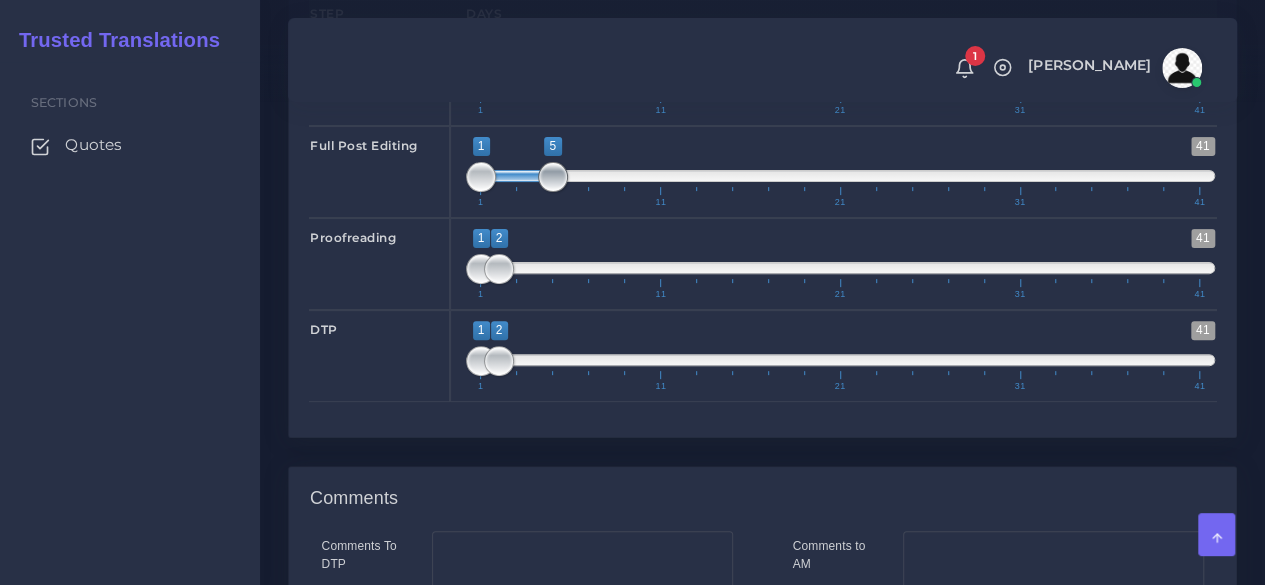drag, startPoint x: 490, startPoint y: 307, endPoint x: 541, endPoint y: 299, distance: 51.62364 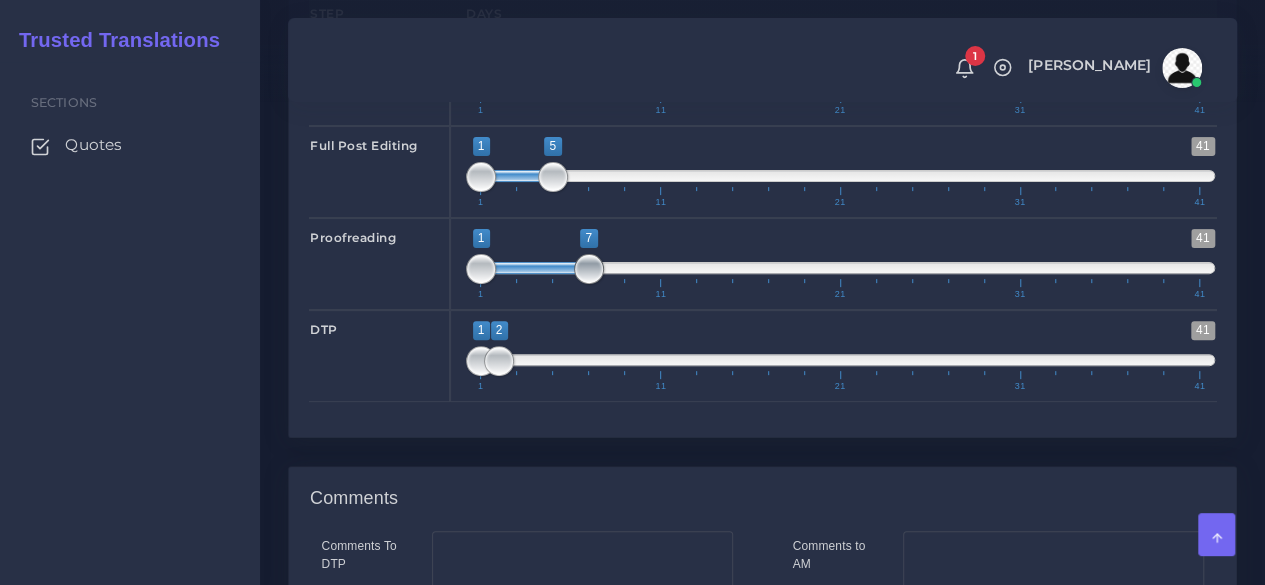 drag, startPoint x: 500, startPoint y: 395, endPoint x: 583, endPoint y: 386, distance: 83.48653 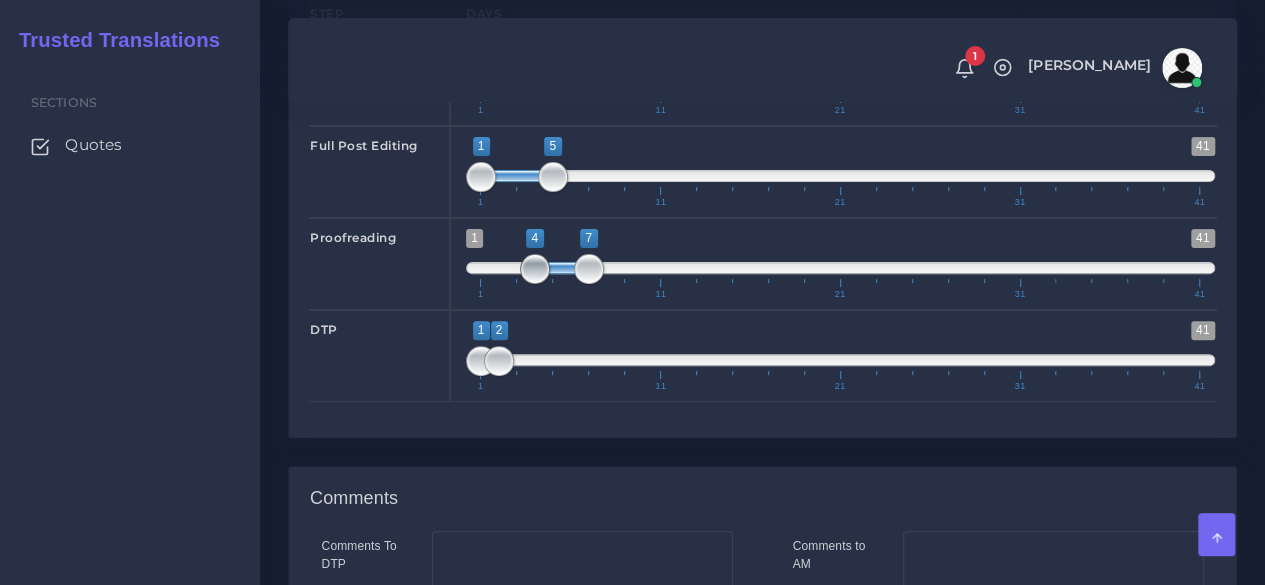 type on "5;7" 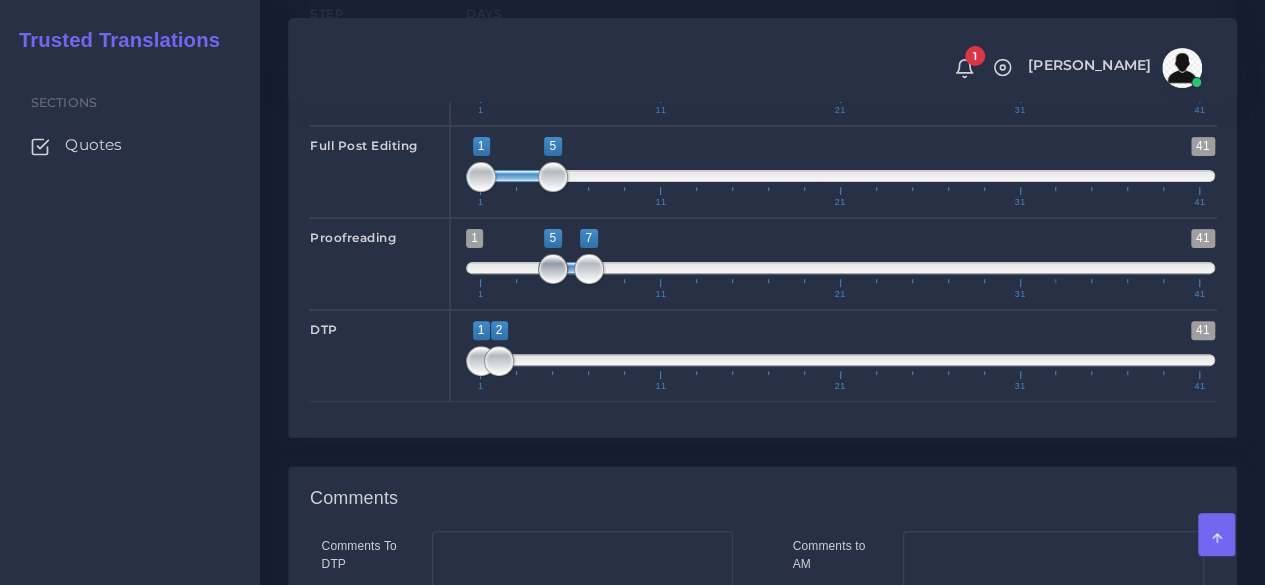 drag, startPoint x: 482, startPoint y: 395, endPoint x: 554, endPoint y: 394, distance: 72.00694 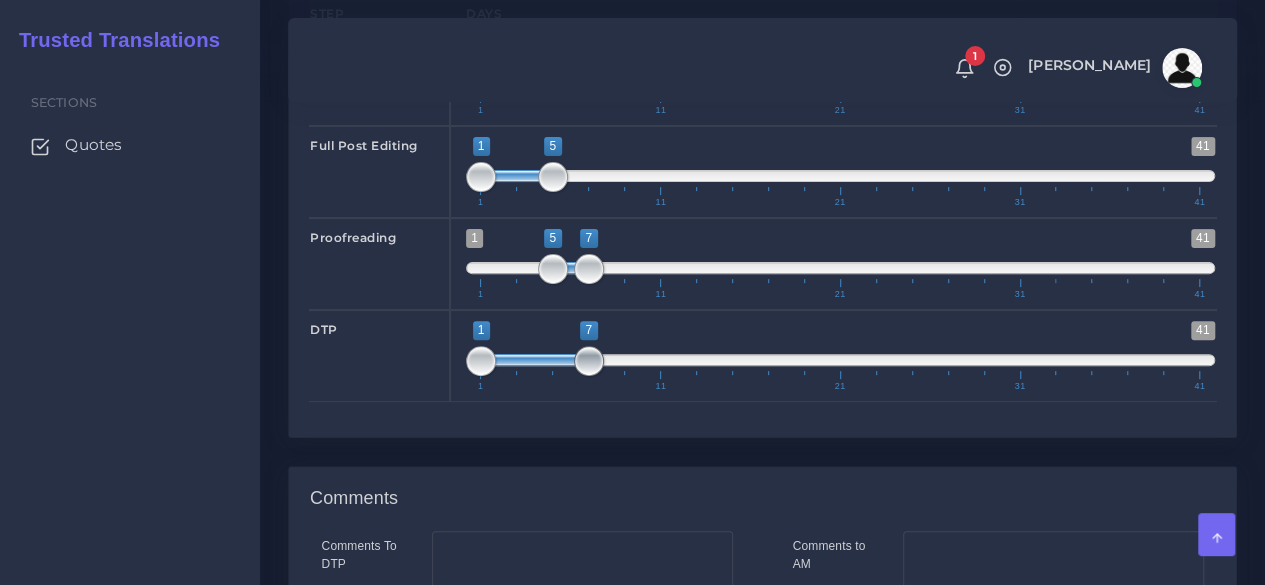 drag, startPoint x: 500, startPoint y: 493, endPoint x: 588, endPoint y: 485, distance: 88.362885 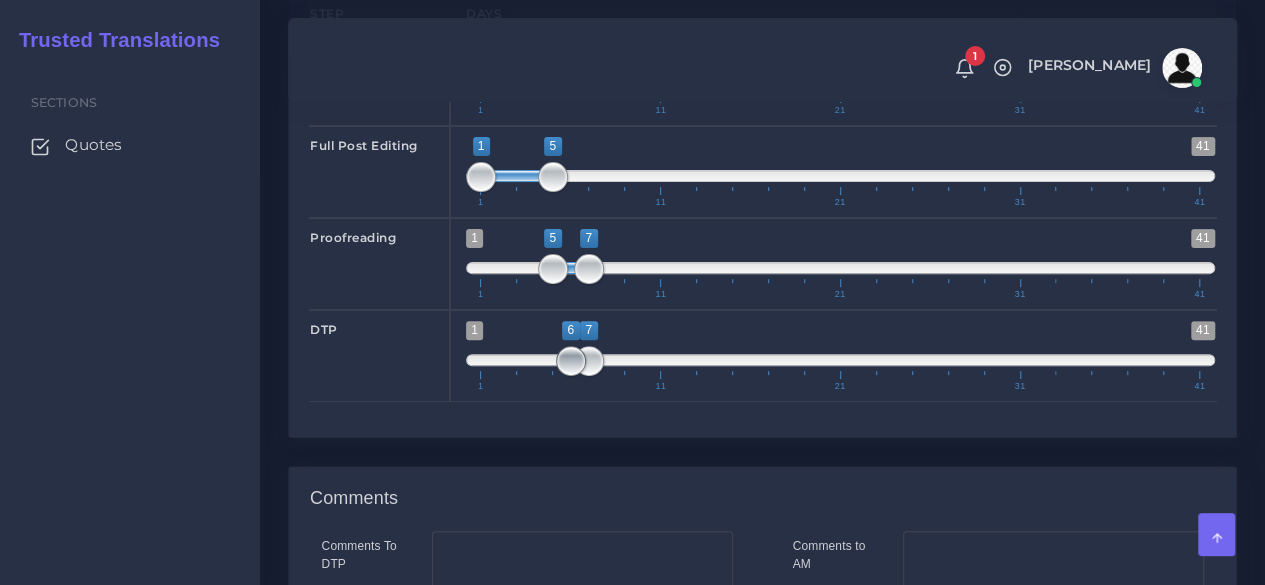 type on "7;7" 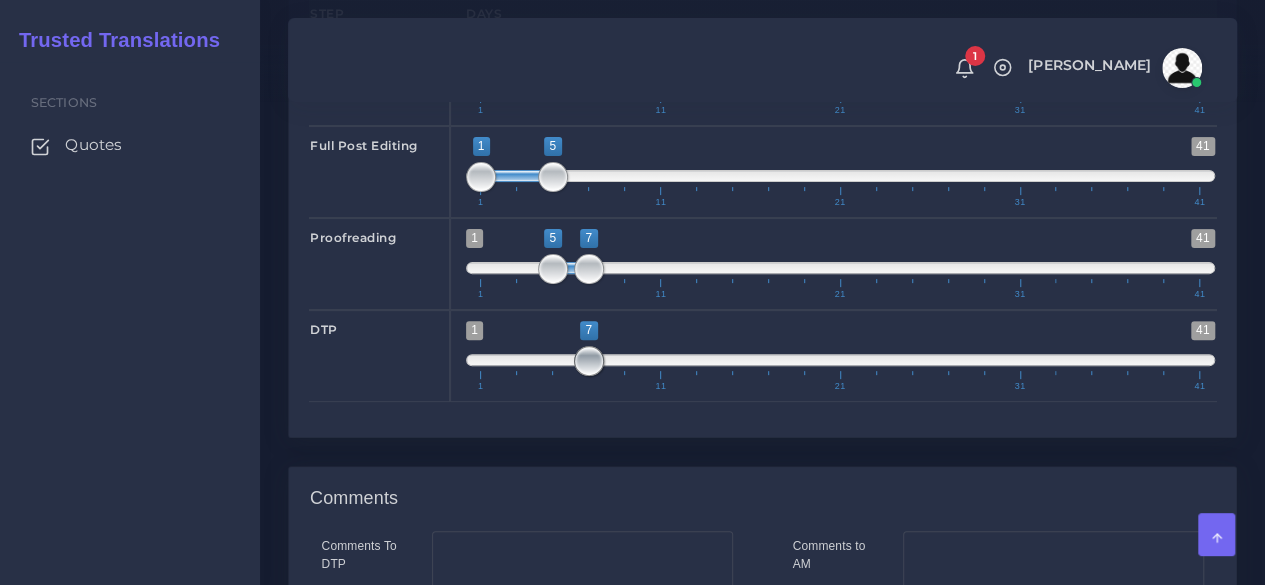 drag, startPoint x: 482, startPoint y: 490, endPoint x: 592, endPoint y: 487, distance: 110.0409 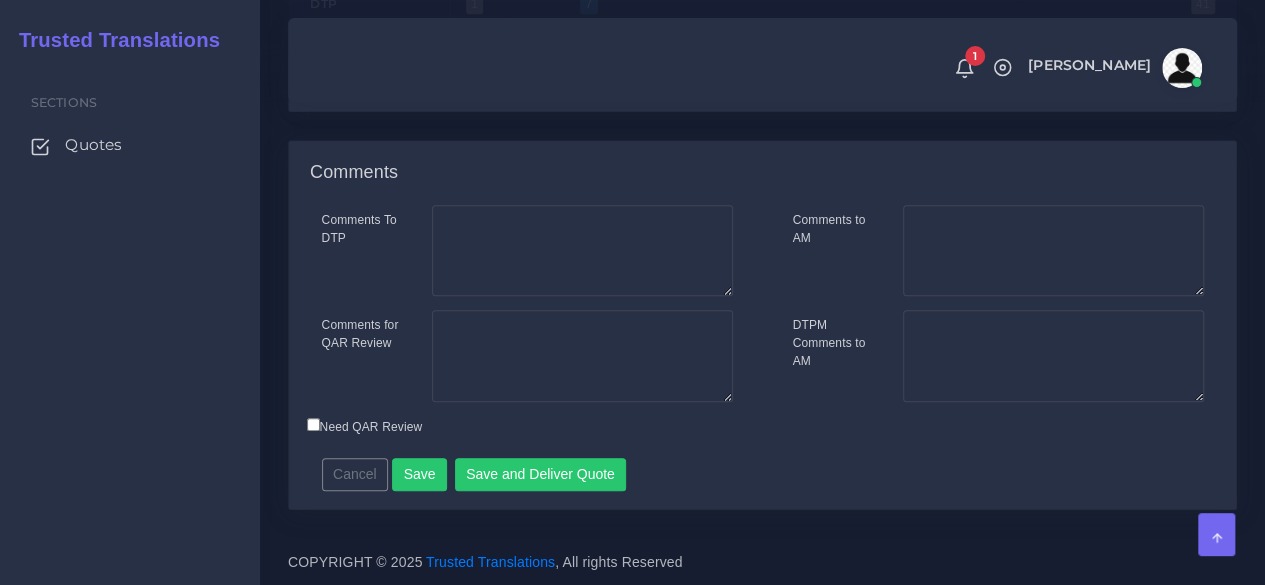 scroll, scrollTop: 4450, scrollLeft: 0, axis: vertical 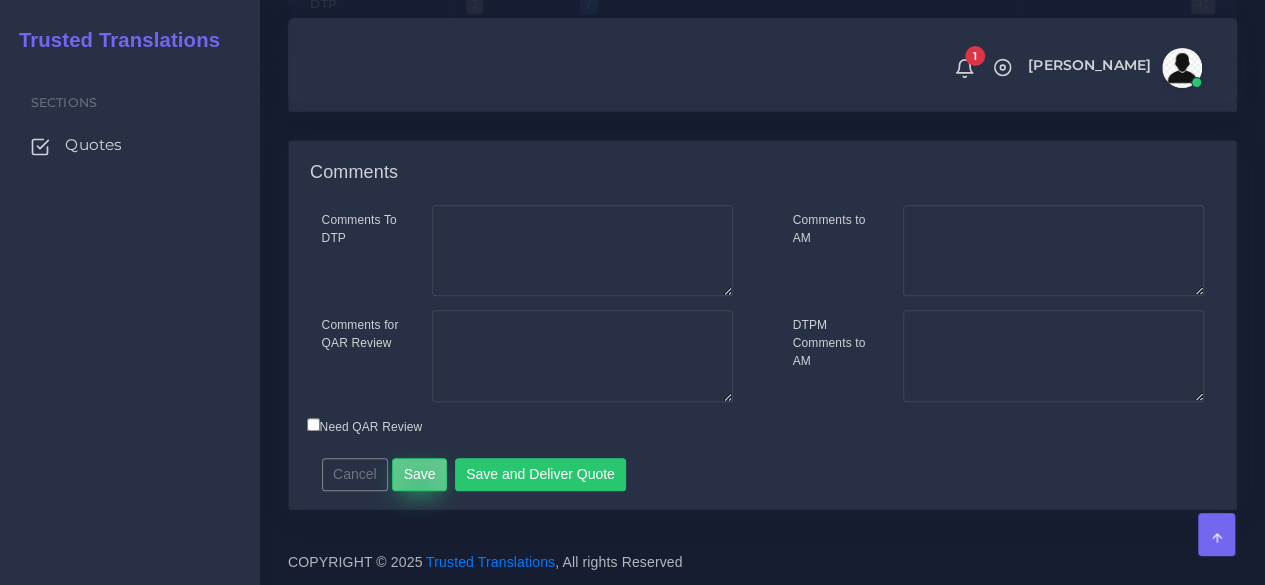 click on "Save" at bounding box center (419, 475) 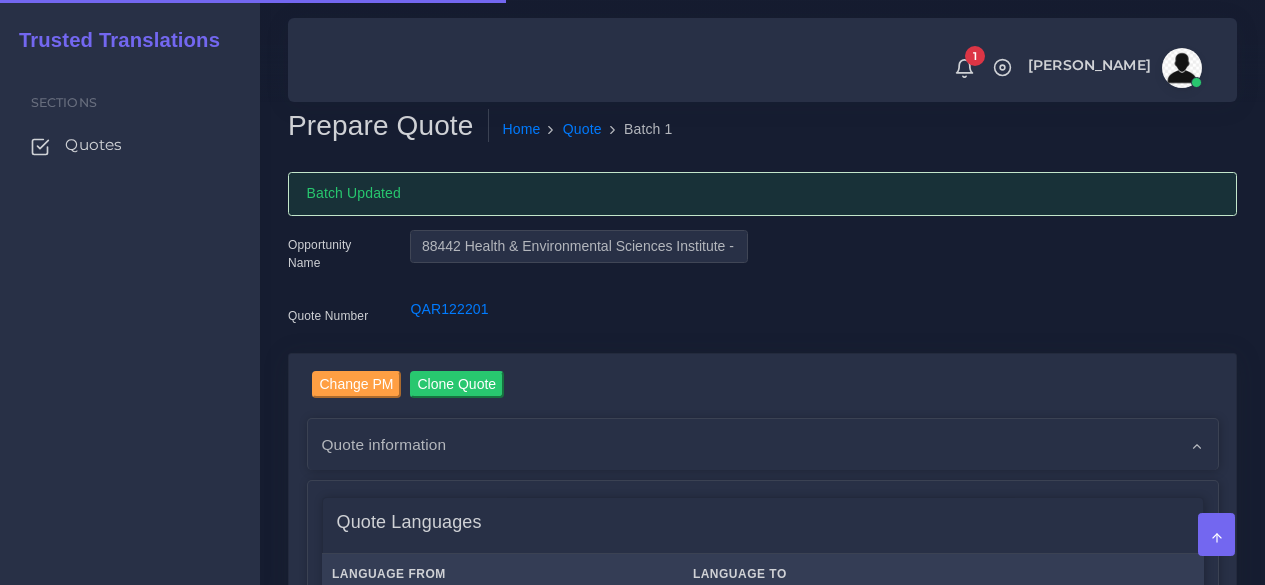scroll, scrollTop: 0, scrollLeft: 0, axis: both 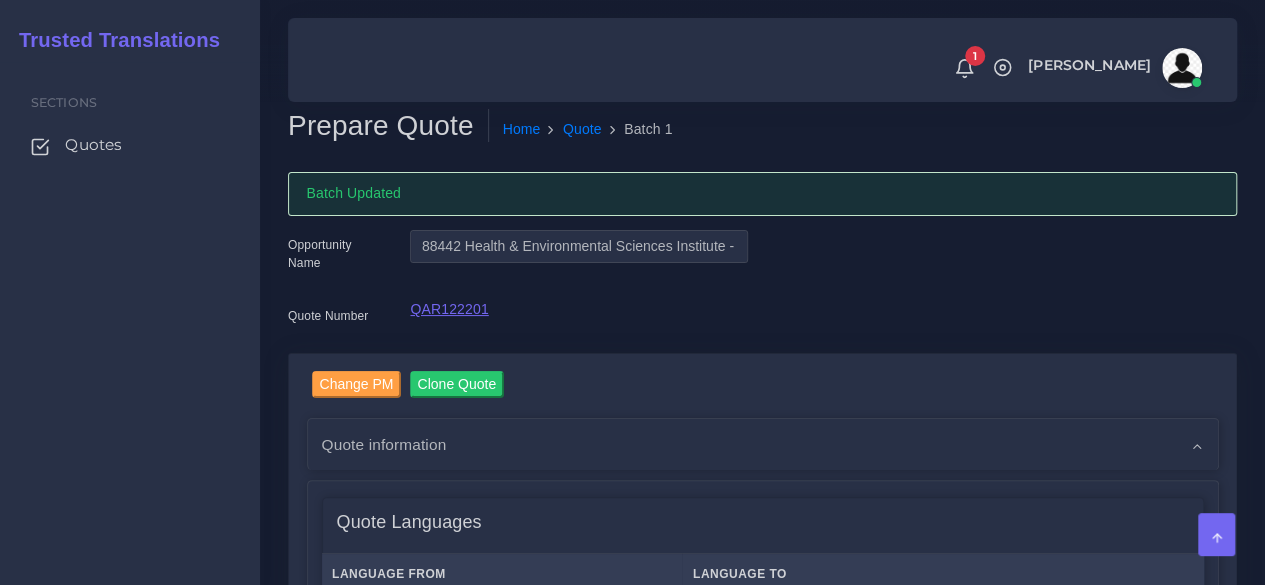 click on "QAR122201" at bounding box center [449, 309] 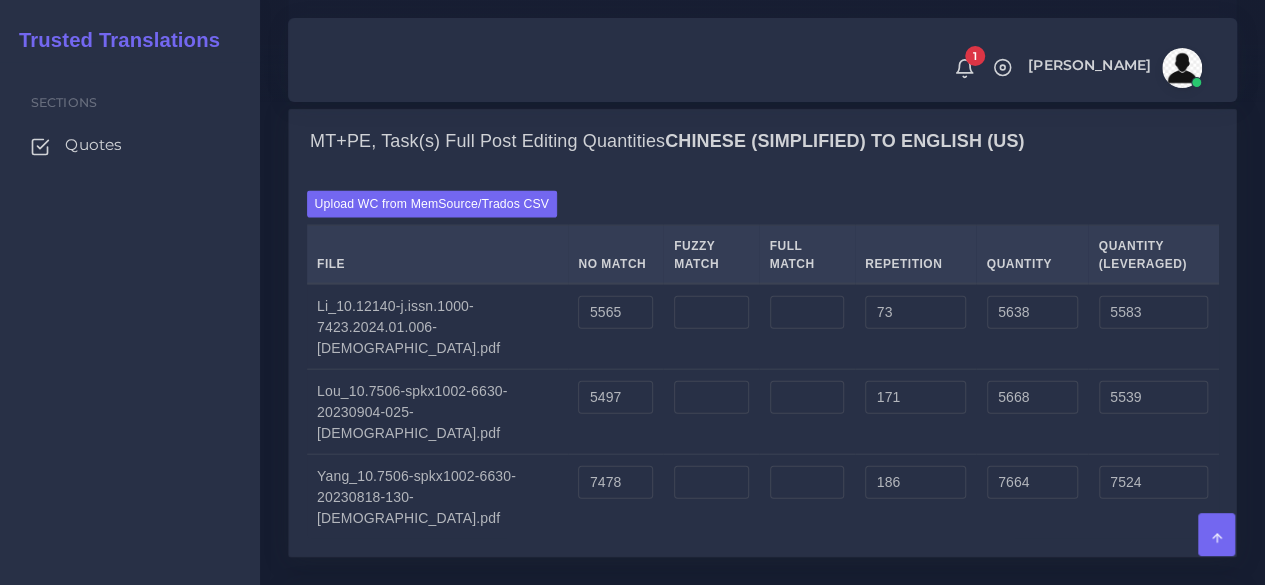 scroll, scrollTop: 1808, scrollLeft: 0, axis: vertical 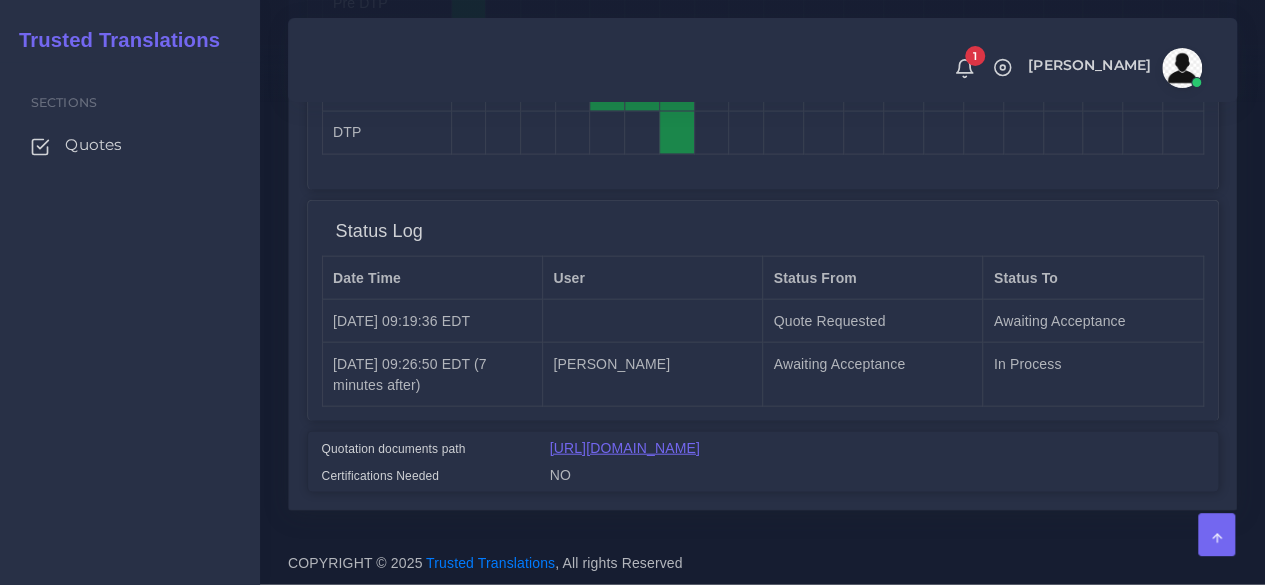 click on "[URL][DOMAIN_NAME]" at bounding box center [625, 448] 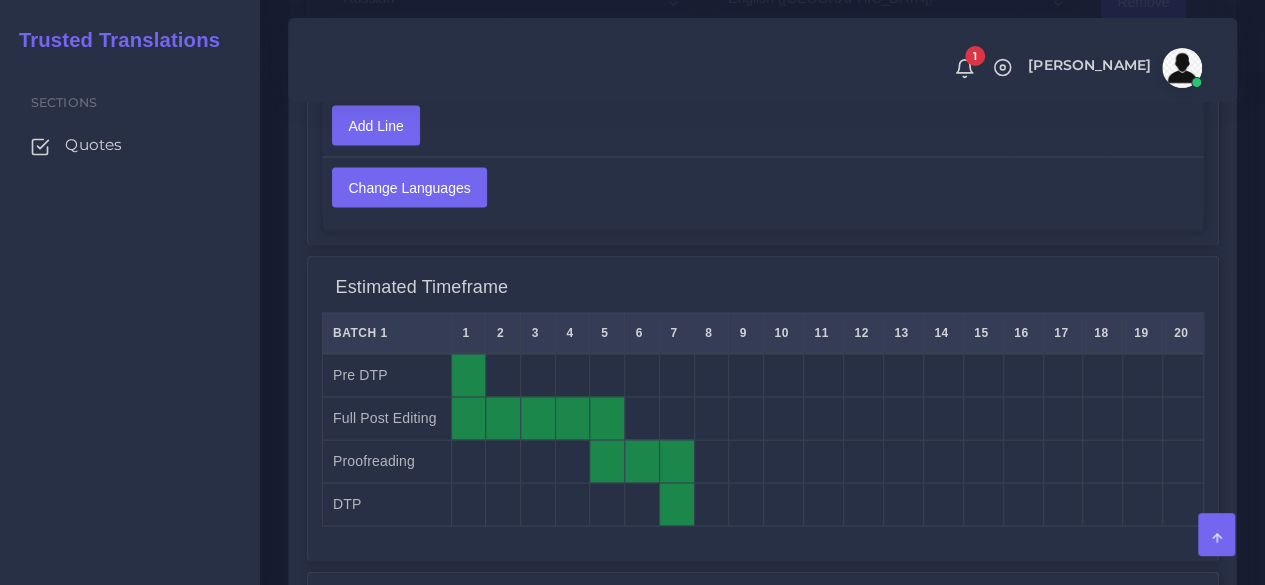 scroll, scrollTop: 1802, scrollLeft: 0, axis: vertical 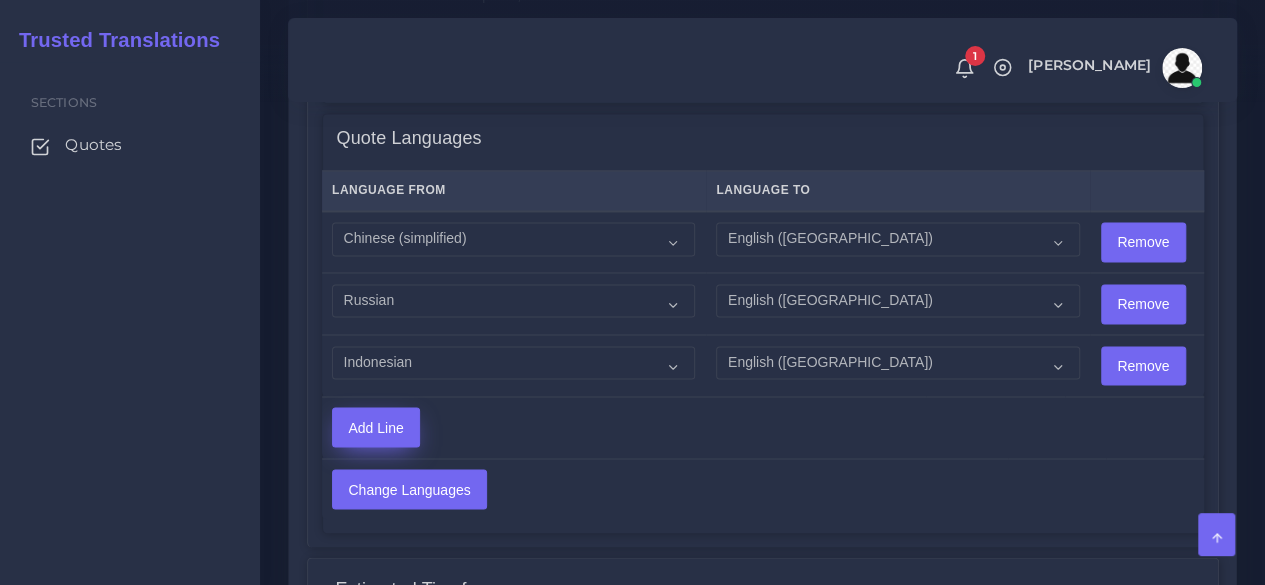 click on "Add Line" at bounding box center [376, 427] 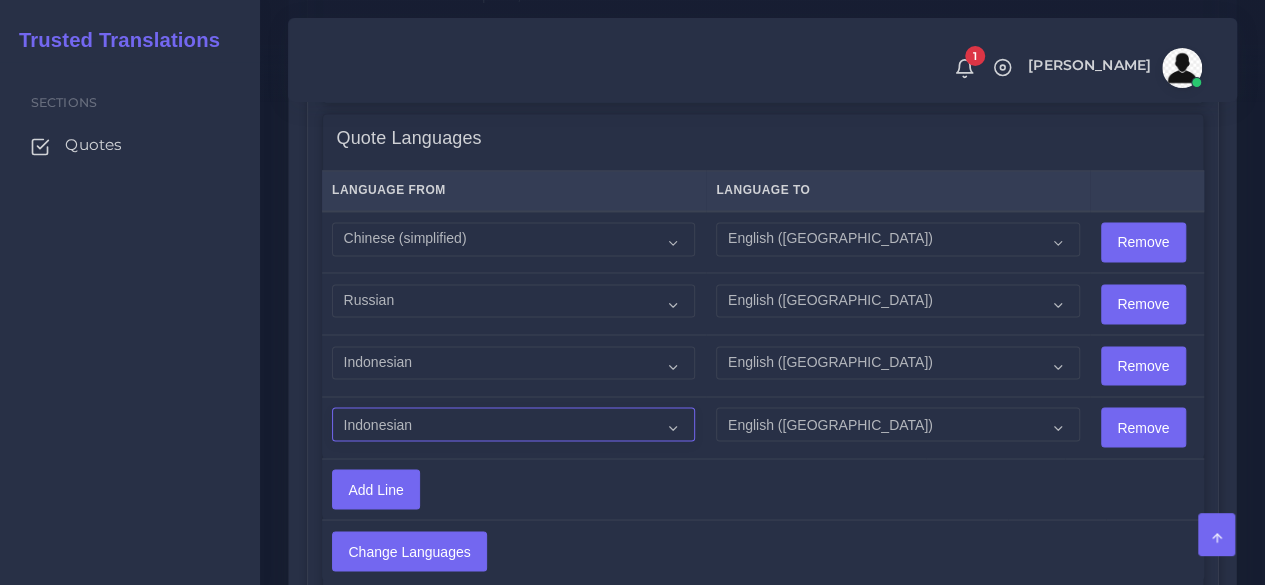 click on "Acoli
Afar
Afrikaans
Akan
Akateko
Albanian
American Sign Language (ASL)
Amharic
Arabic" at bounding box center (513, 424) 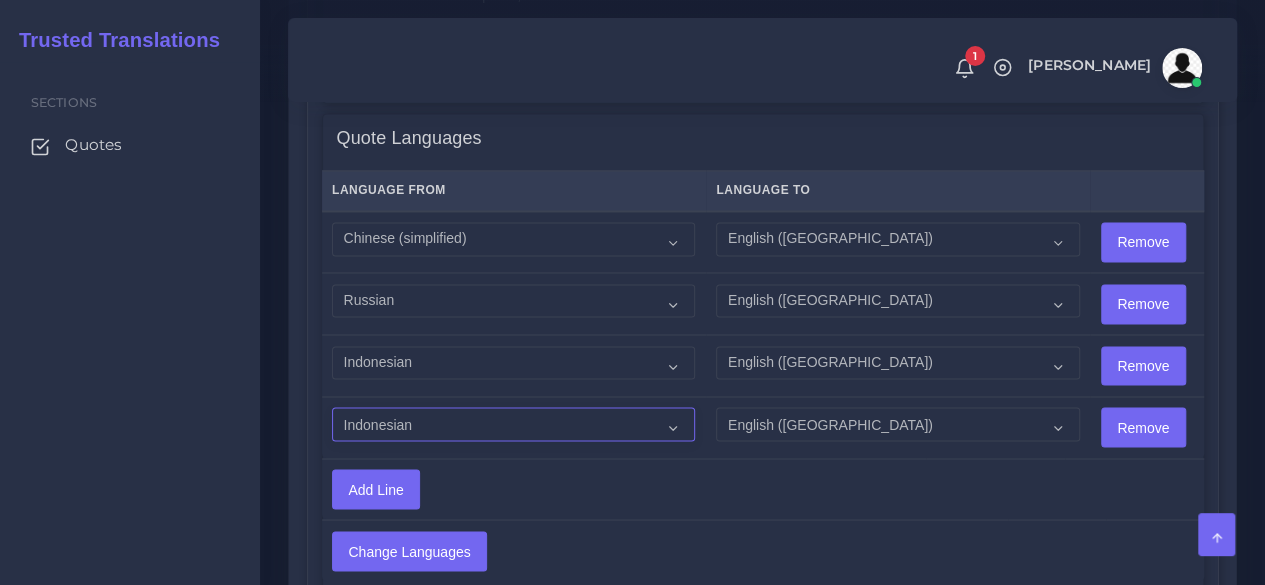 select on "19" 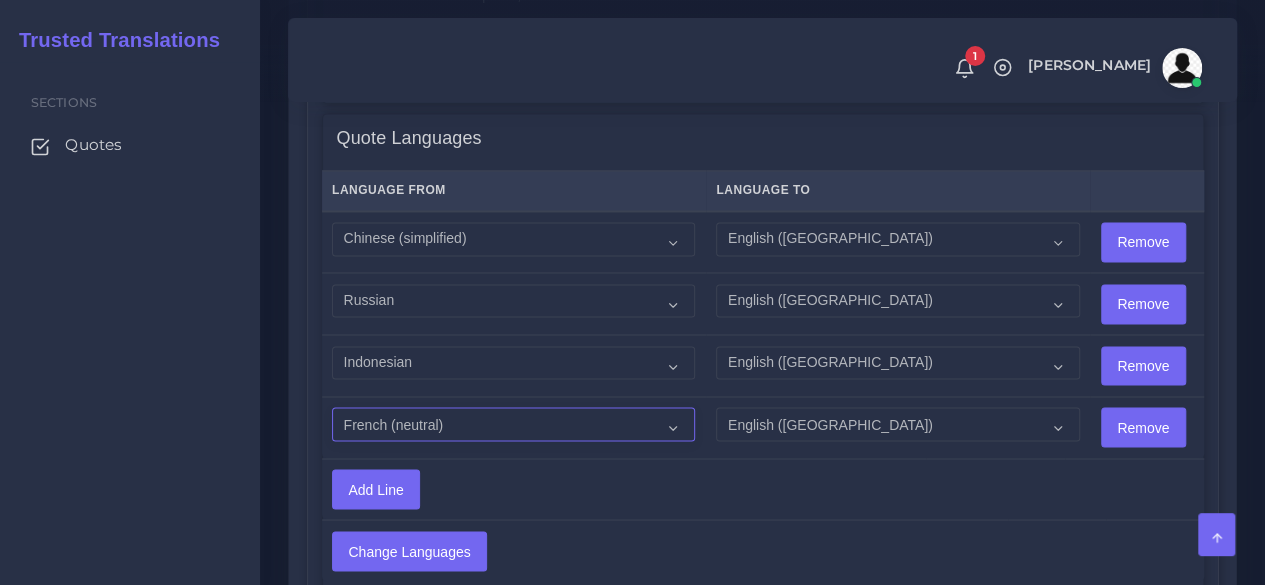click on "Acoli
Afar
Afrikaans
Akan
Akateko
Albanian
American Sign Language (ASL)
Amharic
Arabic" at bounding box center (513, 424) 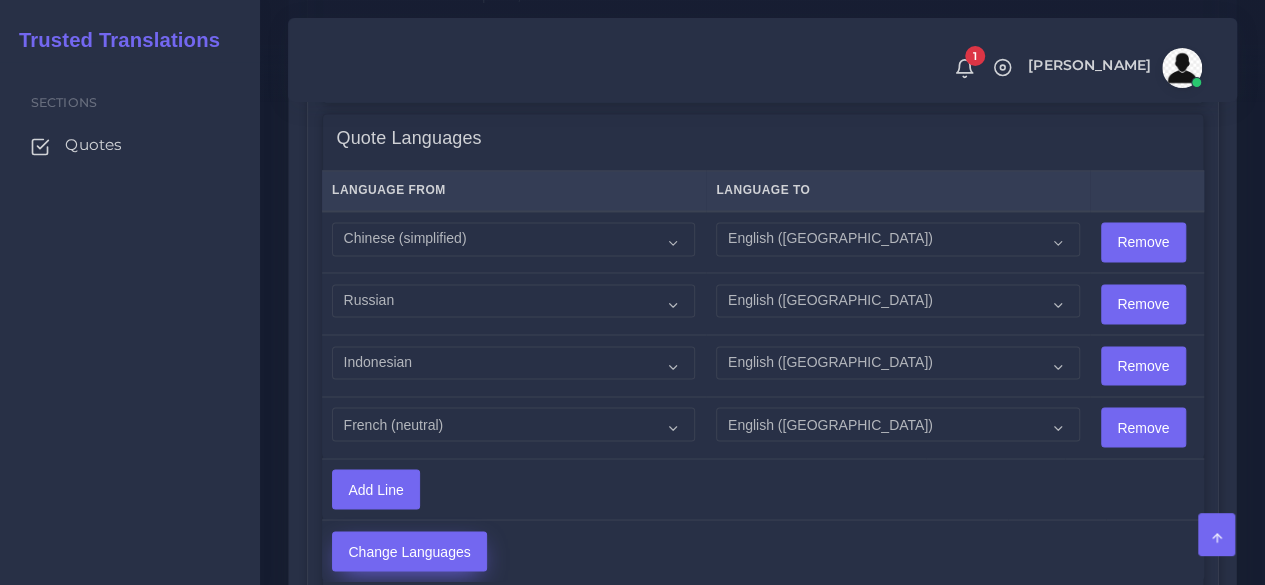 click on "Change Languages" at bounding box center [409, 551] 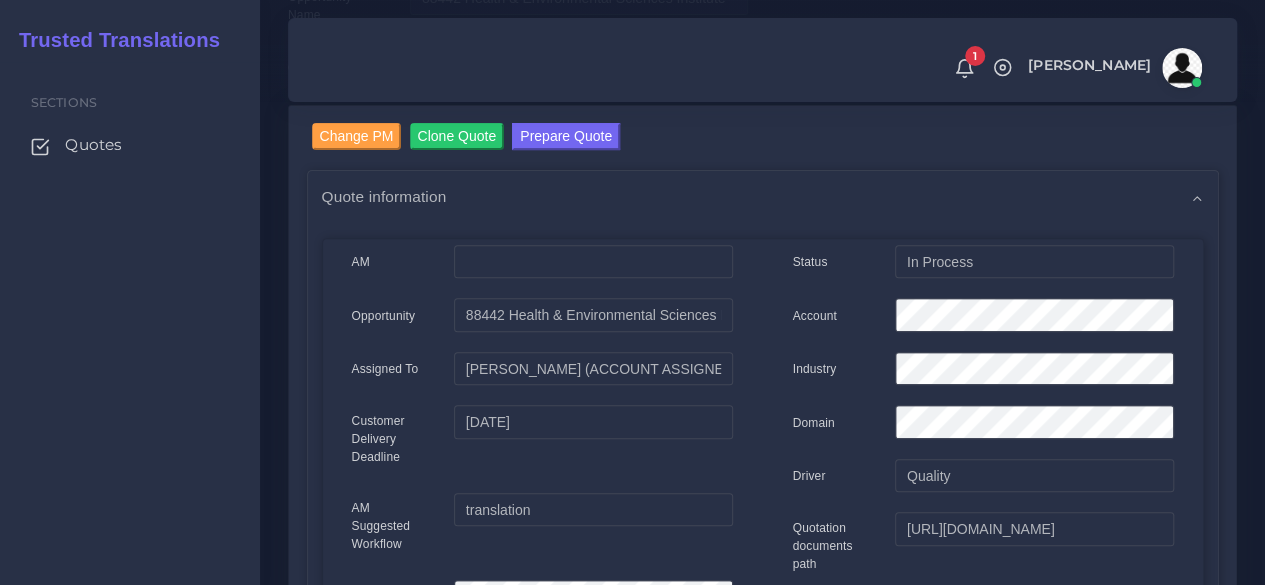scroll, scrollTop: 100, scrollLeft: 0, axis: vertical 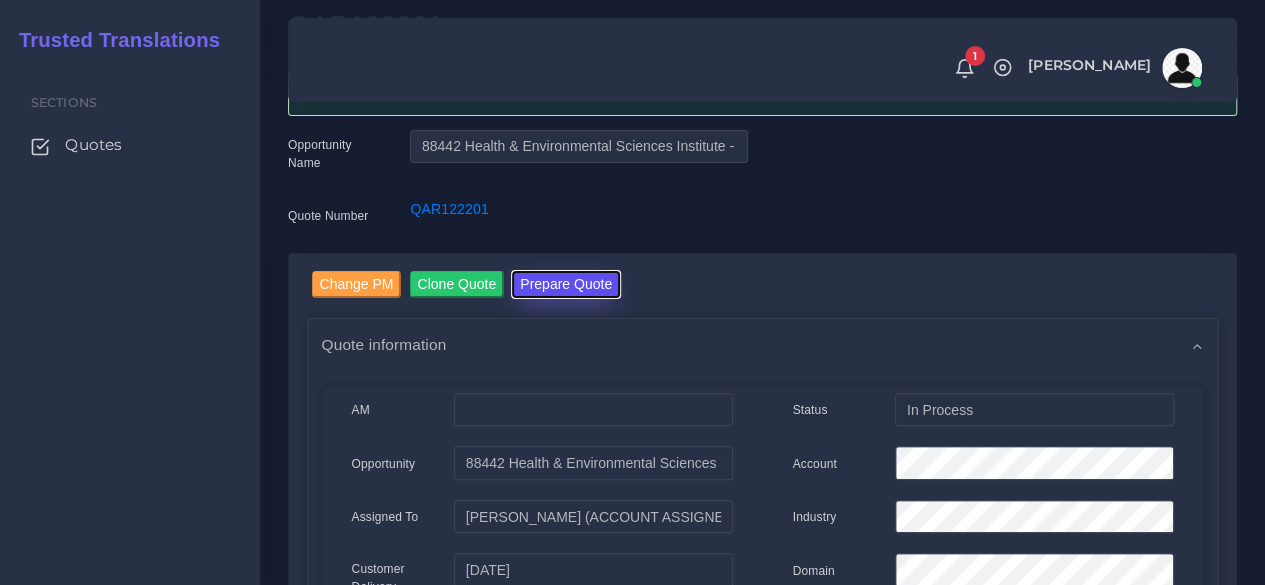 click on "Prepare Quote" at bounding box center [566, 284] 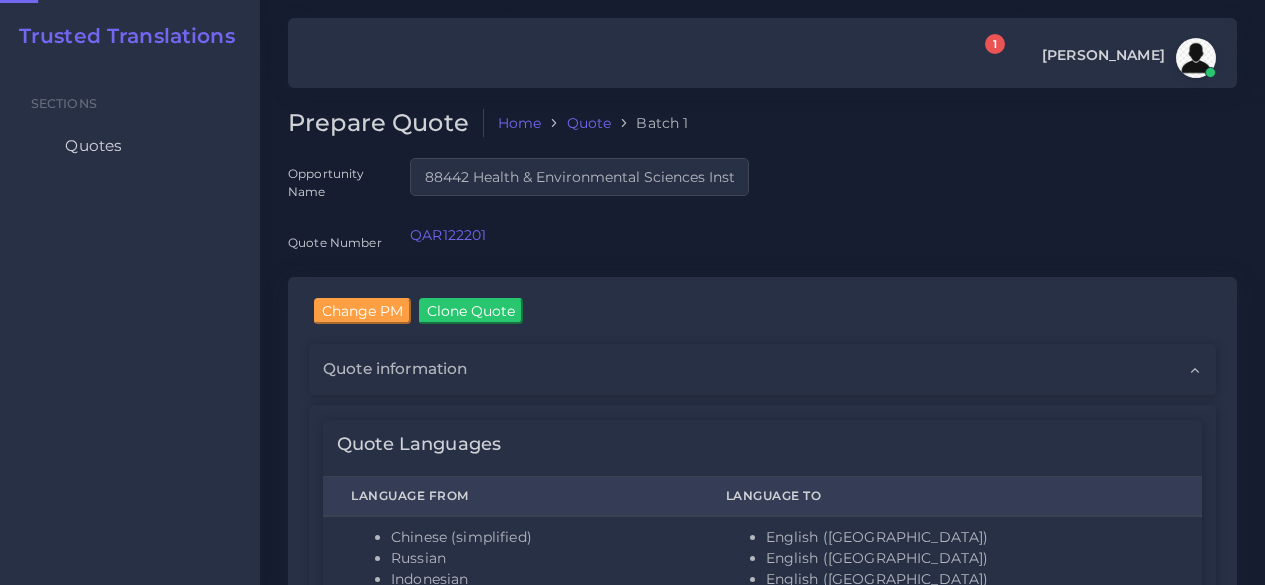 scroll, scrollTop: 0, scrollLeft: 0, axis: both 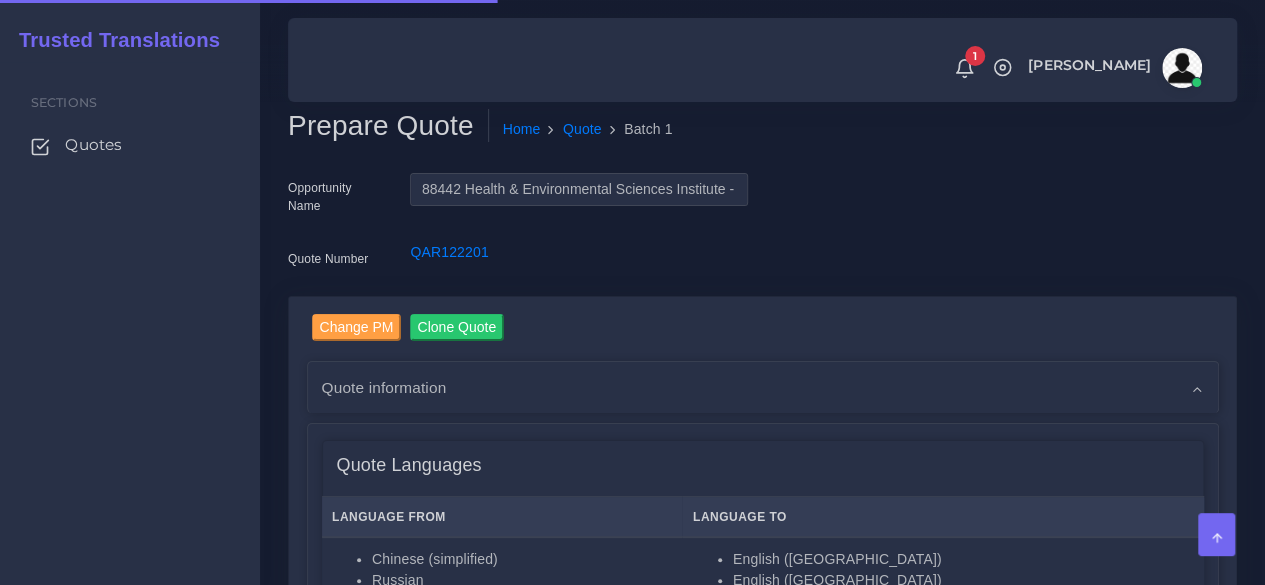 type 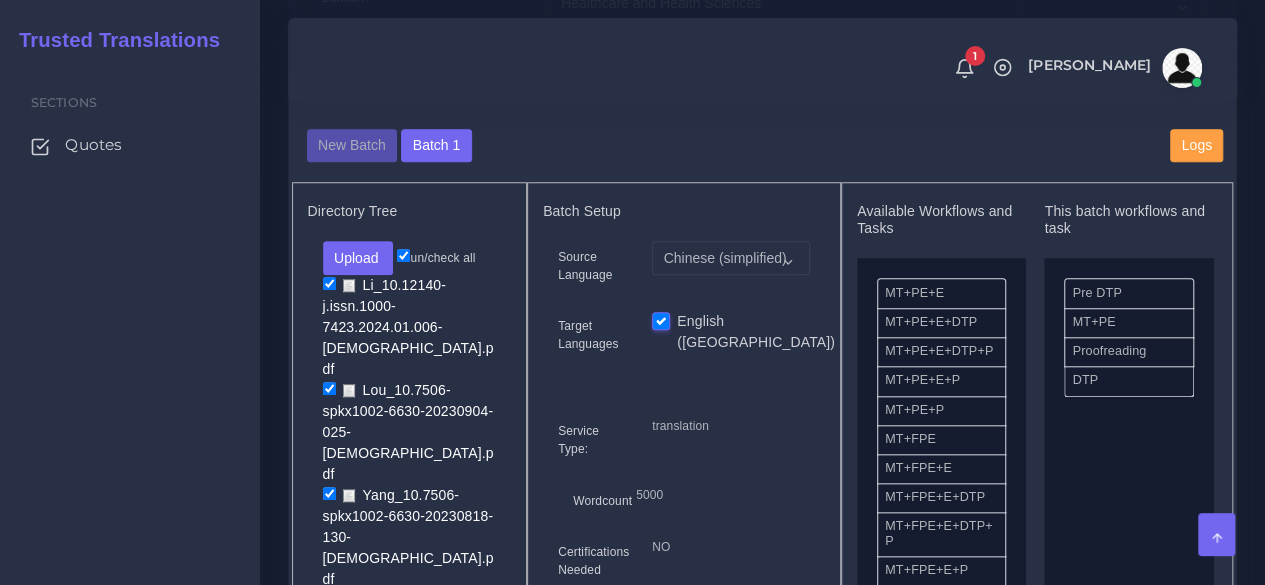 scroll, scrollTop: 700, scrollLeft: 0, axis: vertical 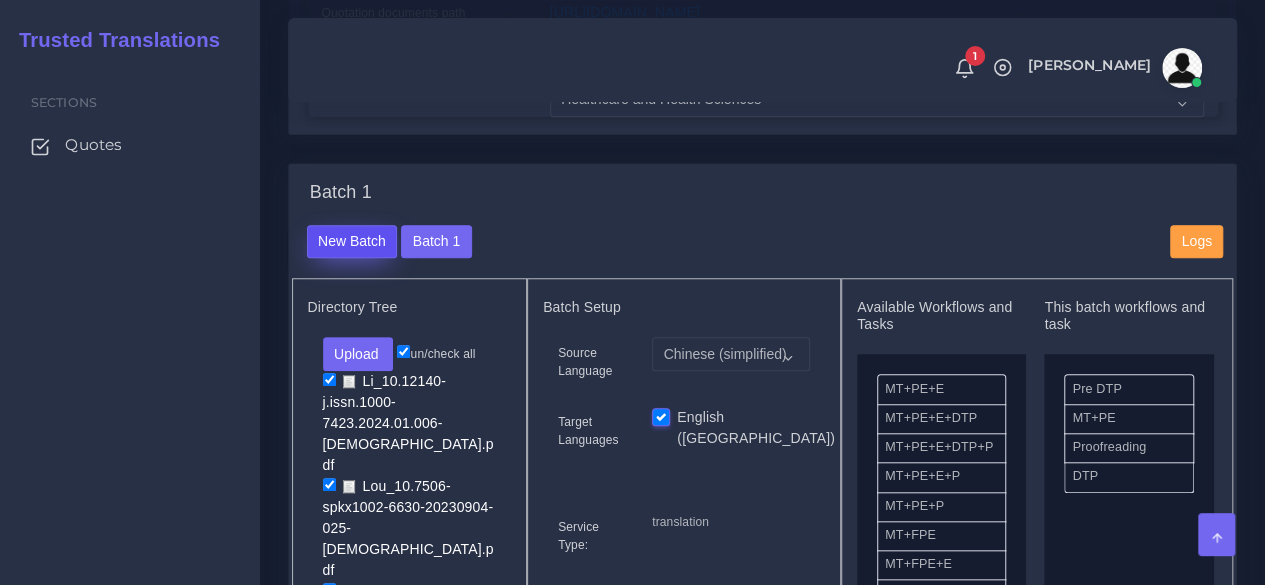 click on "New Batch" at bounding box center [352, 242] 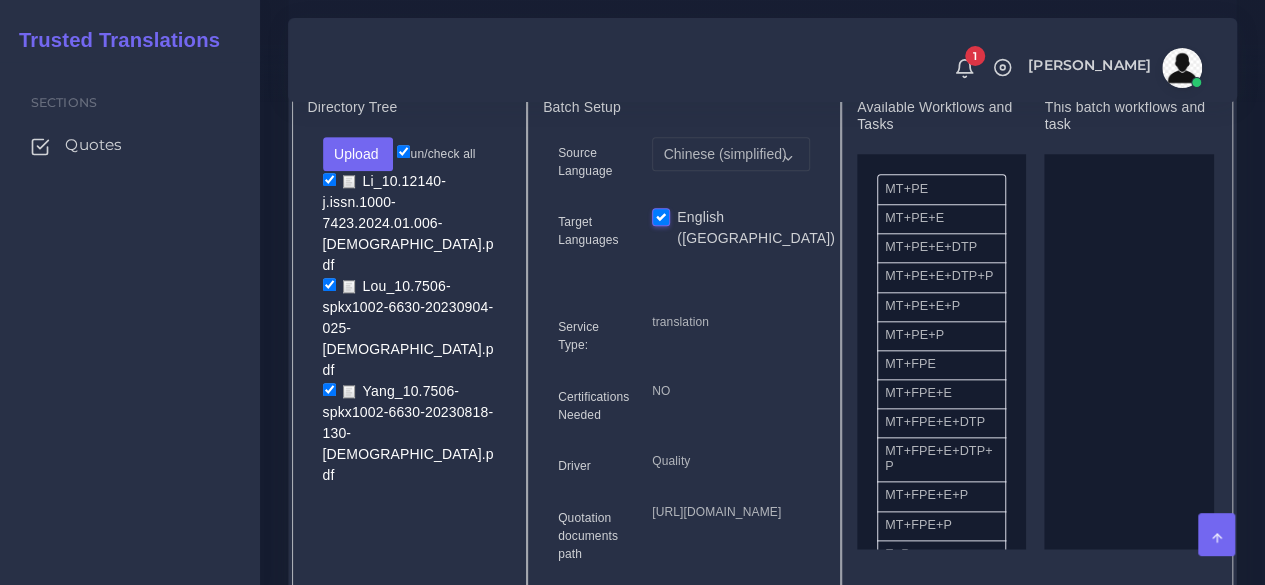 scroll, scrollTop: 800, scrollLeft: 0, axis: vertical 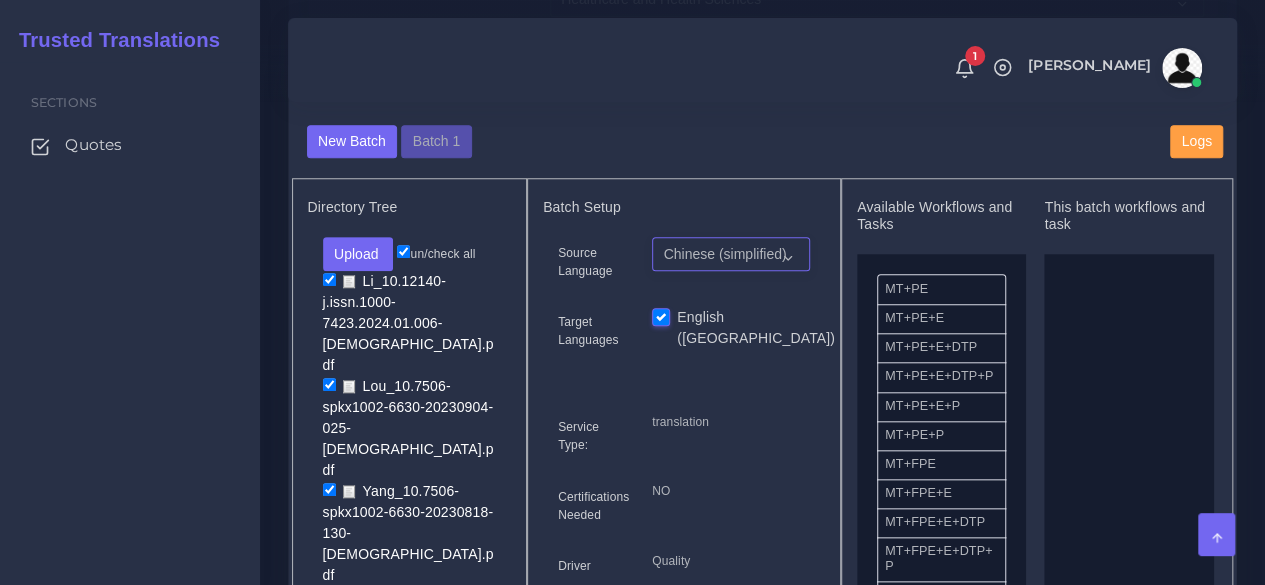 click on "Chinese (simplified) Russian Indonesian French (neutral)" at bounding box center [731, 254] 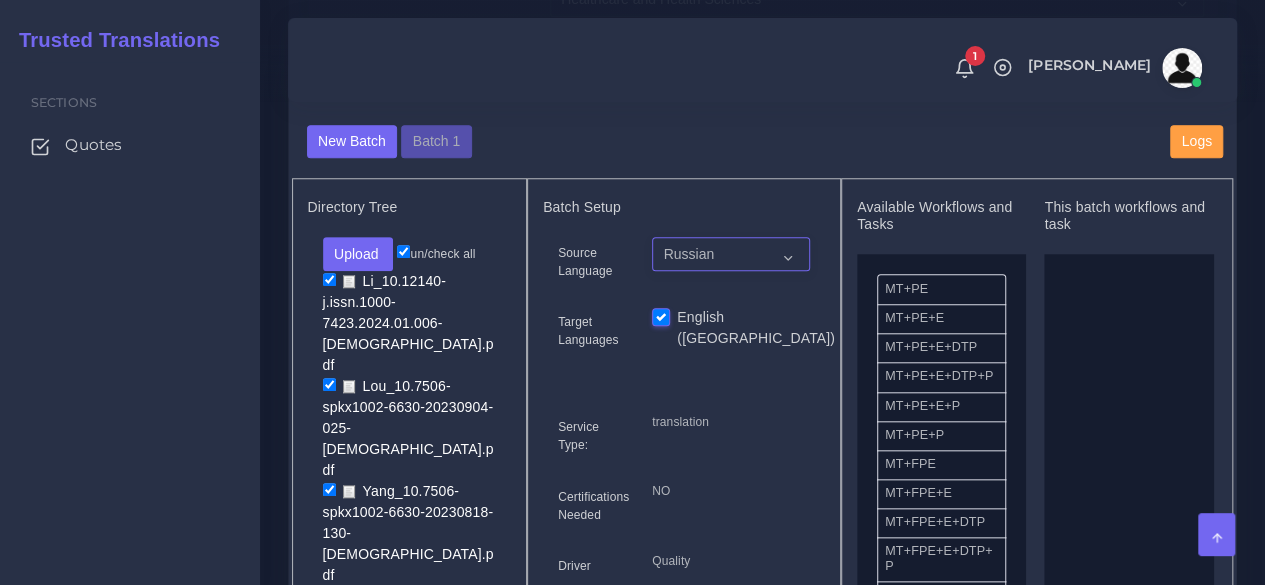 click on "Chinese (simplified) Russian Indonesian French (neutral)" at bounding box center [731, 254] 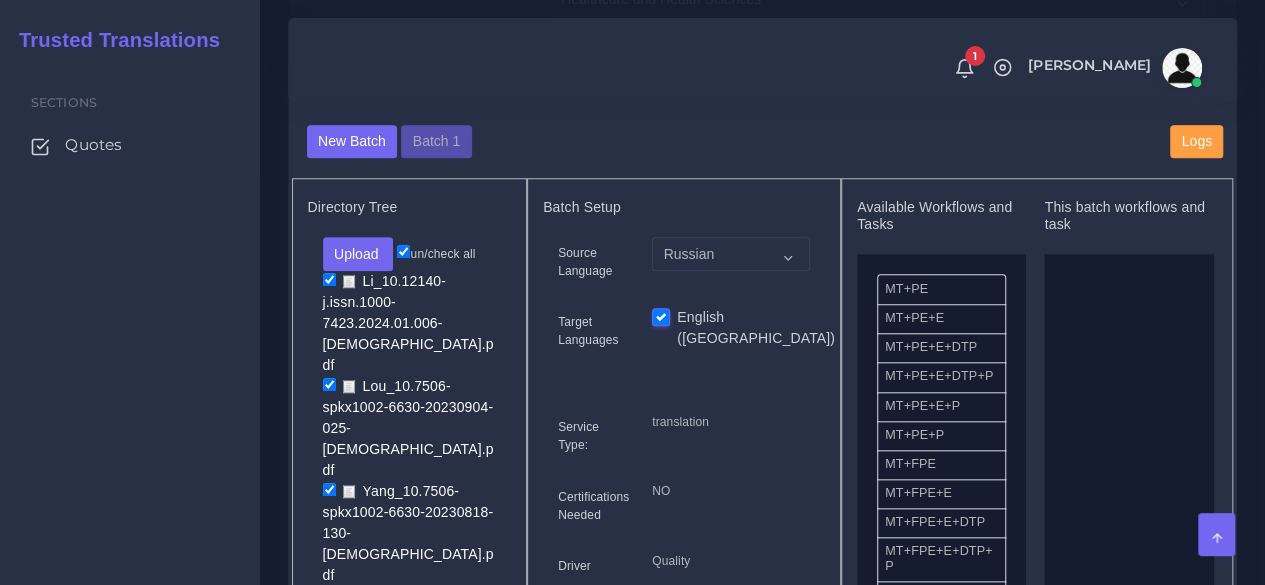 click on "Sections
Quotes" at bounding box center [130, 323] 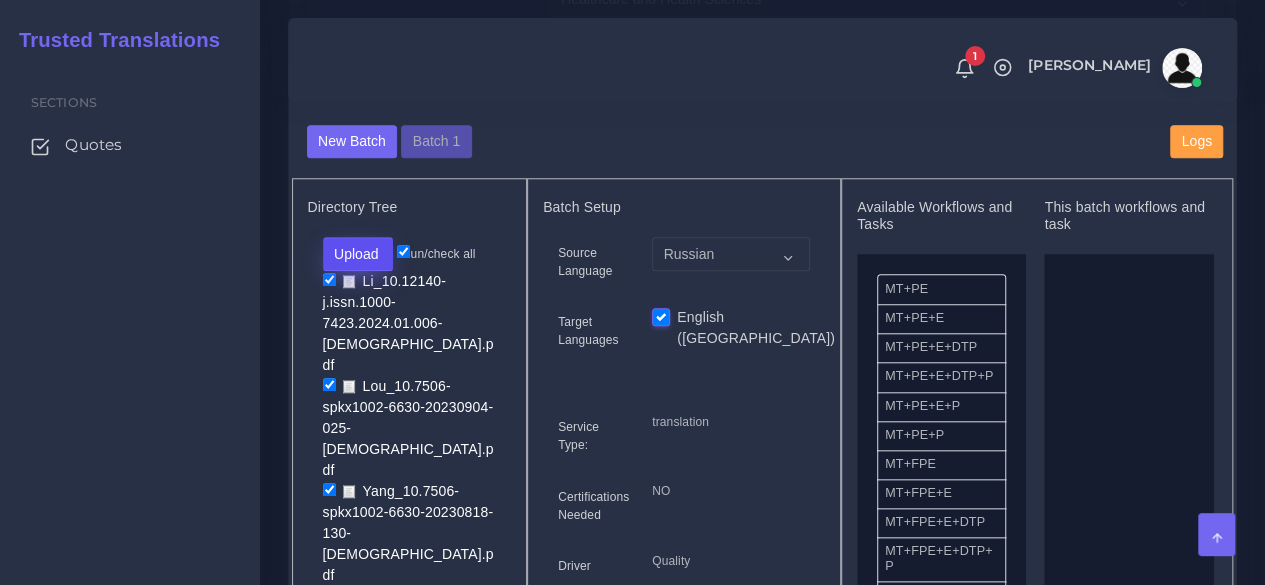 click on "Upload" at bounding box center (358, 254) 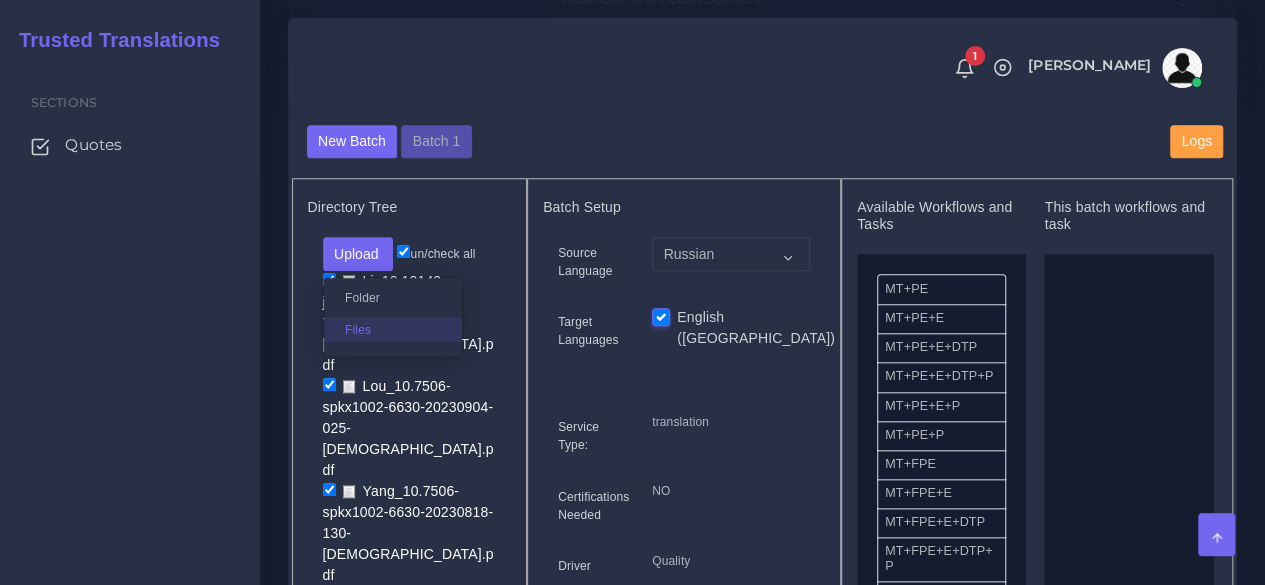 click on "Files" at bounding box center (393, 329) 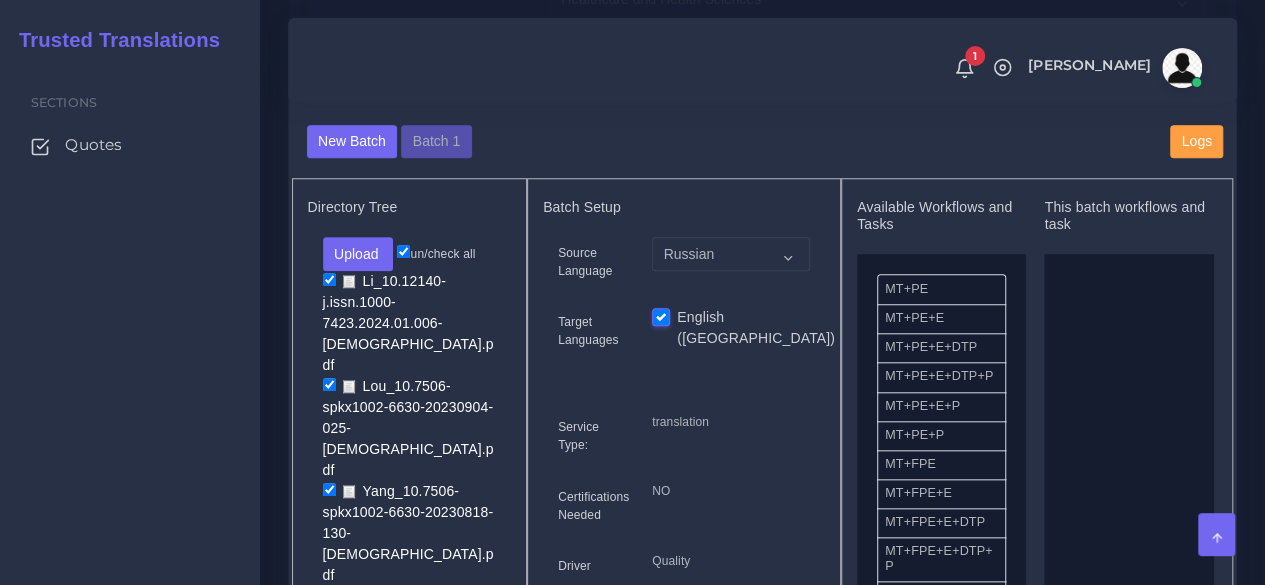 scroll, scrollTop: 900, scrollLeft: 0, axis: vertical 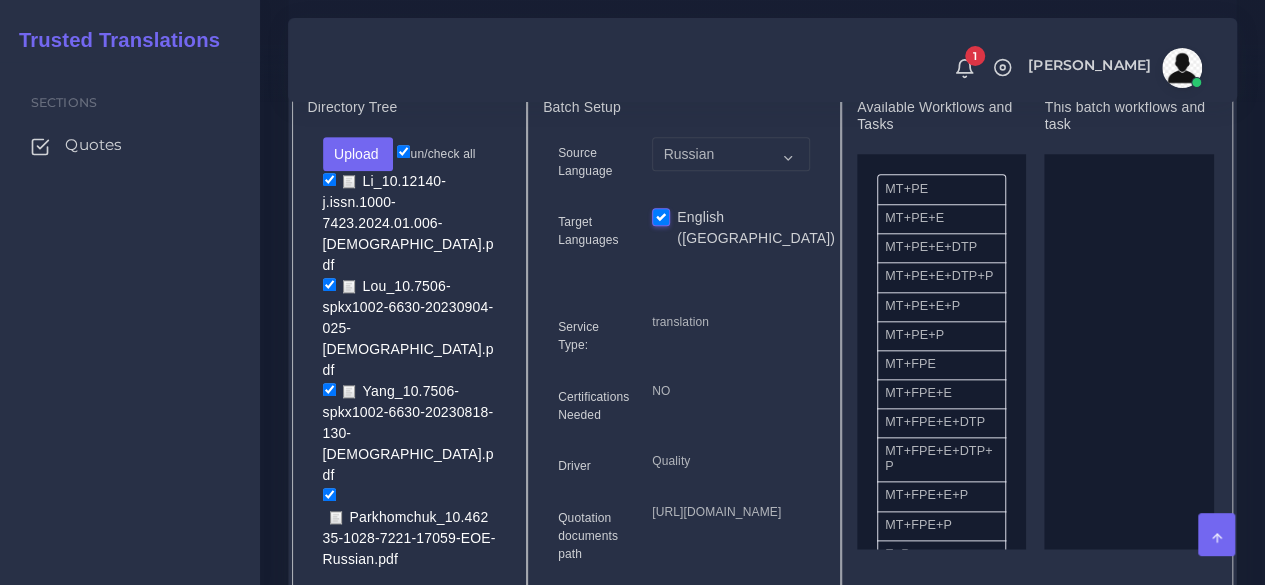 click on "un/check all" at bounding box center [403, 151] 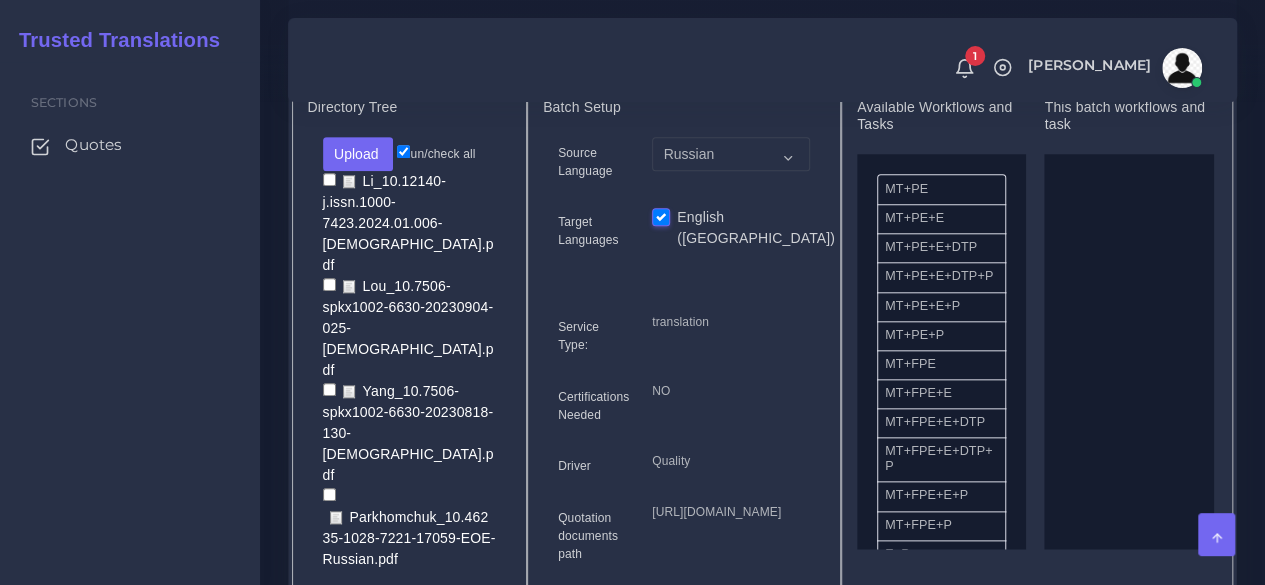 checkbox on "false" 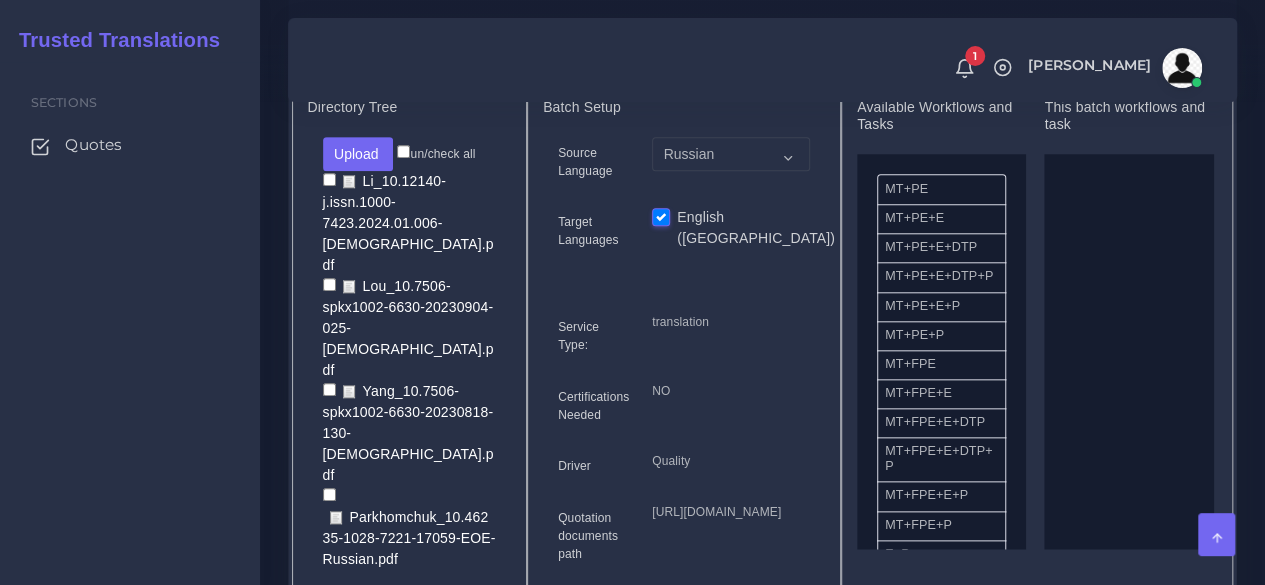 checkbox on "false" 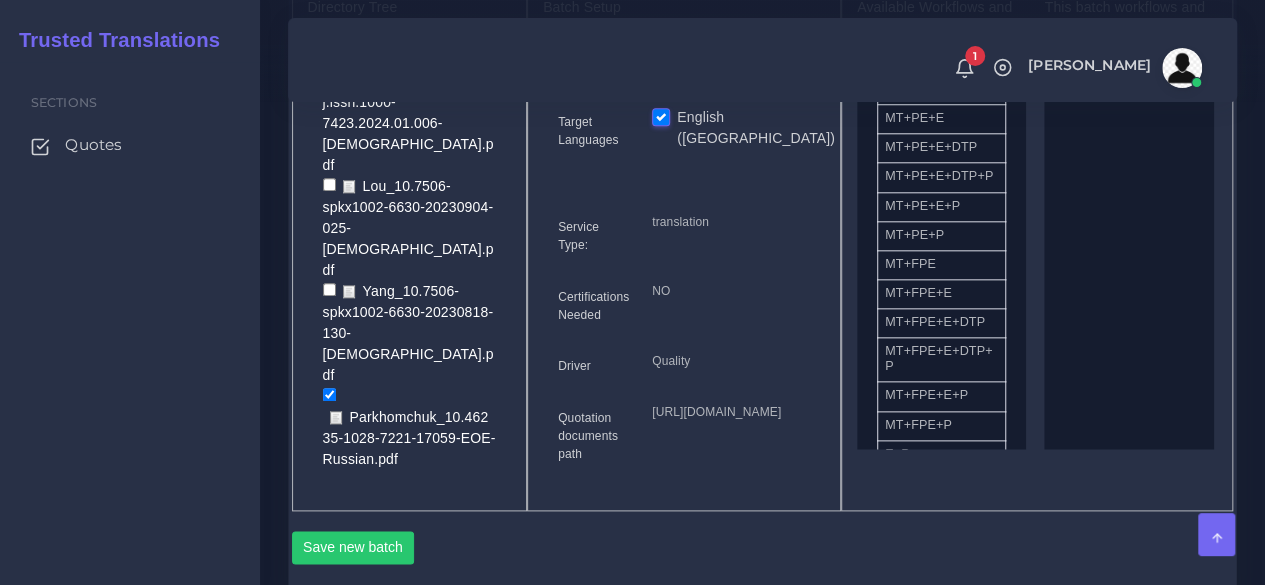 scroll, scrollTop: 900, scrollLeft: 0, axis: vertical 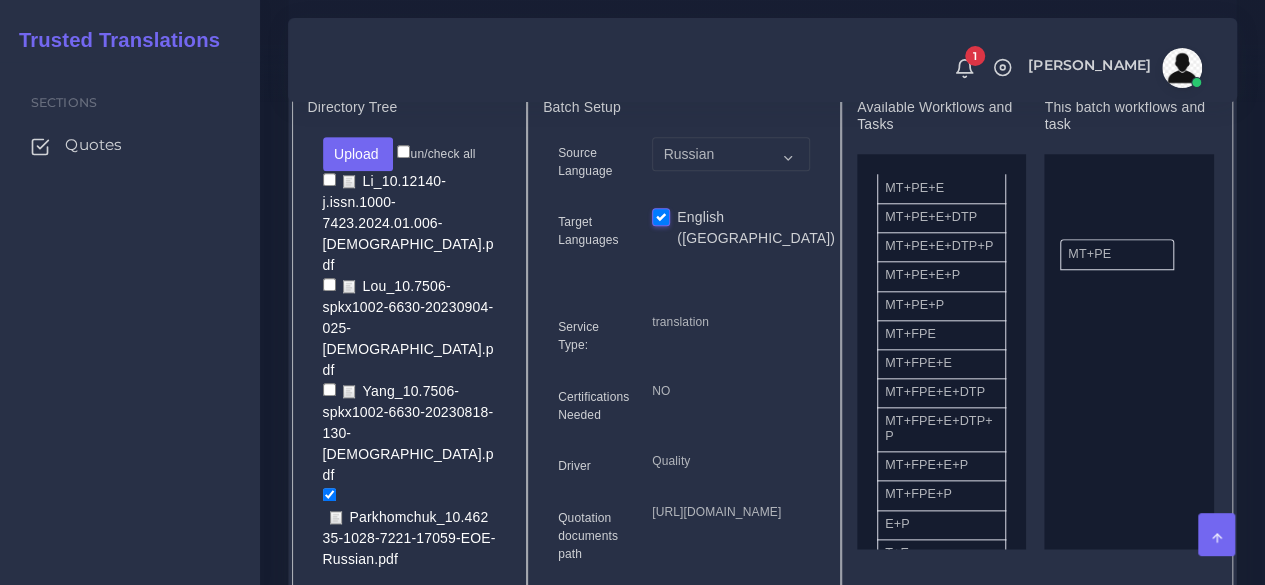 drag, startPoint x: 926, startPoint y: 224, endPoint x: 1109, endPoint y: 289, distance: 194.20093 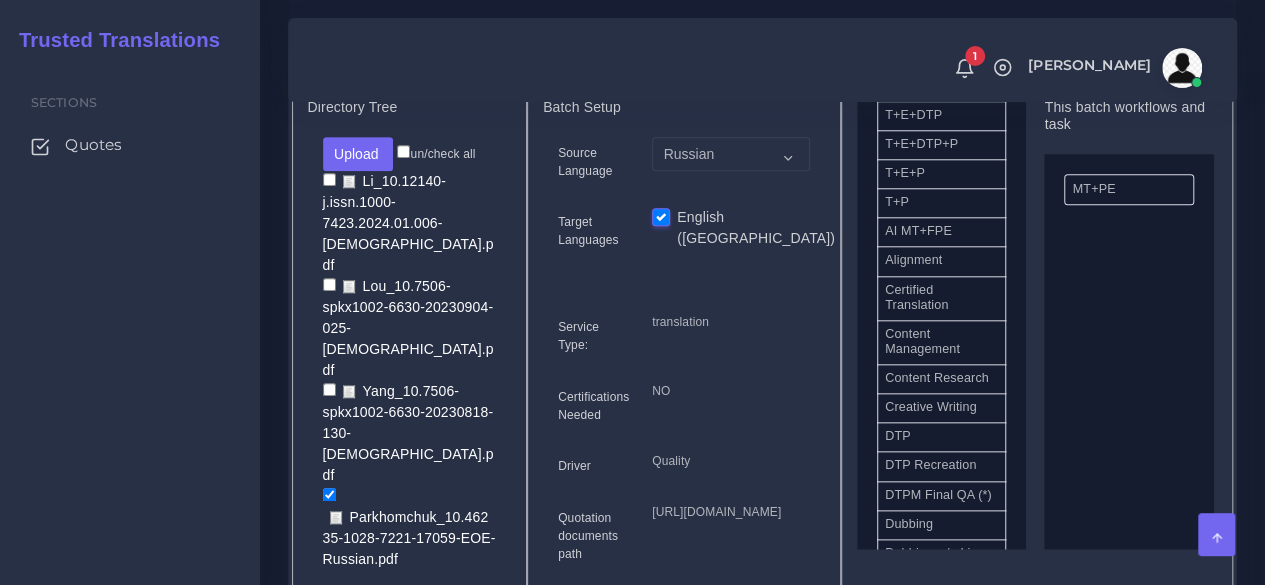scroll, scrollTop: 500, scrollLeft: 0, axis: vertical 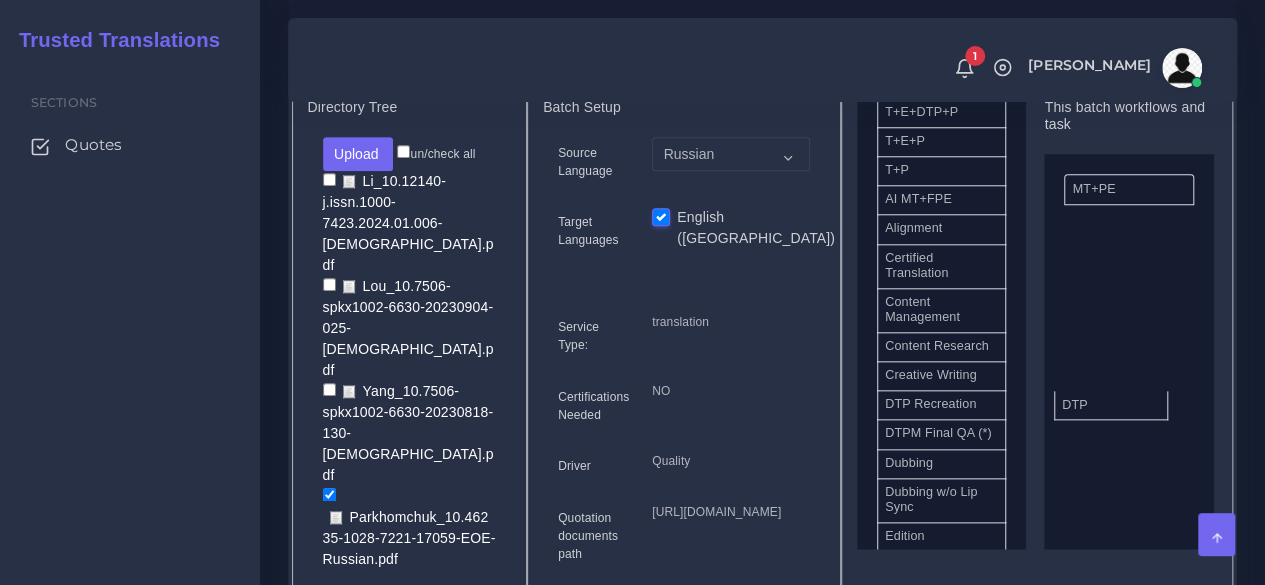 drag, startPoint x: 932, startPoint y: 457, endPoint x: 1109, endPoint y: 435, distance: 178.36198 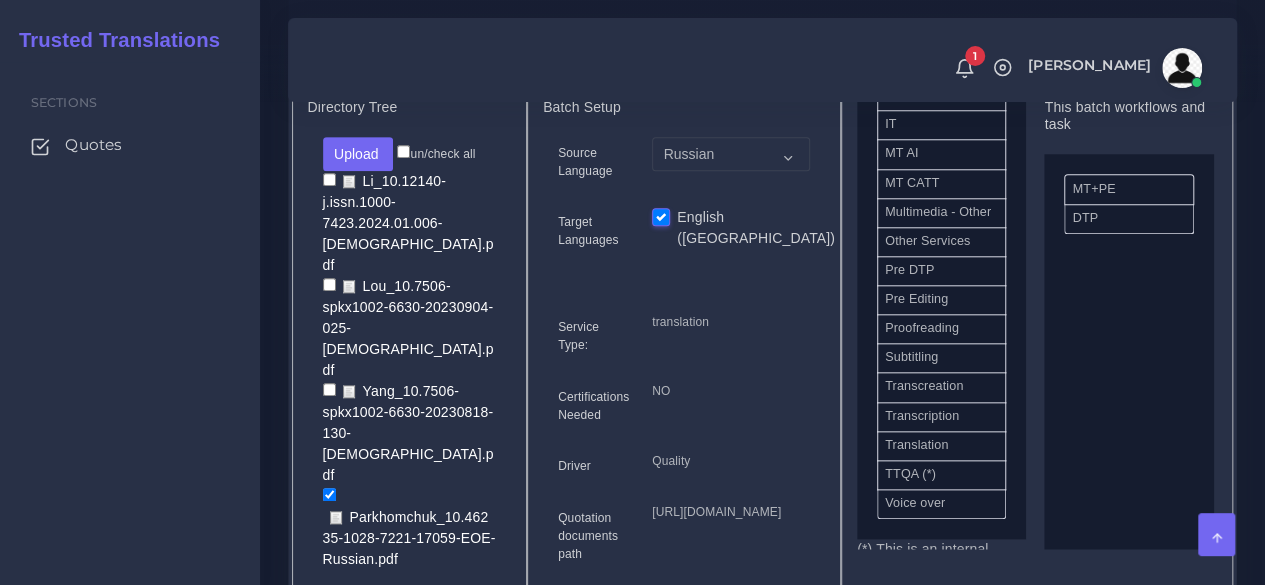 scroll, scrollTop: 1000, scrollLeft: 0, axis: vertical 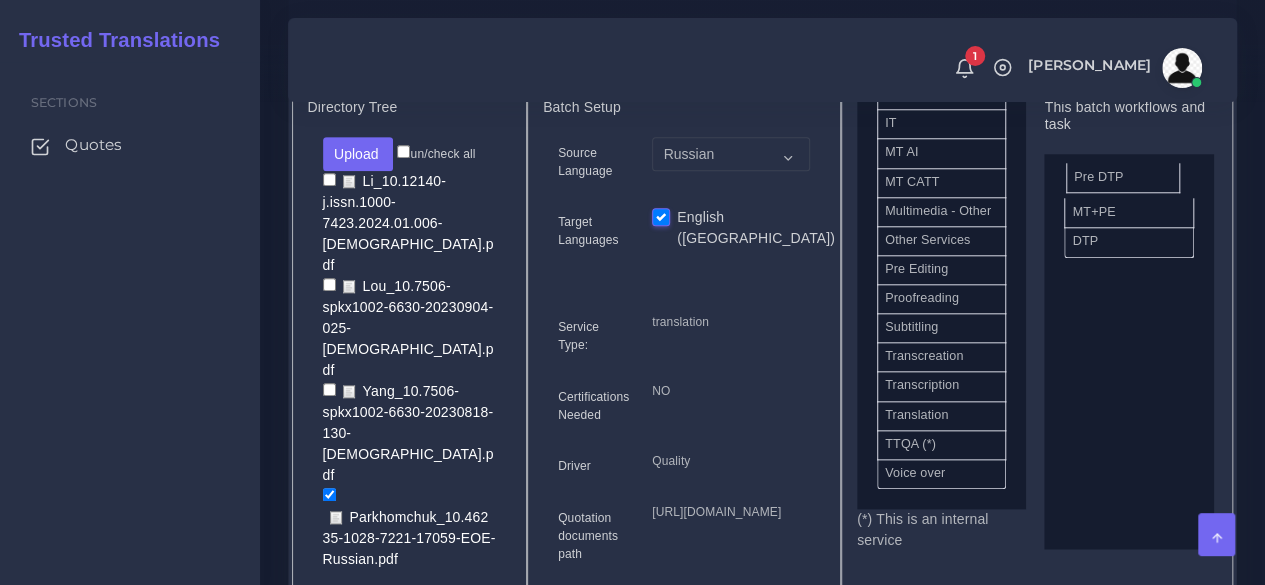 drag, startPoint x: 936, startPoint y: 389, endPoint x: 1125, endPoint y: 218, distance: 254.87643 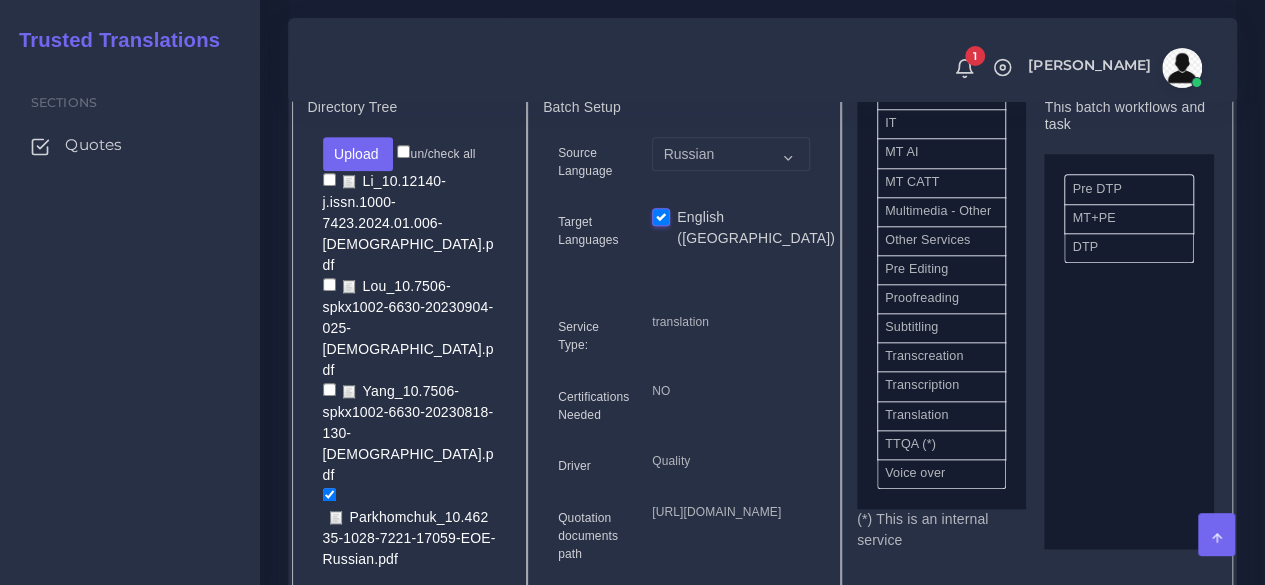 scroll, scrollTop: 1092, scrollLeft: 0, axis: vertical 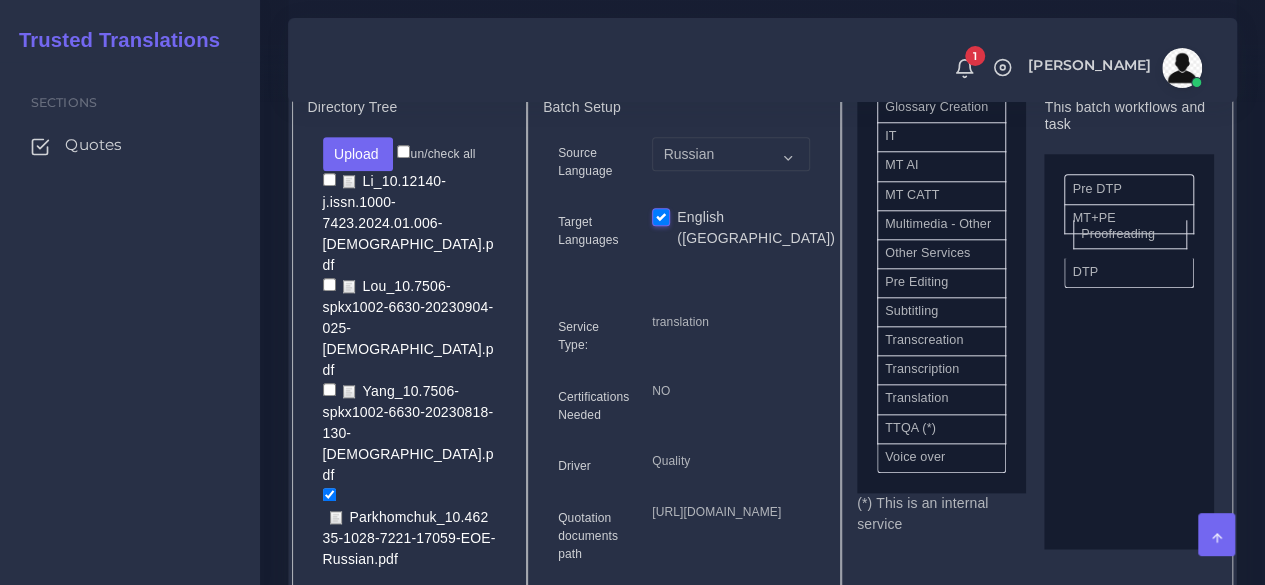 drag, startPoint x: 944, startPoint y: 324, endPoint x: 1140, endPoint y: 273, distance: 202.52654 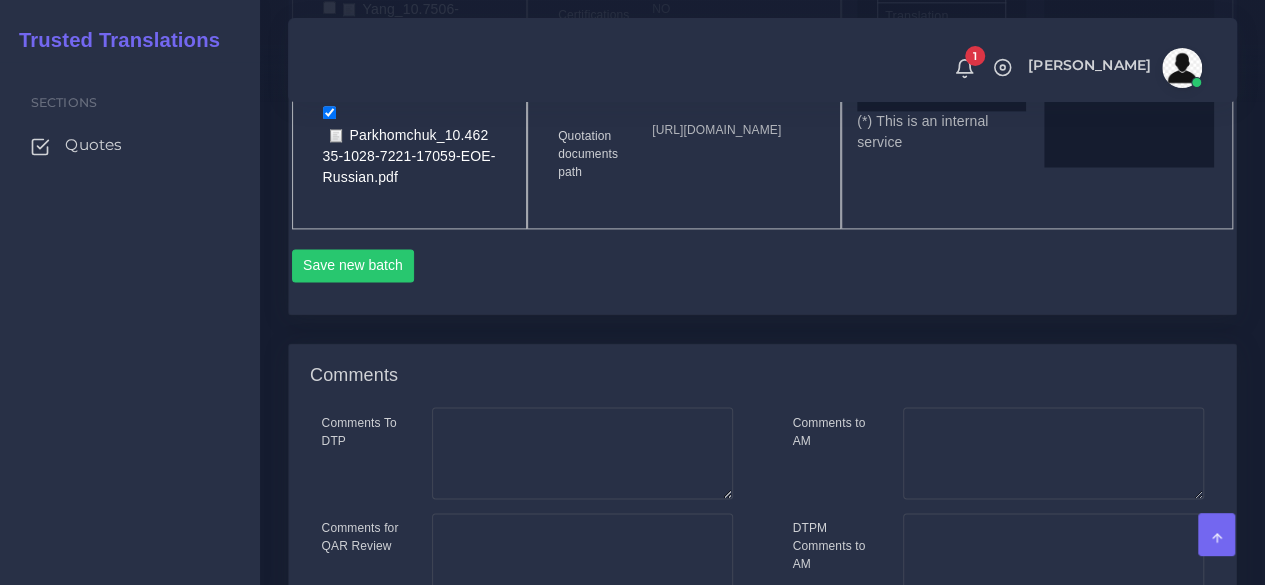 scroll, scrollTop: 1300, scrollLeft: 0, axis: vertical 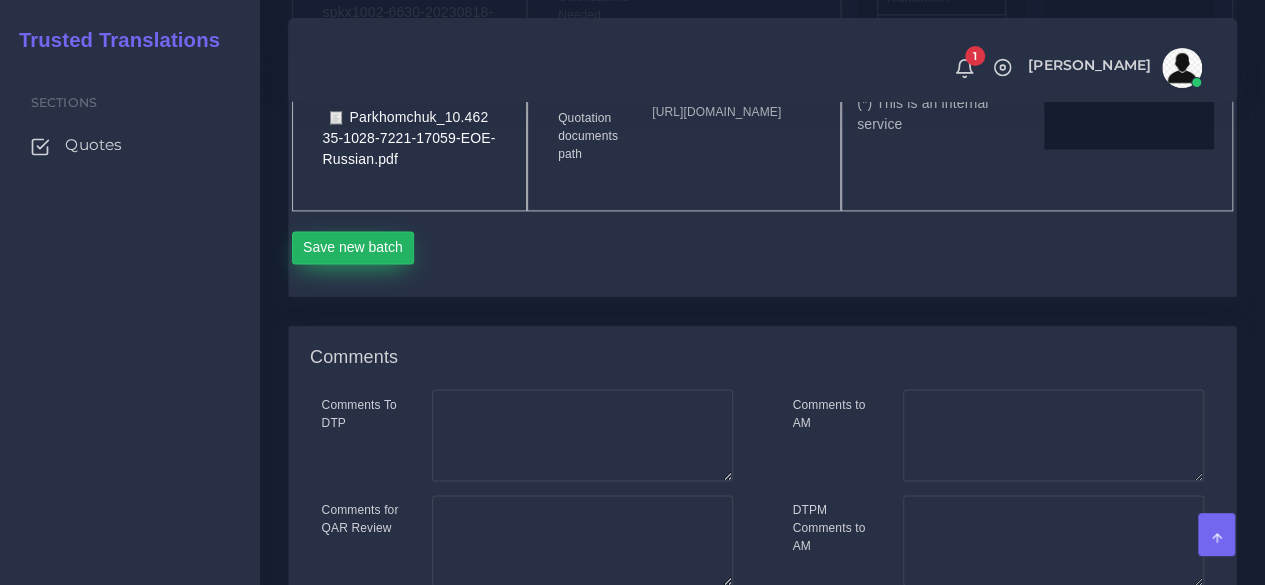 click on "Save new batch" at bounding box center [353, 248] 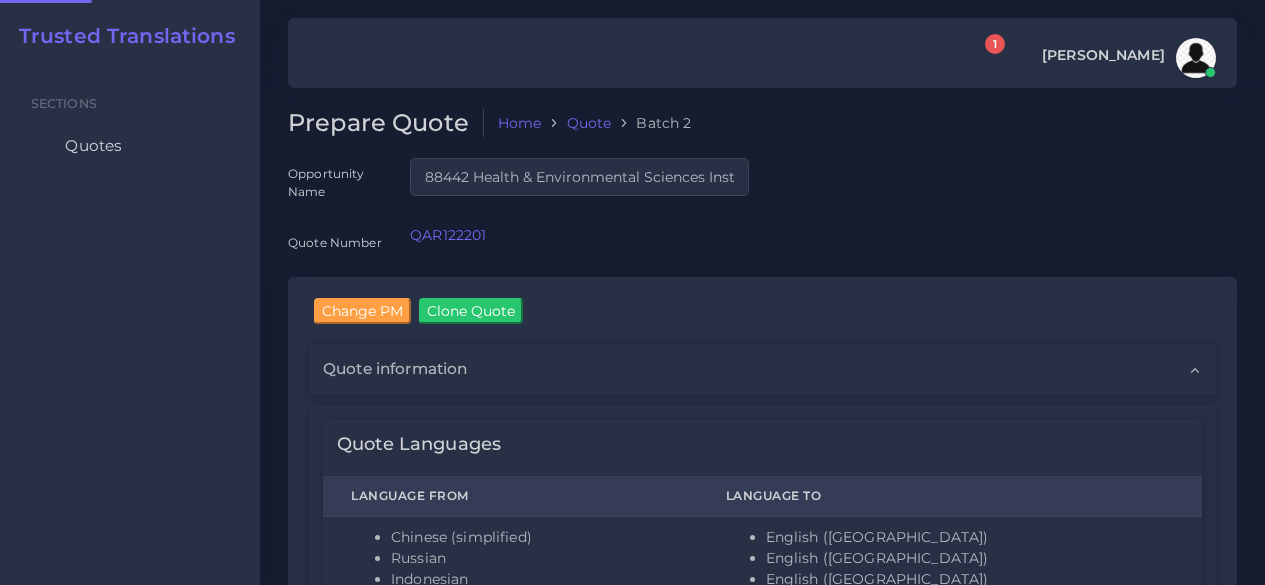 scroll, scrollTop: 0, scrollLeft: 0, axis: both 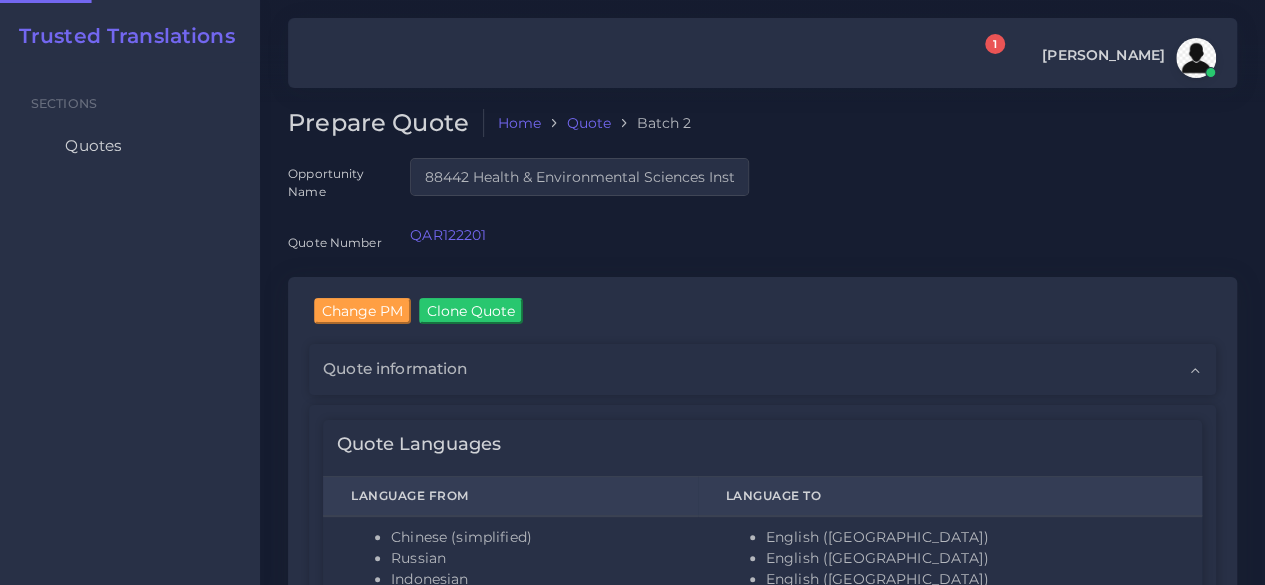 type 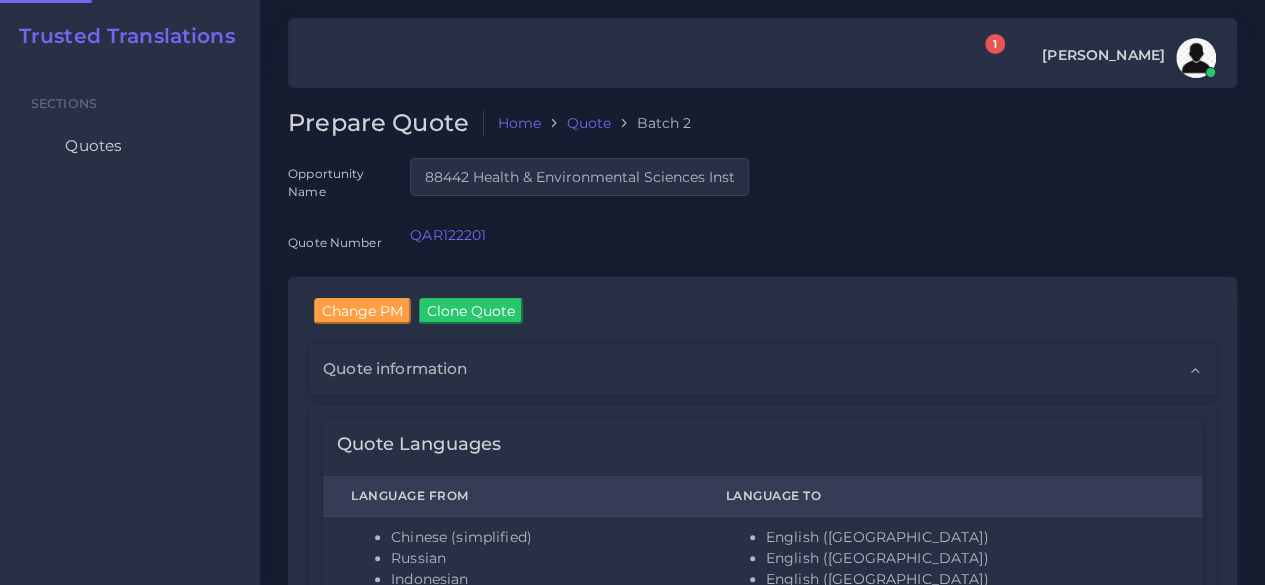 type 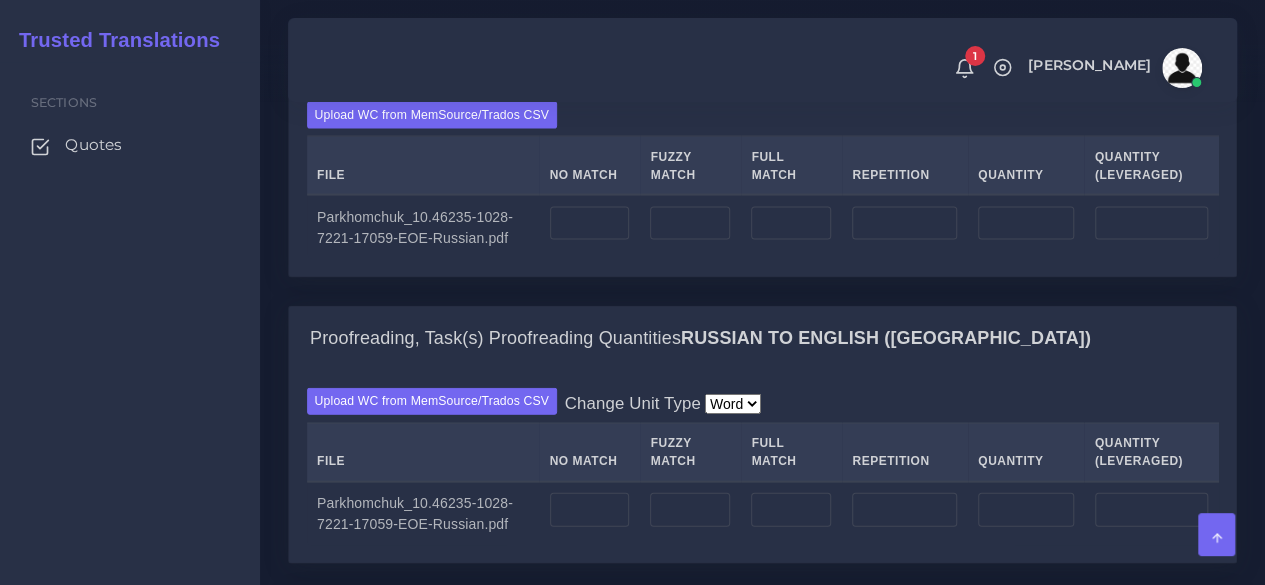 scroll, scrollTop: 2100, scrollLeft: 0, axis: vertical 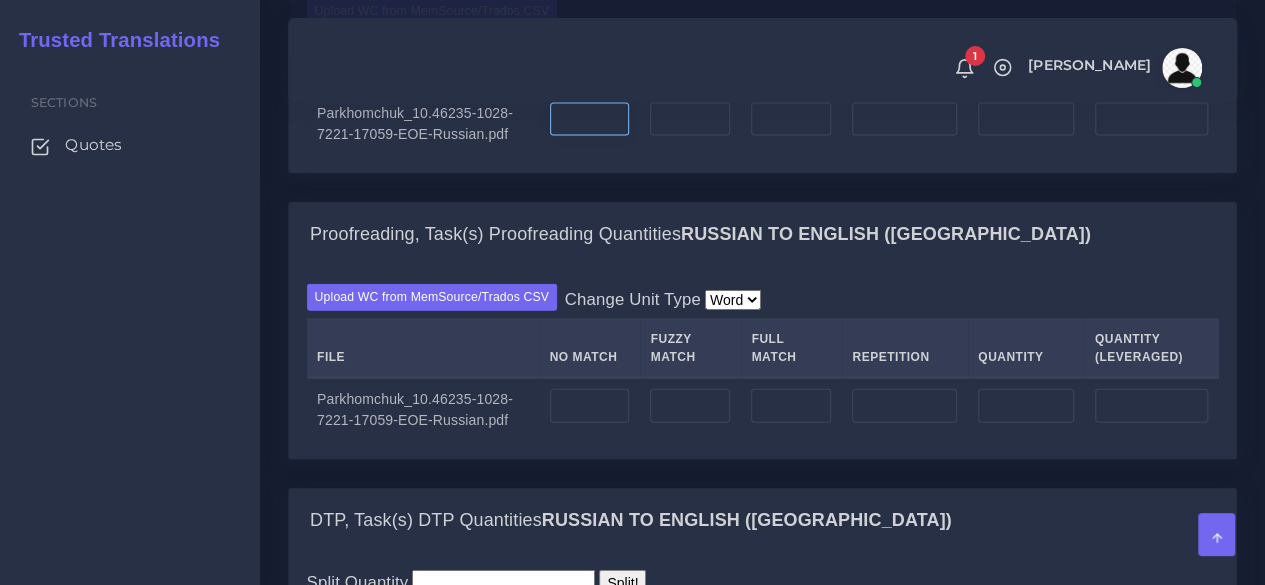 click at bounding box center [590, 120] 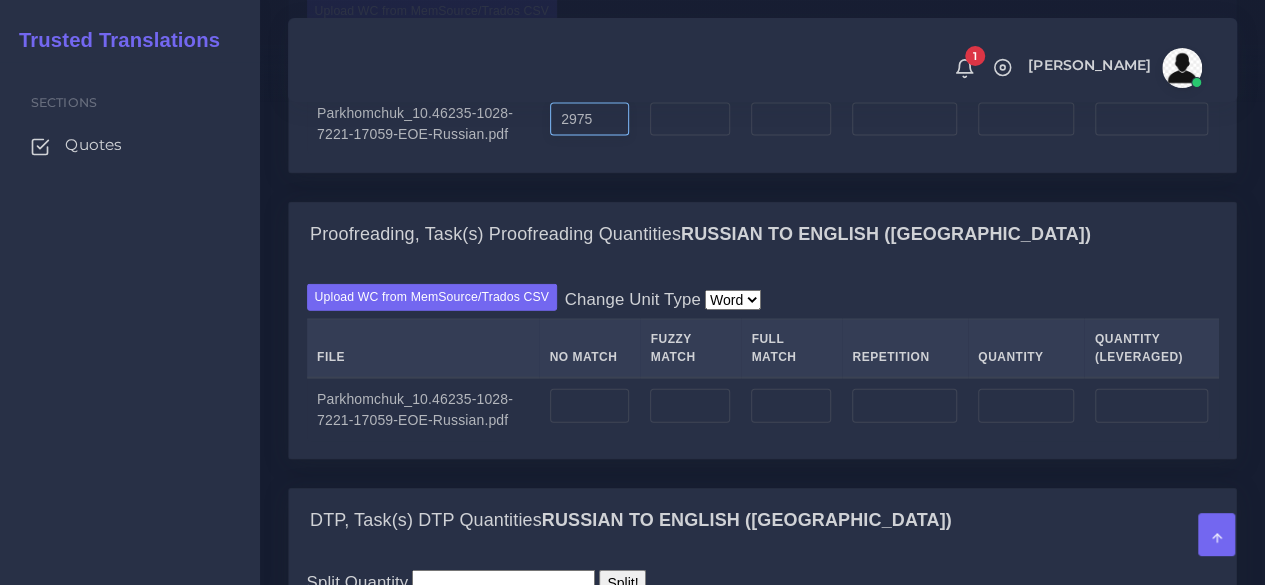 type on "2975" 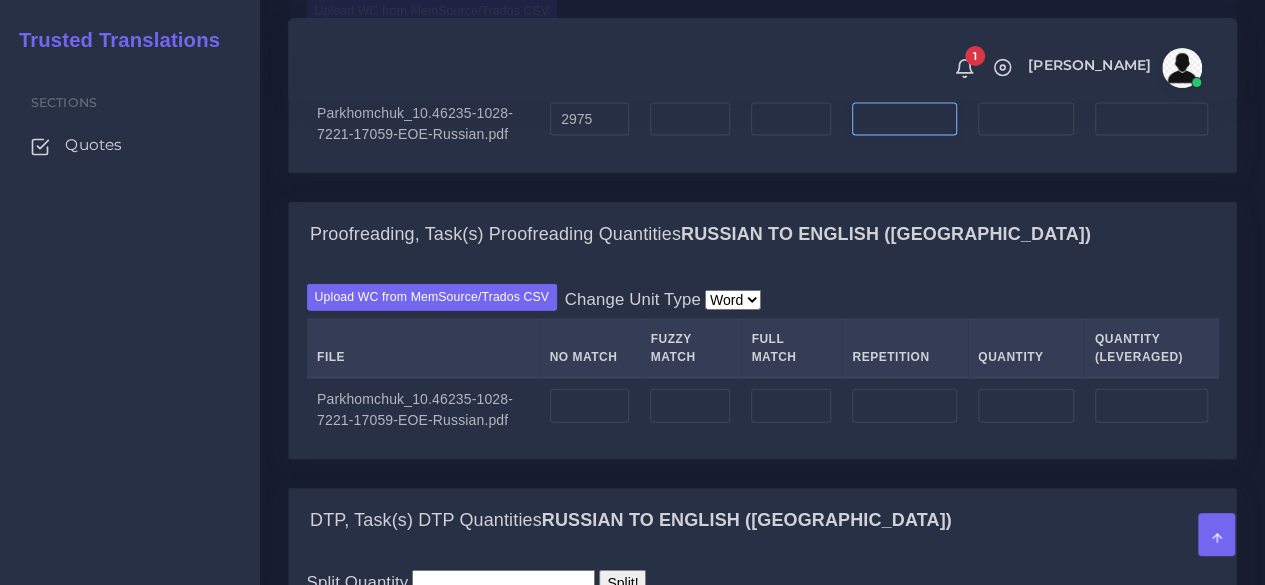 type on "2975" 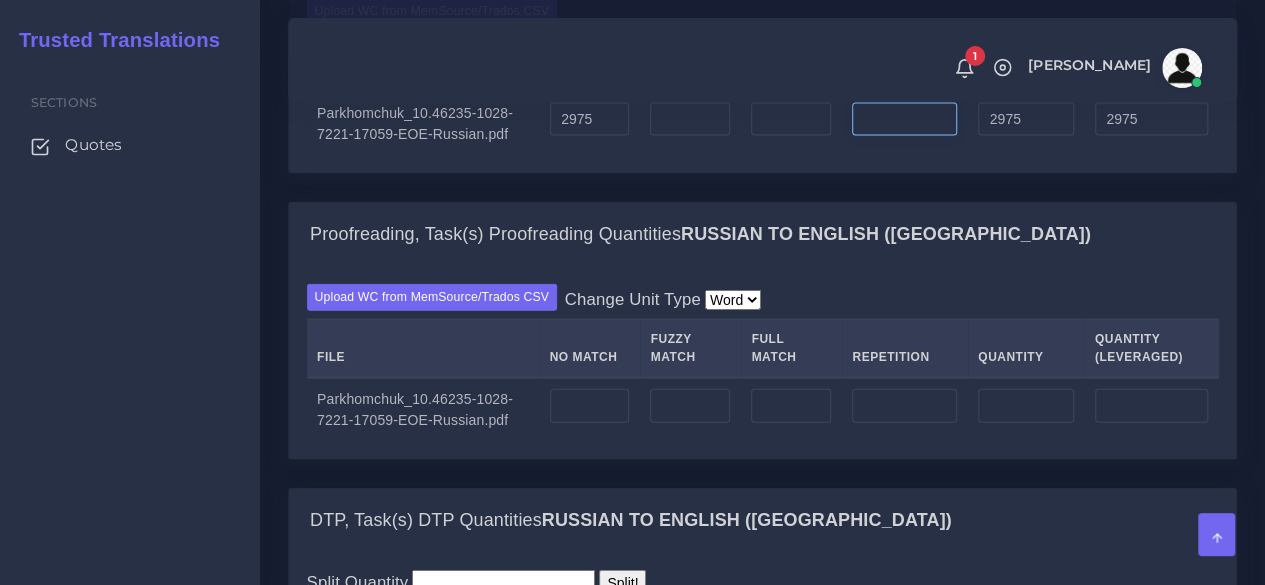click at bounding box center [904, 120] 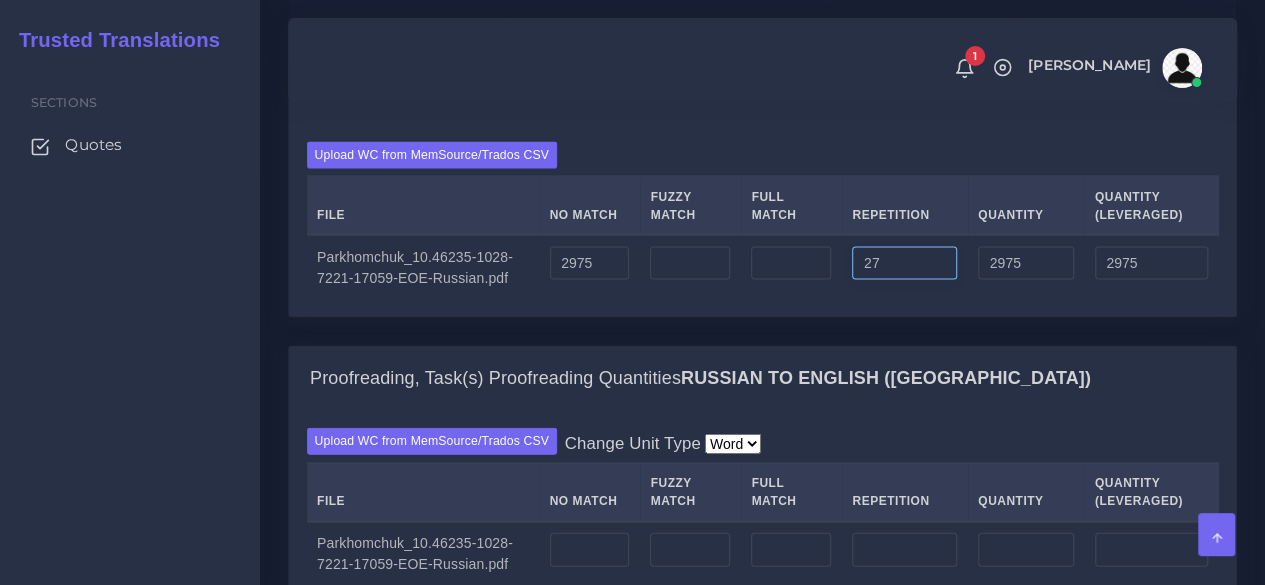 scroll, scrollTop: 1900, scrollLeft: 0, axis: vertical 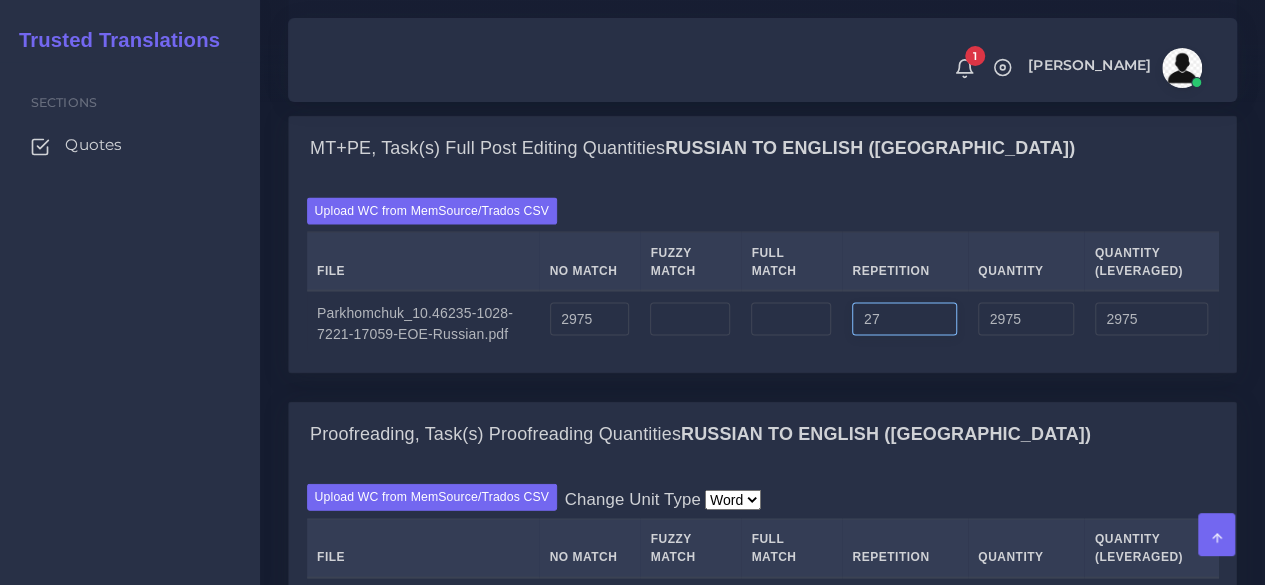 type on "27" 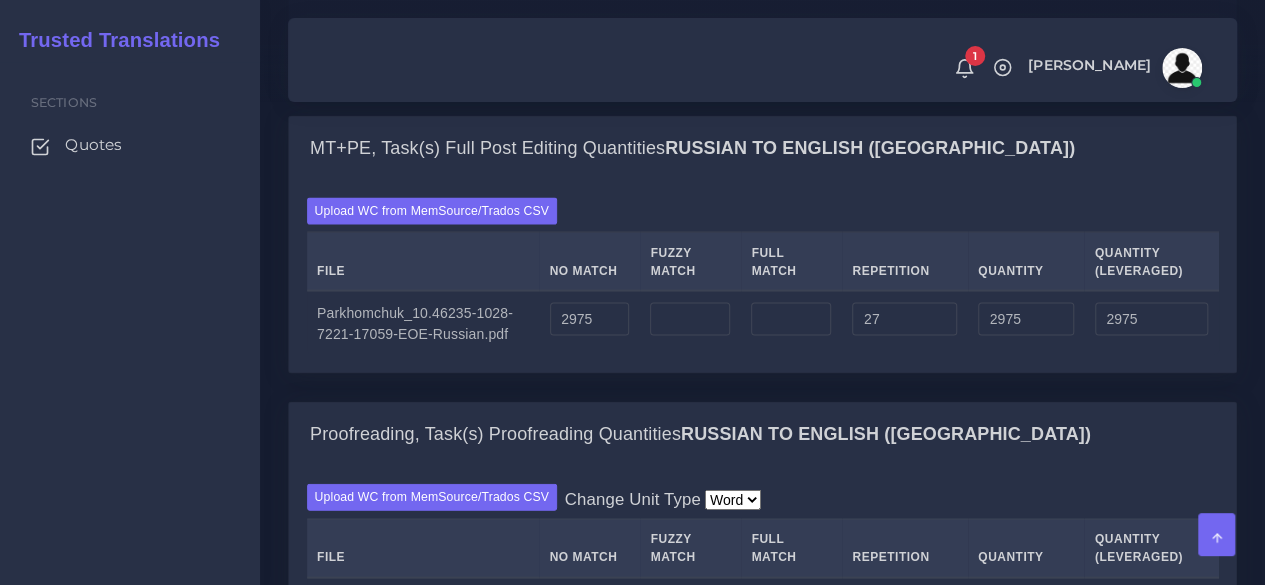 type on "3002" 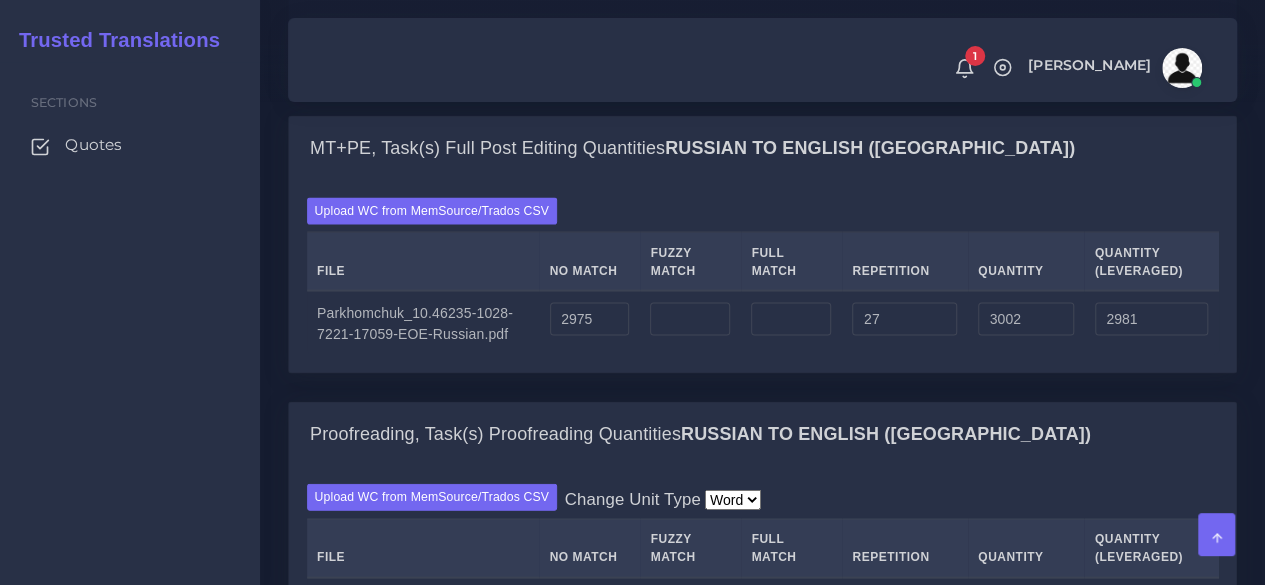 click on "Sections
Quotes" at bounding box center [130, 323] 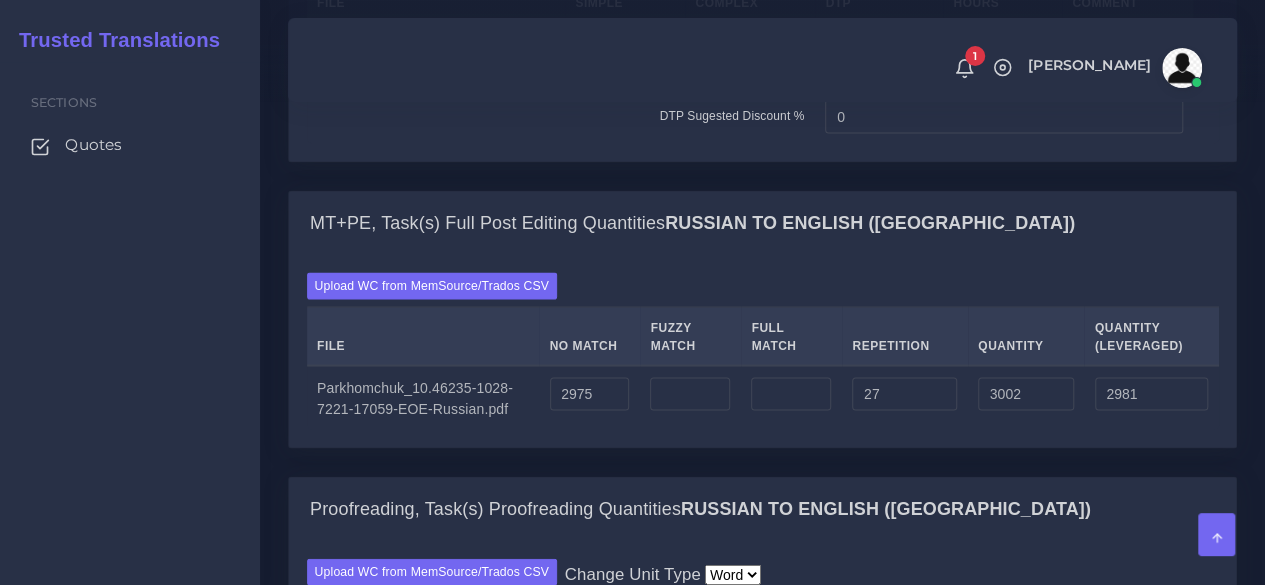 scroll, scrollTop: 1700, scrollLeft: 0, axis: vertical 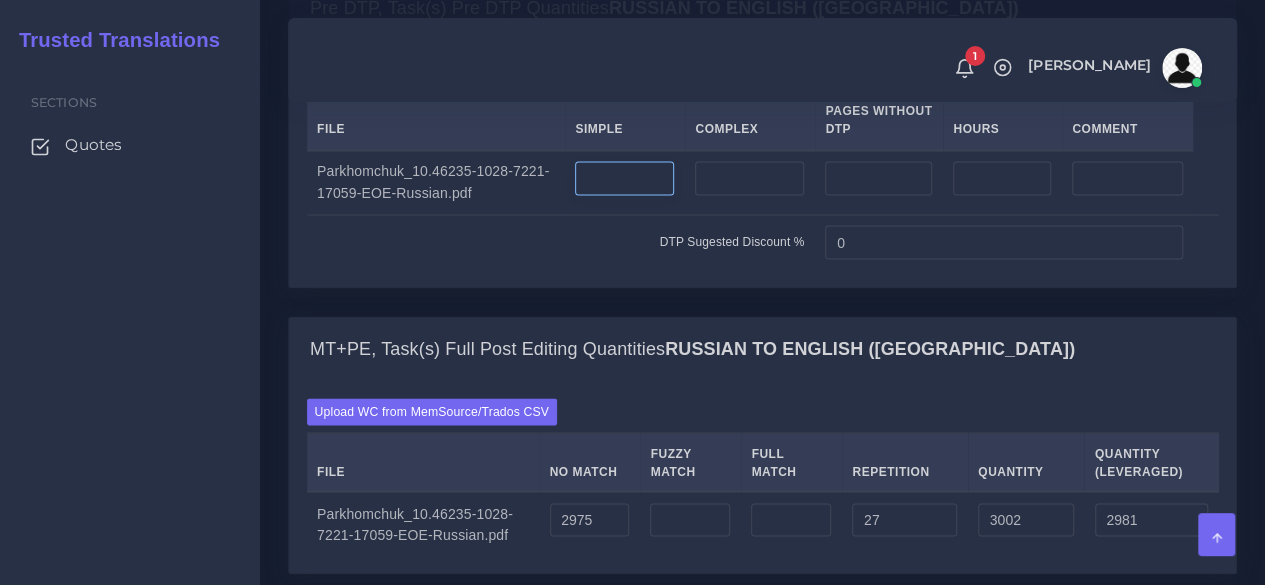 click at bounding box center (624, 178) 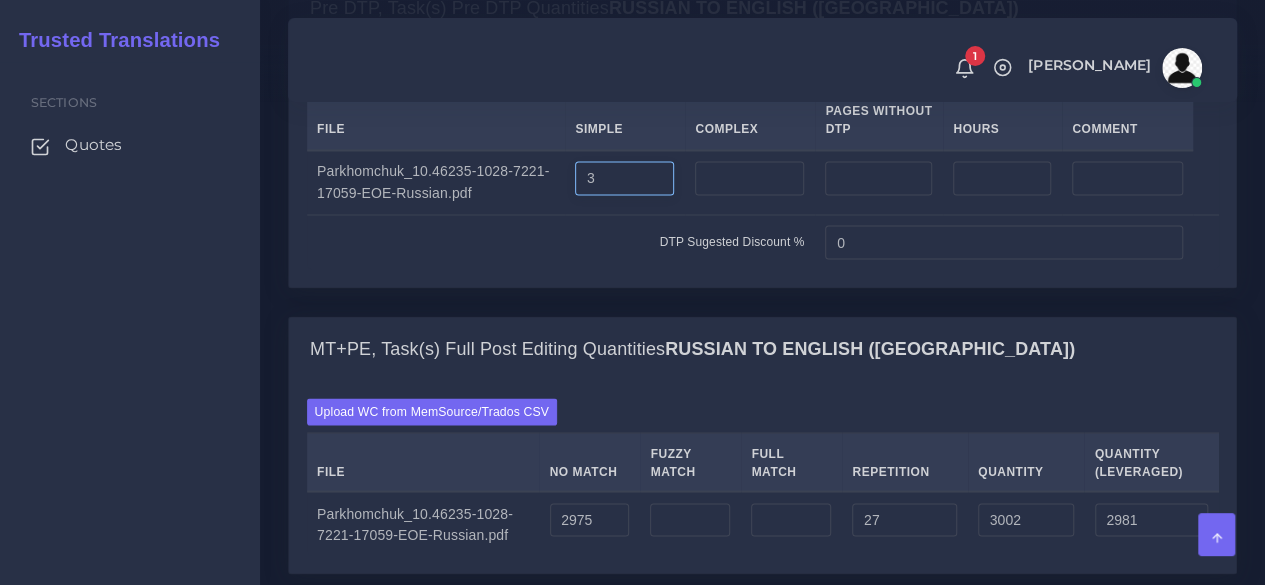 type on "3" 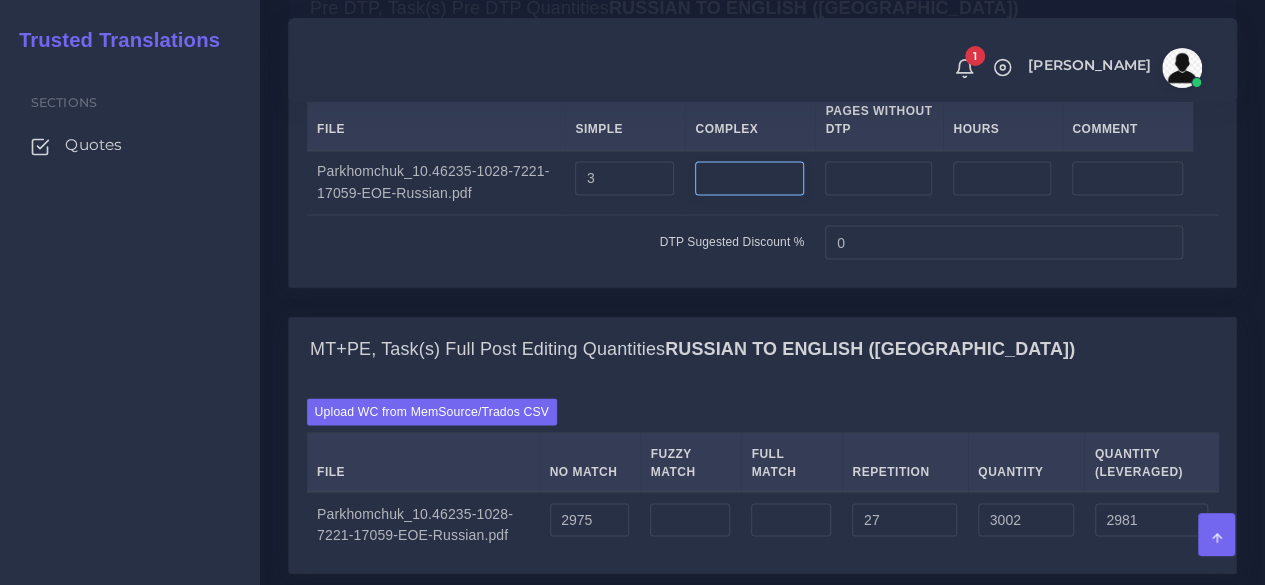 click at bounding box center [749, 178] 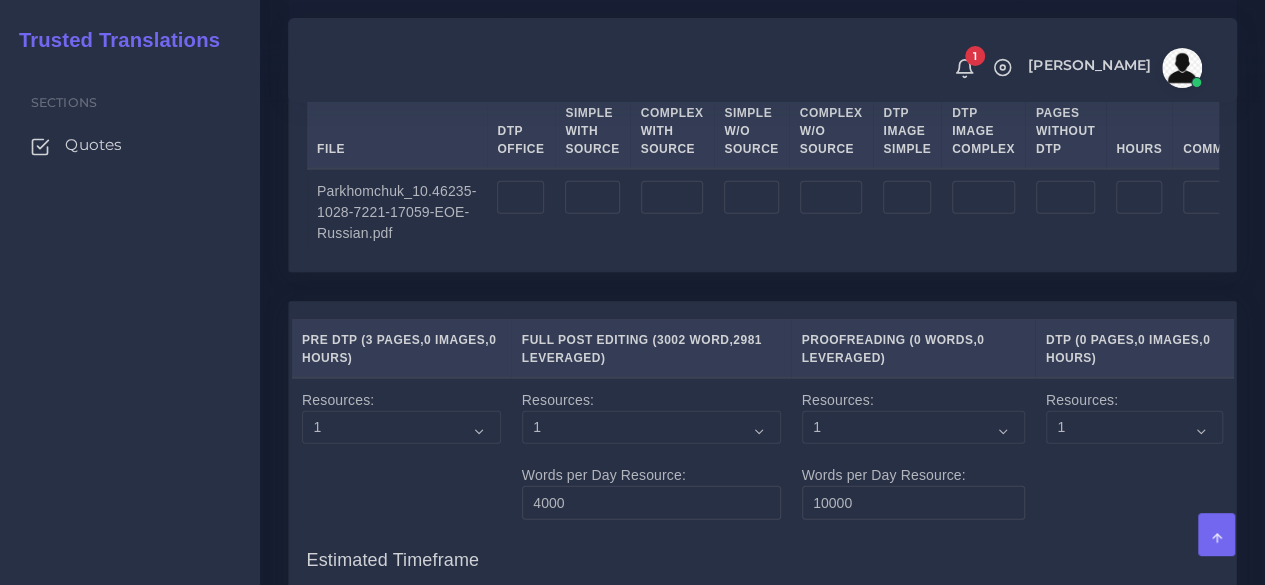 scroll, scrollTop: 2700, scrollLeft: 0, axis: vertical 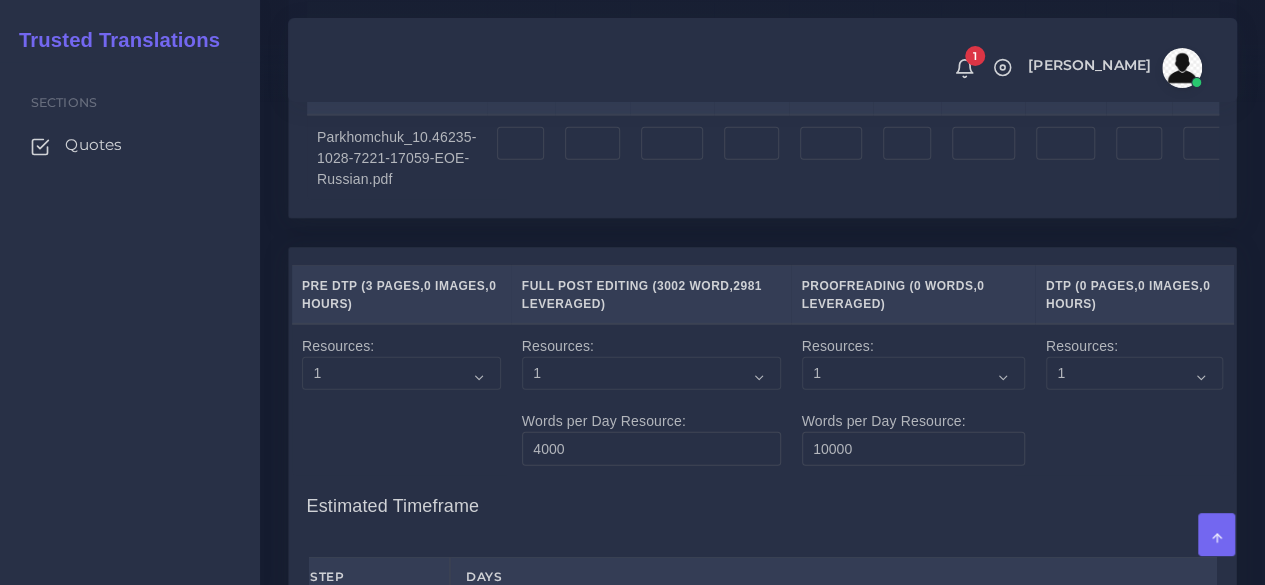 type on "3" 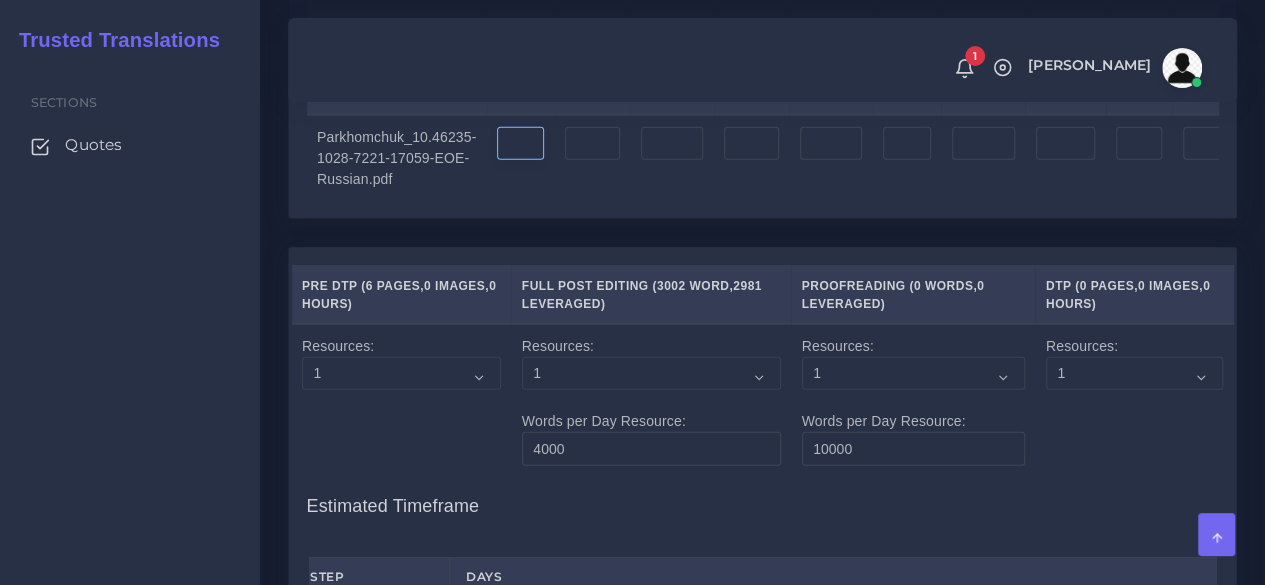 click at bounding box center [520, 144] 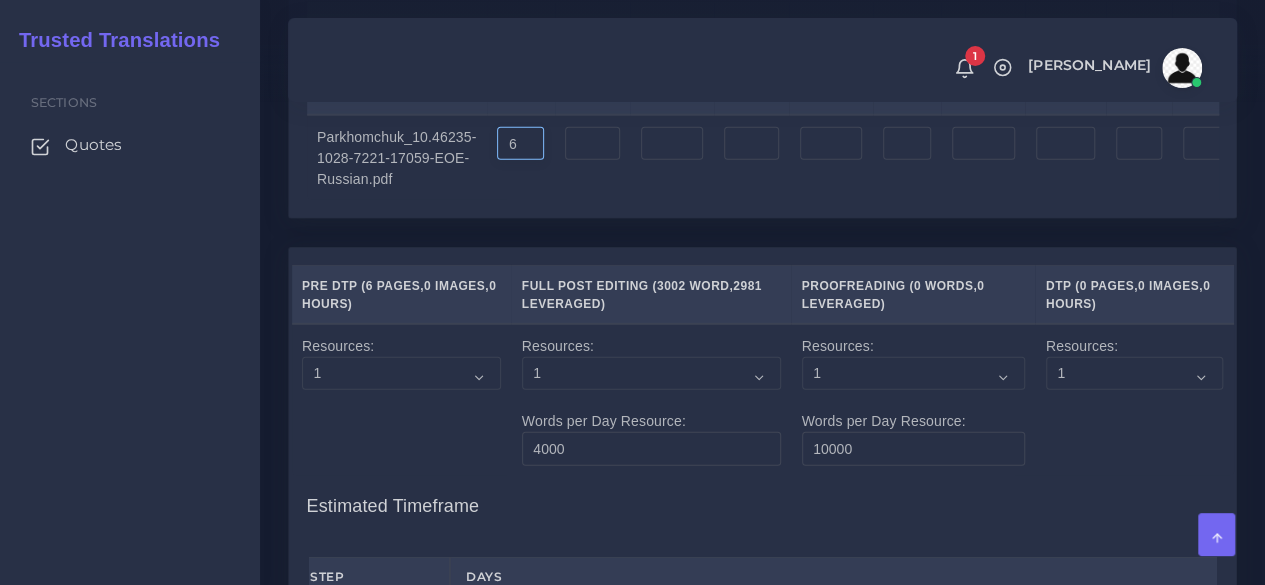 type on "6" 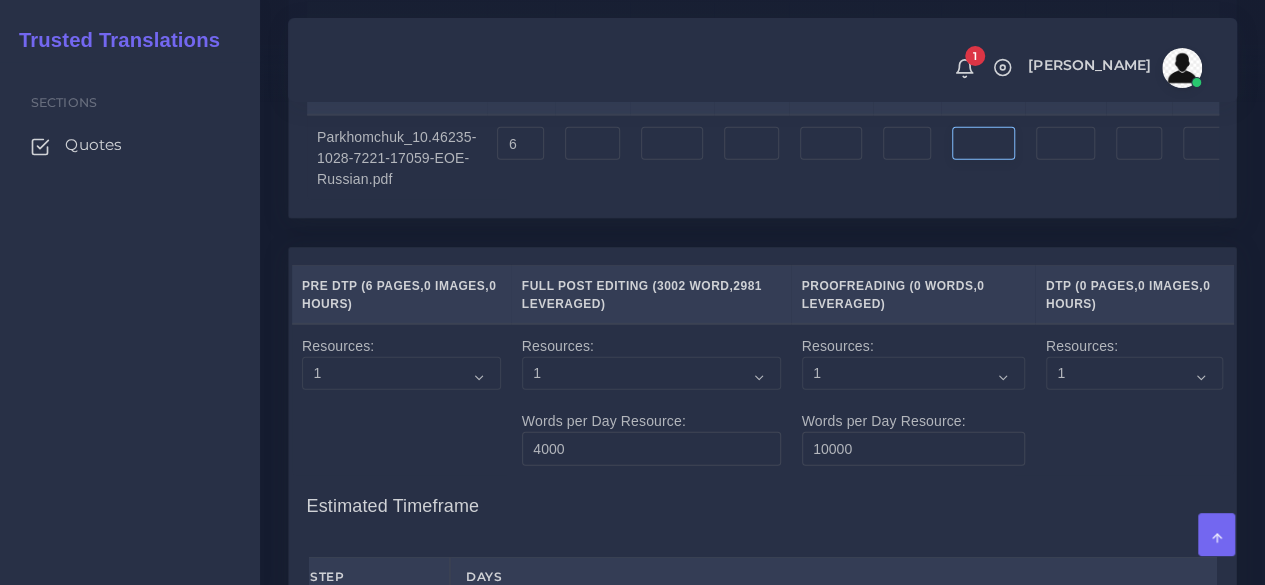click at bounding box center (983, 144) 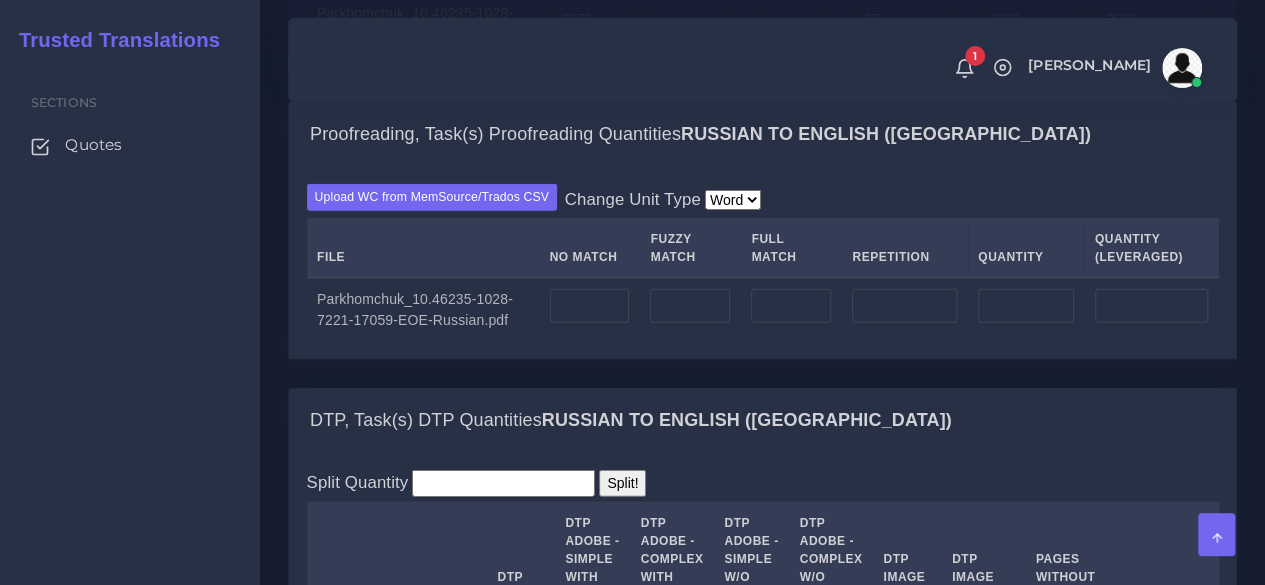 scroll, scrollTop: 2200, scrollLeft: 0, axis: vertical 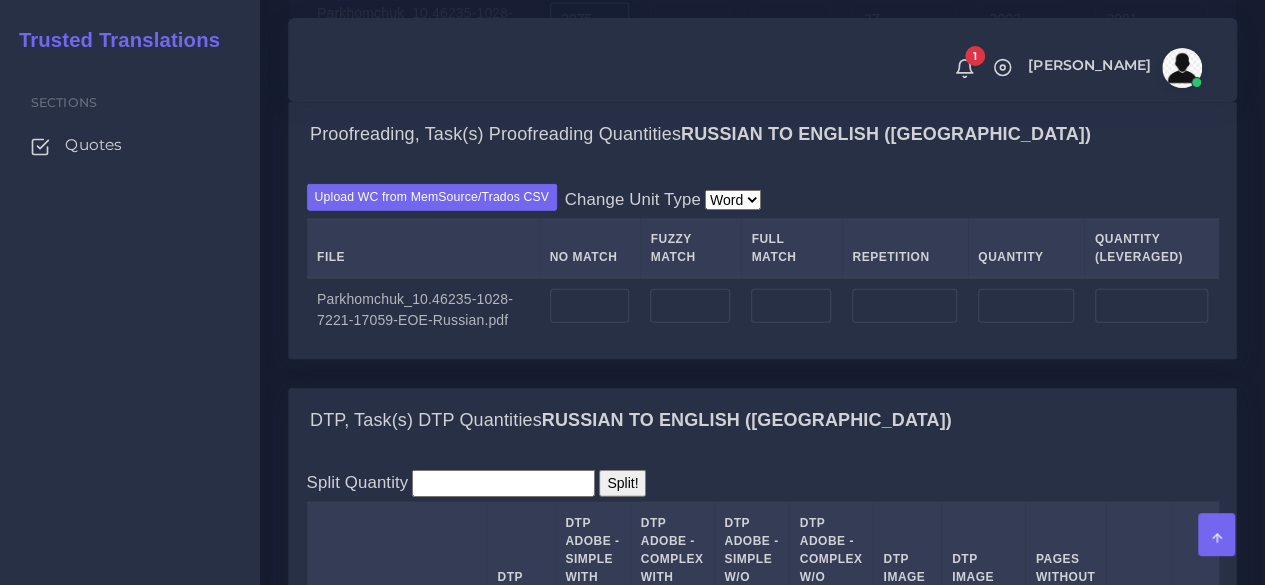 click on "2975" at bounding box center [590, 20] 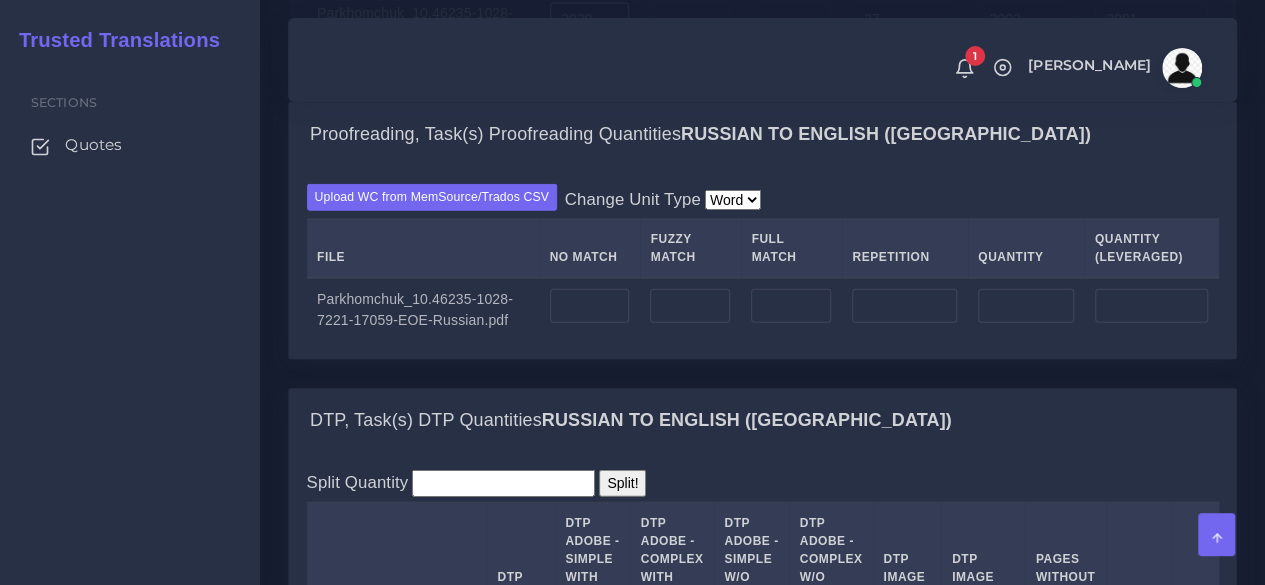 type on "3020" 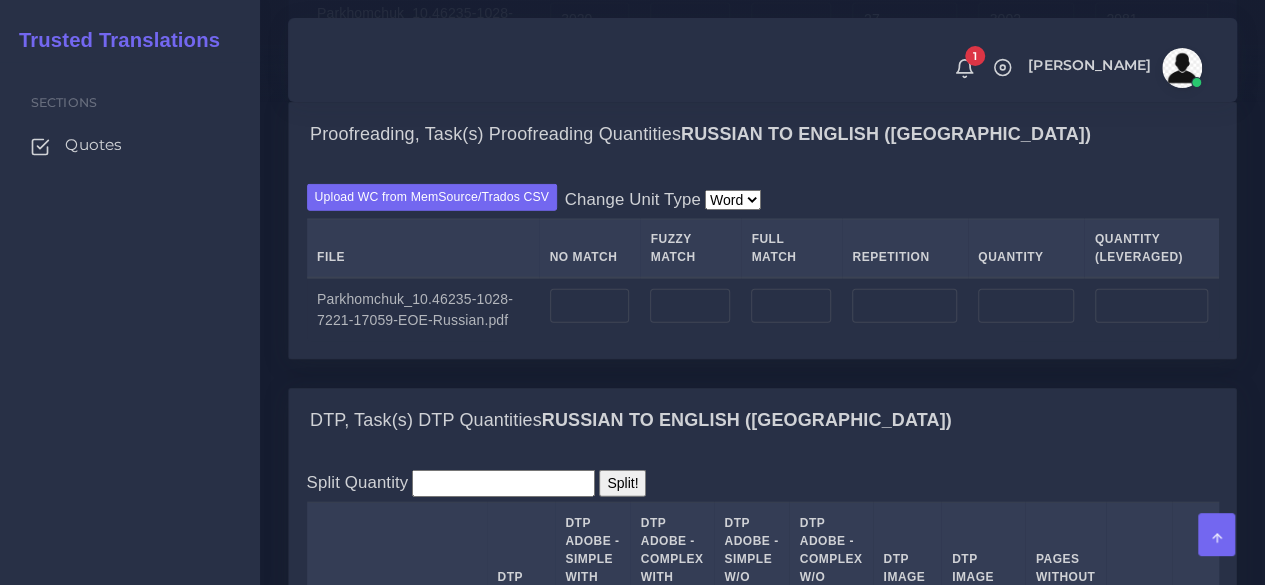 type on "3047" 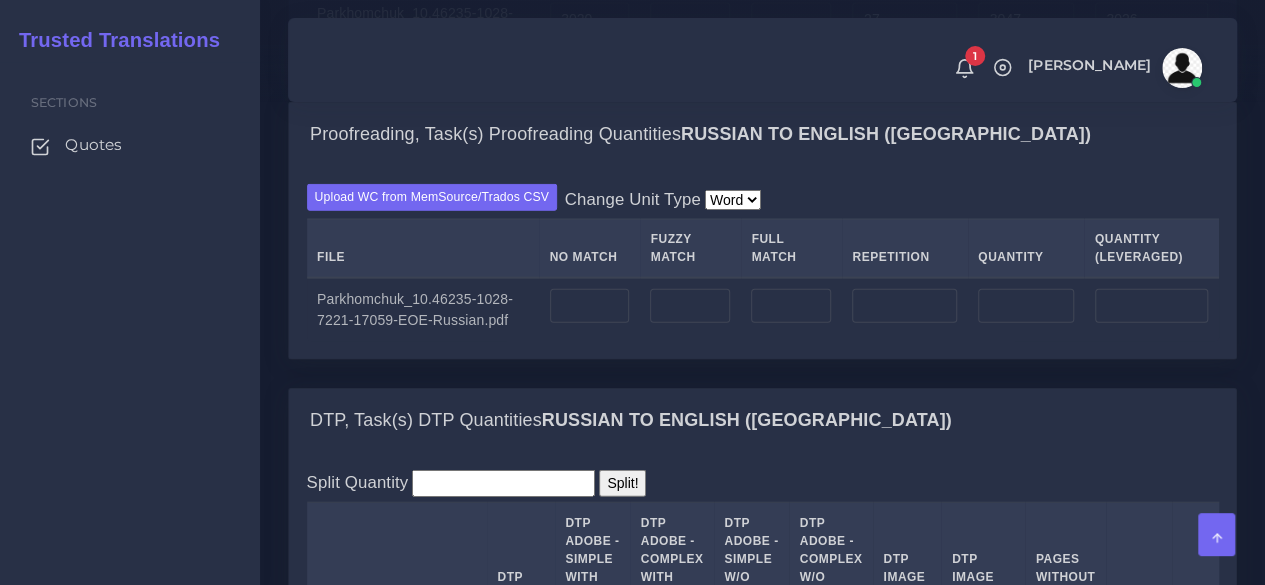 click on "MT+PE, Task(s) Full Post Editing Quantities  Russian TO English (US)
Upload WC from MemSource/Trados CSV
File
No Match
Fuzzy Match Full Match Repetition Quantity 3020 27" at bounding box center [762, -41] 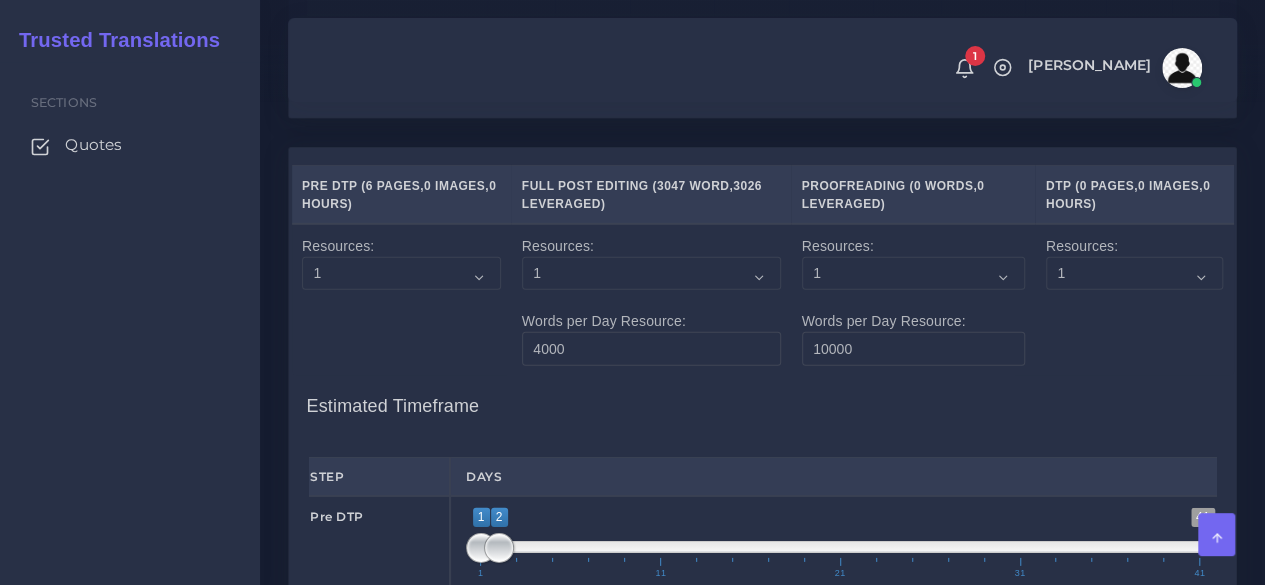 scroll, scrollTop: 2500, scrollLeft: 0, axis: vertical 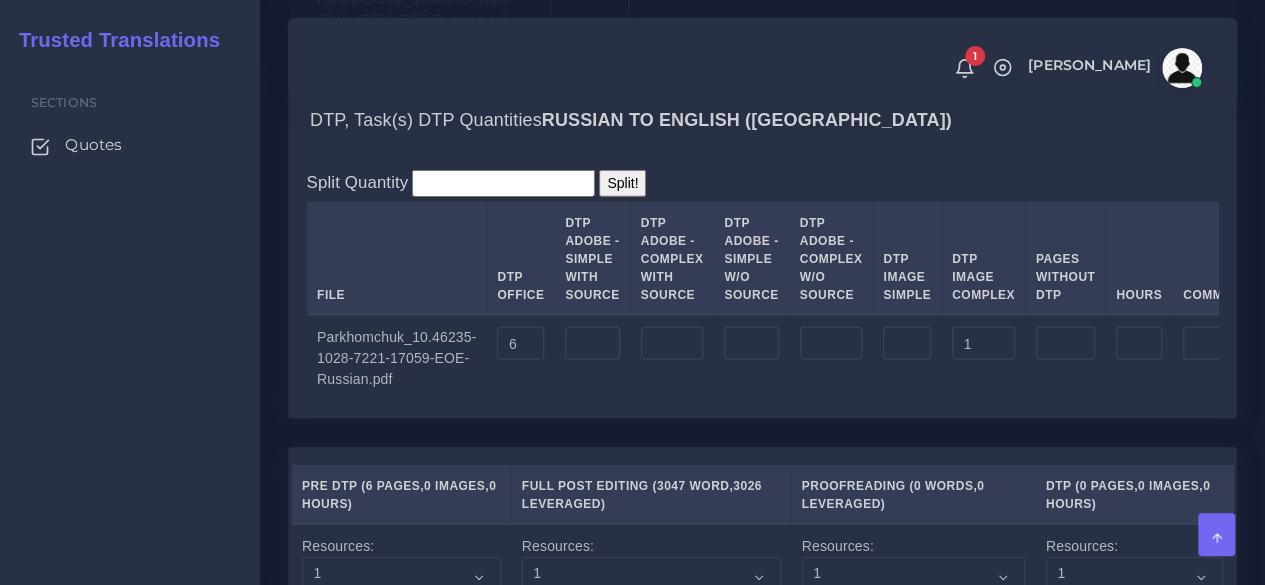 click at bounding box center (590, 6) 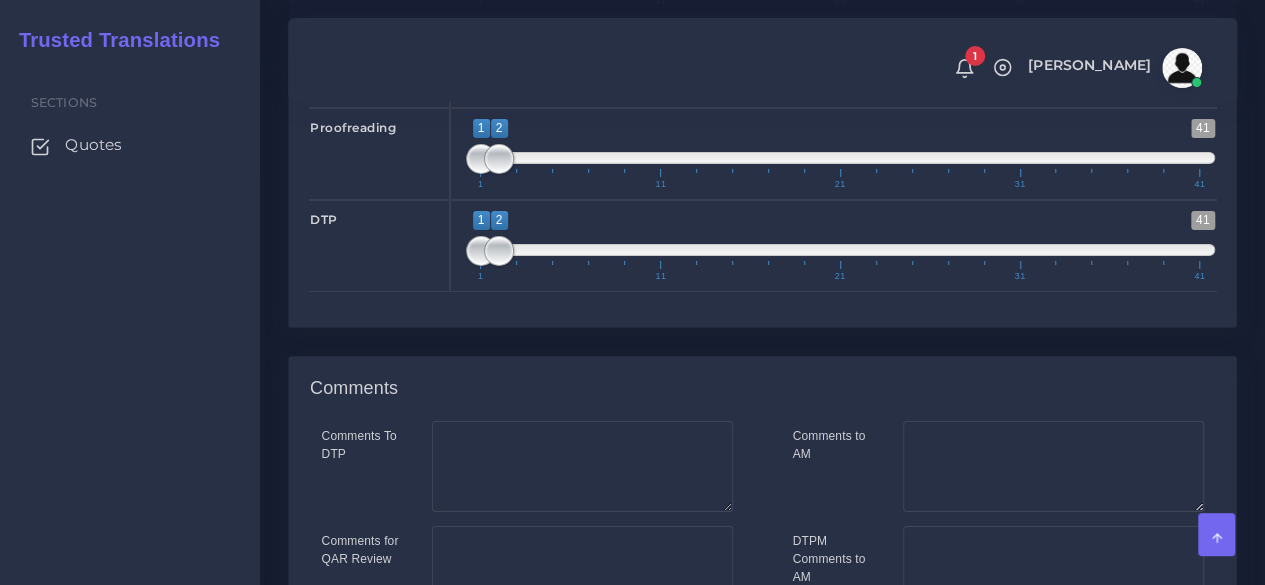 scroll, scrollTop: 3300, scrollLeft: 0, axis: vertical 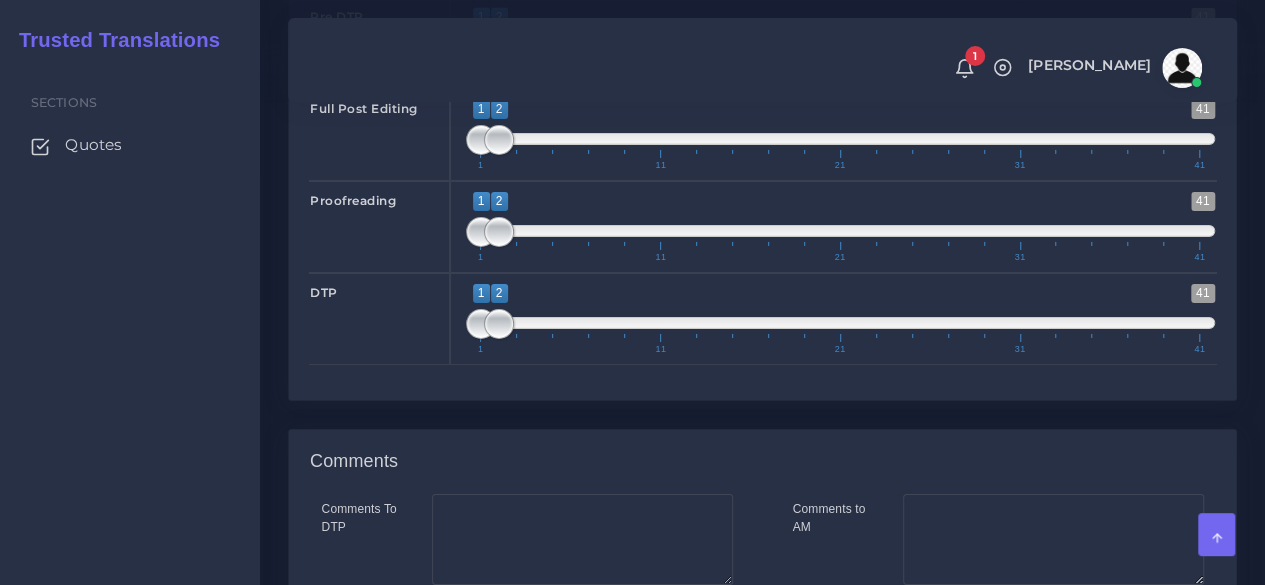 type on "3047" 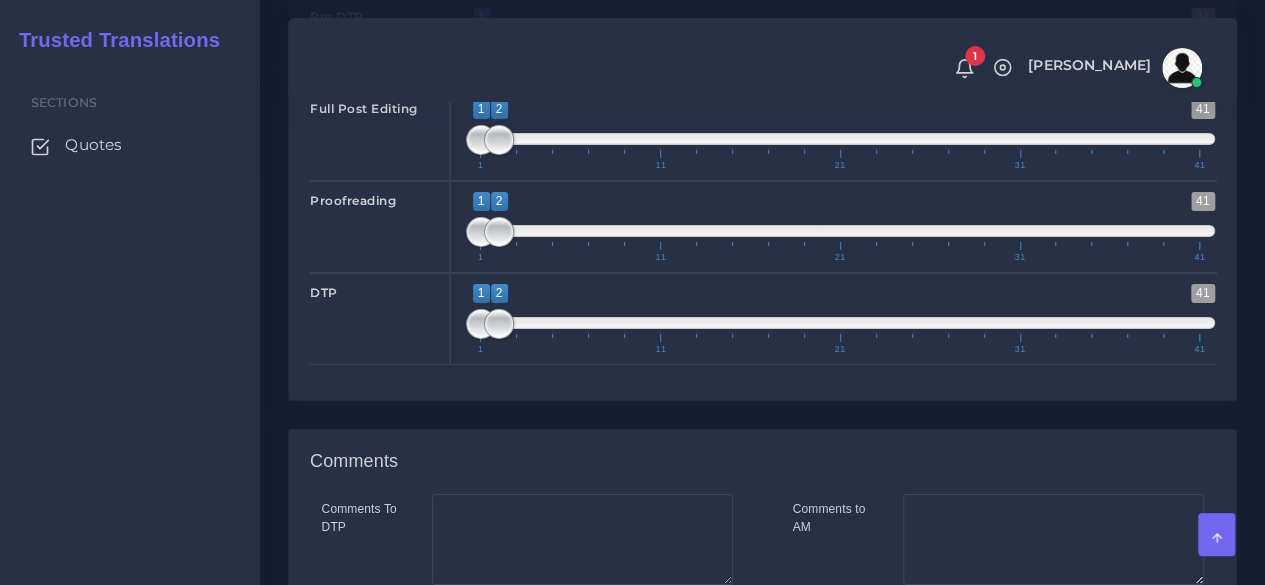 drag, startPoint x: 506, startPoint y: 202, endPoint x: 472, endPoint y: 215, distance: 36.40055 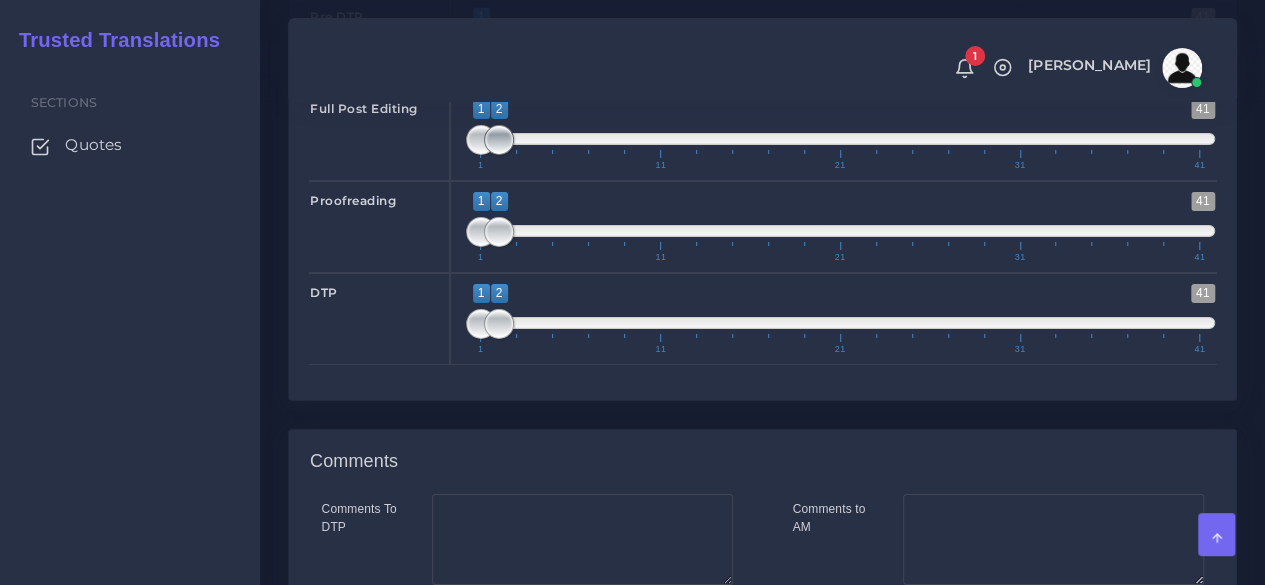 type on "1;1" 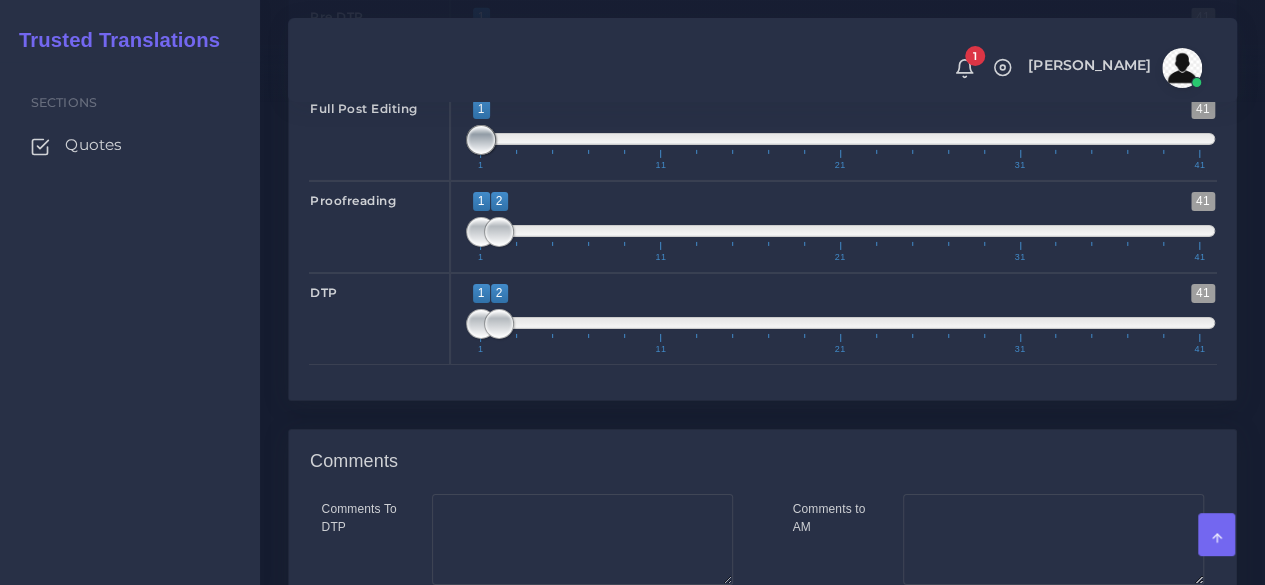drag, startPoint x: 494, startPoint y: 309, endPoint x: 468, endPoint y: 314, distance: 26.476404 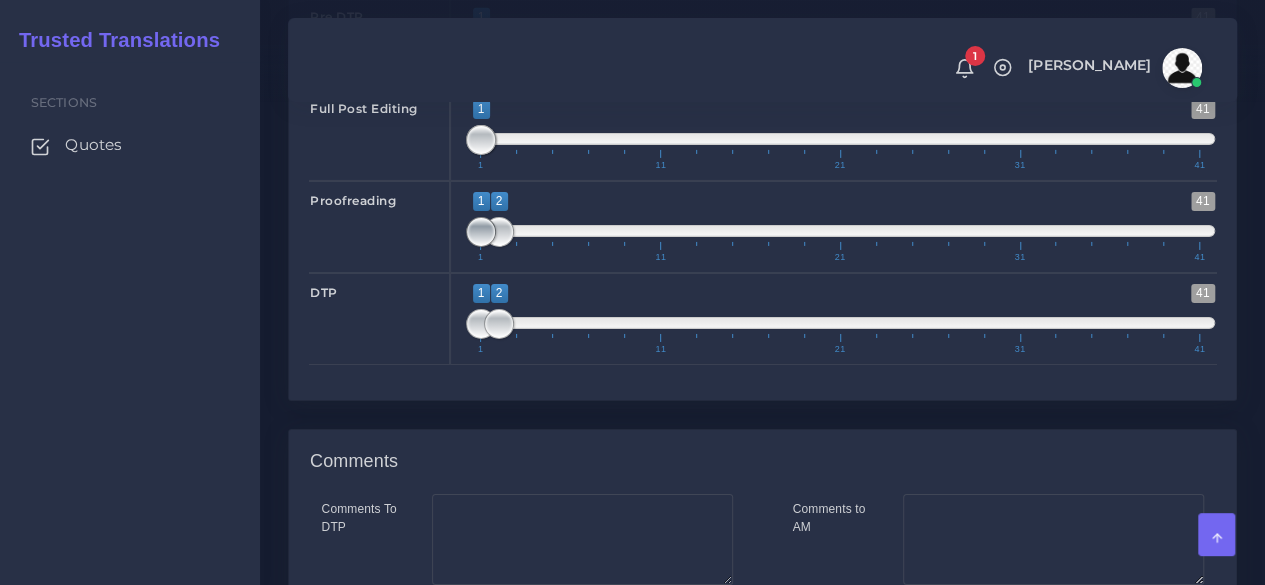type on "2;2" 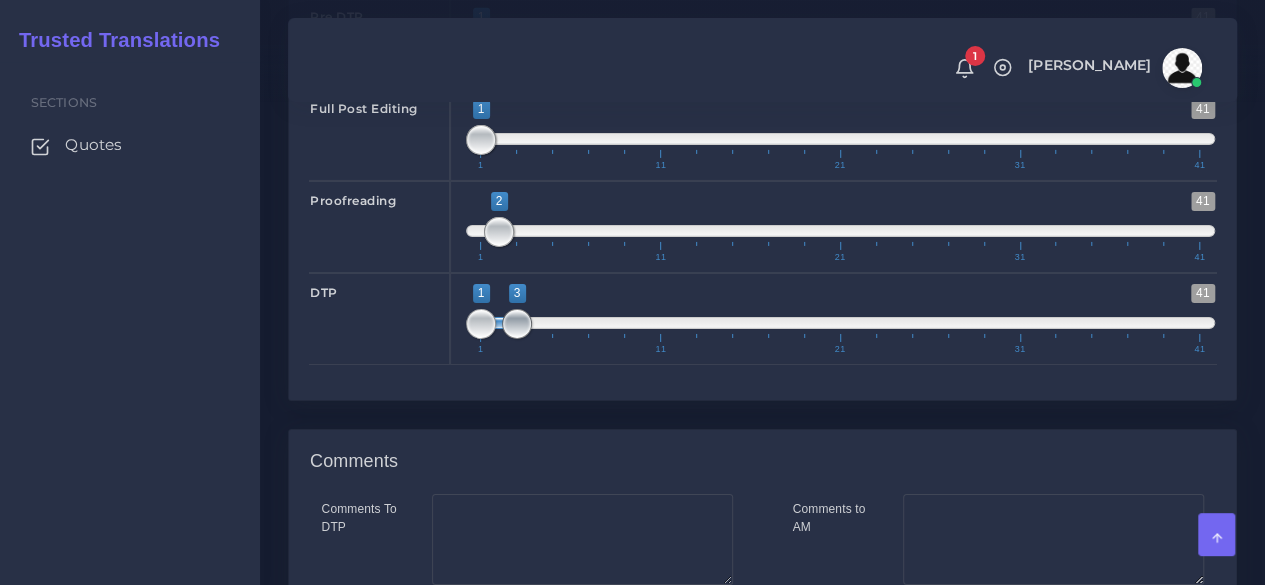 drag, startPoint x: 497, startPoint y: 484, endPoint x: 511, endPoint y: 487, distance: 14.3178215 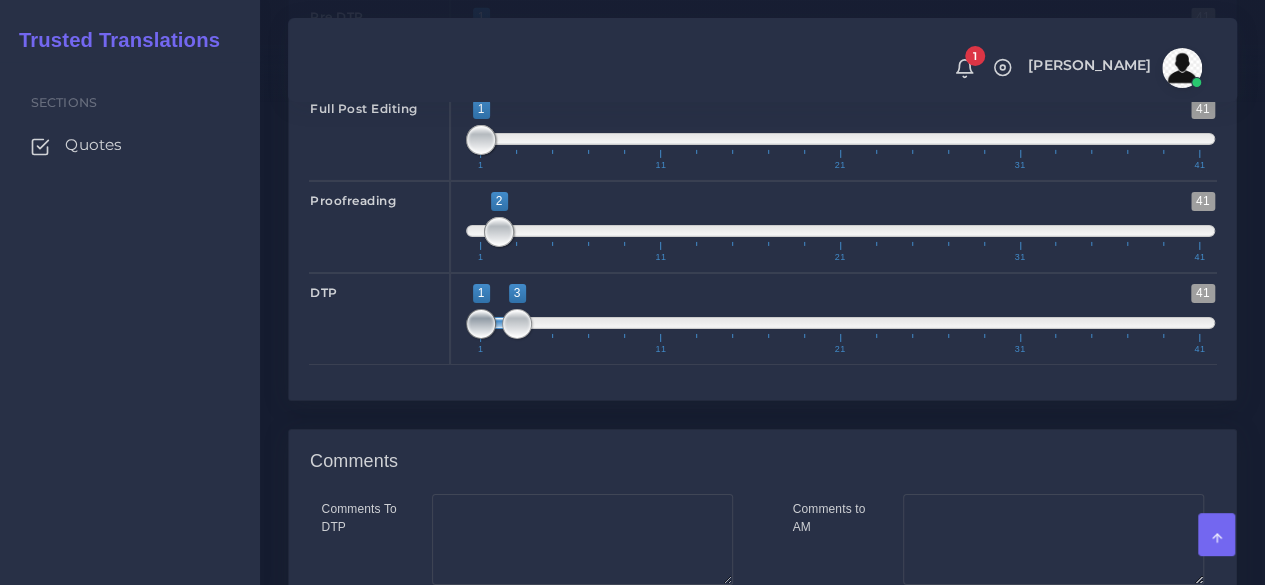 type on "3;3" 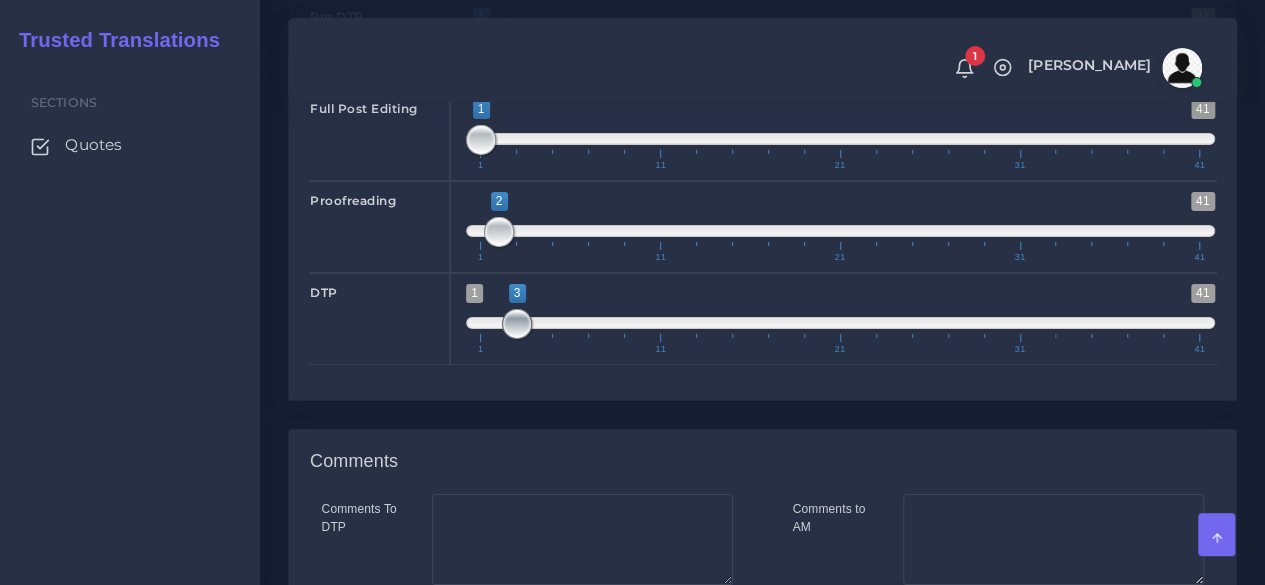 drag, startPoint x: 478, startPoint y: 489, endPoint x: 529, endPoint y: 492, distance: 51.088158 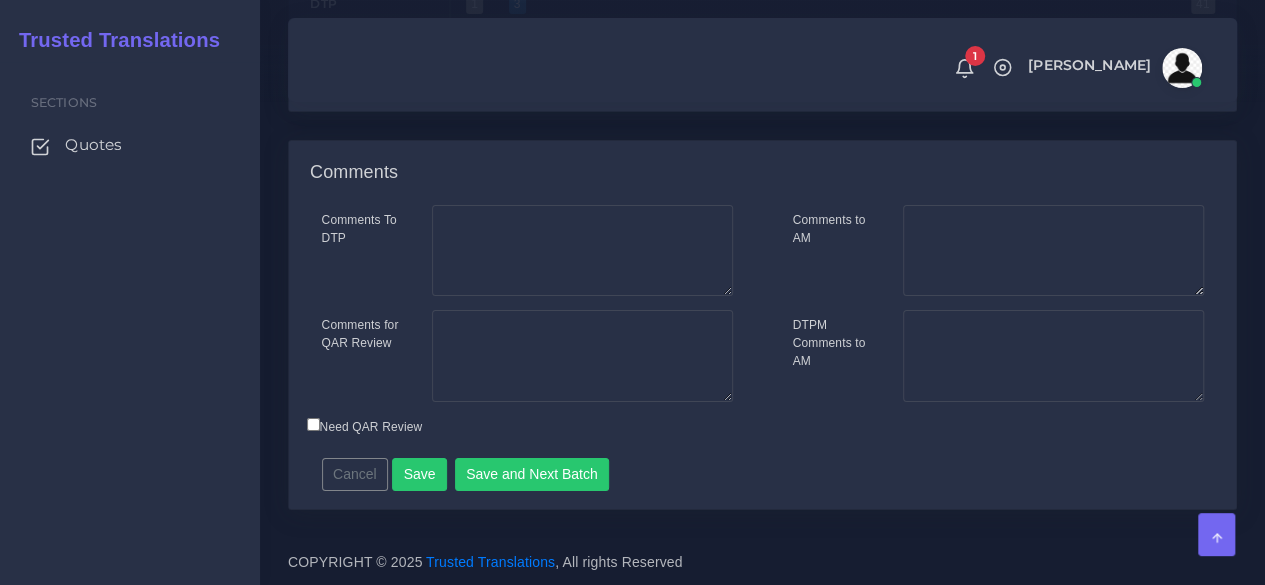 scroll, scrollTop: 3750, scrollLeft: 0, axis: vertical 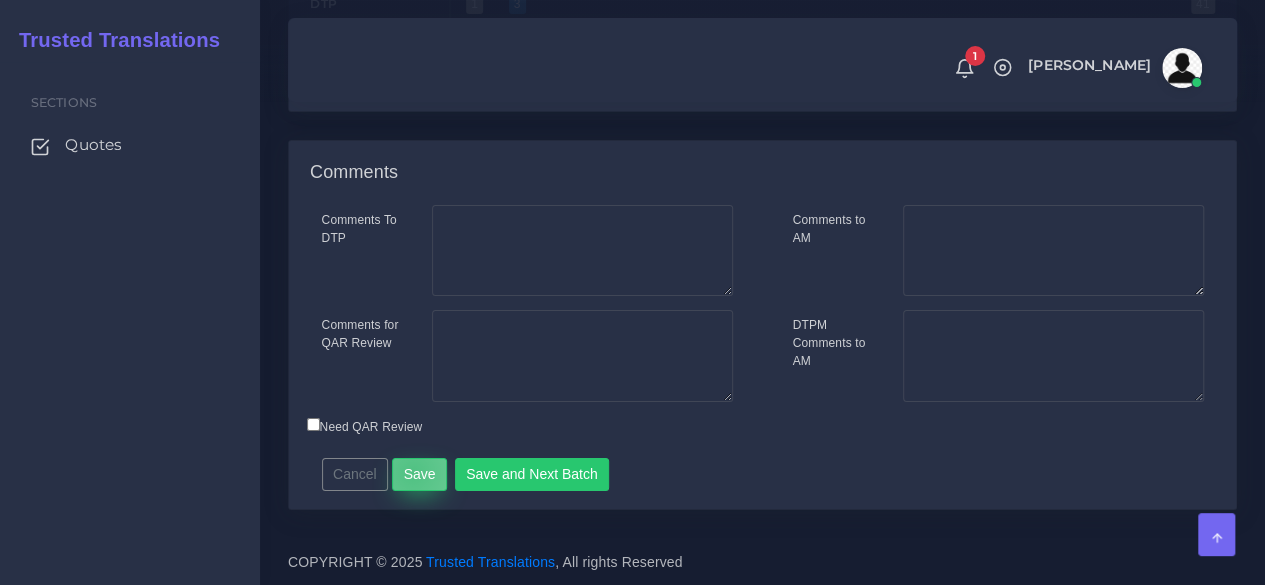 click on "Save" at bounding box center [419, 475] 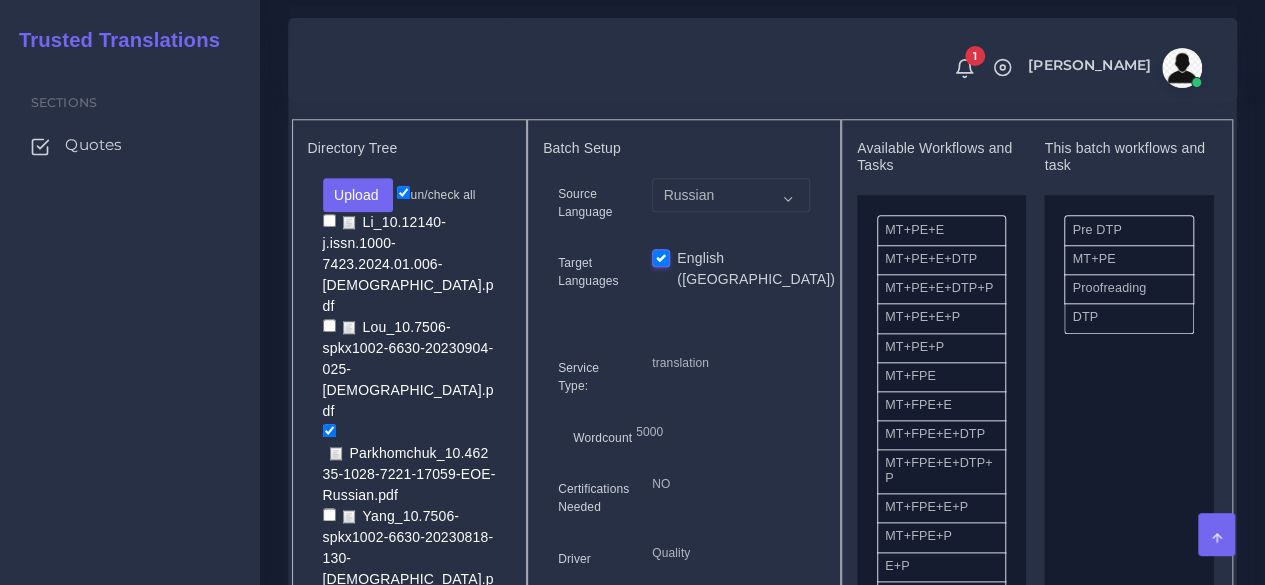 scroll, scrollTop: 800, scrollLeft: 0, axis: vertical 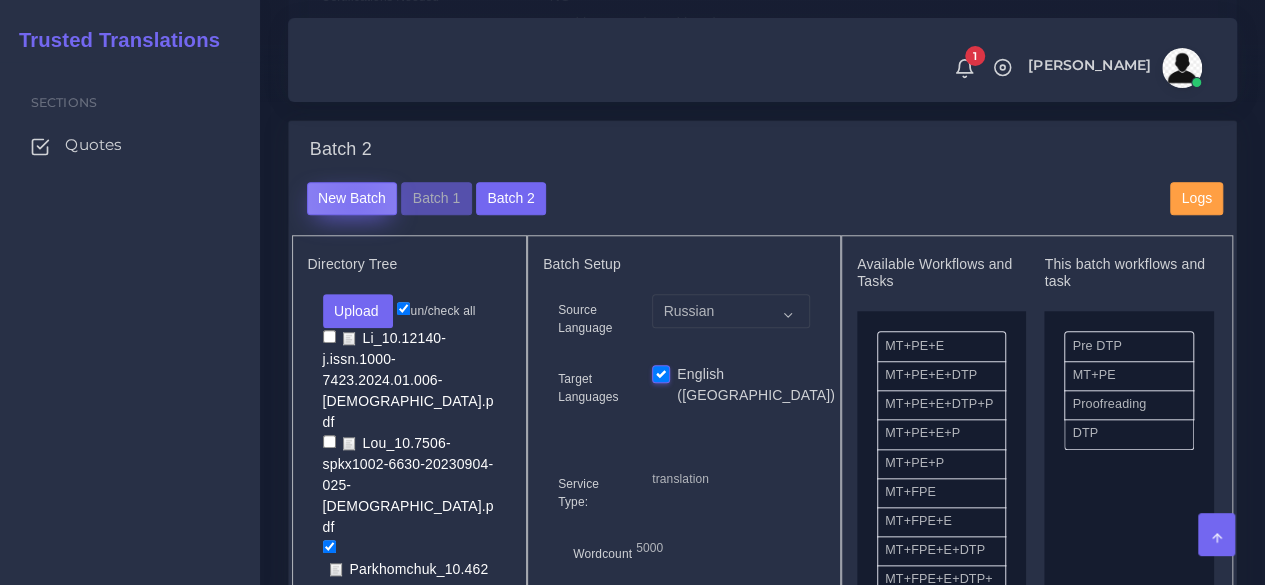 click on "New Batch" at bounding box center [352, 199] 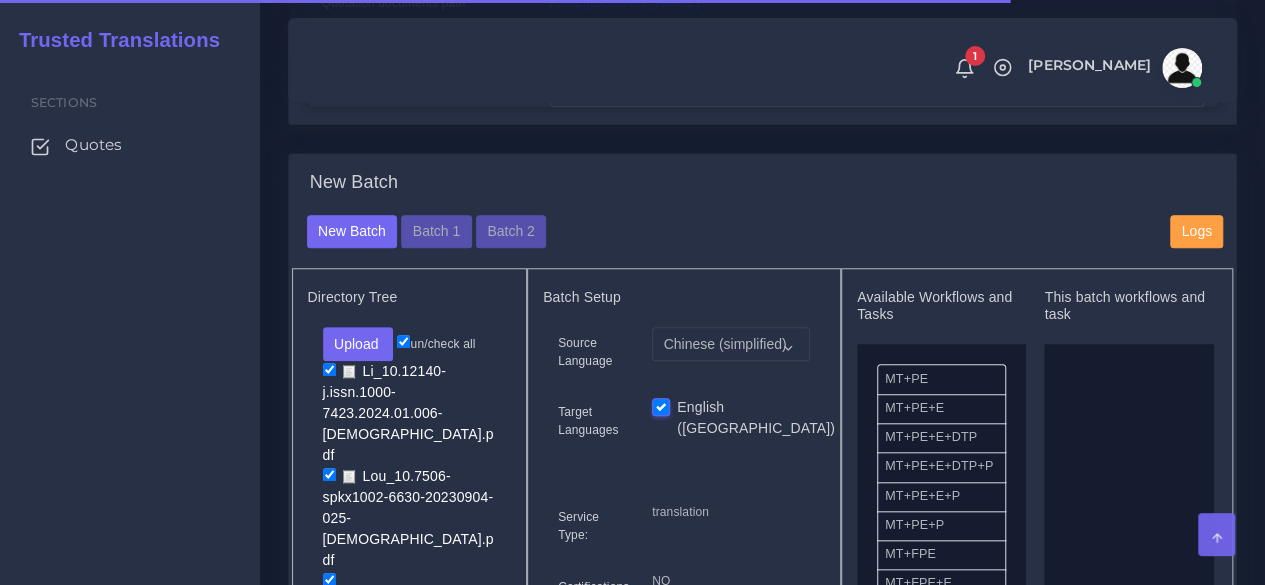 scroll, scrollTop: 900, scrollLeft: 0, axis: vertical 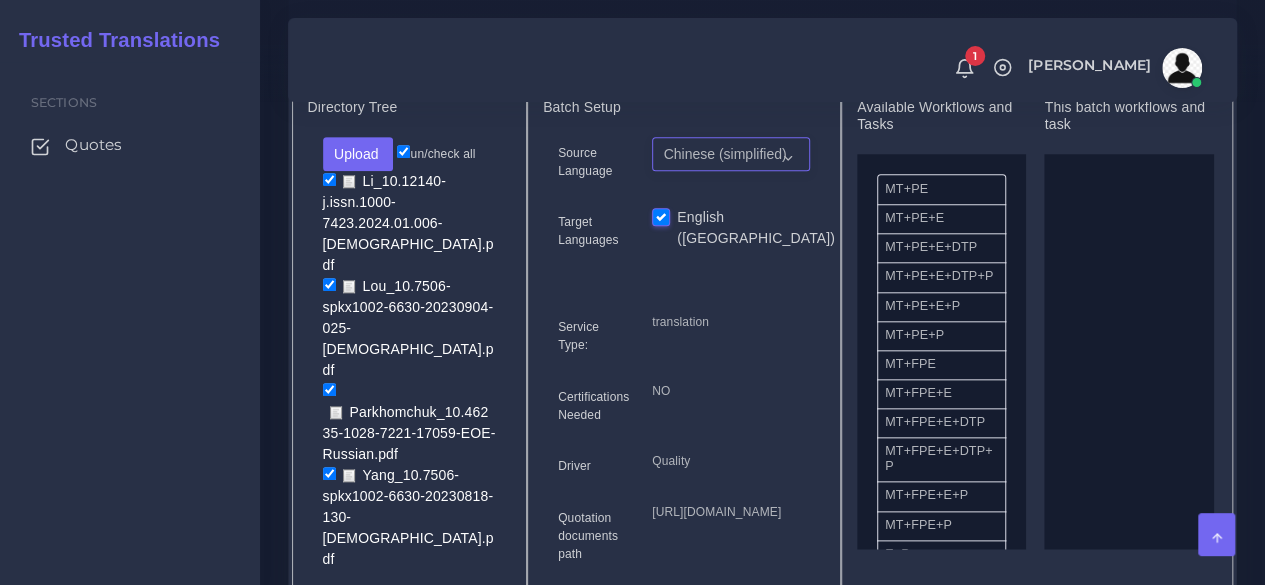 click on "Chinese (simplified) Russian Indonesian French (neutral)" at bounding box center (731, 154) 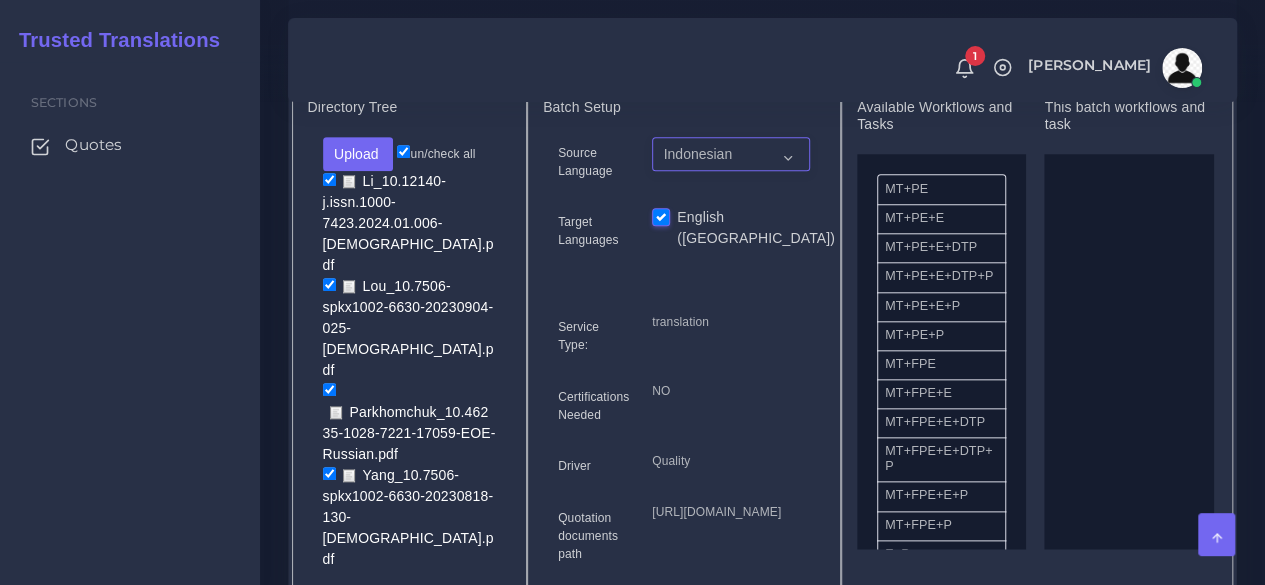 click on "Chinese (simplified) Russian Indonesian French (neutral)" at bounding box center (731, 154) 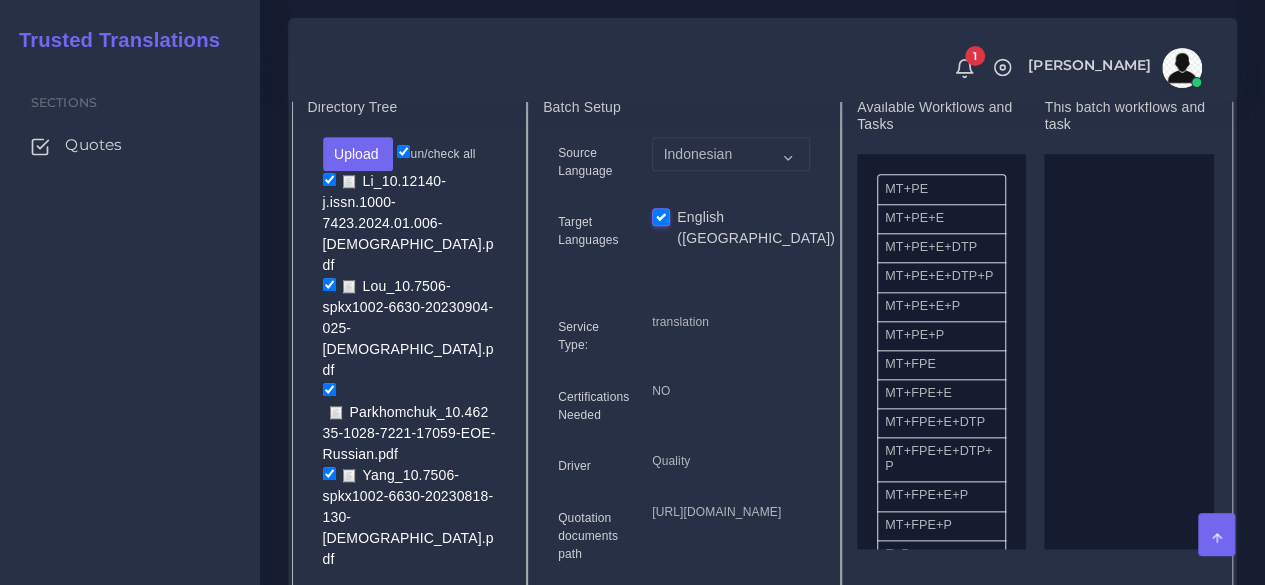 click on "Sections
Quotes" at bounding box center (130, 323) 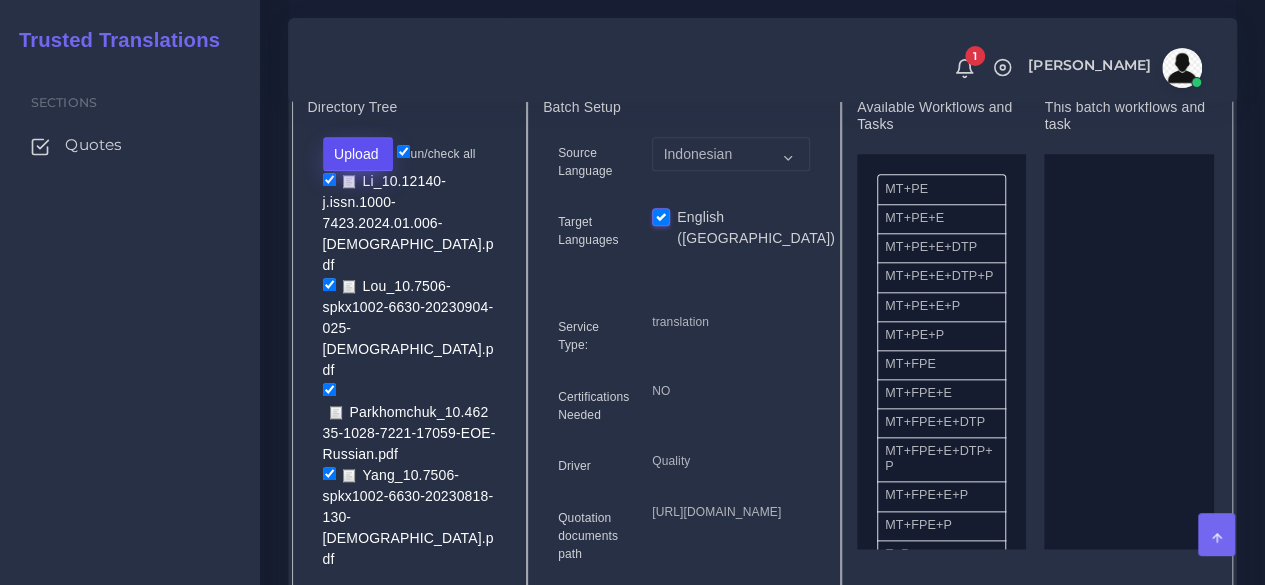 click on "Upload" at bounding box center (358, 154) 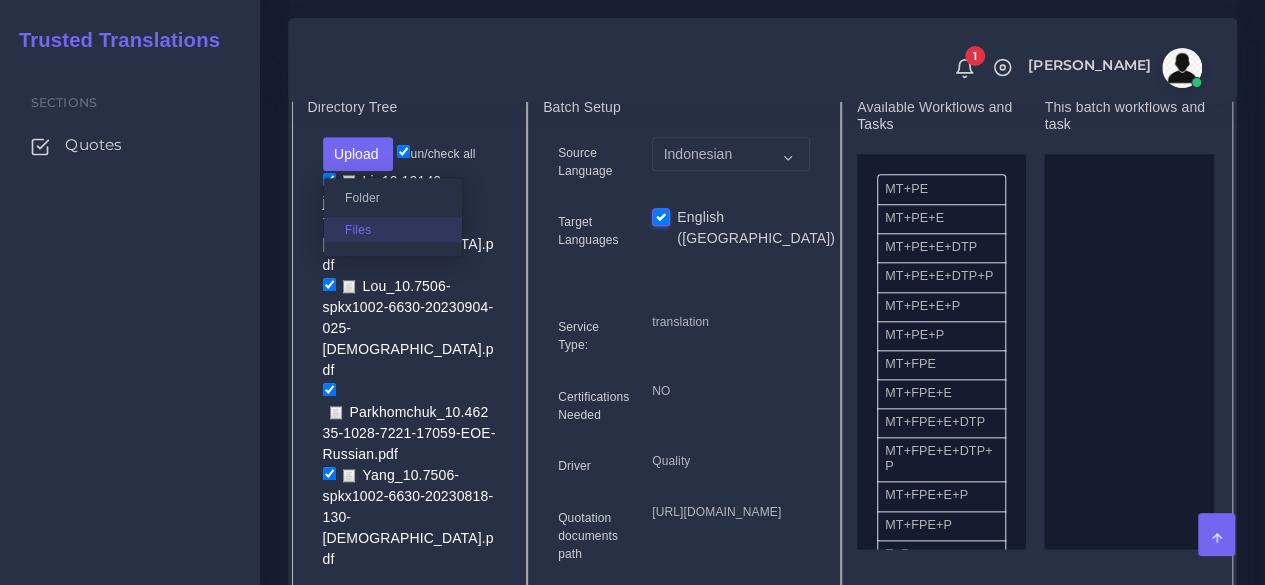 click on "Files" at bounding box center [393, 229] 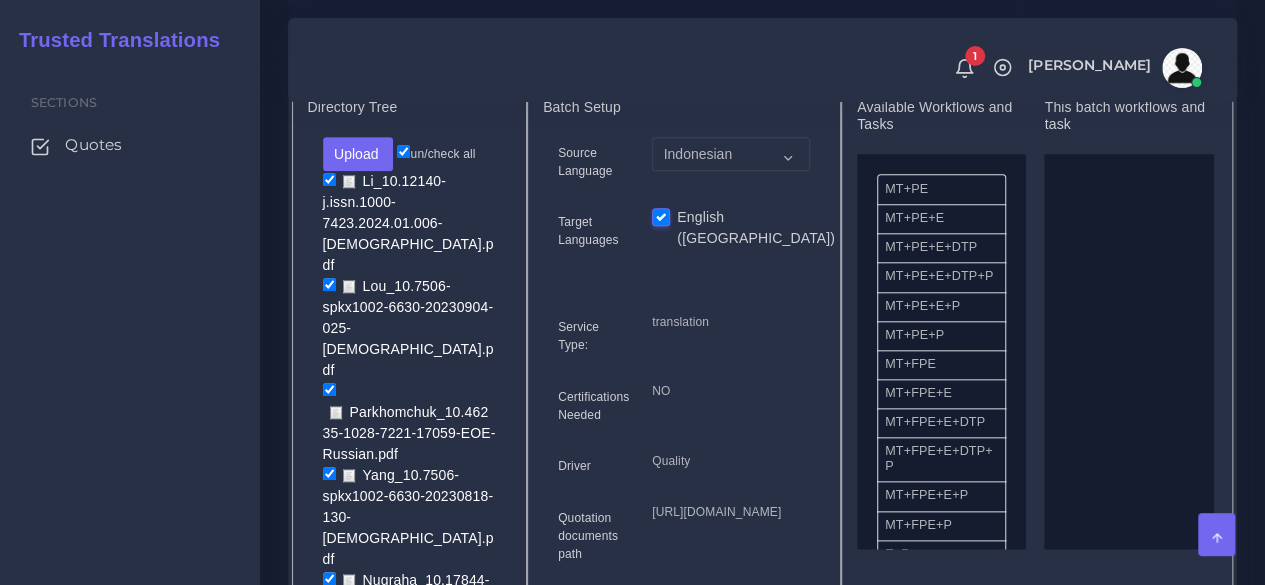 click on "un/check all" at bounding box center (403, 151) 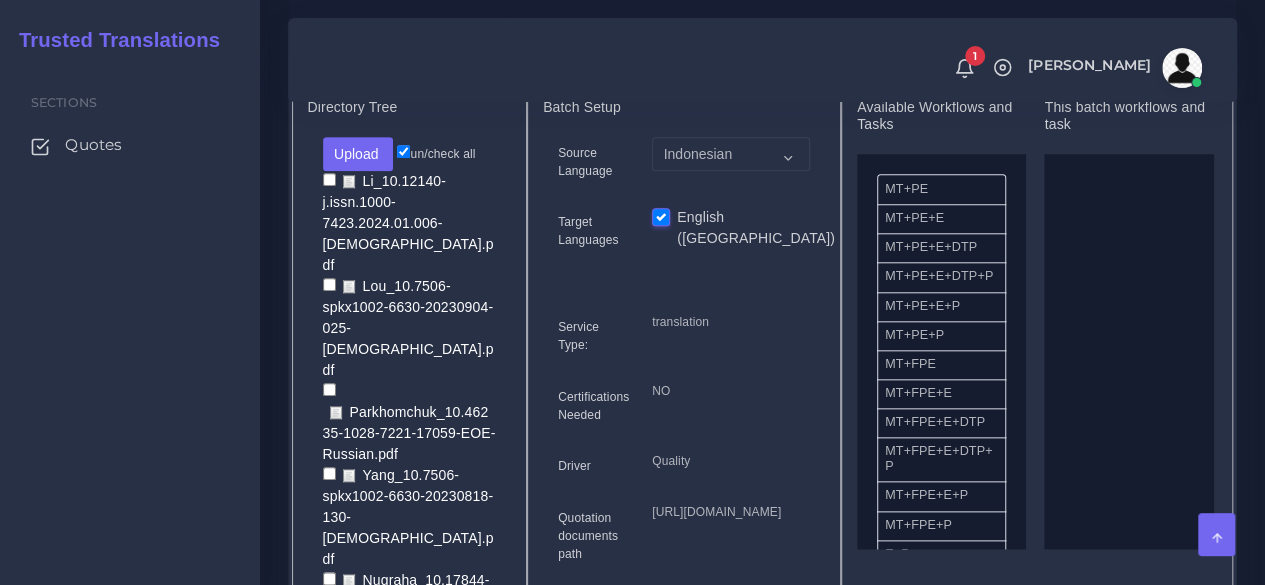 checkbox on "false" 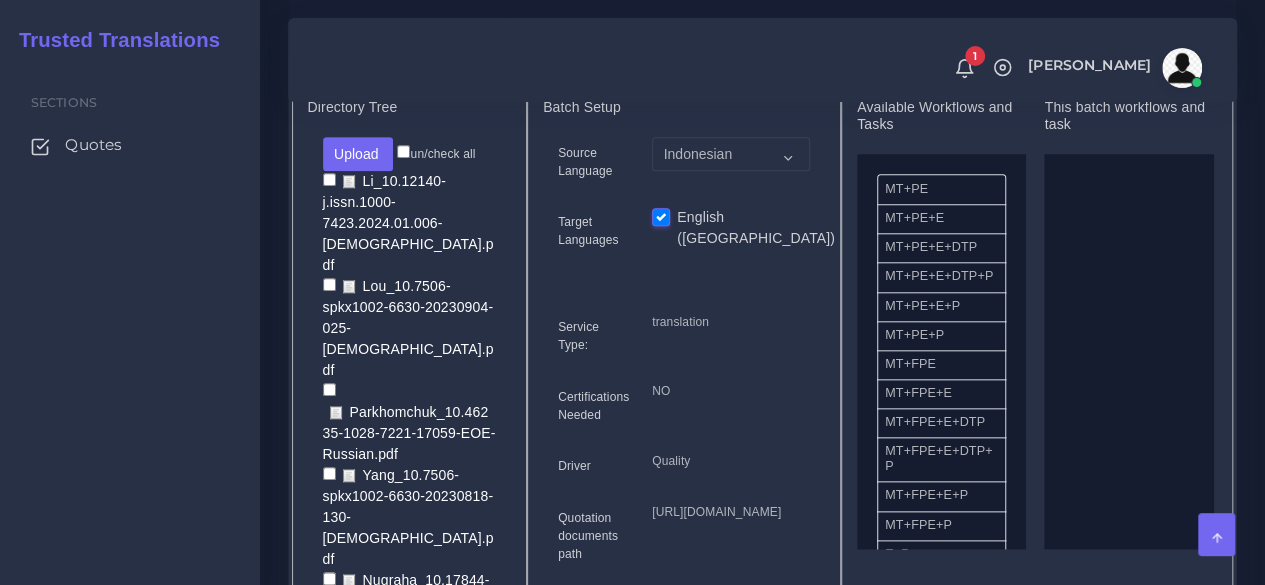 checkbox on "false" 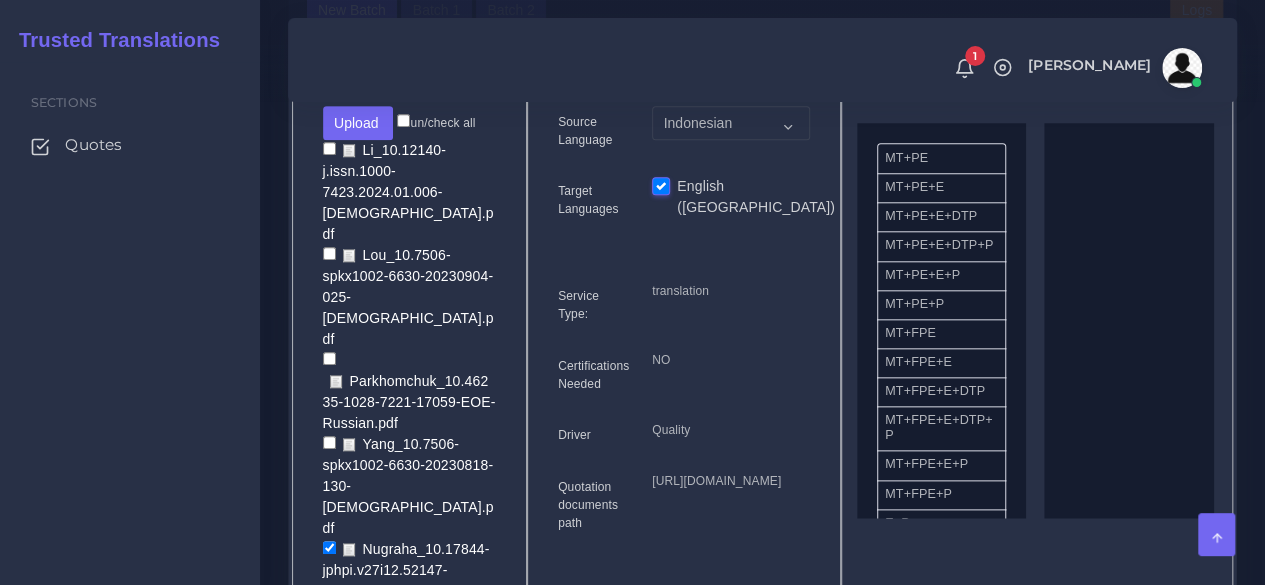 scroll, scrollTop: 900, scrollLeft: 0, axis: vertical 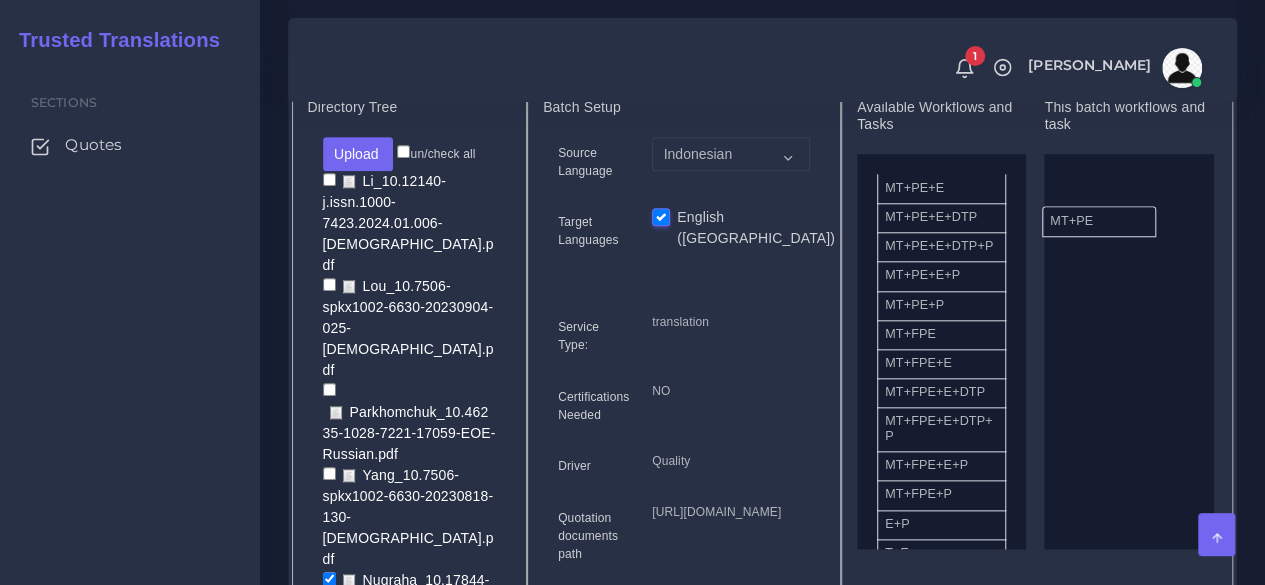 drag, startPoint x: 927, startPoint y: 221, endPoint x: 1092, endPoint y: 253, distance: 168.07439 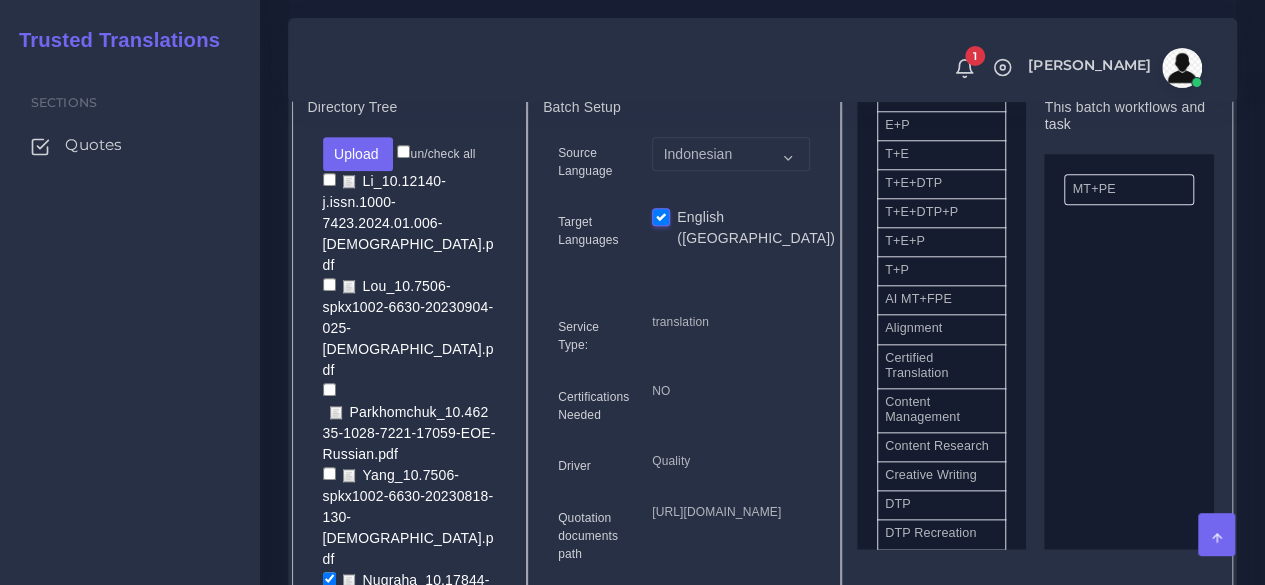 scroll, scrollTop: 500, scrollLeft: 0, axis: vertical 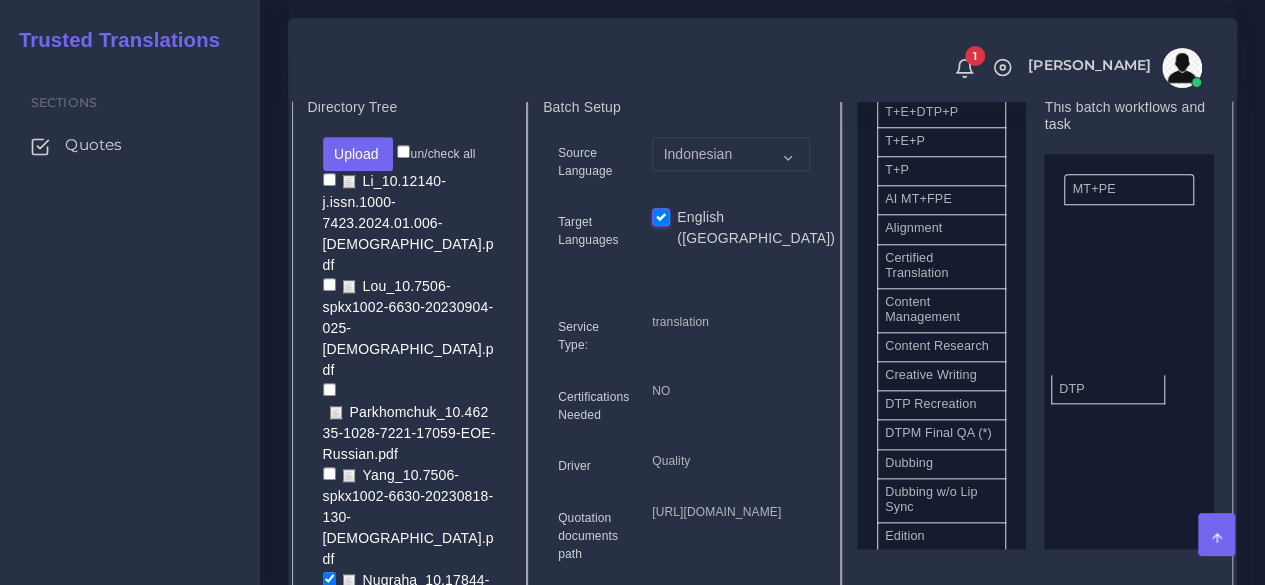 drag, startPoint x: 954, startPoint y: 459, endPoint x: 1128, endPoint y: 421, distance: 178.10109 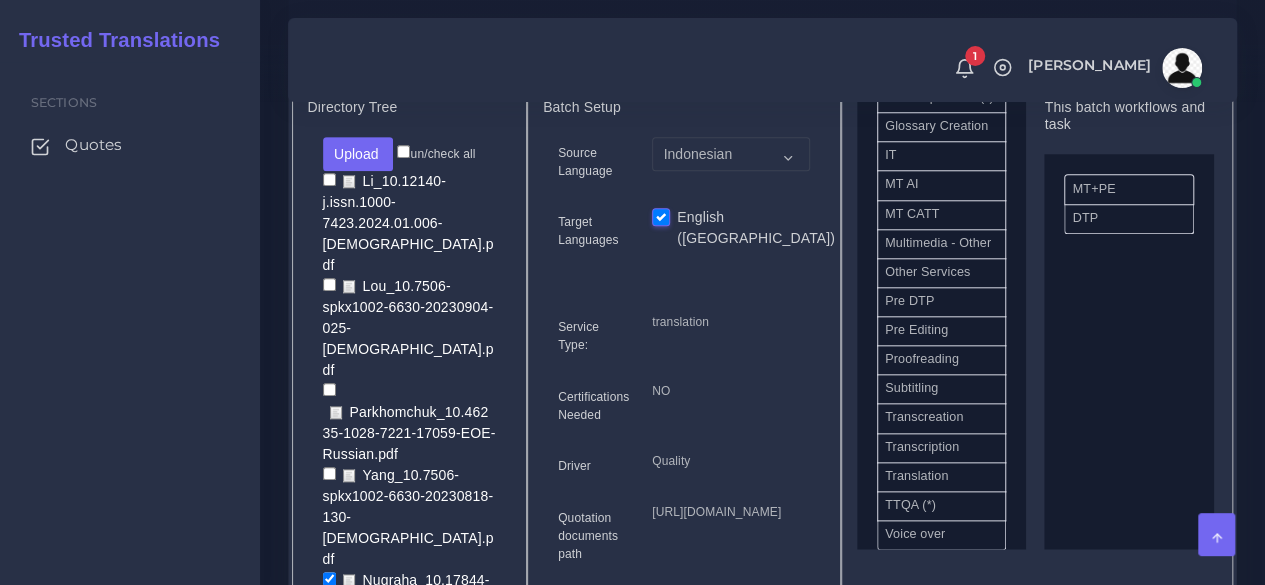 scroll, scrollTop: 1000, scrollLeft: 0, axis: vertical 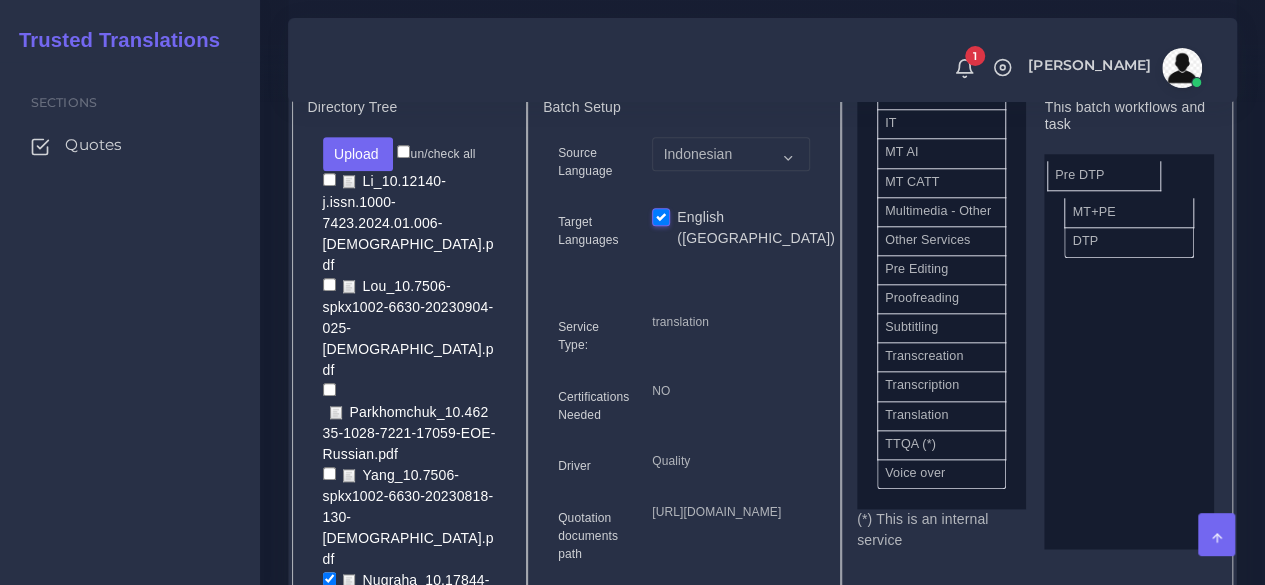 drag, startPoint x: 946, startPoint y: 387, endPoint x: 1116, endPoint y: 214, distance: 242.5469 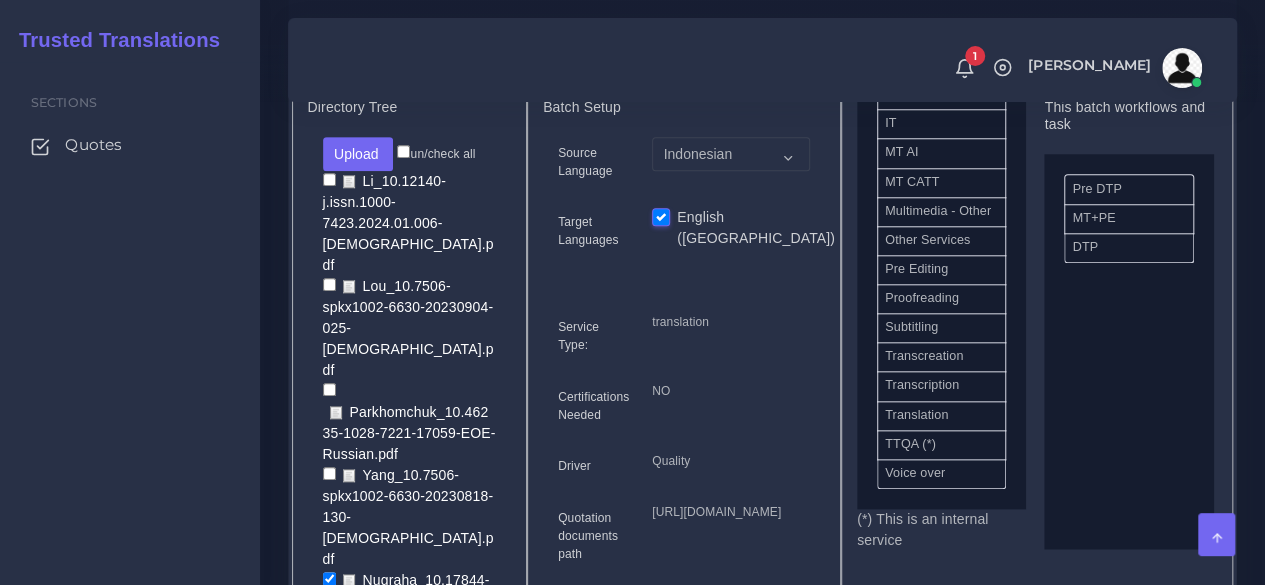 scroll, scrollTop: 1092, scrollLeft: 0, axis: vertical 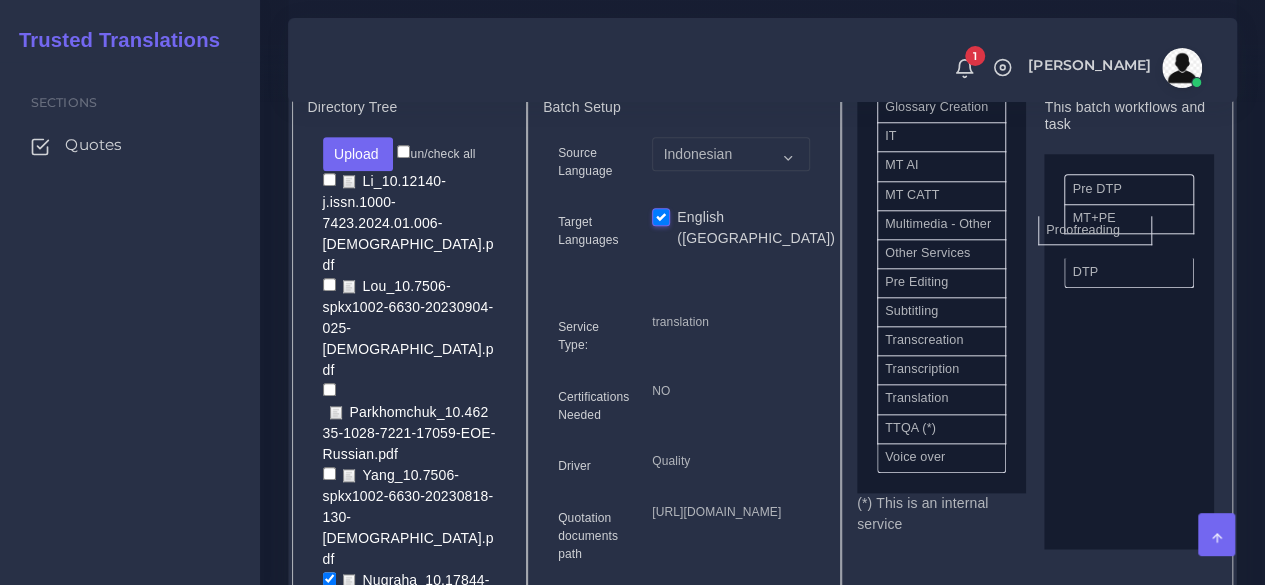 drag, startPoint x: 962, startPoint y: 323, endPoint x: 1105, endPoint y: 275, distance: 150.84097 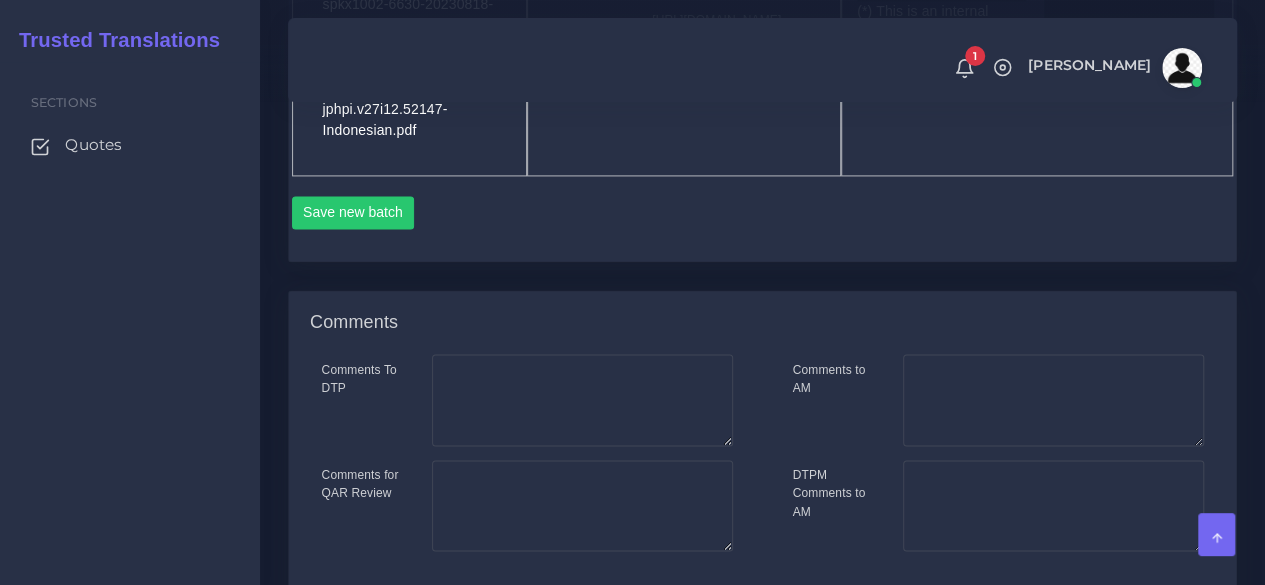 scroll, scrollTop: 1400, scrollLeft: 0, axis: vertical 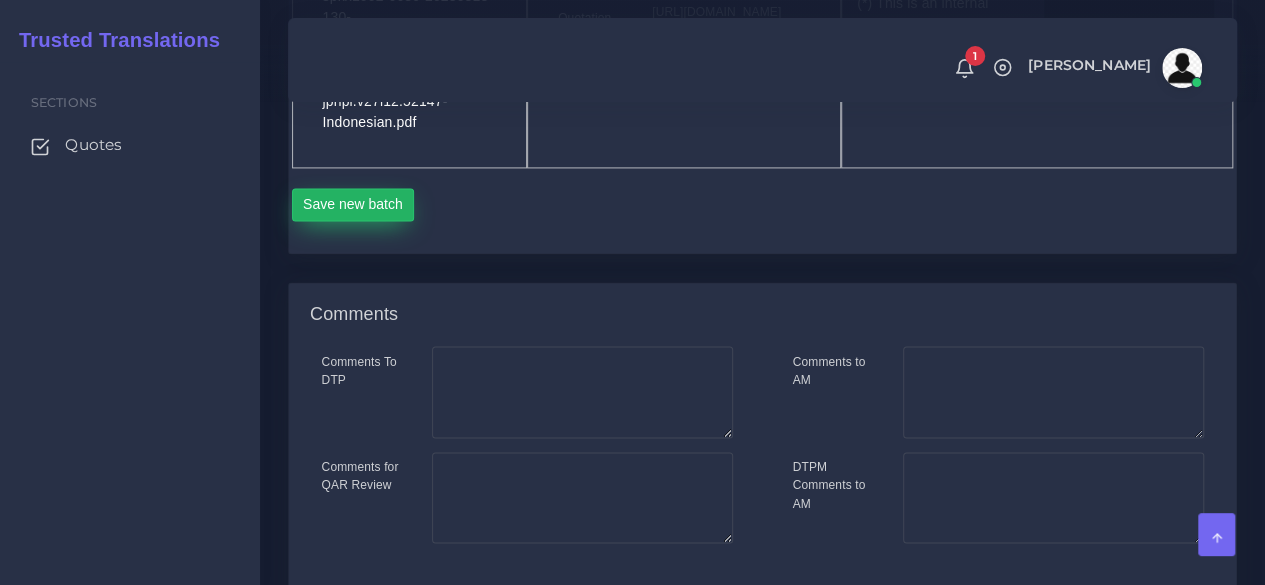 click on "Save new batch" at bounding box center [353, 205] 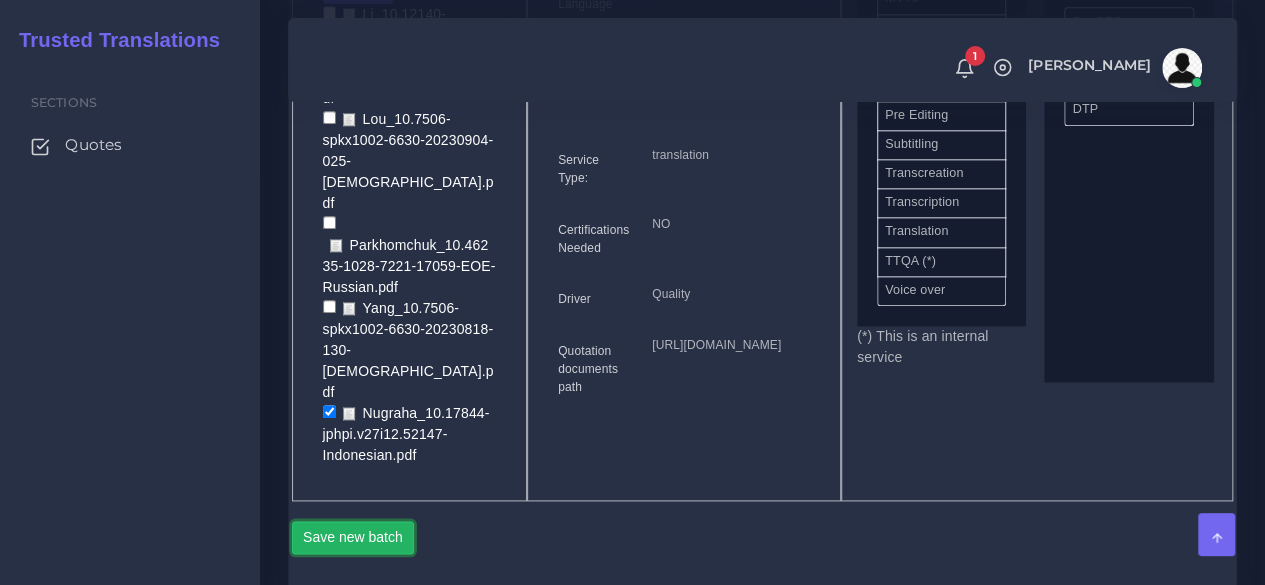 scroll, scrollTop: 900, scrollLeft: 0, axis: vertical 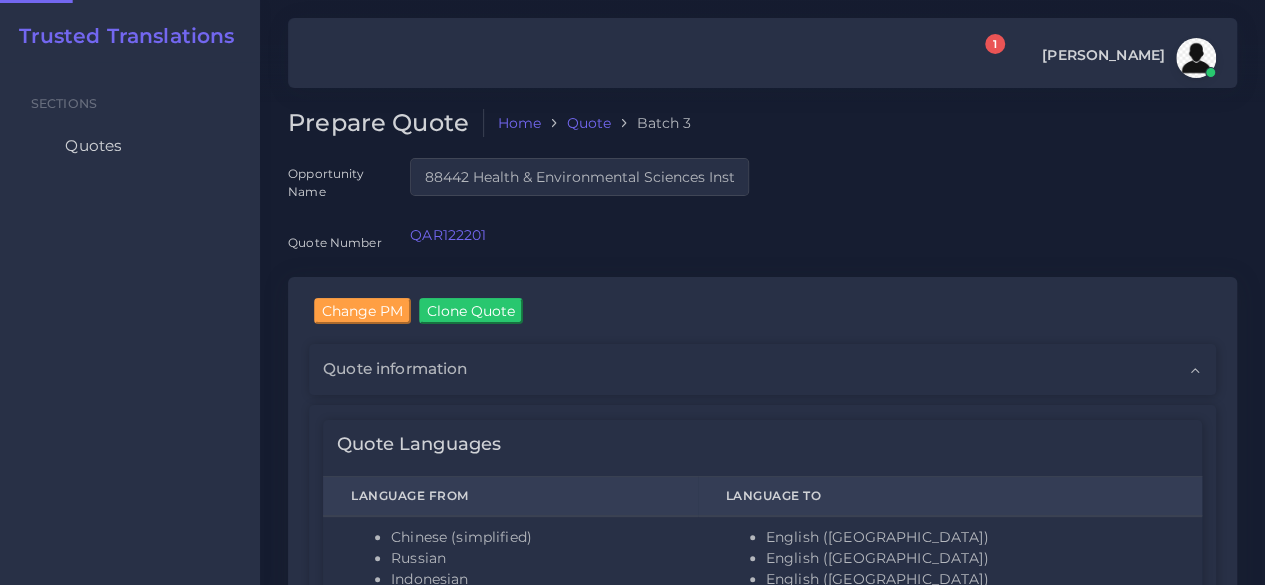 type 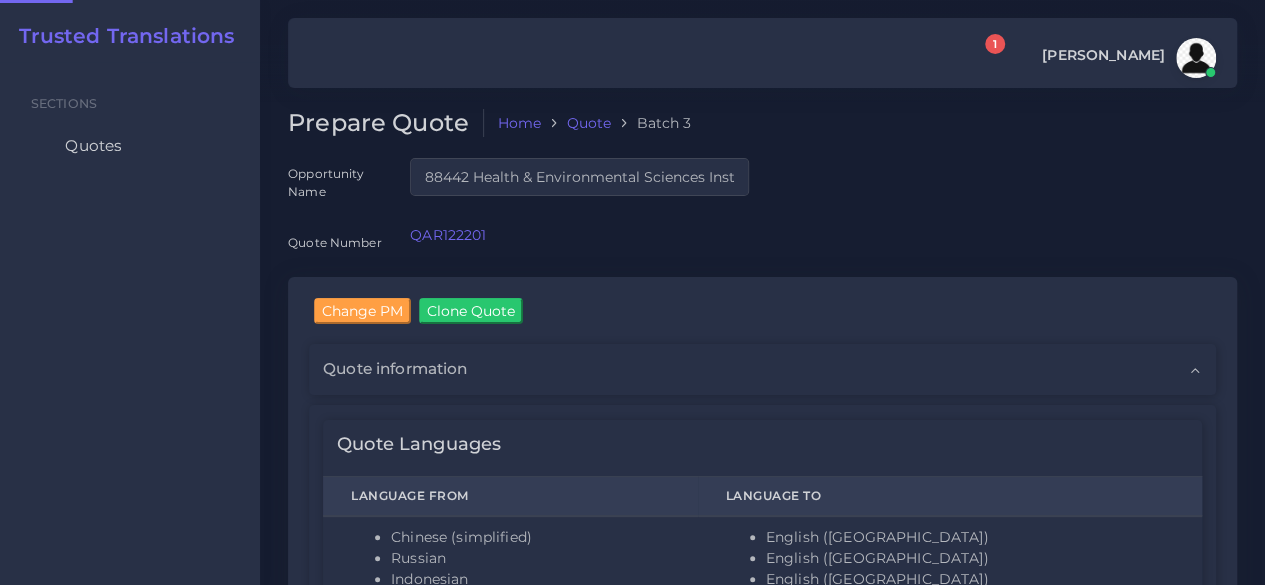 type 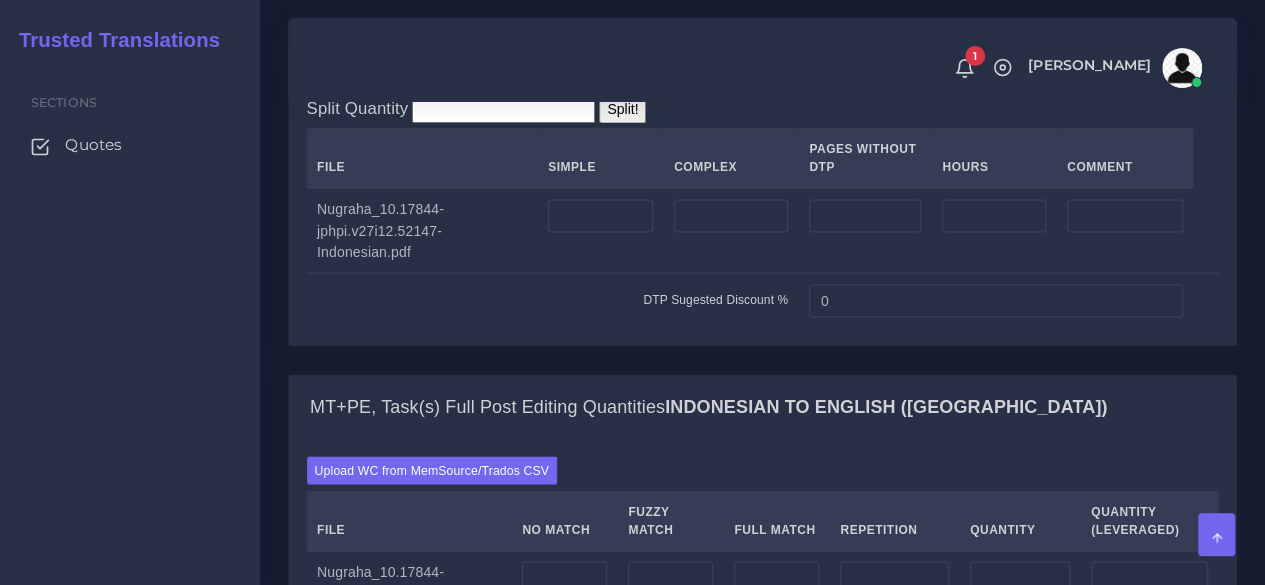 scroll, scrollTop: 1700, scrollLeft: 0, axis: vertical 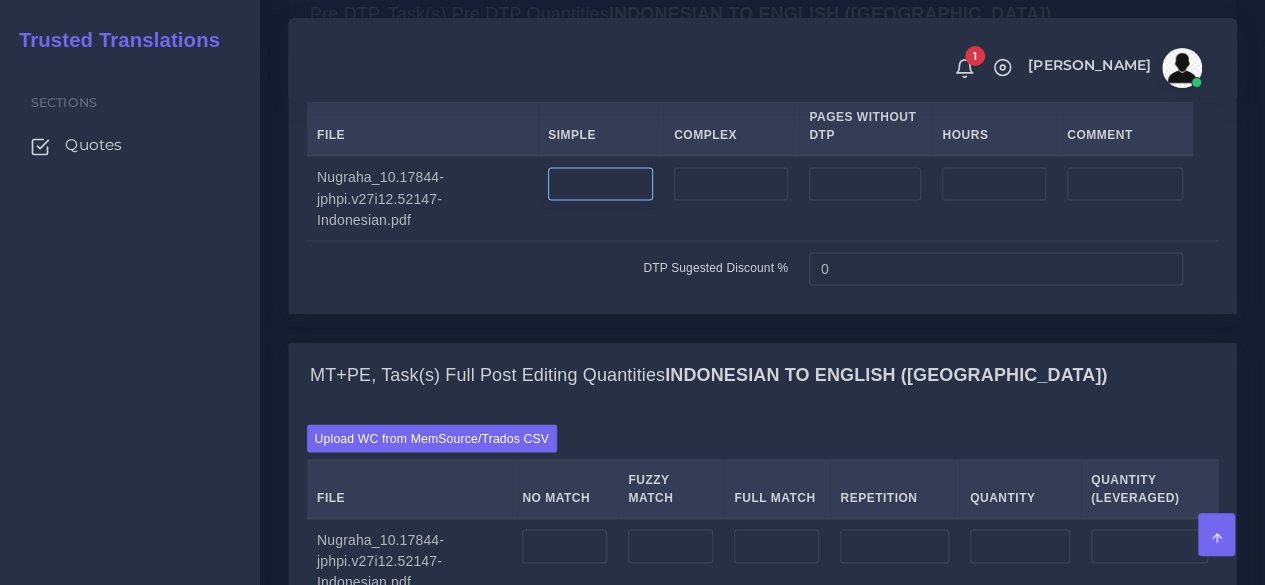click at bounding box center (600, 184) 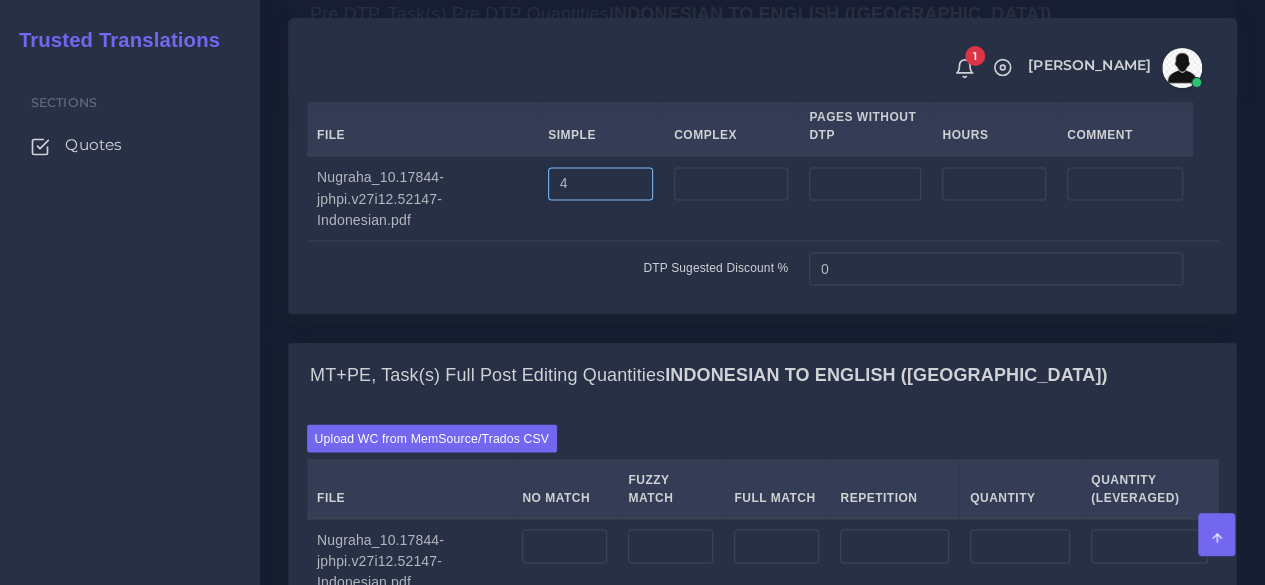 type on "4" 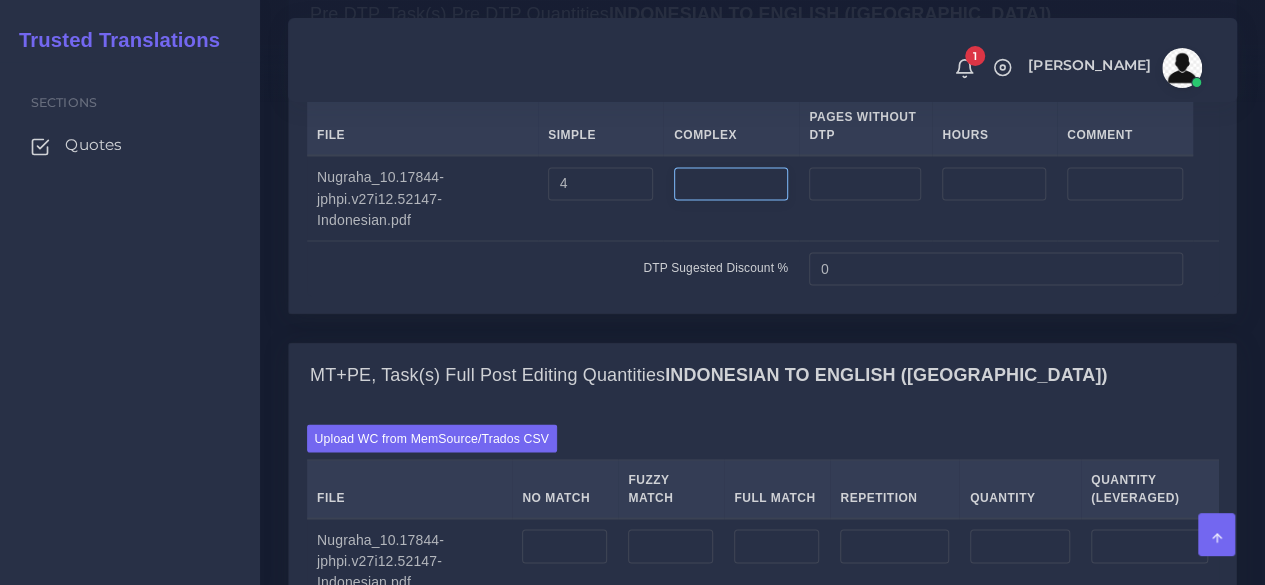 click at bounding box center (731, 184) 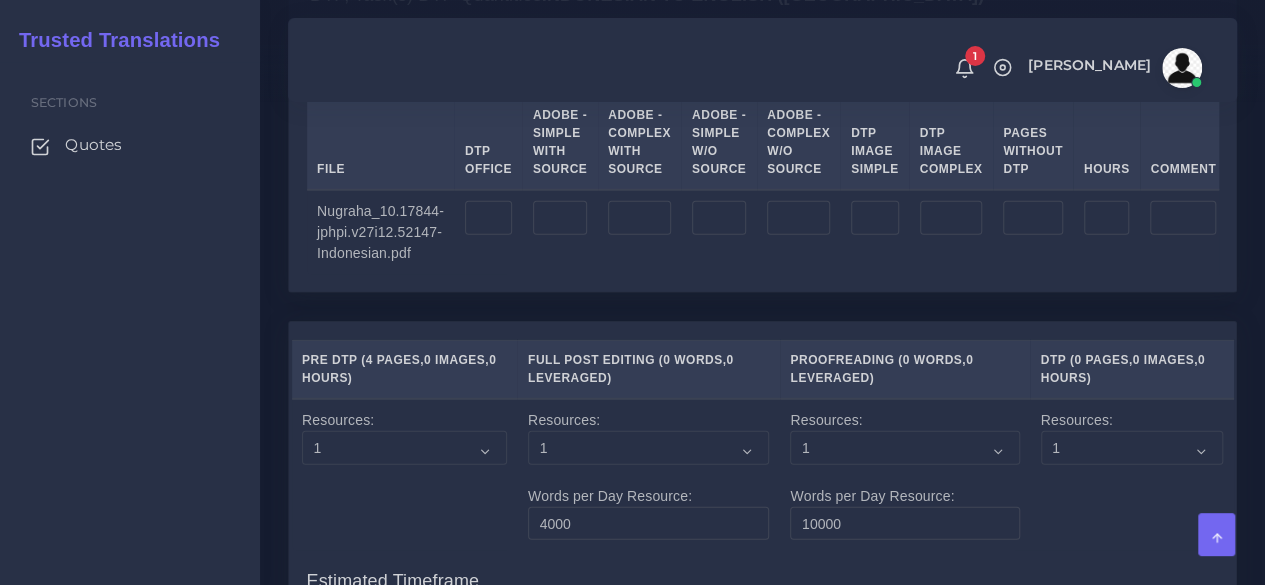 scroll, scrollTop: 2700, scrollLeft: 0, axis: vertical 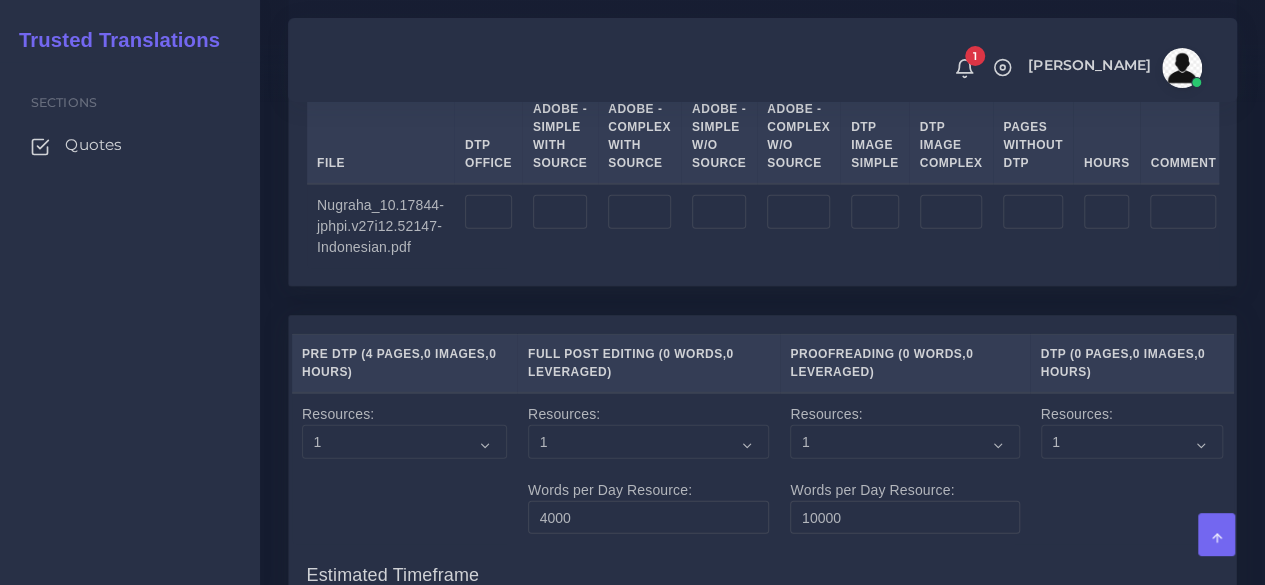 type on "8" 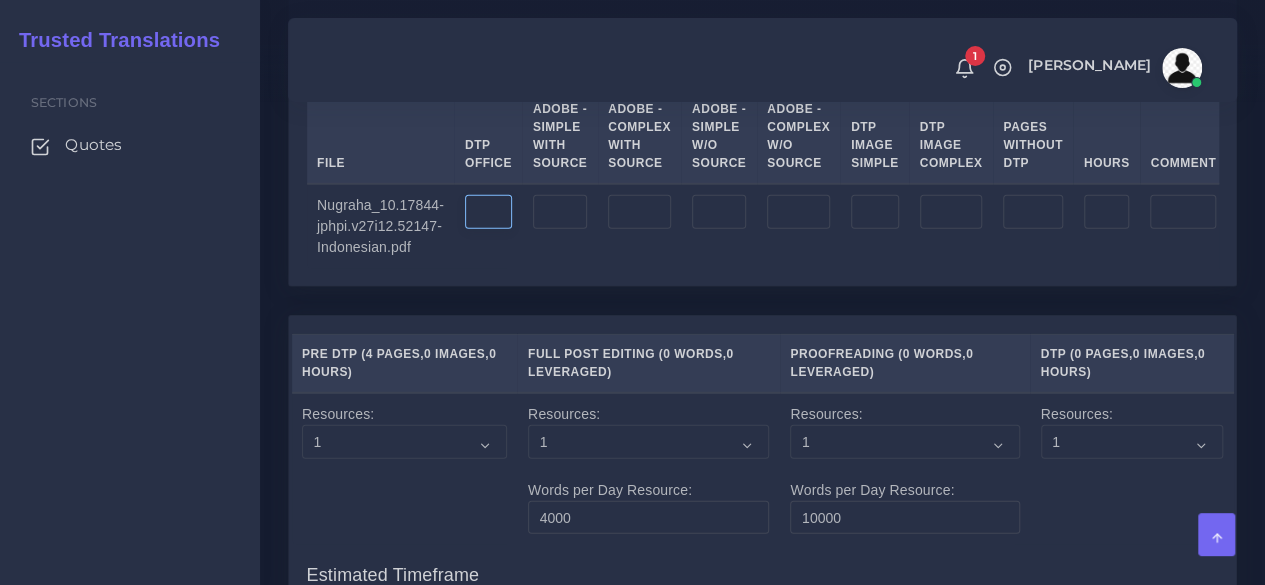 click at bounding box center [488, 212] 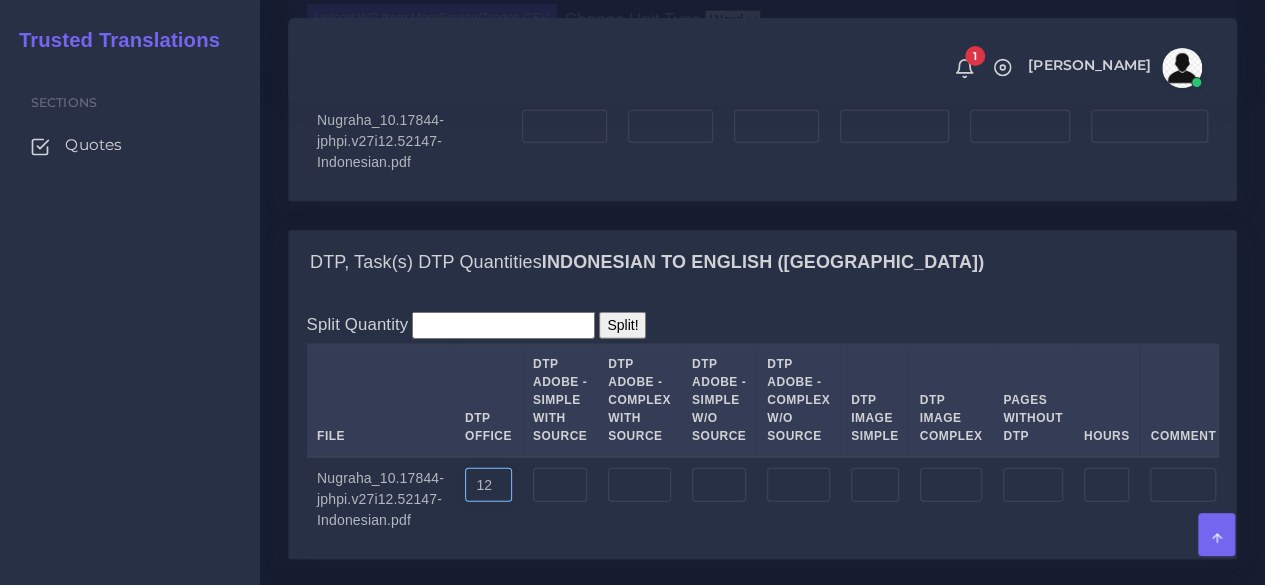 scroll, scrollTop: 2400, scrollLeft: 0, axis: vertical 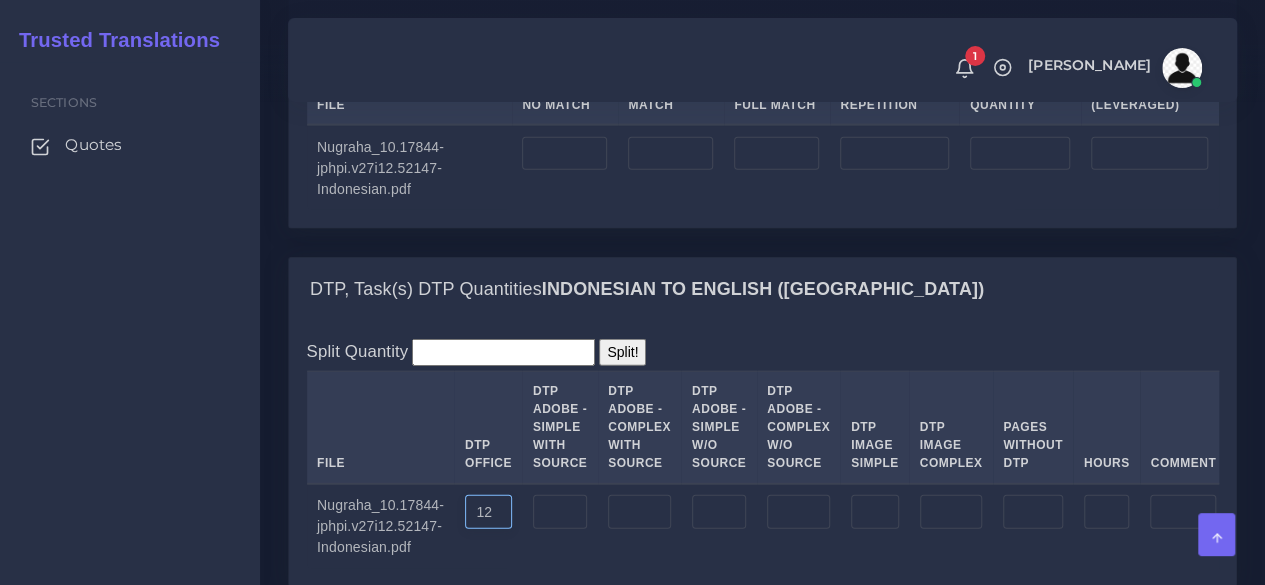 type on "12" 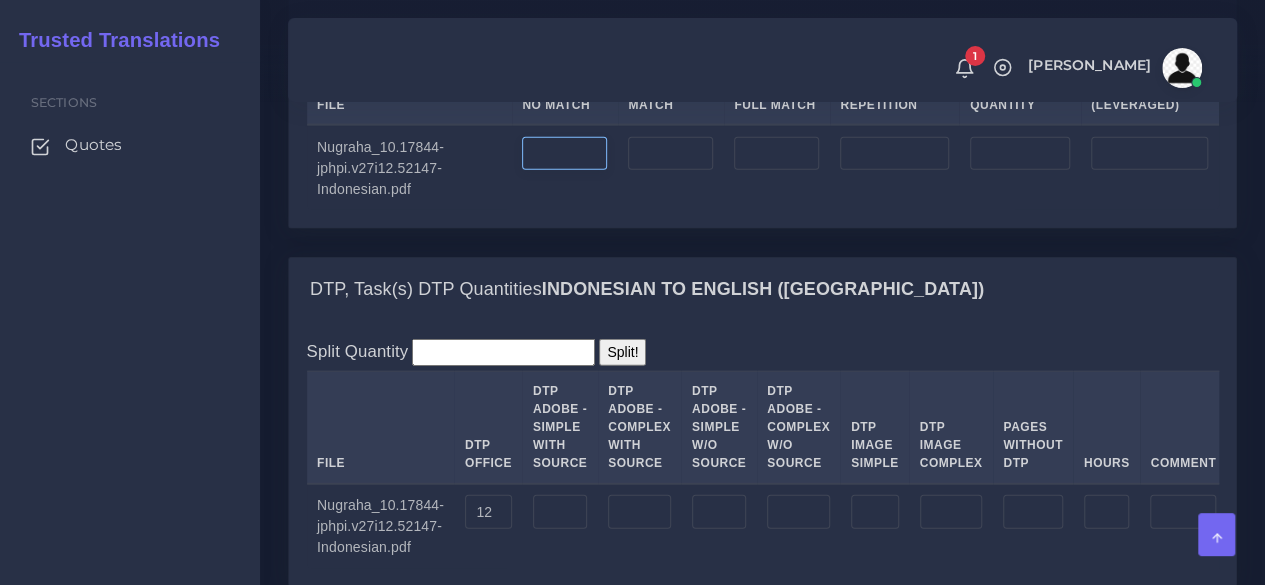 click at bounding box center [564, 154] 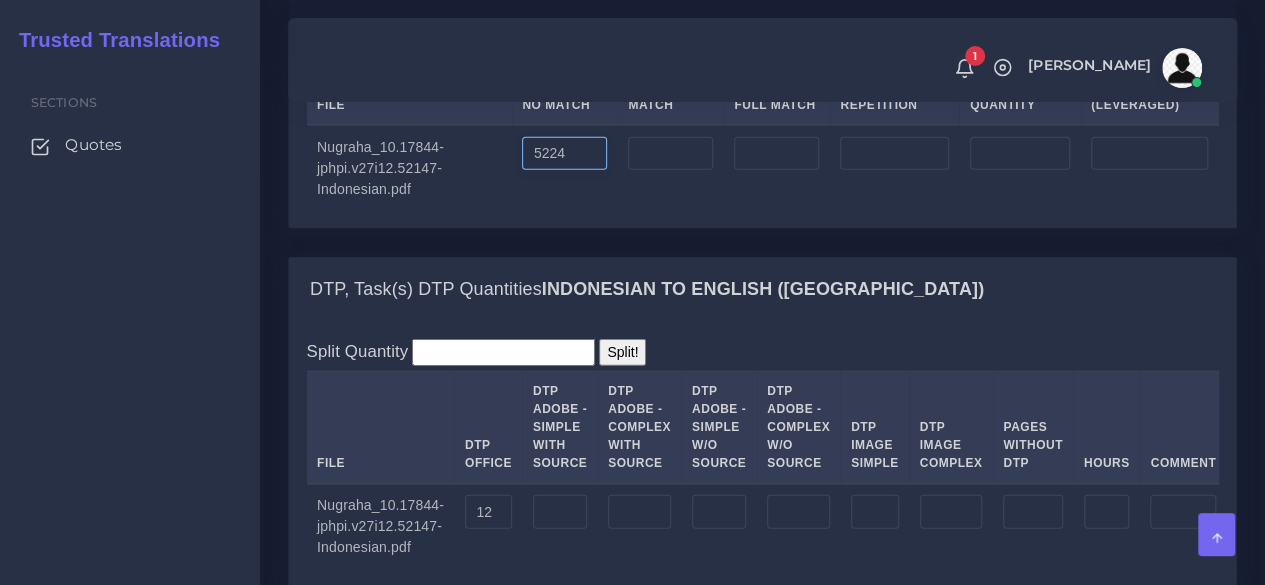 type on "5224" 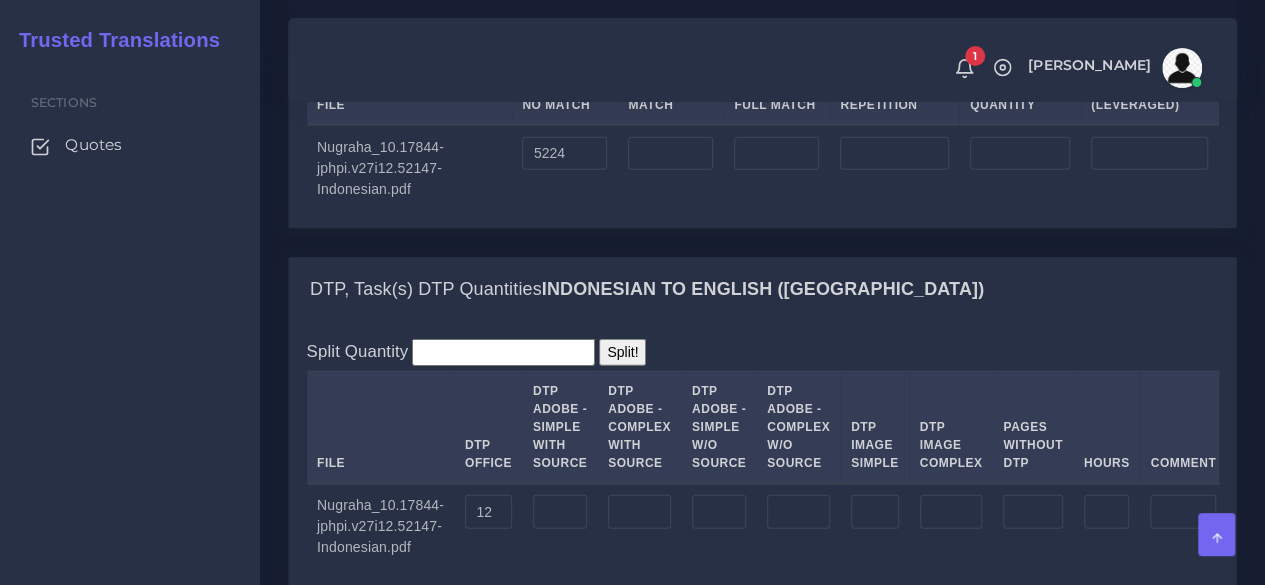 type on "5224" 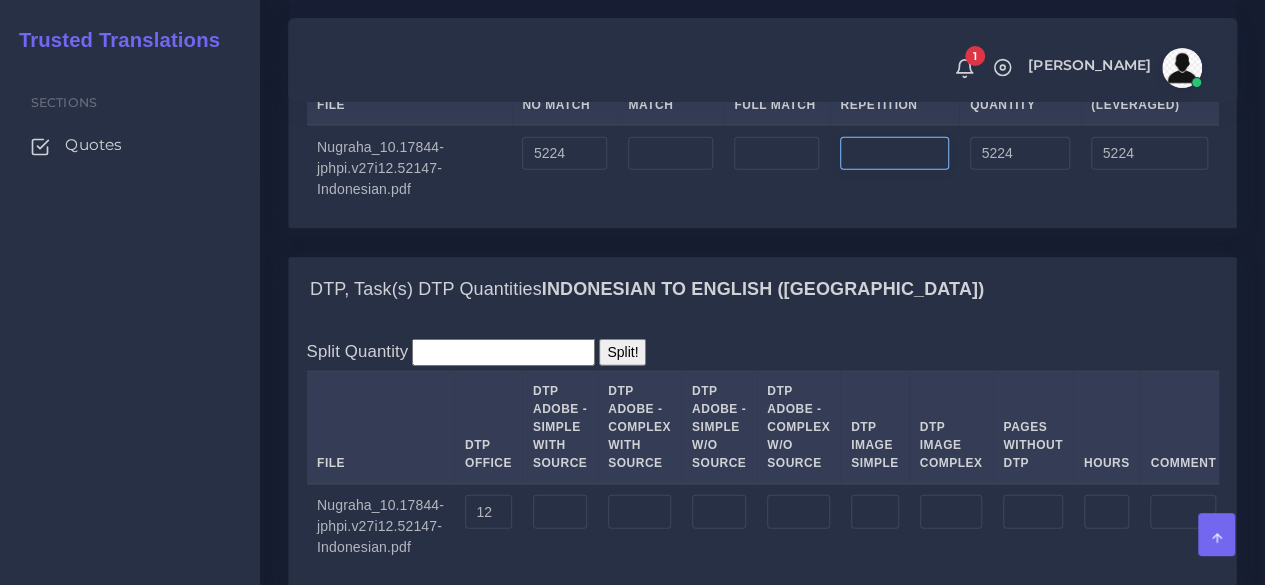 click at bounding box center (894, 154) 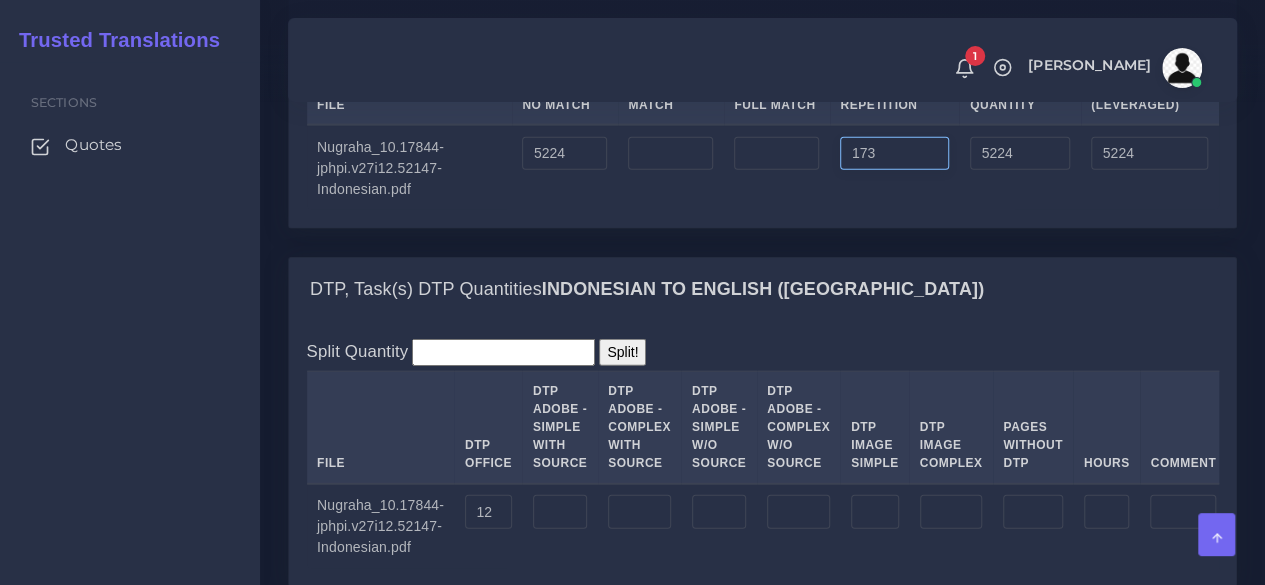 type on "173" 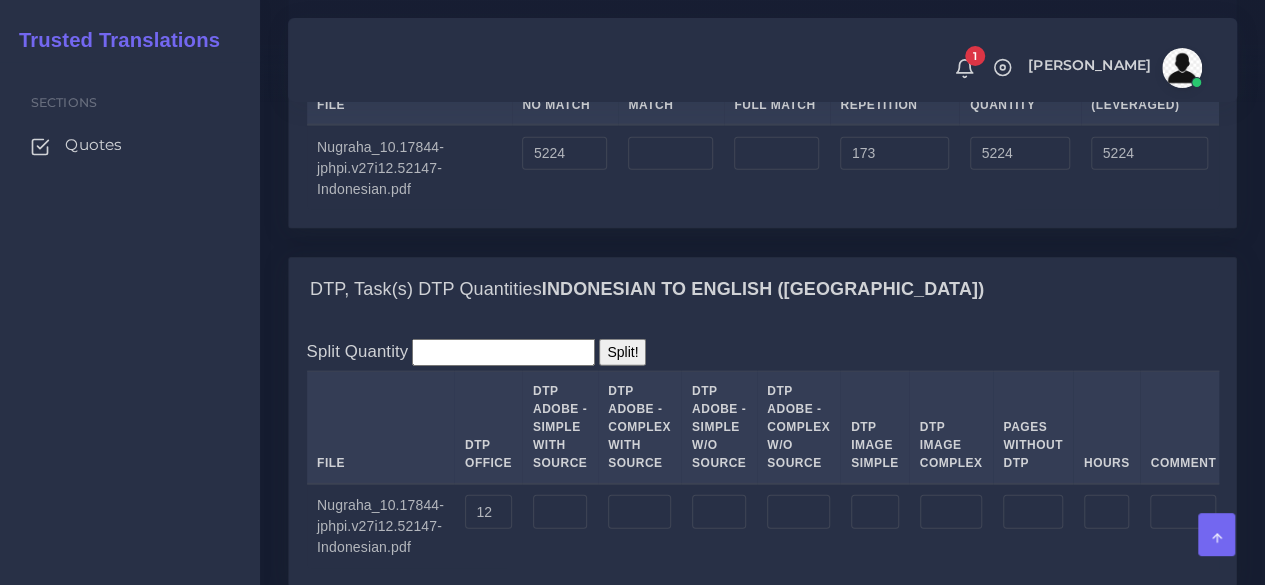 type on "5397" 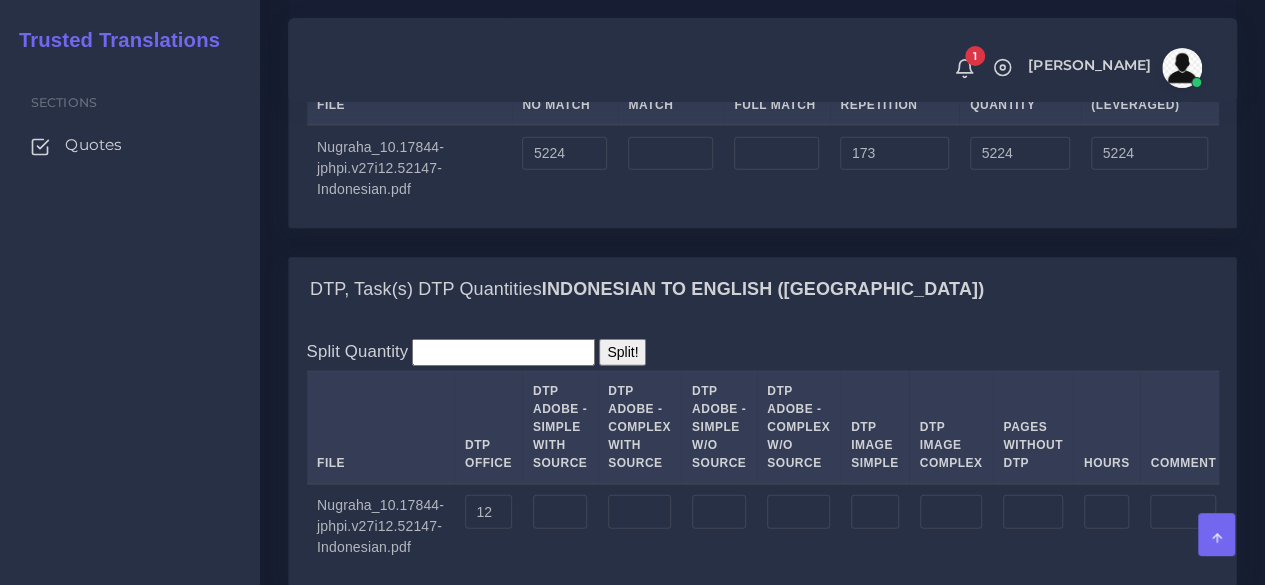 type on "5267" 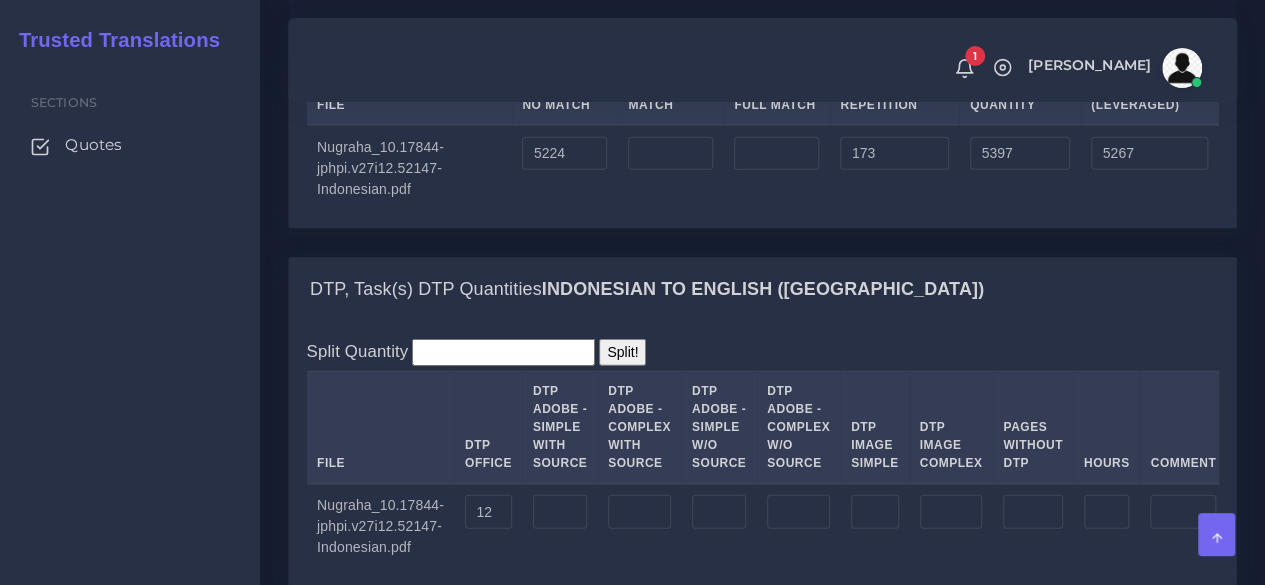 click on "Upload WC from MemSource/Trados CSV
Change Unit Type
Word
File
No Match
Fuzzy Match Full Match Repetition Quantity Quantity (Leveraged) 5224" at bounding box center [762, 121] 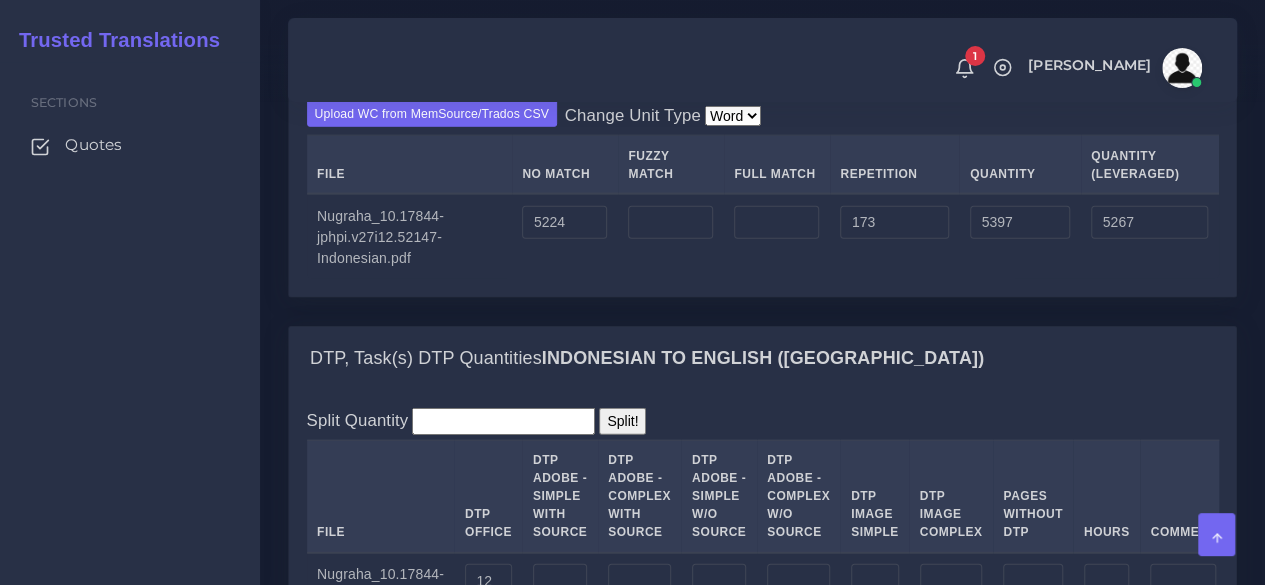 scroll, scrollTop: 2300, scrollLeft: 0, axis: vertical 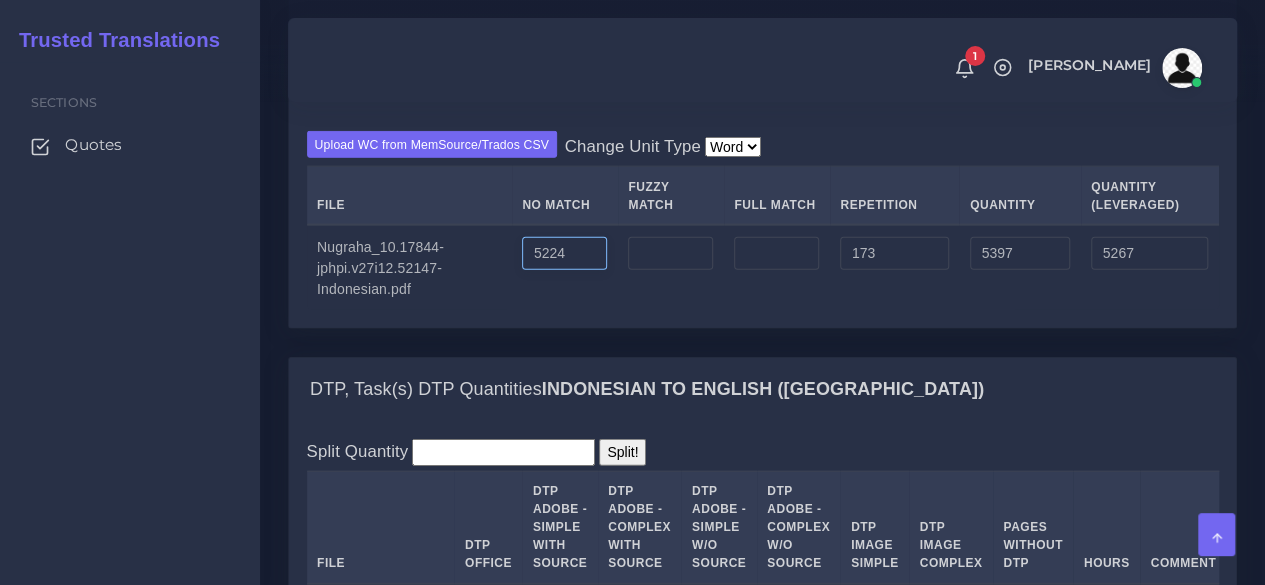 drag, startPoint x: 589, startPoint y: 389, endPoint x: 470, endPoint y: 393, distance: 119.06721 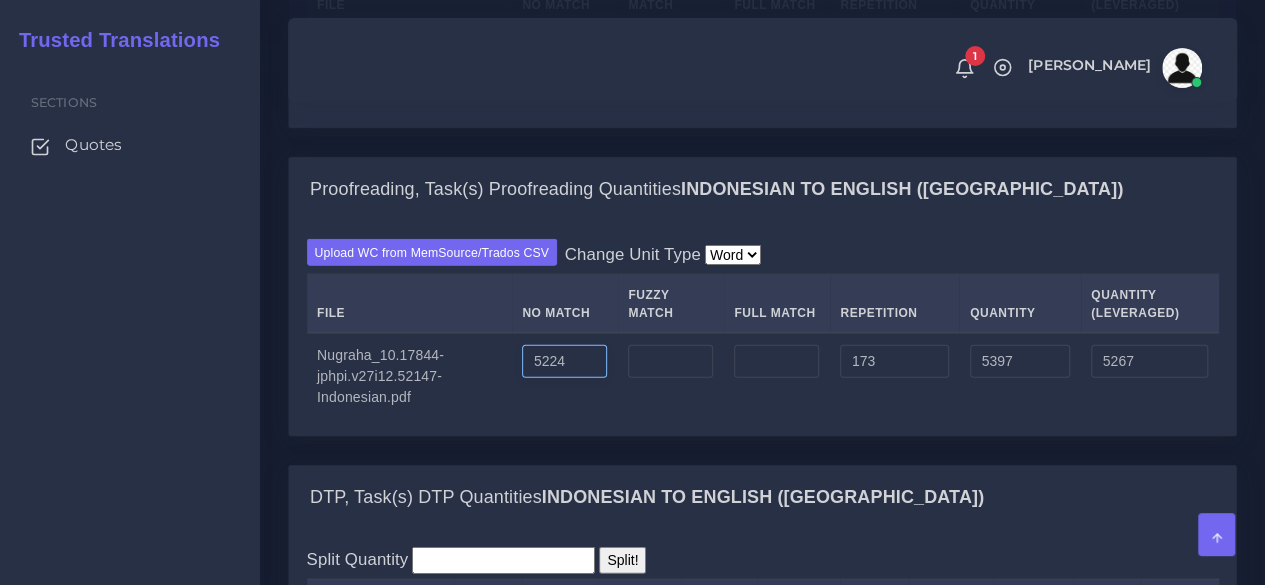 scroll, scrollTop: 2000, scrollLeft: 0, axis: vertical 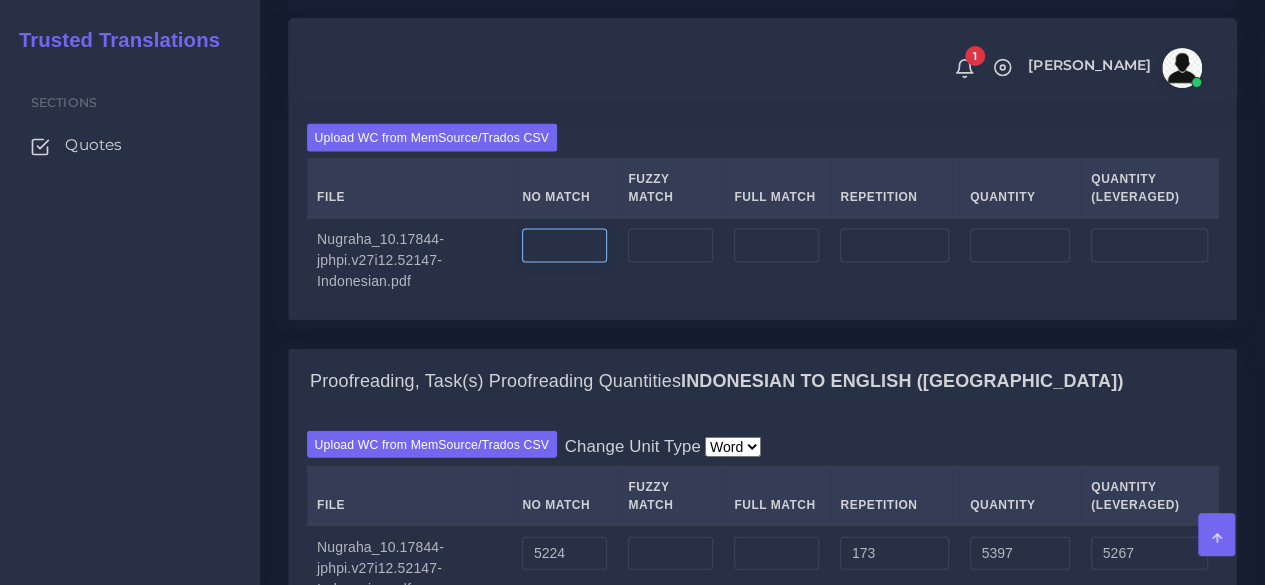 click at bounding box center [564, 246] 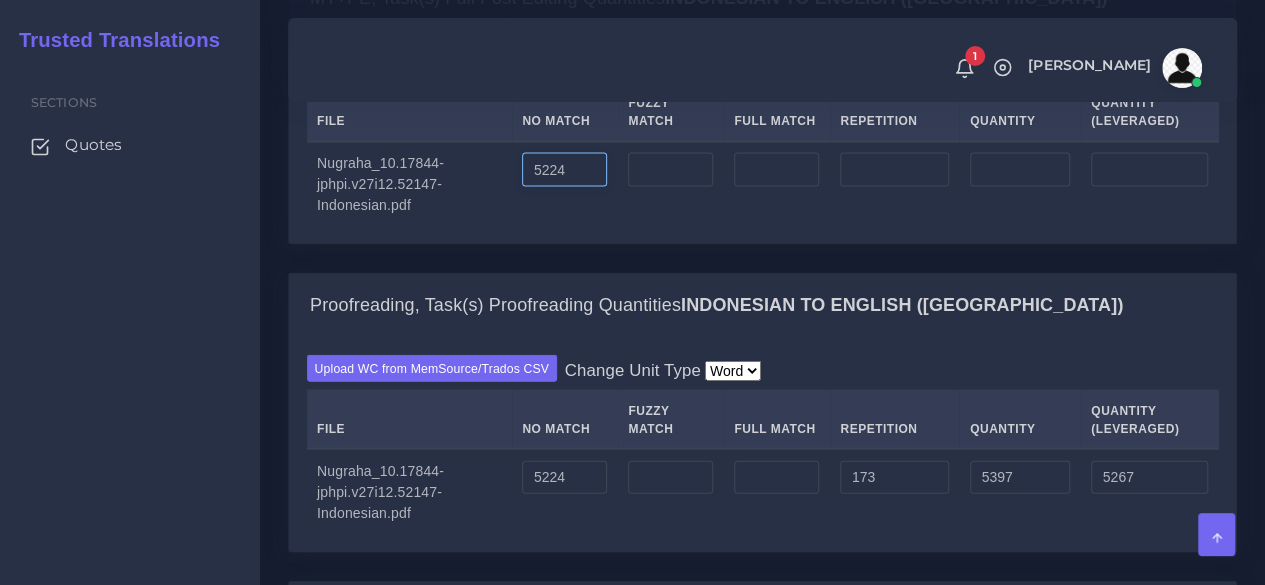 scroll, scrollTop: 2200, scrollLeft: 0, axis: vertical 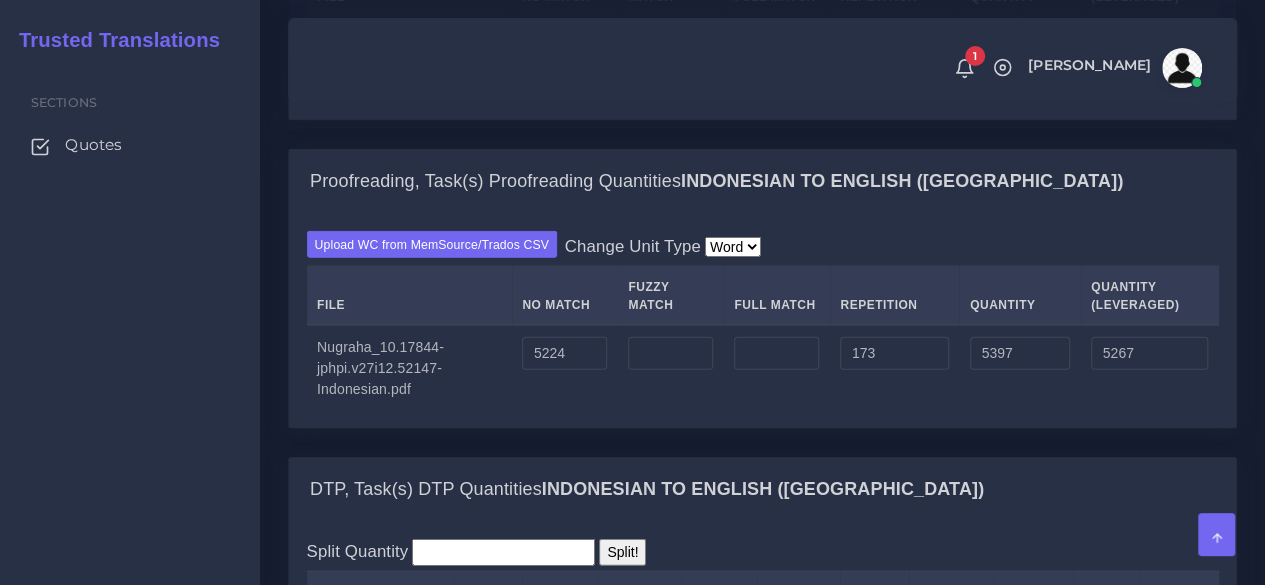 type on "5224" 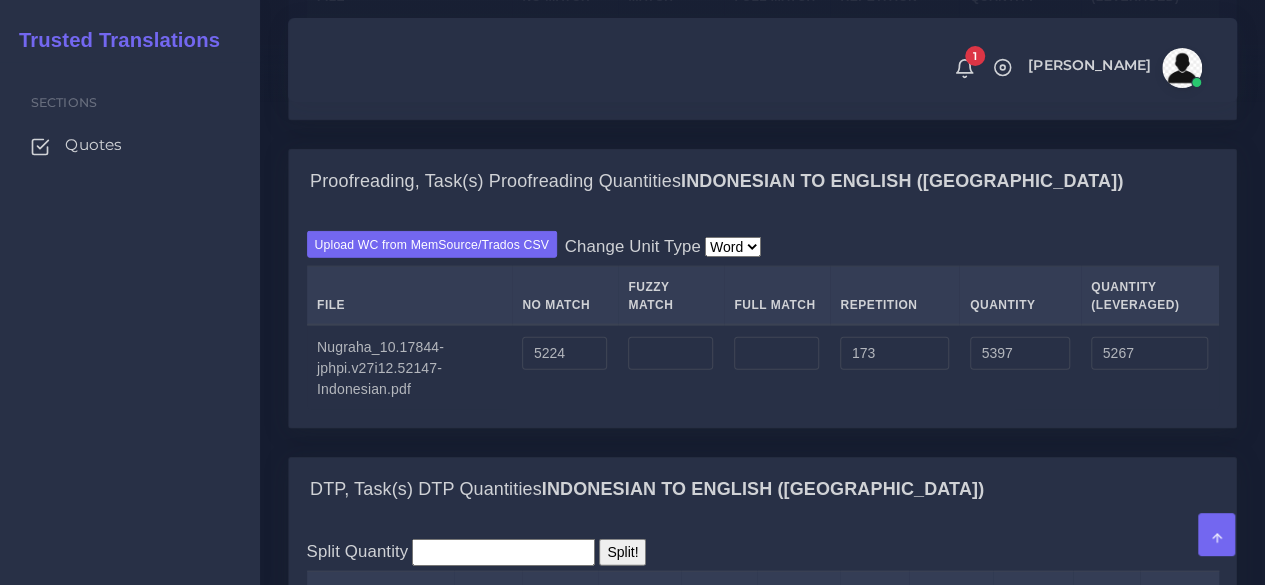 type on "5224" 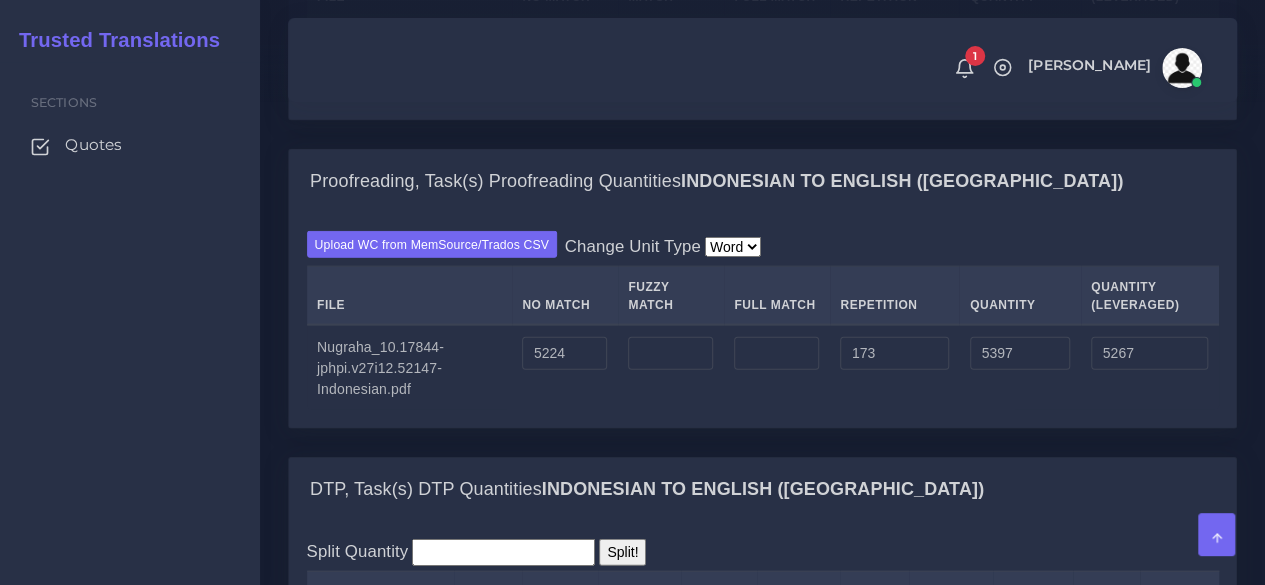 type on "5224" 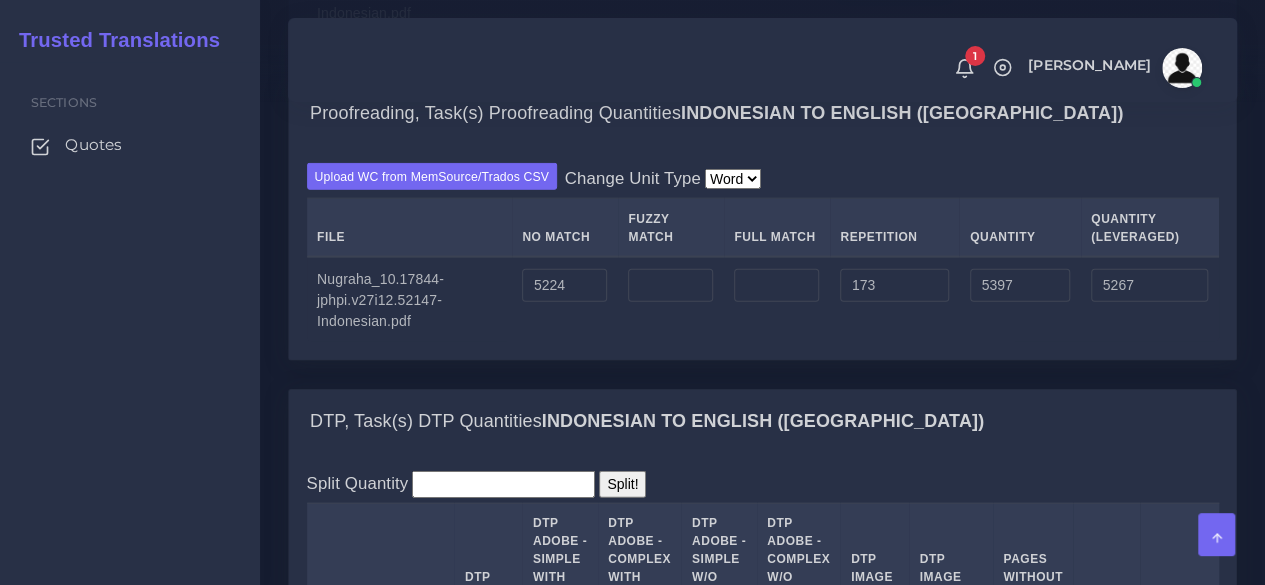 scroll, scrollTop: 2300, scrollLeft: 0, axis: vertical 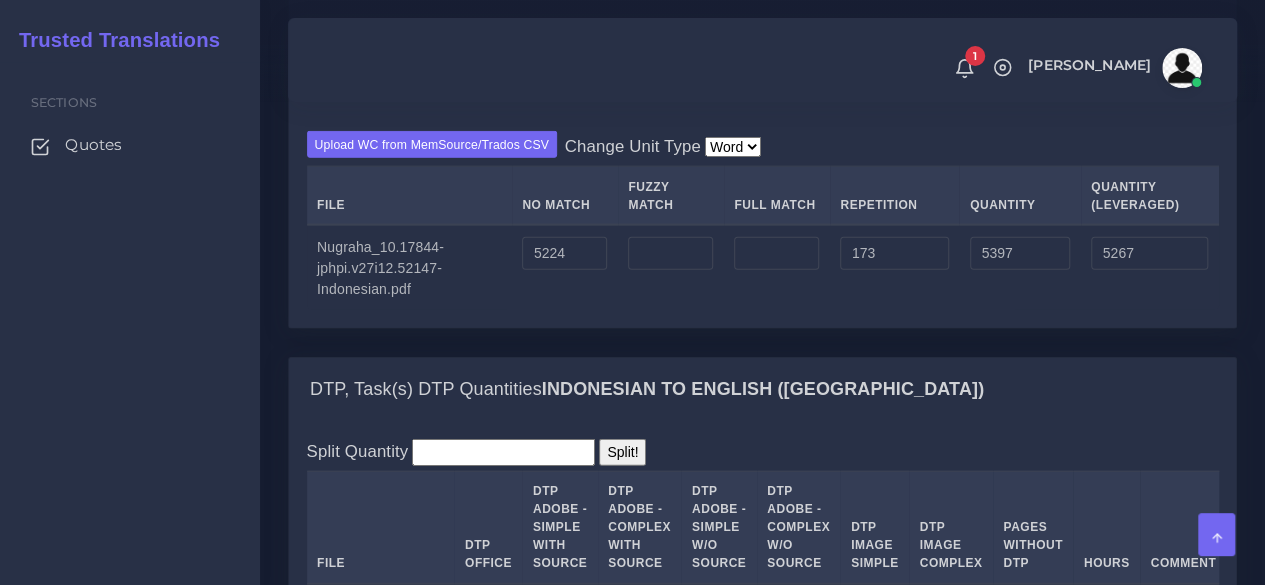 type on "173" 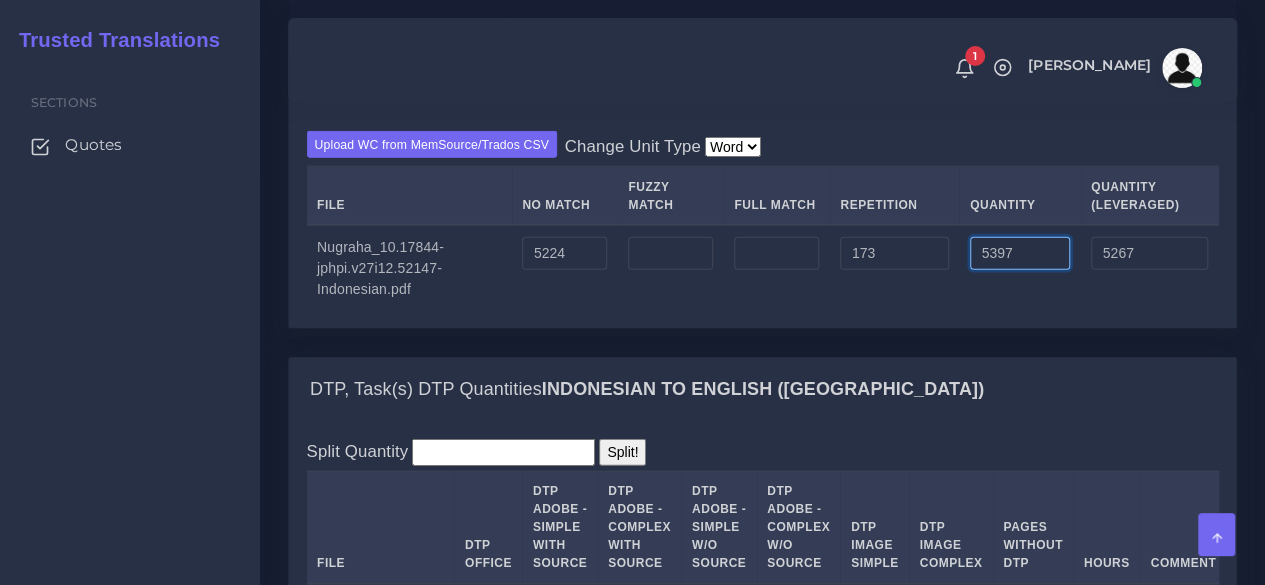 type on "5397" 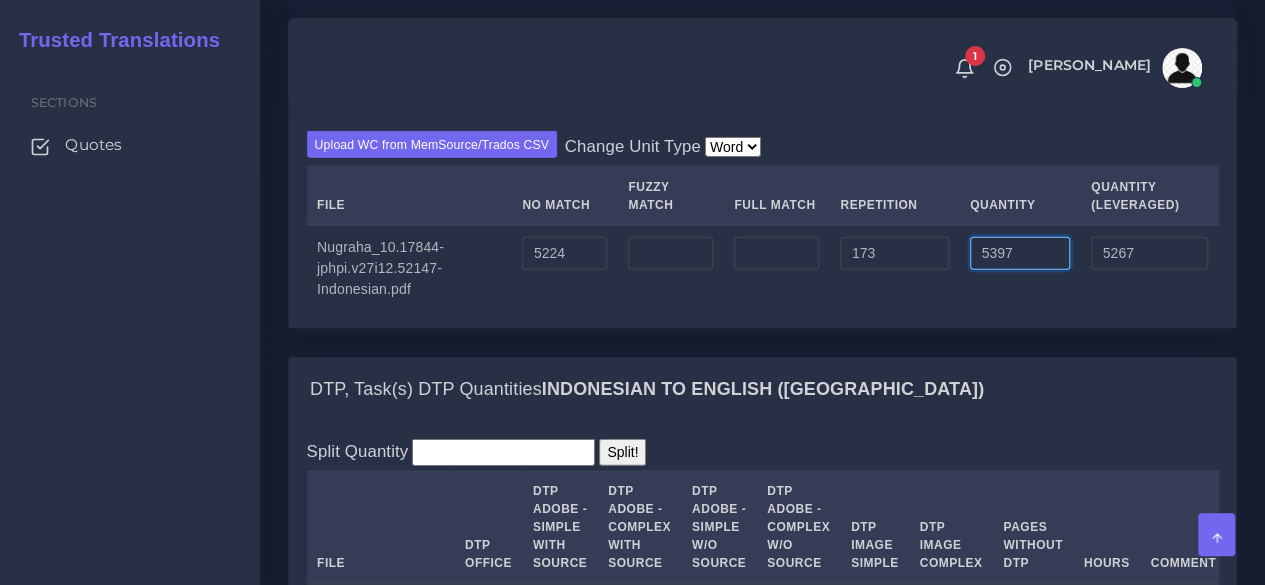 type on "5267" 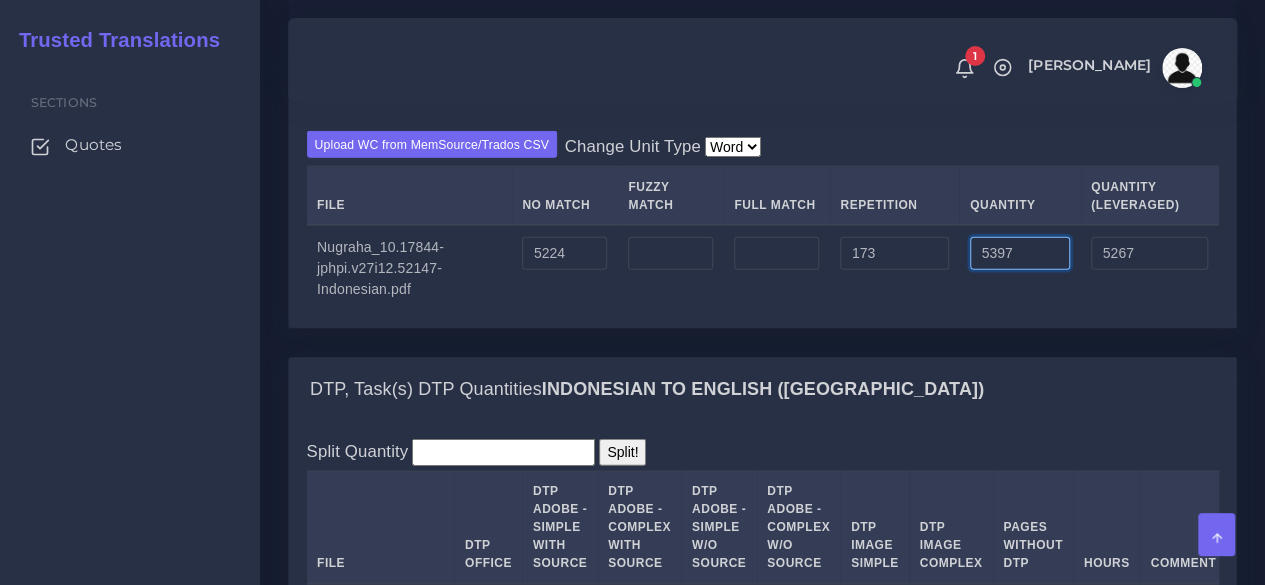 drag, startPoint x: 1032, startPoint y: 379, endPoint x: 938, endPoint y: 384, distance: 94.13288 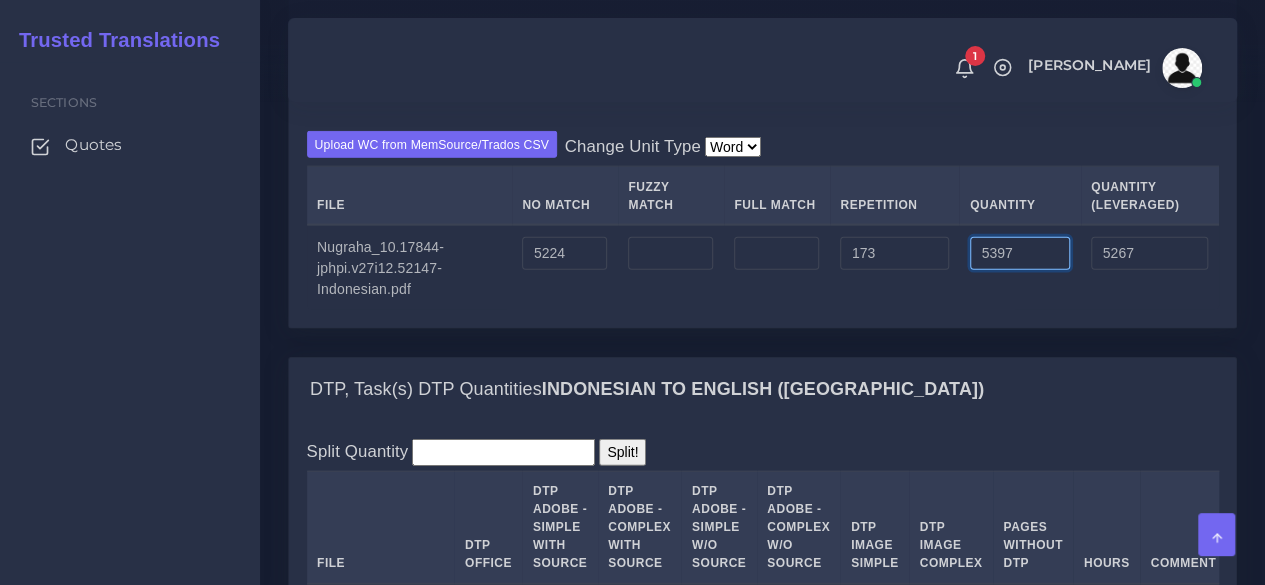 click on "Nugraha_10.17844-jphpi.v27i12.52147-Indonesian.pdf
5224
173
5397
5267" at bounding box center [763, 267] 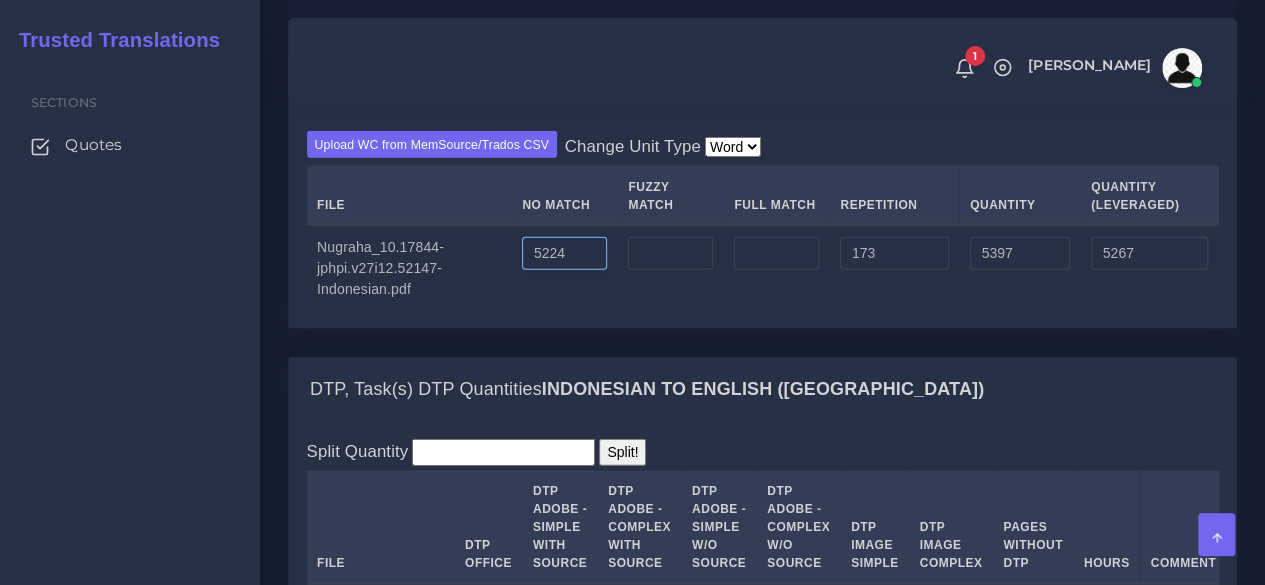 drag, startPoint x: 578, startPoint y: 379, endPoint x: 436, endPoint y: 379, distance: 142 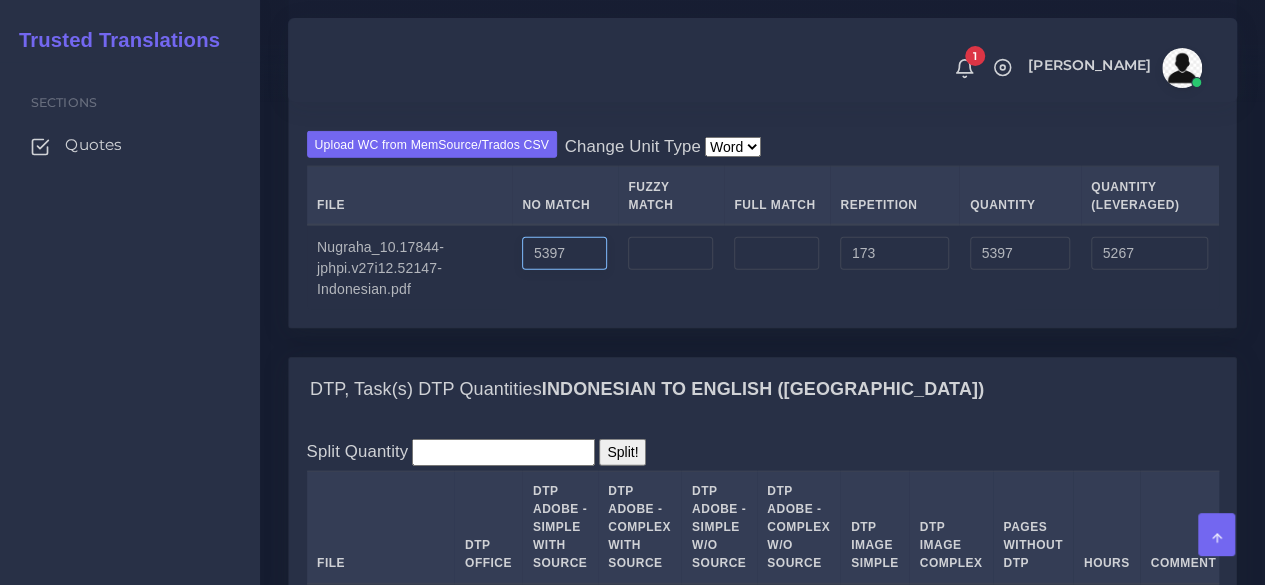type on "5397" 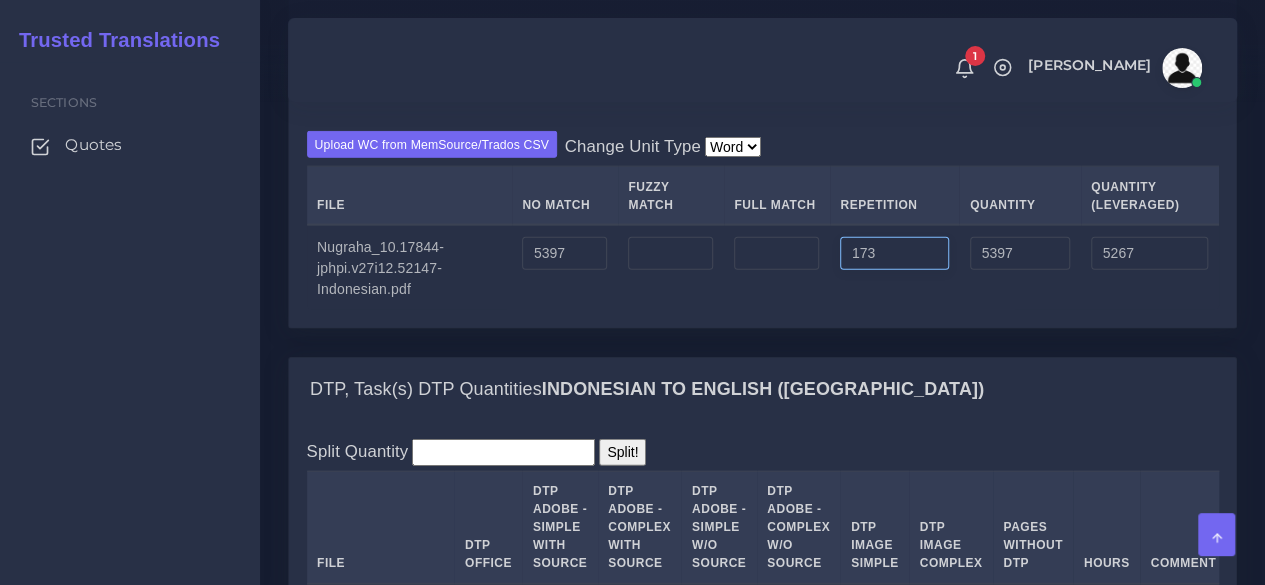 type on "5570" 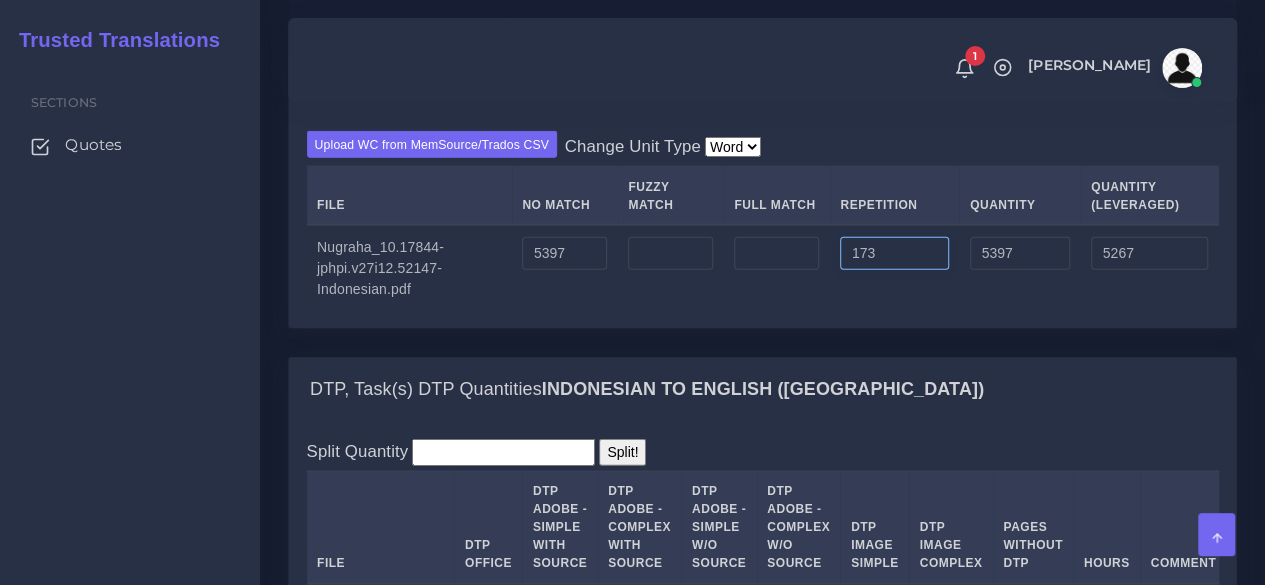 type on "5440" 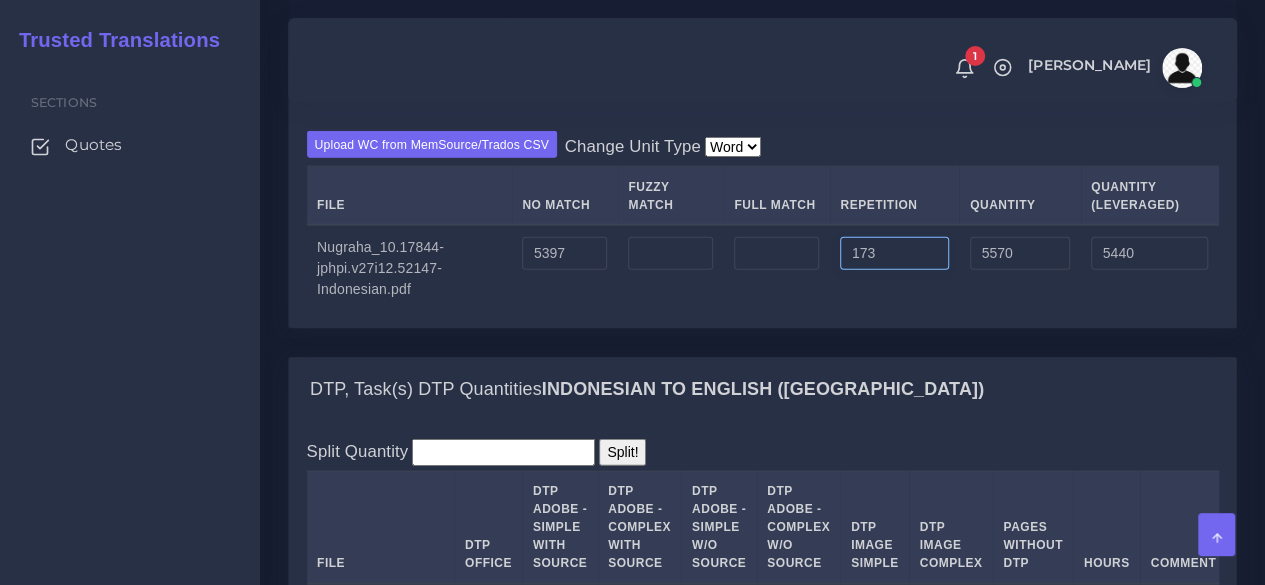 drag, startPoint x: 908, startPoint y: 389, endPoint x: 772, endPoint y: 389, distance: 136 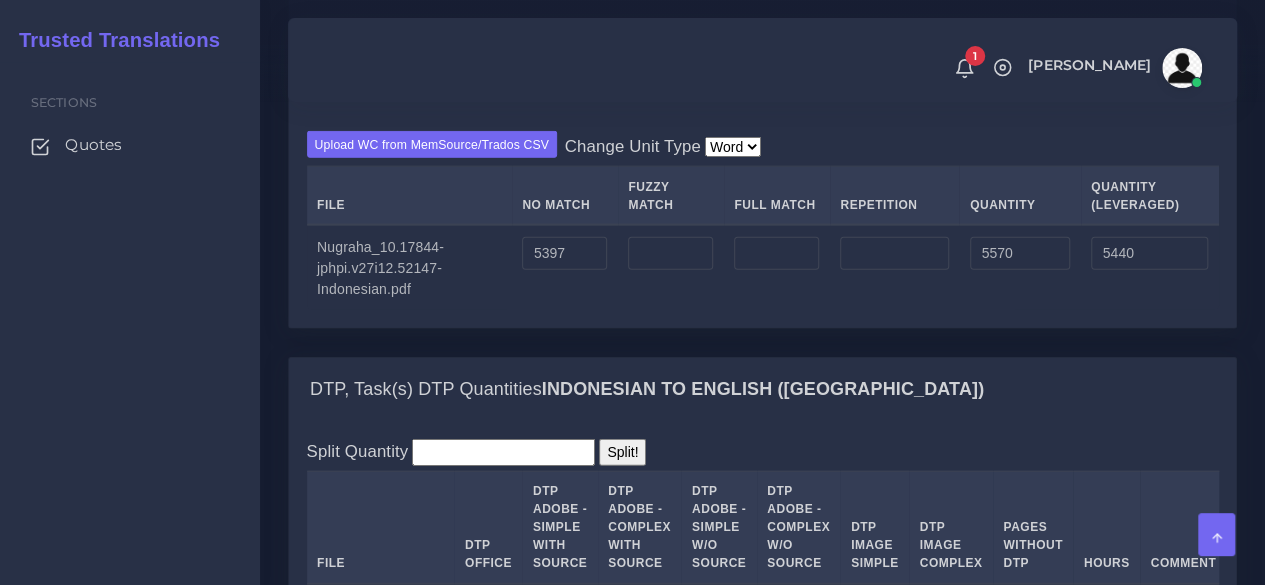 type on "0" 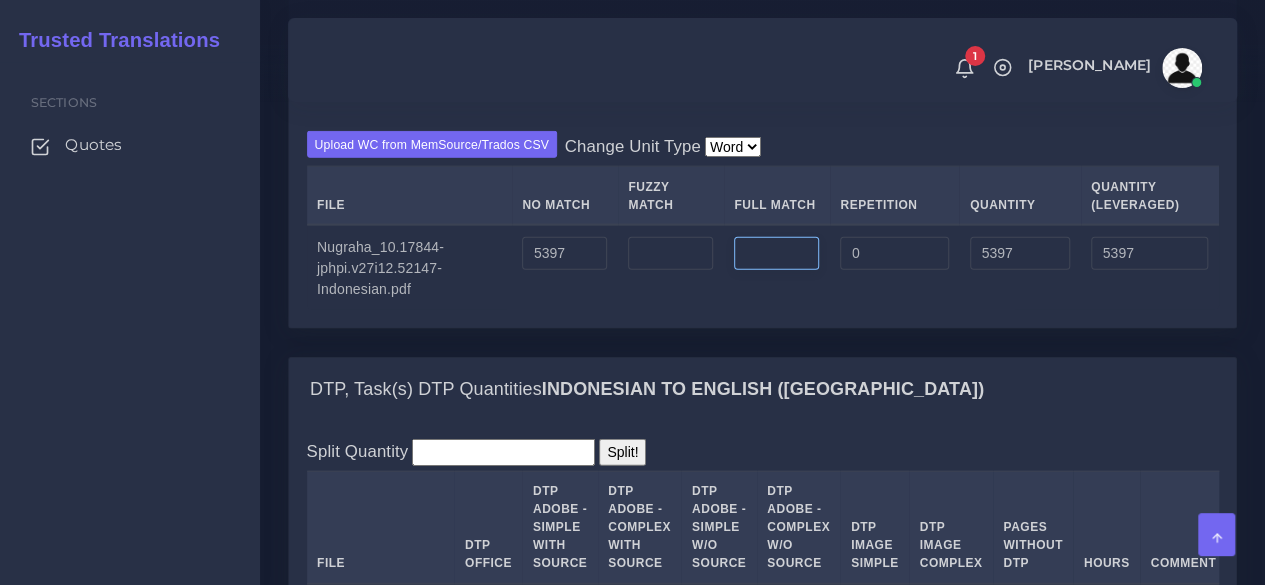 click at bounding box center (777, 267) 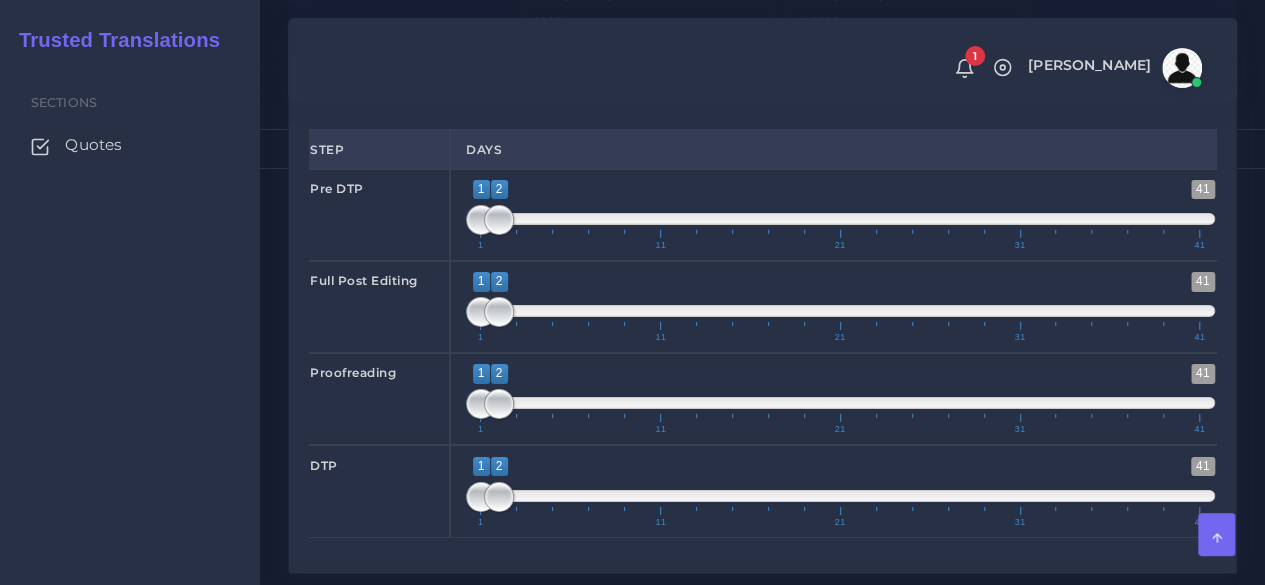 scroll, scrollTop: 3200, scrollLeft: 0, axis: vertical 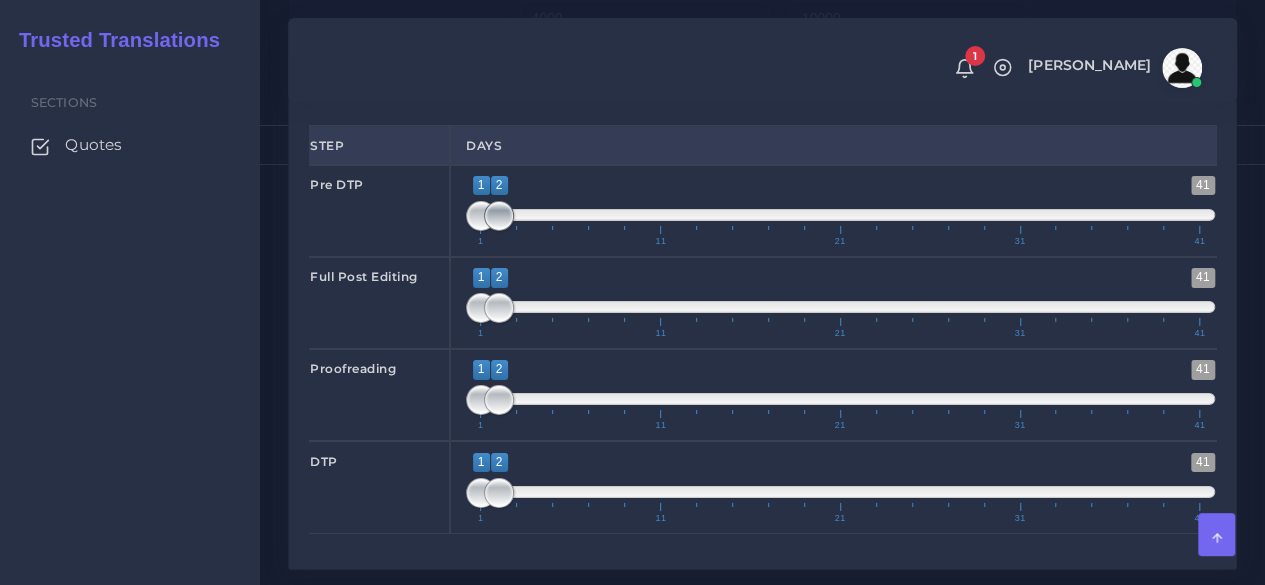 type on "0" 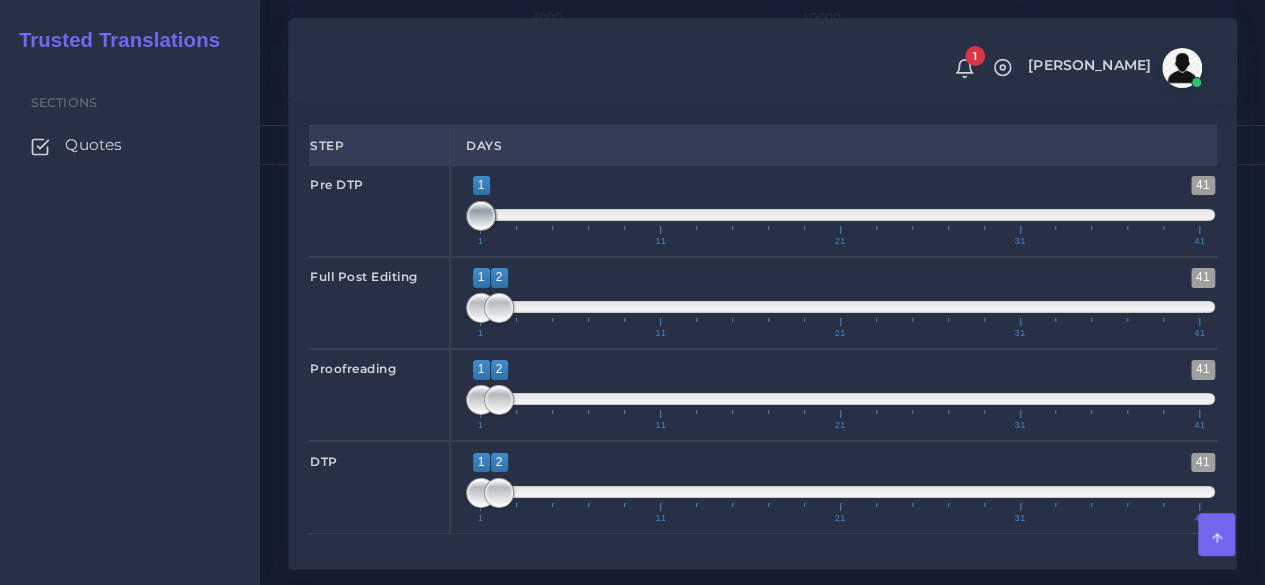 drag, startPoint x: 486, startPoint y: 362, endPoint x: 465, endPoint y: 369, distance: 22.135944 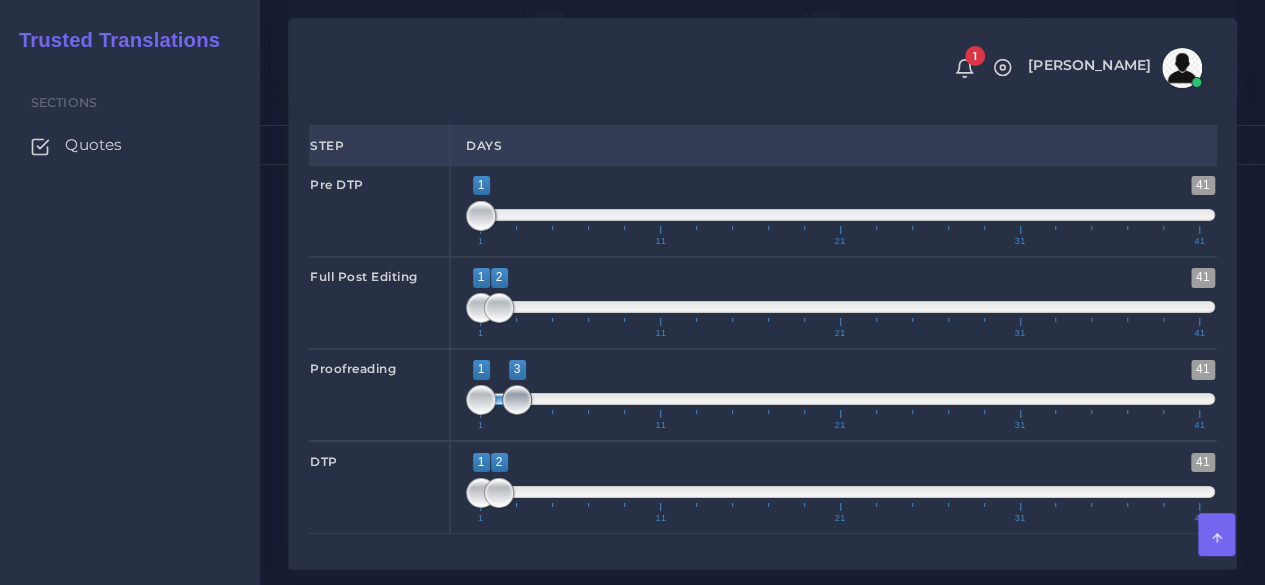 drag, startPoint x: 502, startPoint y: 539, endPoint x: 521, endPoint y: 540, distance: 19.026299 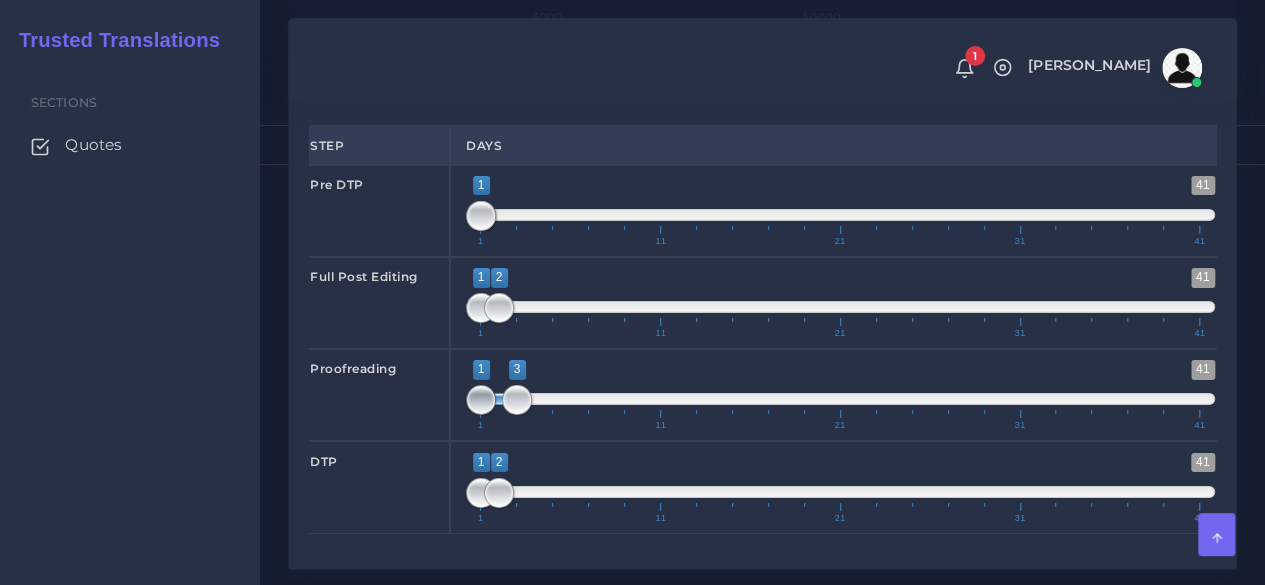 type on "3;3" 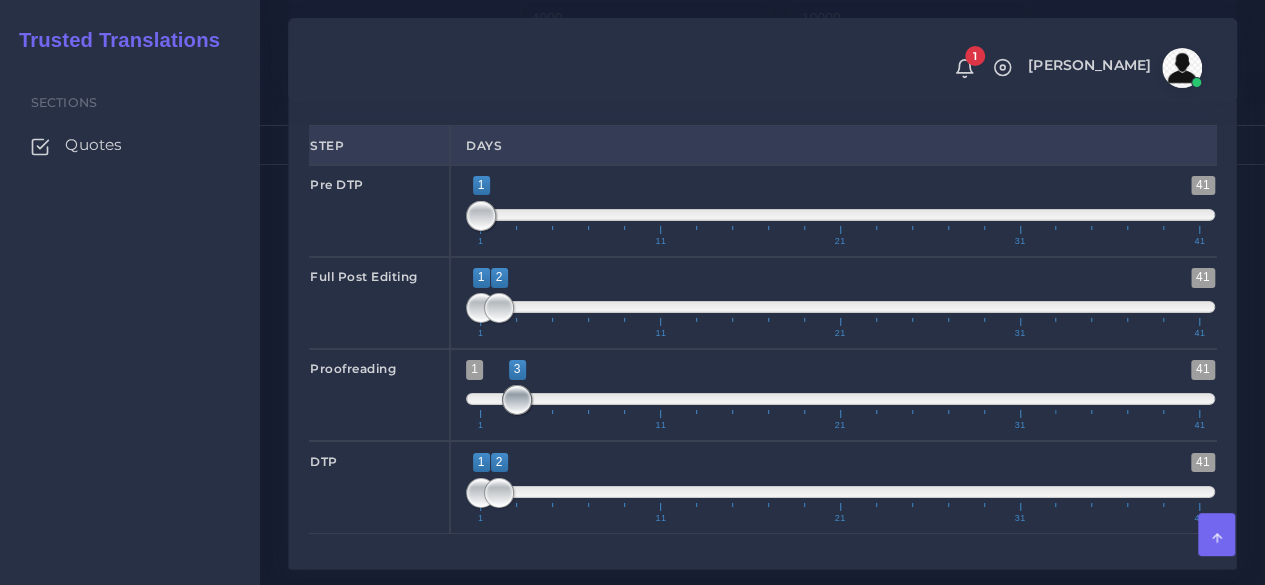 drag, startPoint x: 474, startPoint y: 548, endPoint x: 533, endPoint y: 512, distance: 69.115845 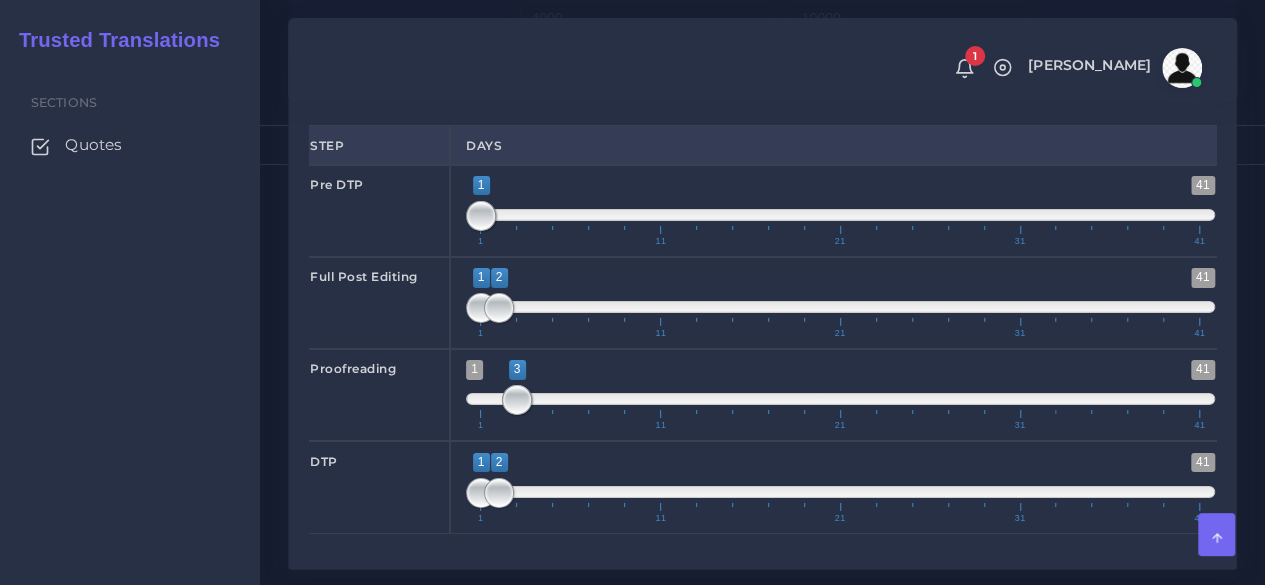 scroll, scrollTop: 3500, scrollLeft: 0, axis: vertical 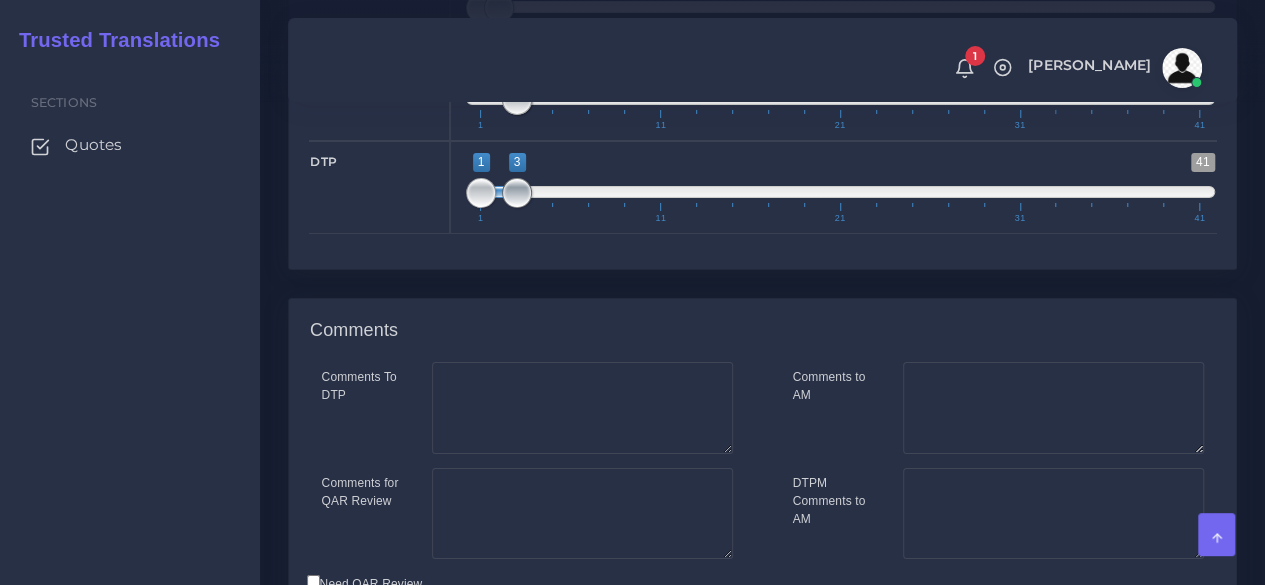 drag, startPoint x: 498, startPoint y: 341, endPoint x: 519, endPoint y: 338, distance: 21.213203 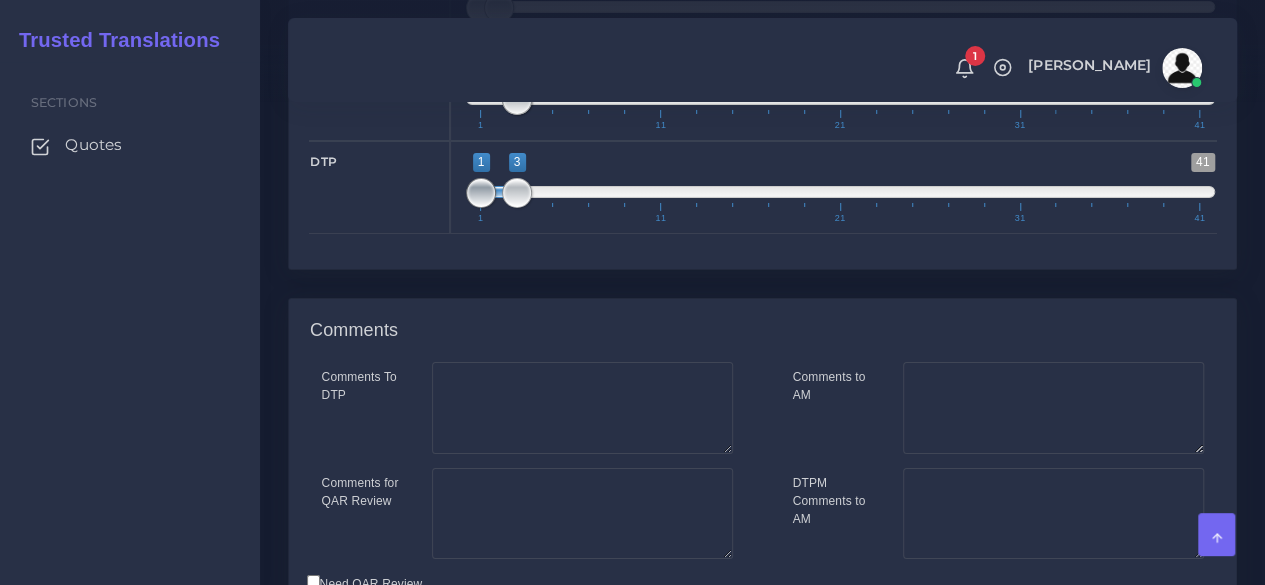 type on "3;3" 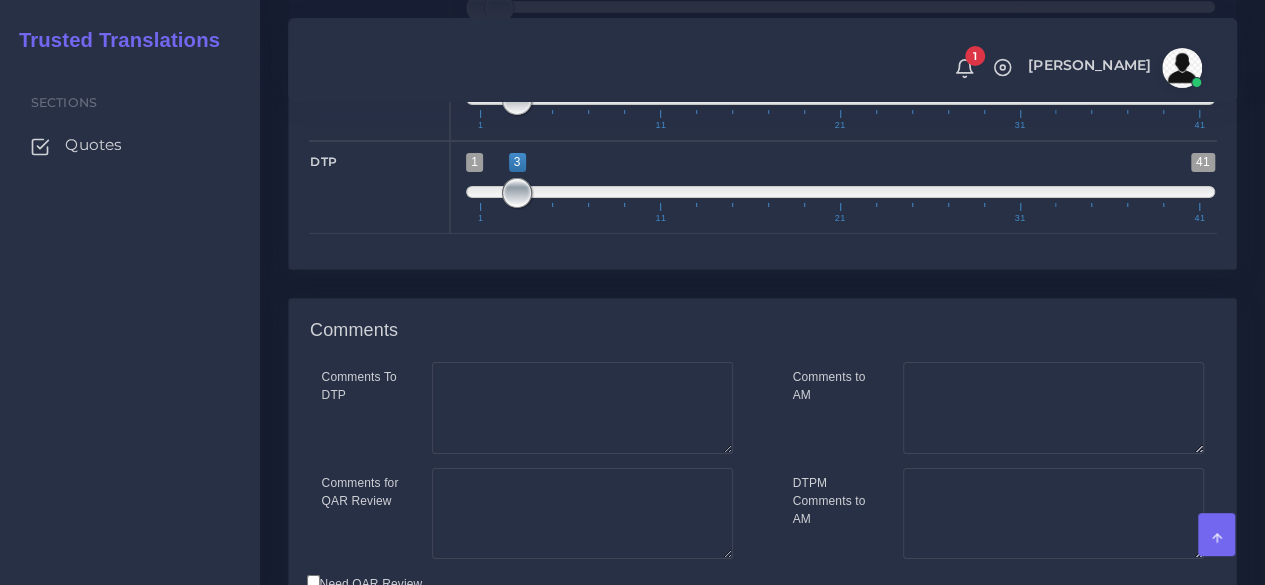 drag, startPoint x: 482, startPoint y: 341, endPoint x: 532, endPoint y: 338, distance: 50.08992 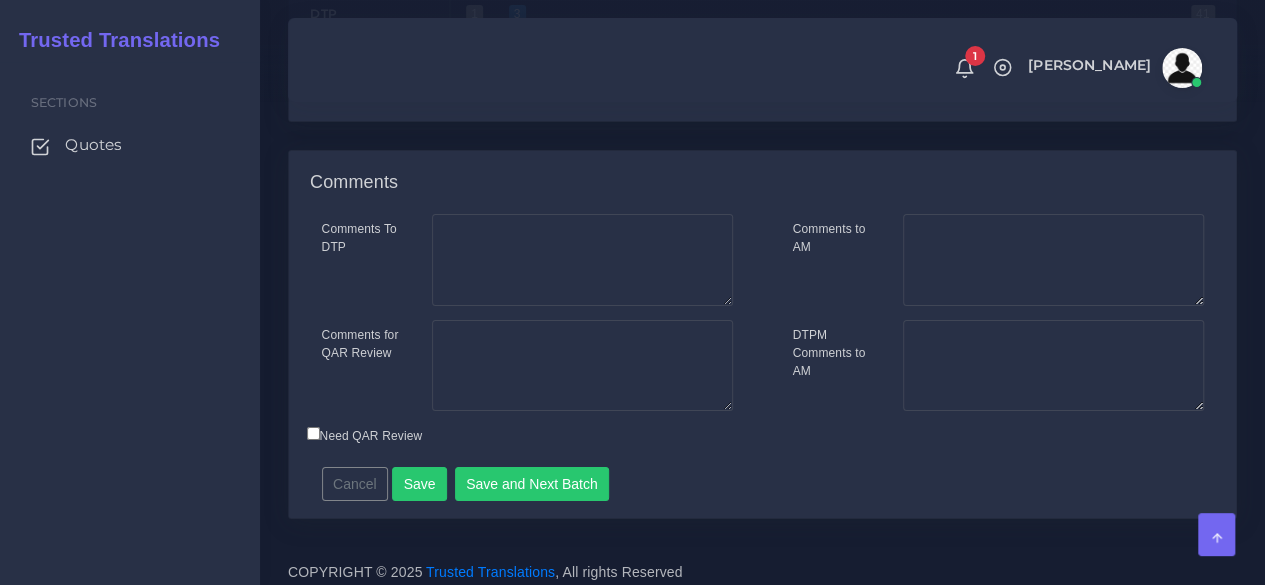scroll, scrollTop: 3798, scrollLeft: 0, axis: vertical 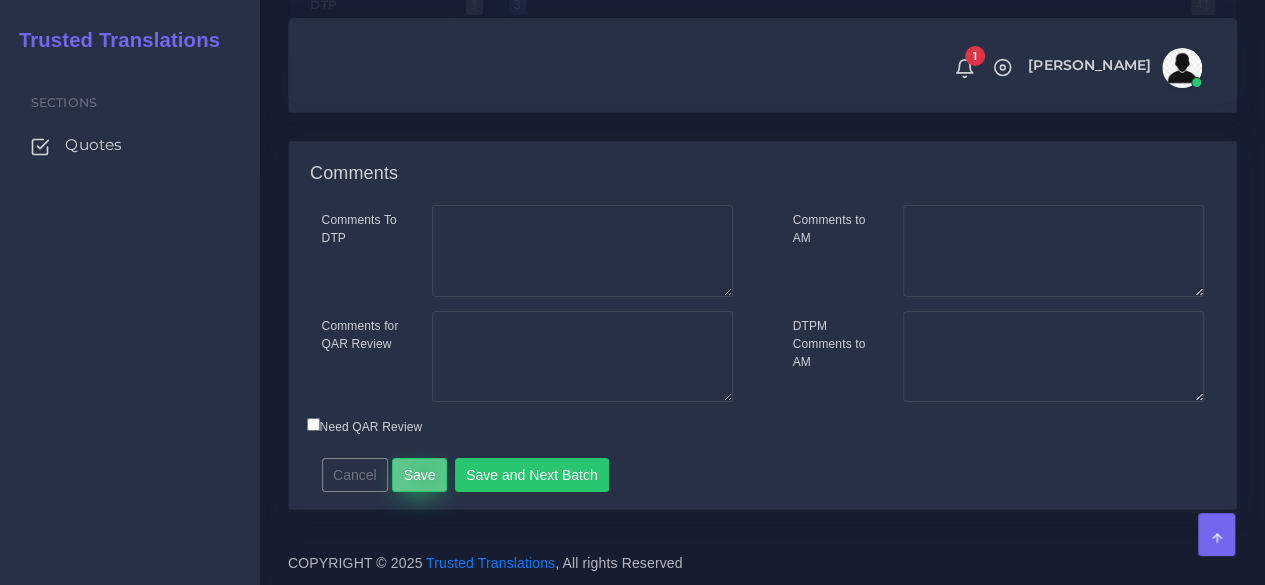 click on "Save" at bounding box center (419, 475) 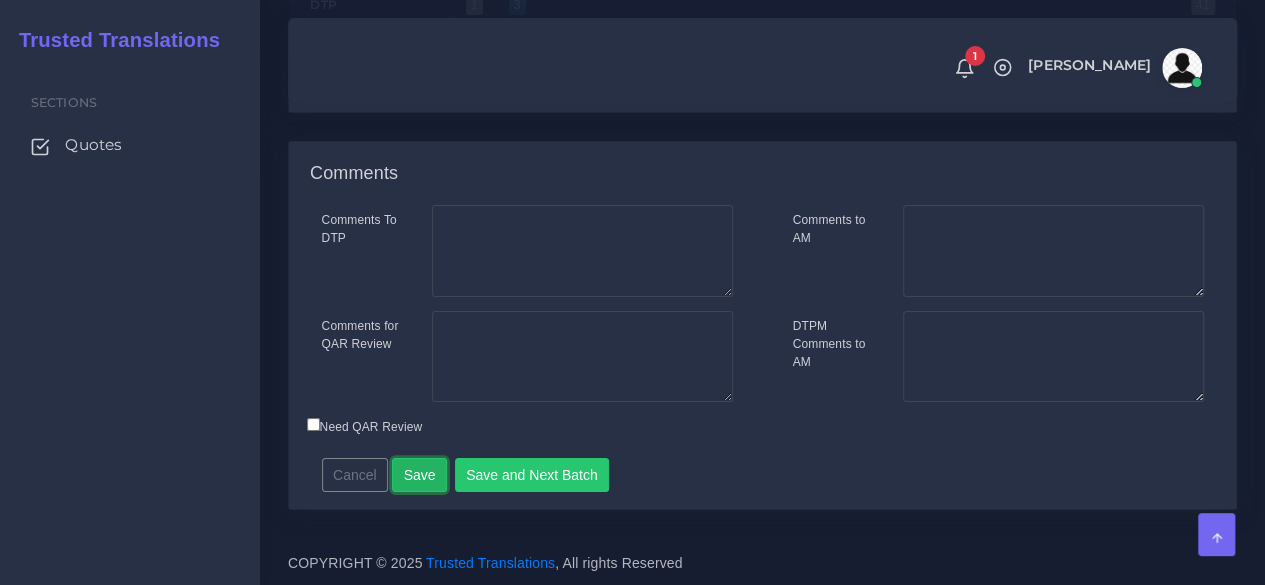 scroll, scrollTop: 3398, scrollLeft: 0, axis: vertical 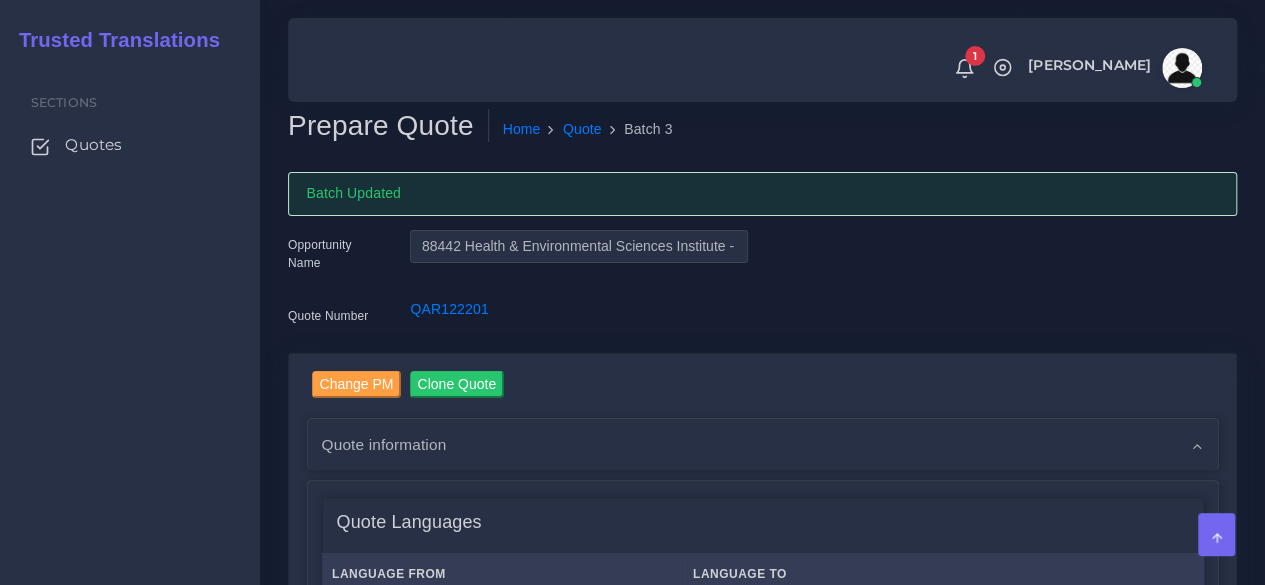 click on "Sections
Quotes" at bounding box center [130, 323] 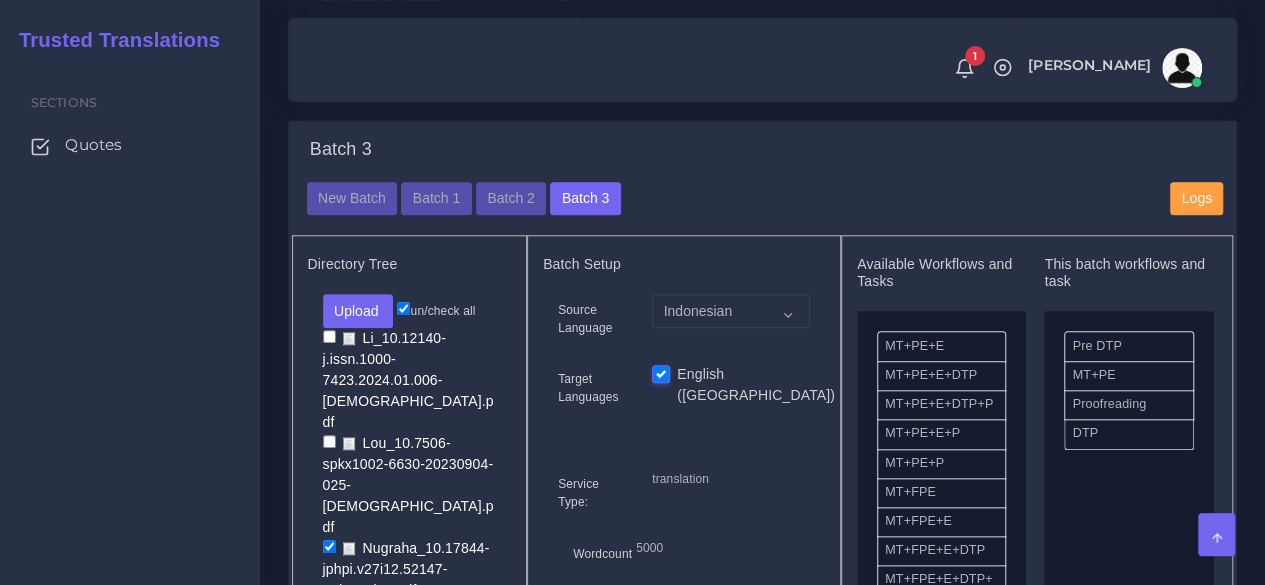 scroll, scrollTop: 800, scrollLeft: 0, axis: vertical 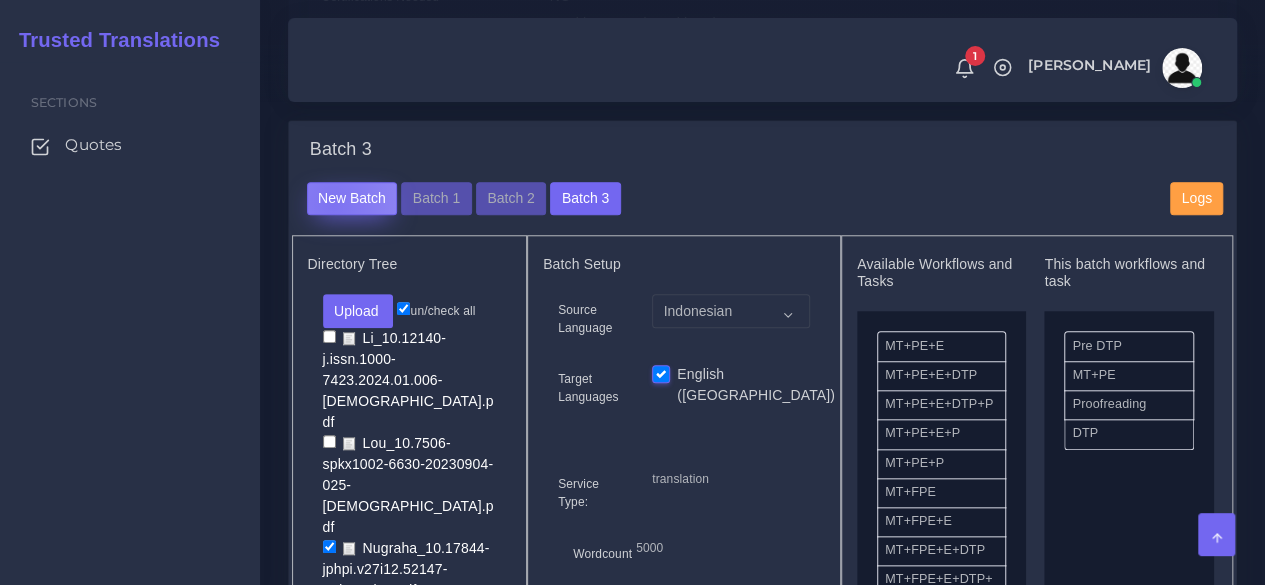 click on "New Batch" at bounding box center (352, 199) 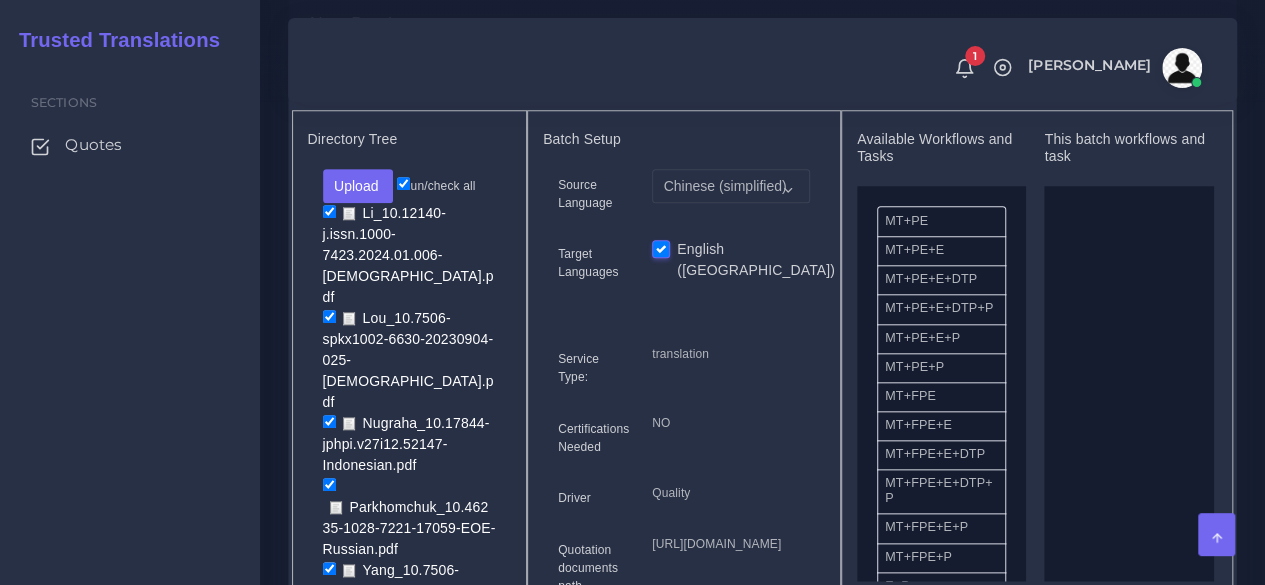scroll, scrollTop: 900, scrollLeft: 0, axis: vertical 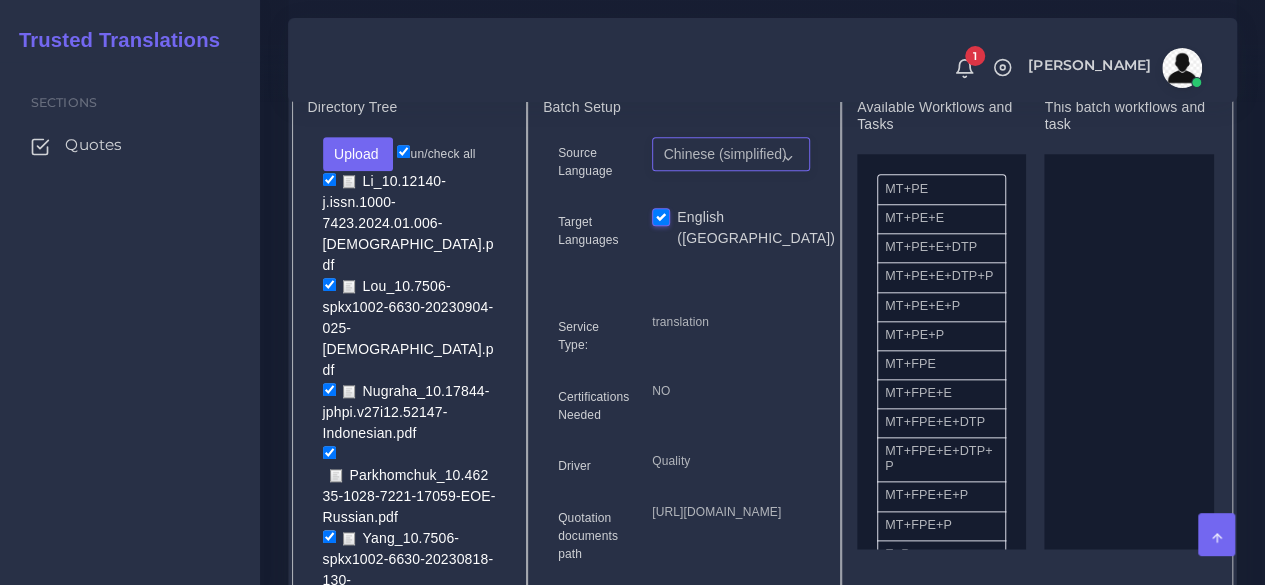 click on "Chinese (simplified) Russian Indonesian French (neutral)" at bounding box center (731, 154) 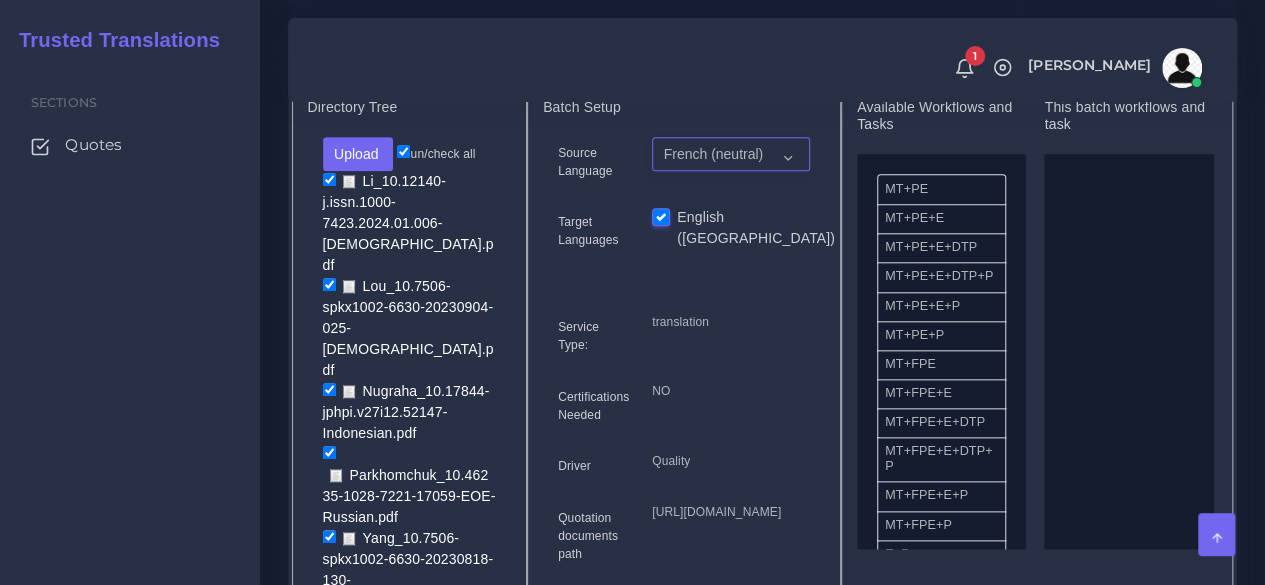click on "Chinese (simplified) Russian Indonesian French (neutral)" at bounding box center [731, 154] 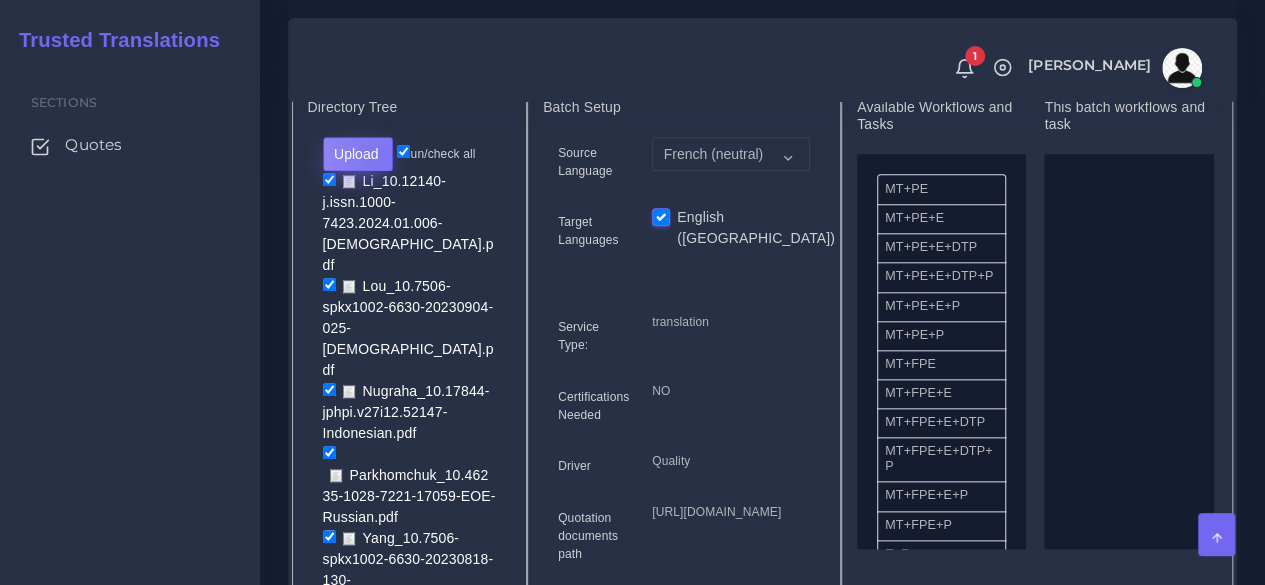 click on "Upload" at bounding box center (358, 154) 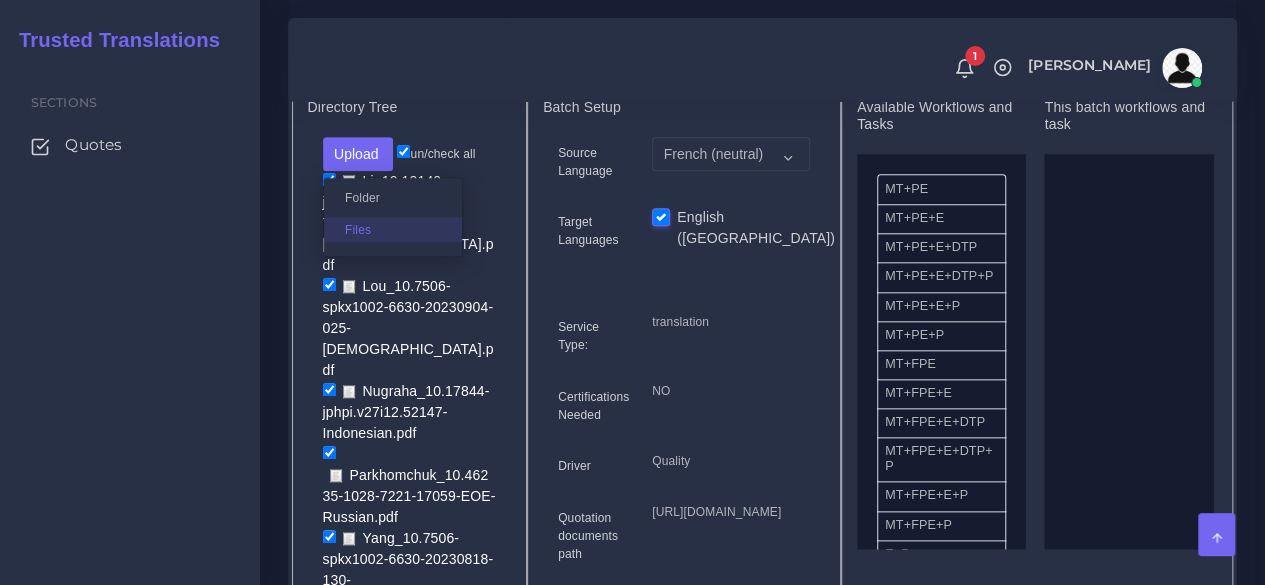 click on "Files" at bounding box center [393, 229] 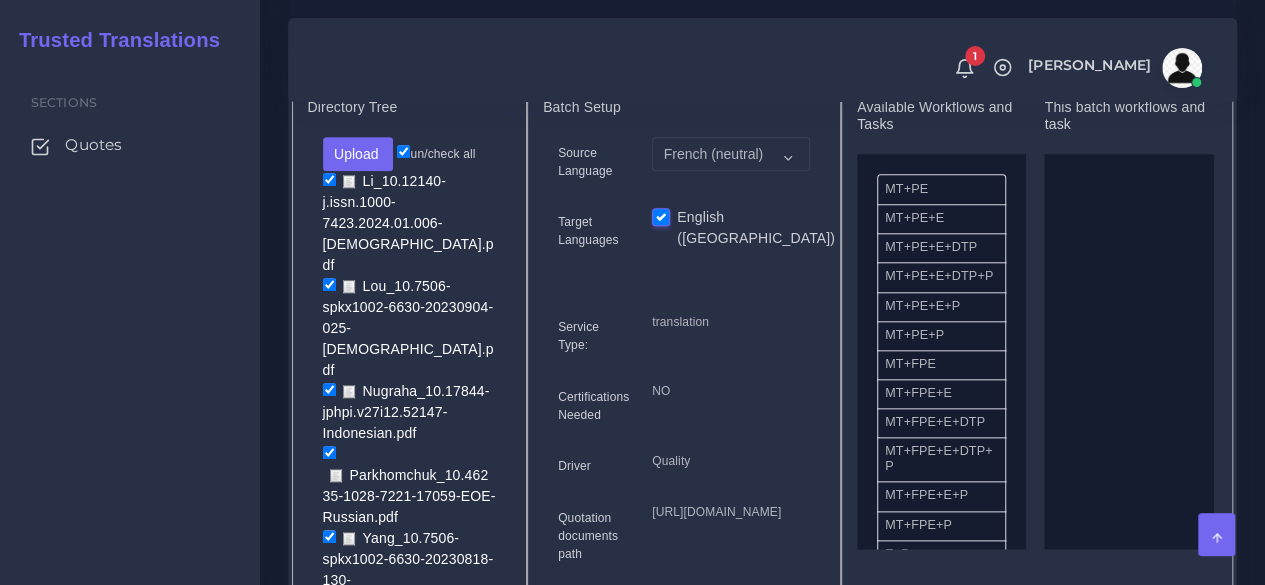 click on "un/check all" at bounding box center [403, 151] 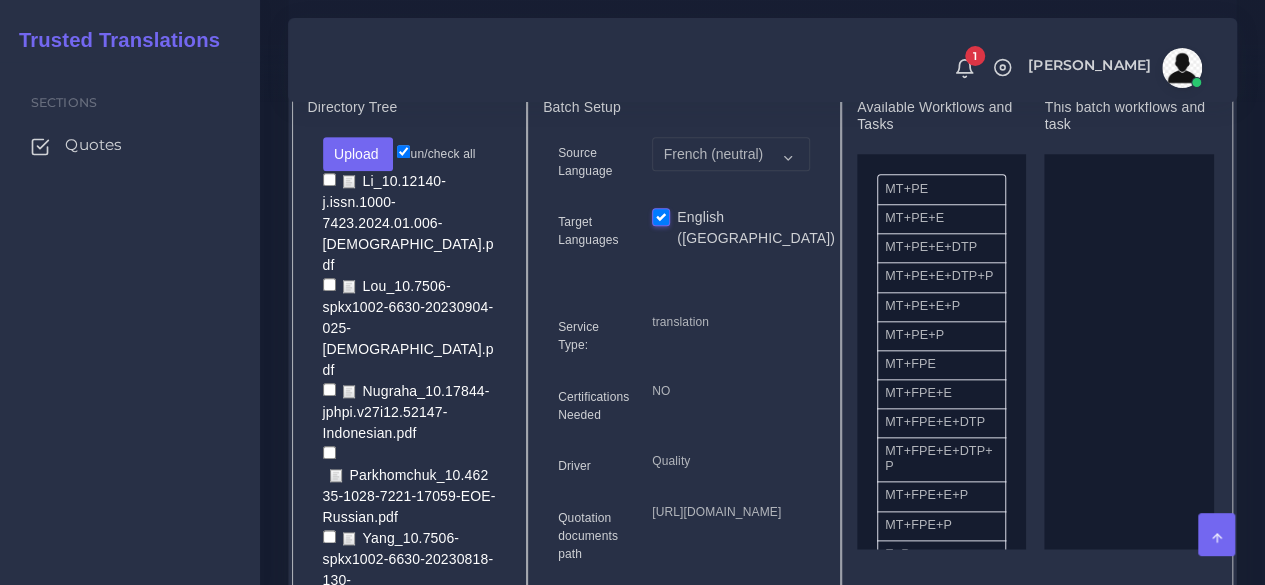 checkbox on "false" 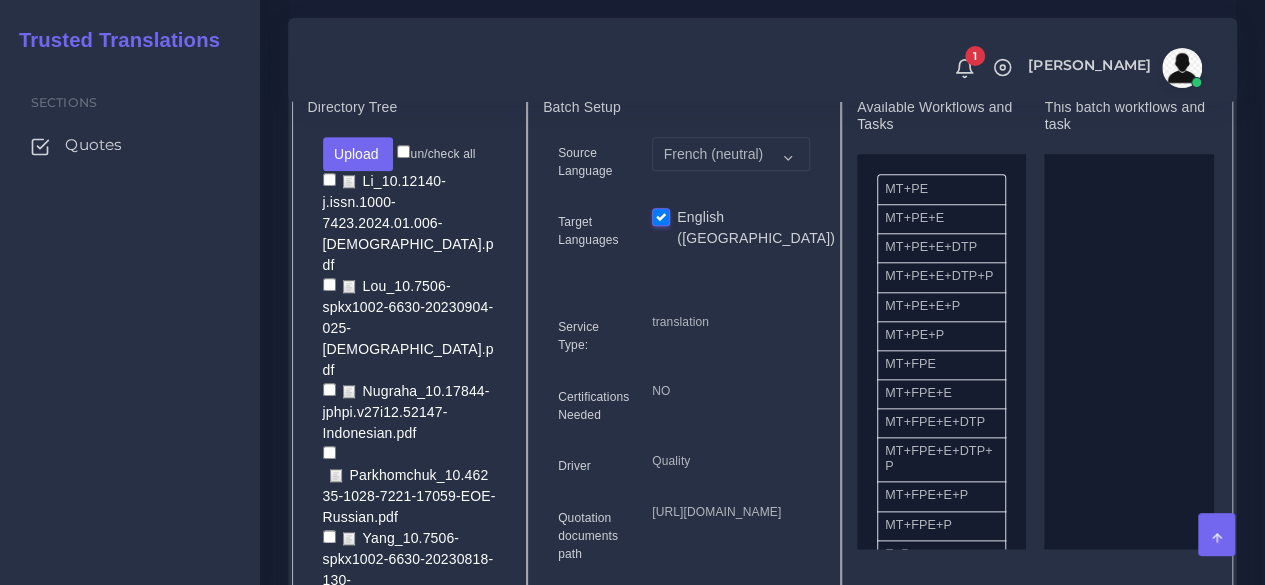 checkbox on "false" 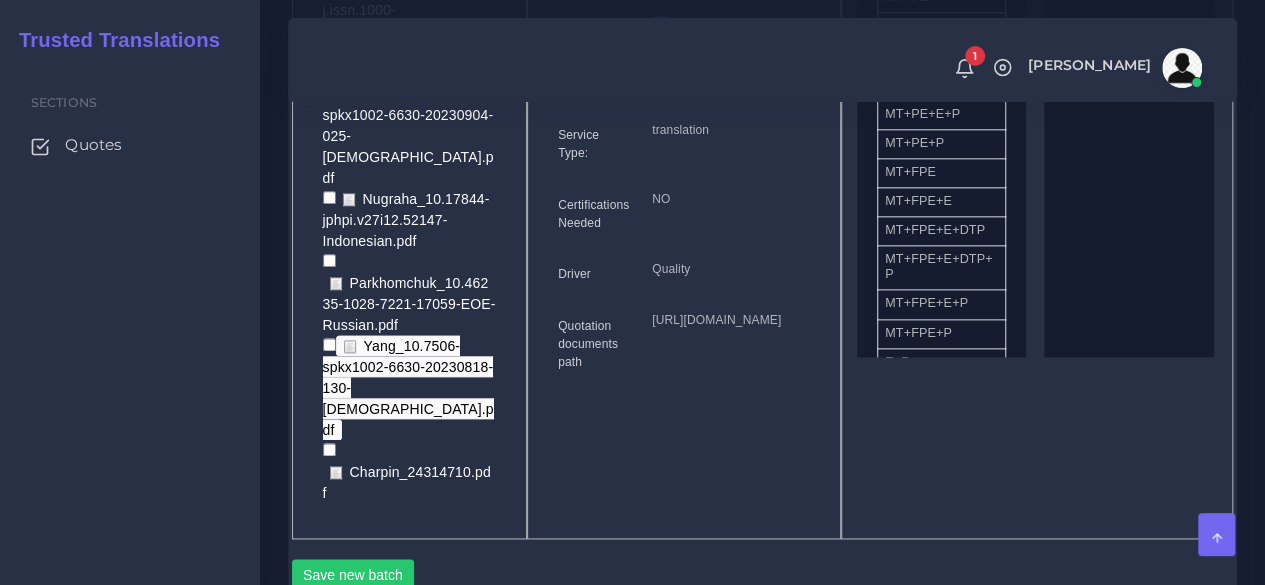 scroll, scrollTop: 1100, scrollLeft: 0, axis: vertical 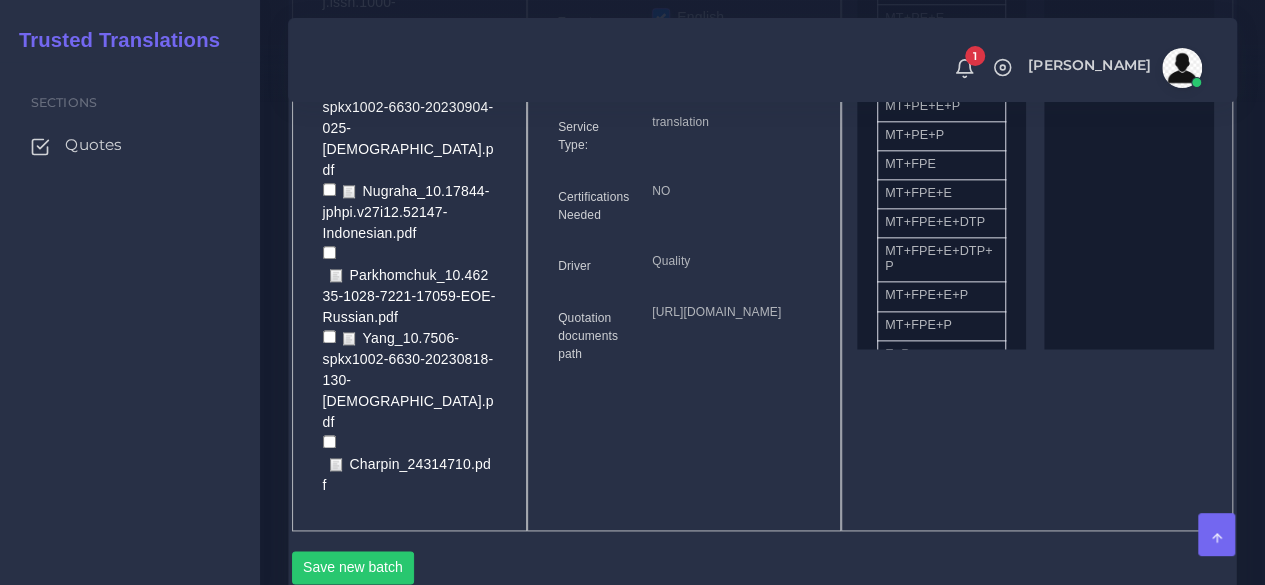 click at bounding box center (329, 441) 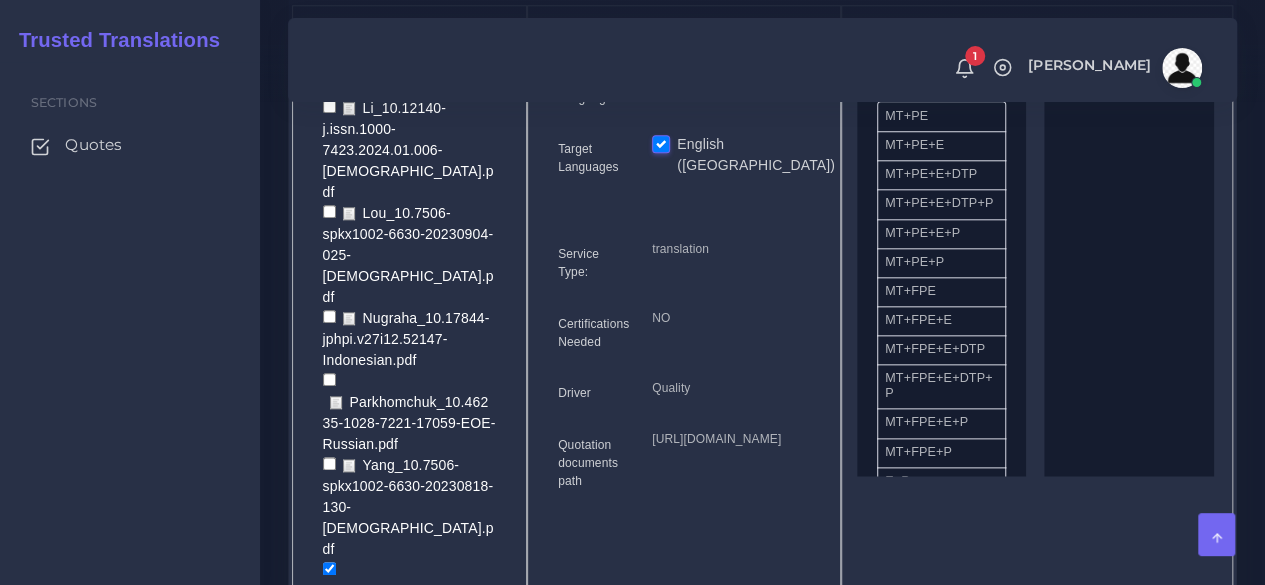 scroll, scrollTop: 900, scrollLeft: 0, axis: vertical 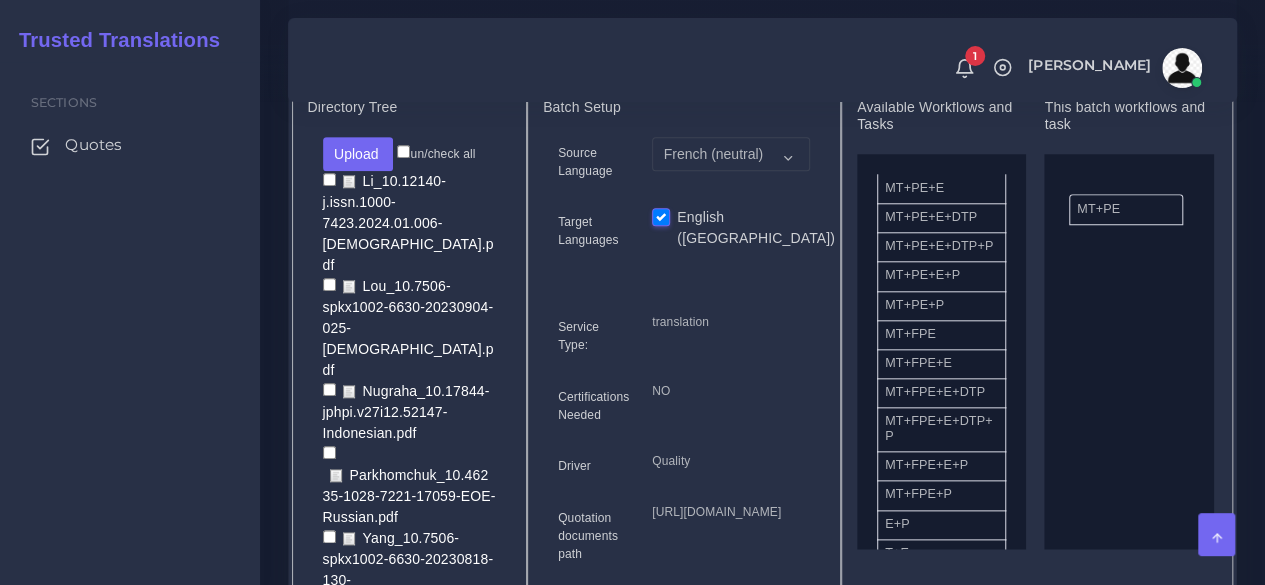 drag, startPoint x: 915, startPoint y: 221, endPoint x: 1107, endPoint y: 241, distance: 193.03885 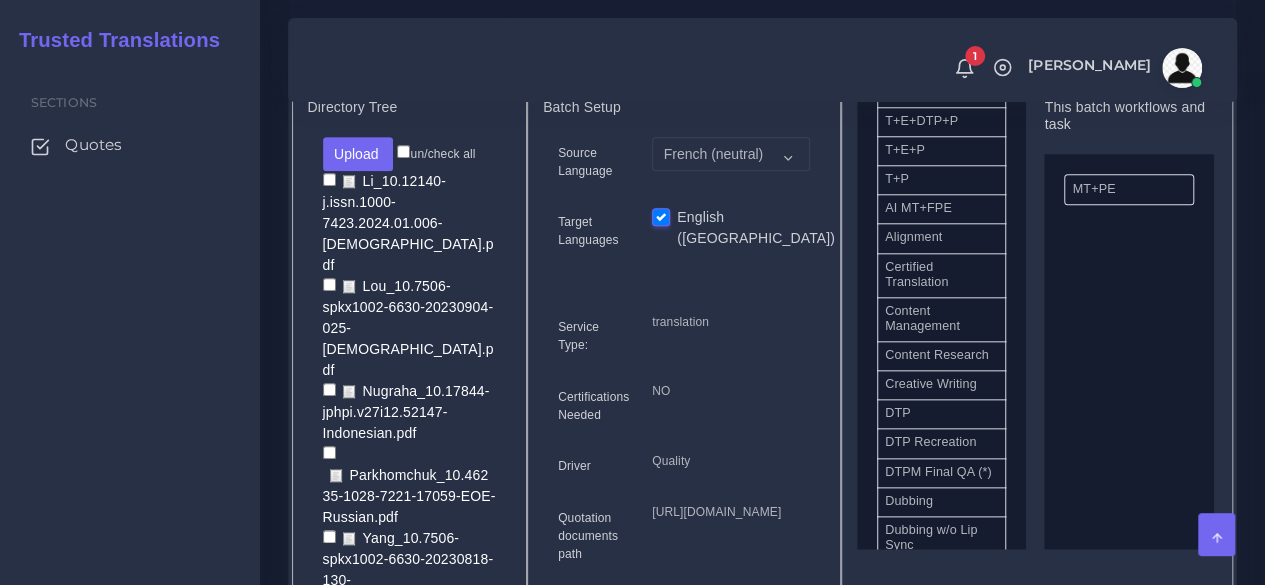 scroll, scrollTop: 500, scrollLeft: 0, axis: vertical 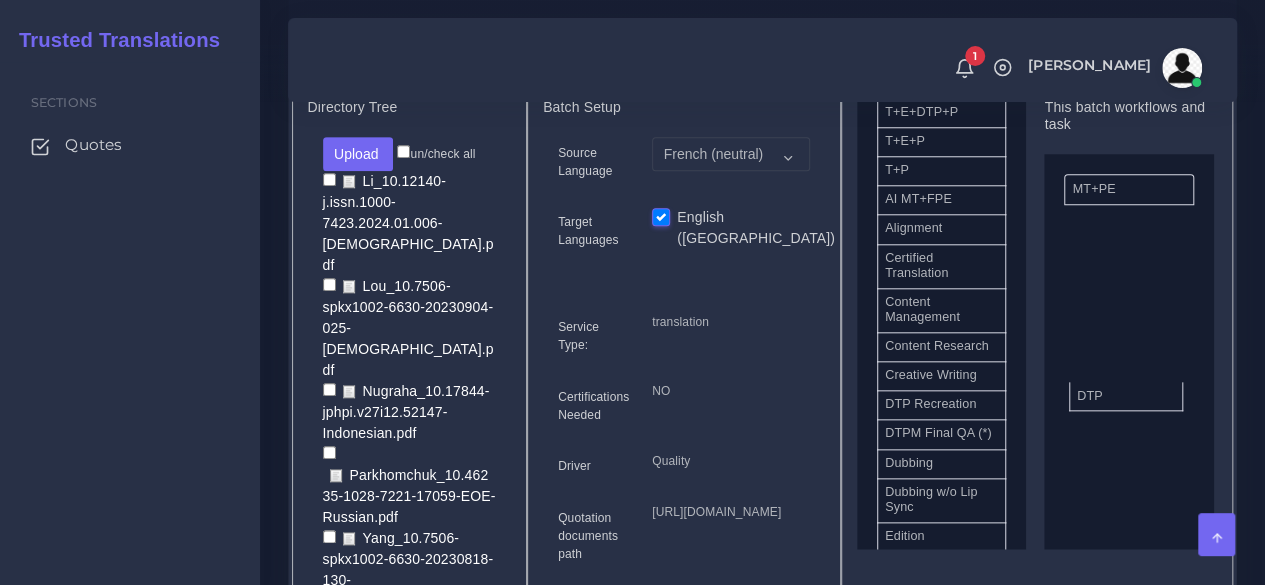 drag, startPoint x: 941, startPoint y: 456, endPoint x: 1133, endPoint y: 425, distance: 194.4865 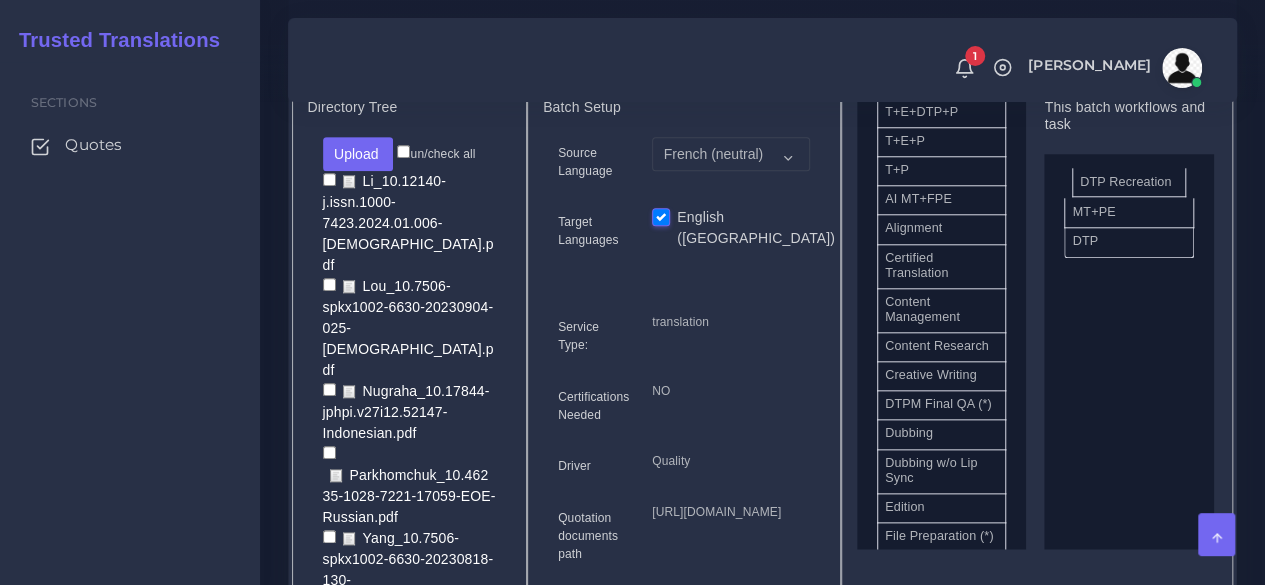 drag, startPoint x: 951, startPoint y: 464, endPoint x: 1144, endPoint y: 218, distance: 312.67395 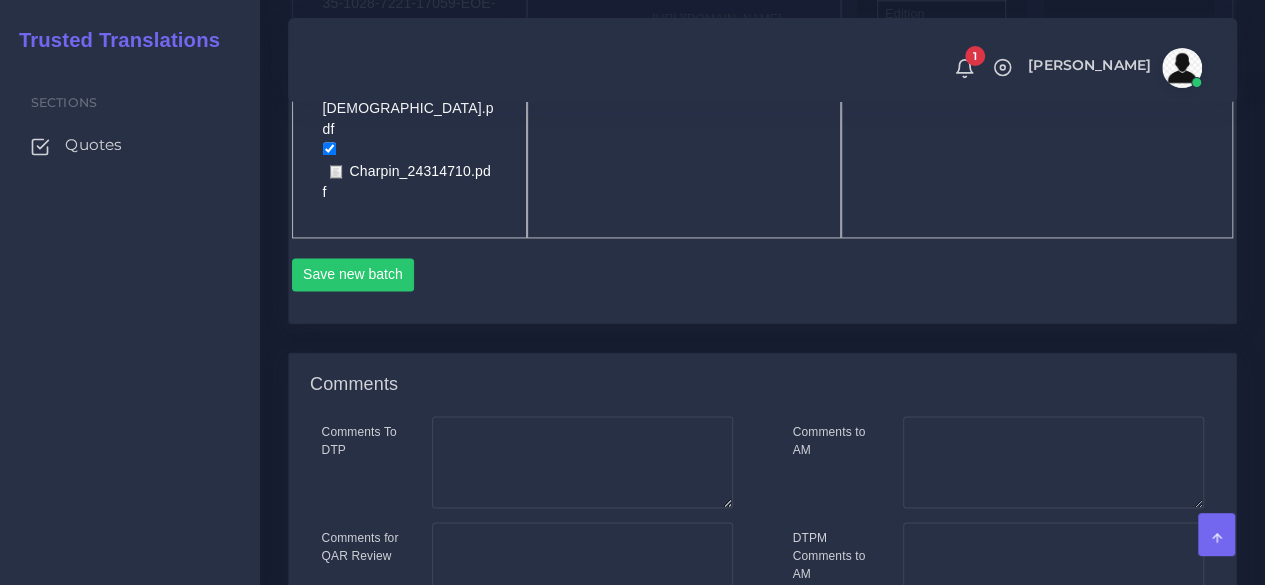scroll, scrollTop: 1500, scrollLeft: 0, axis: vertical 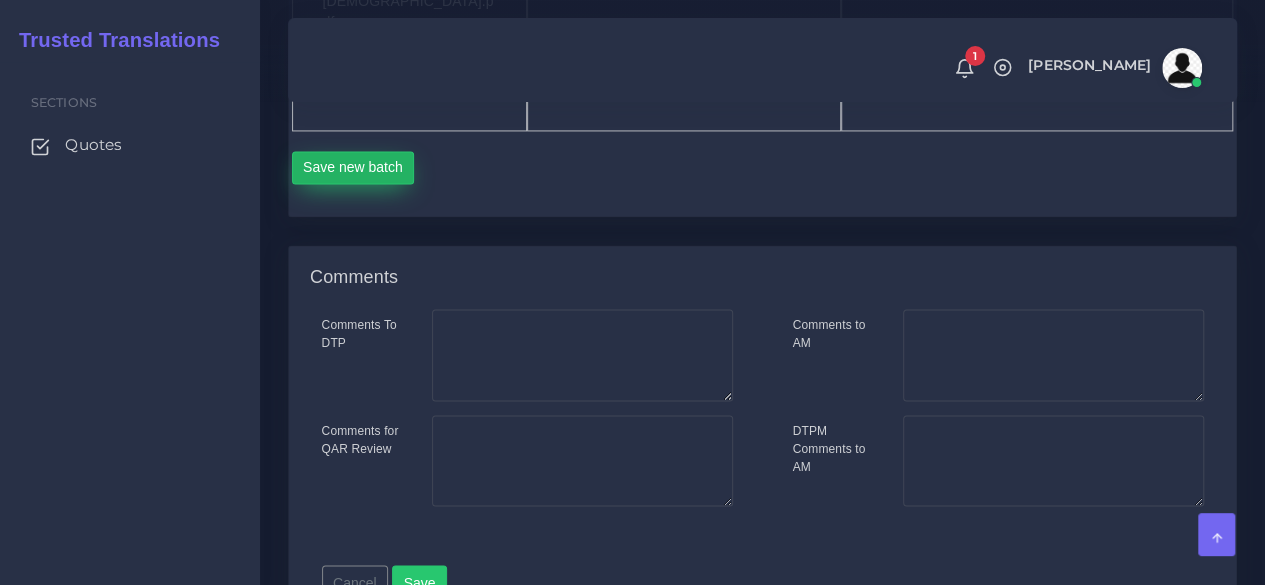 click on "Save new batch" at bounding box center [353, 168] 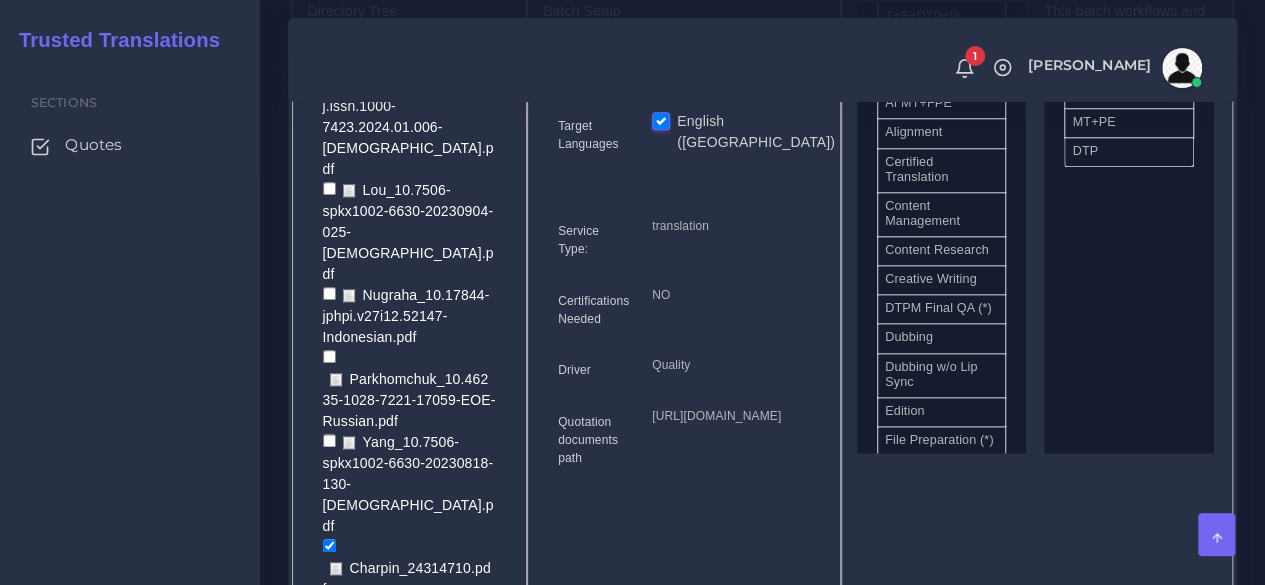 scroll, scrollTop: 1000, scrollLeft: 0, axis: vertical 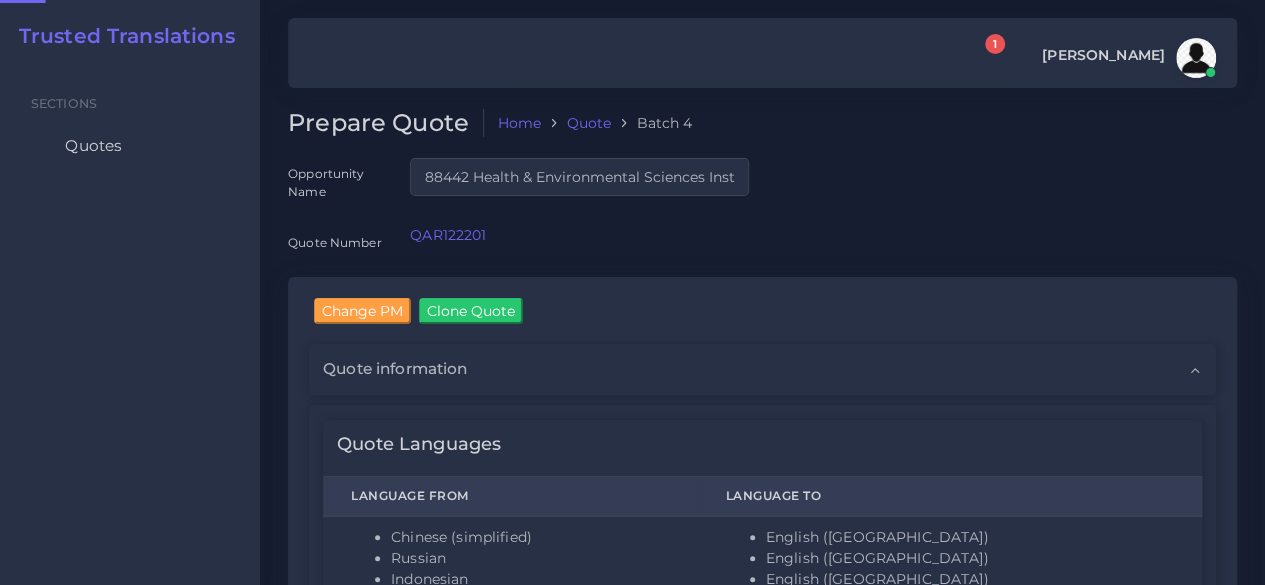 type 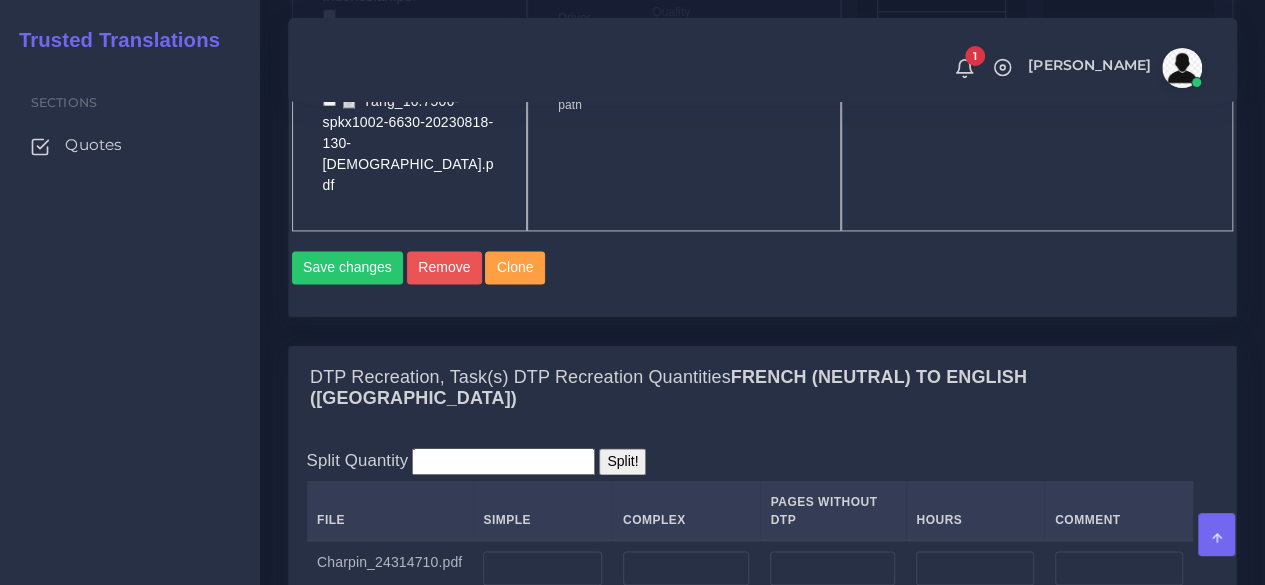 scroll, scrollTop: 1600, scrollLeft: 0, axis: vertical 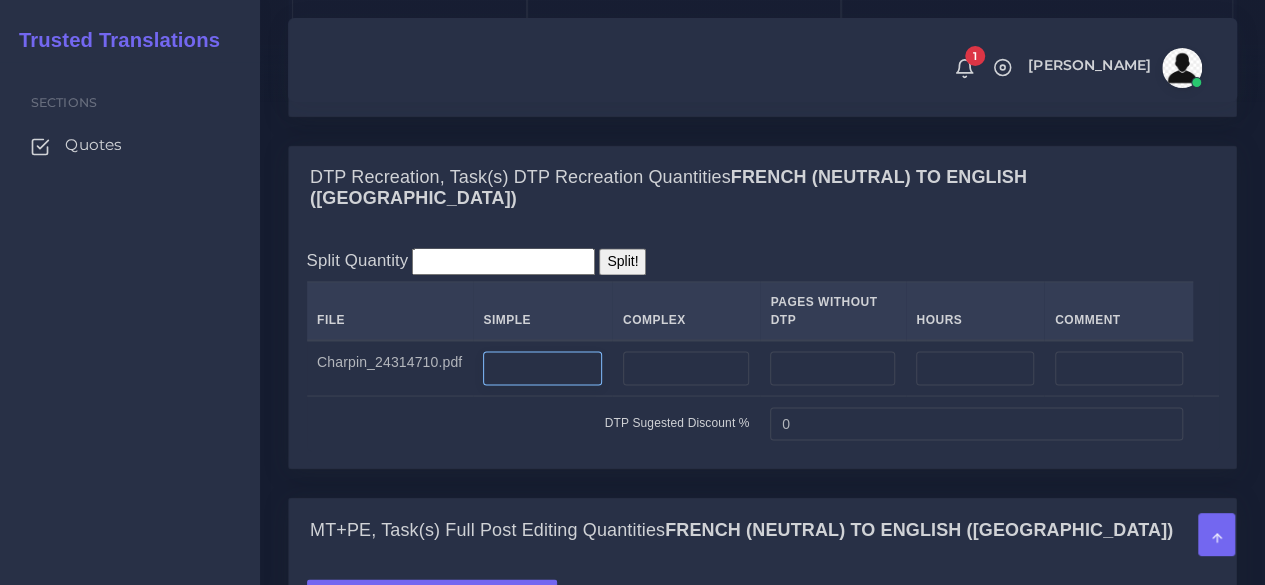 click at bounding box center (542, 368) 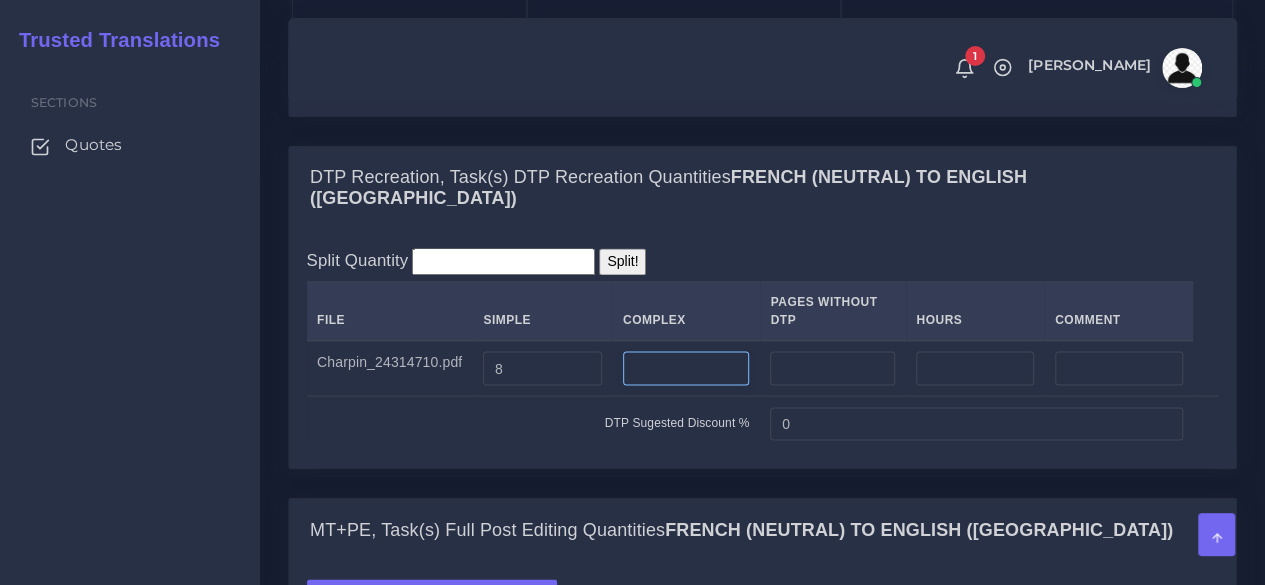 click at bounding box center (686, 368) 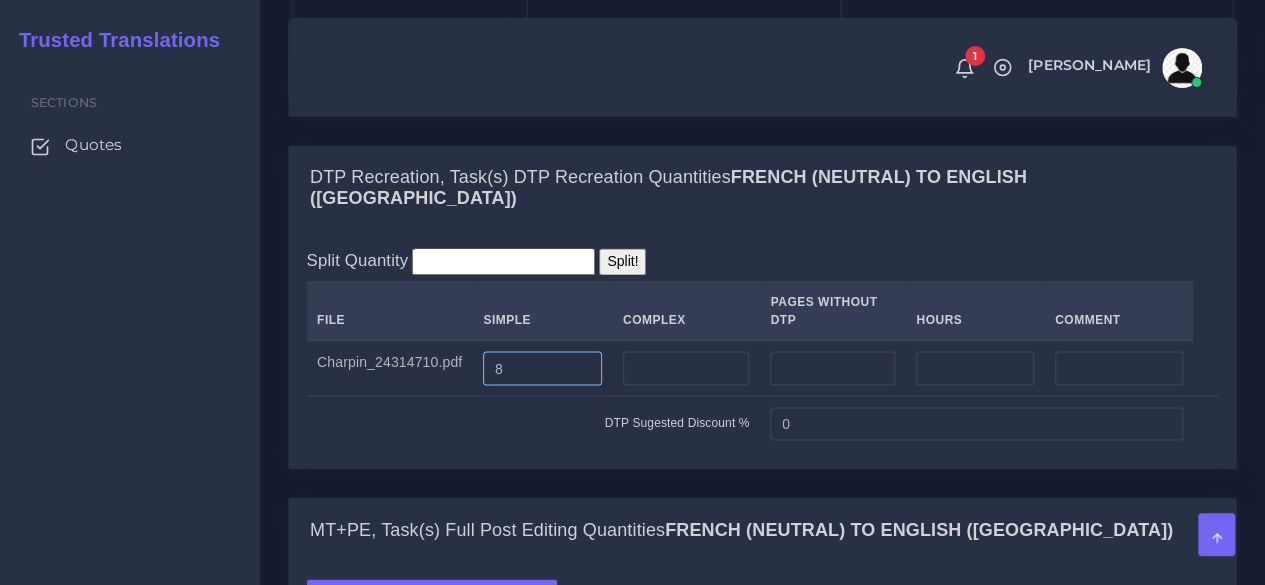 drag, startPoint x: 534, startPoint y: 423, endPoint x: 439, endPoint y: 434, distance: 95.63472 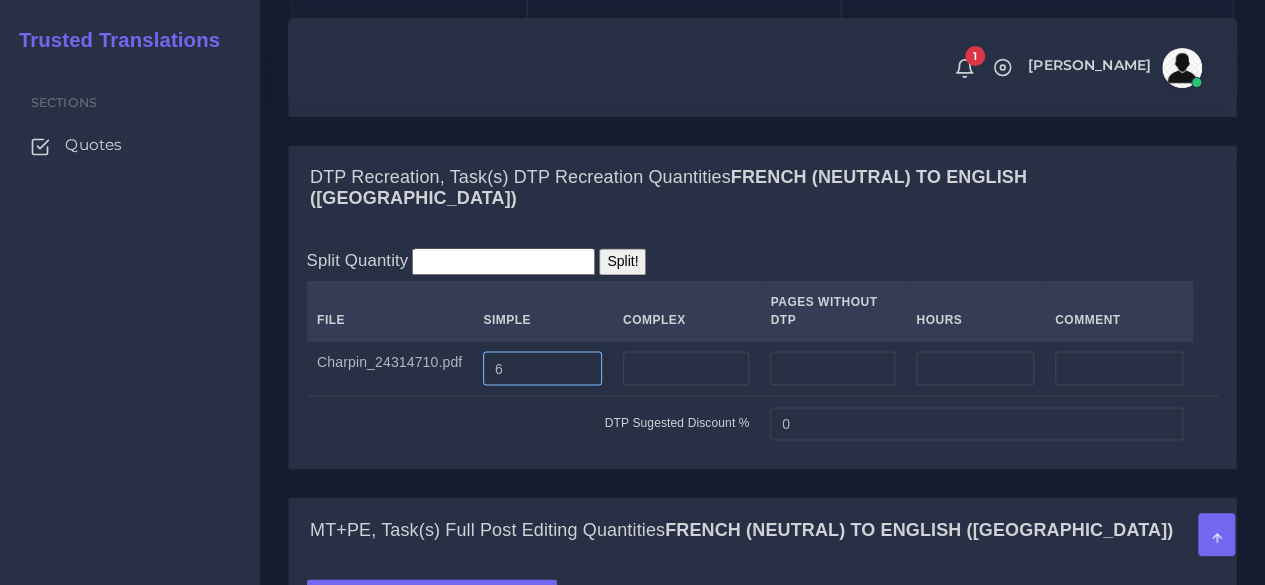 type on "6" 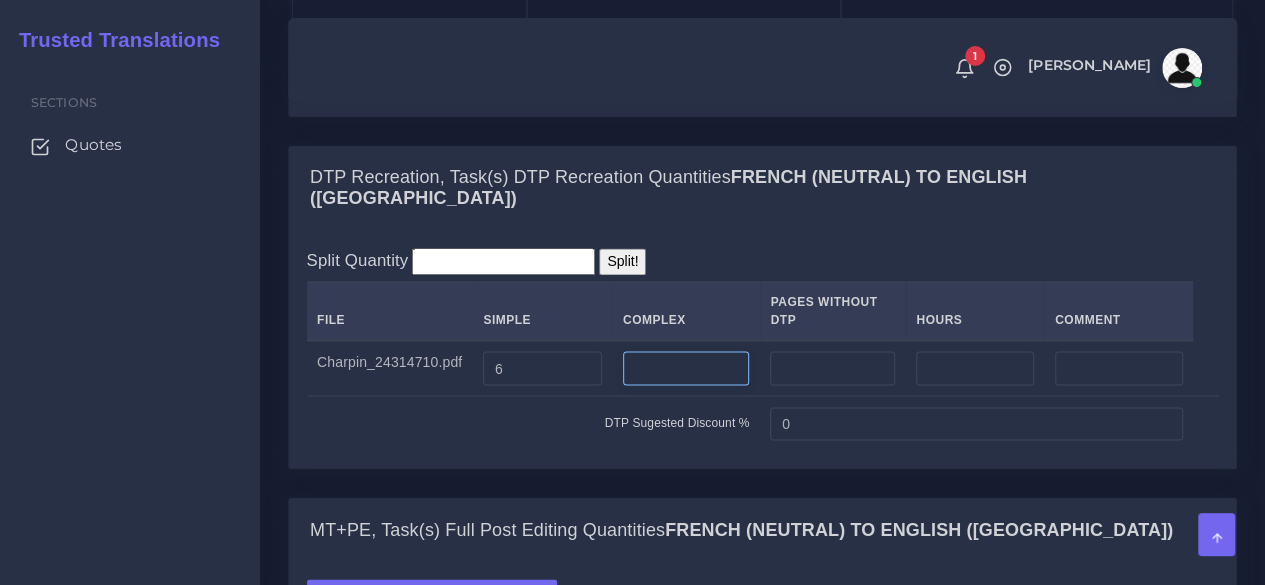 click at bounding box center [686, 368] 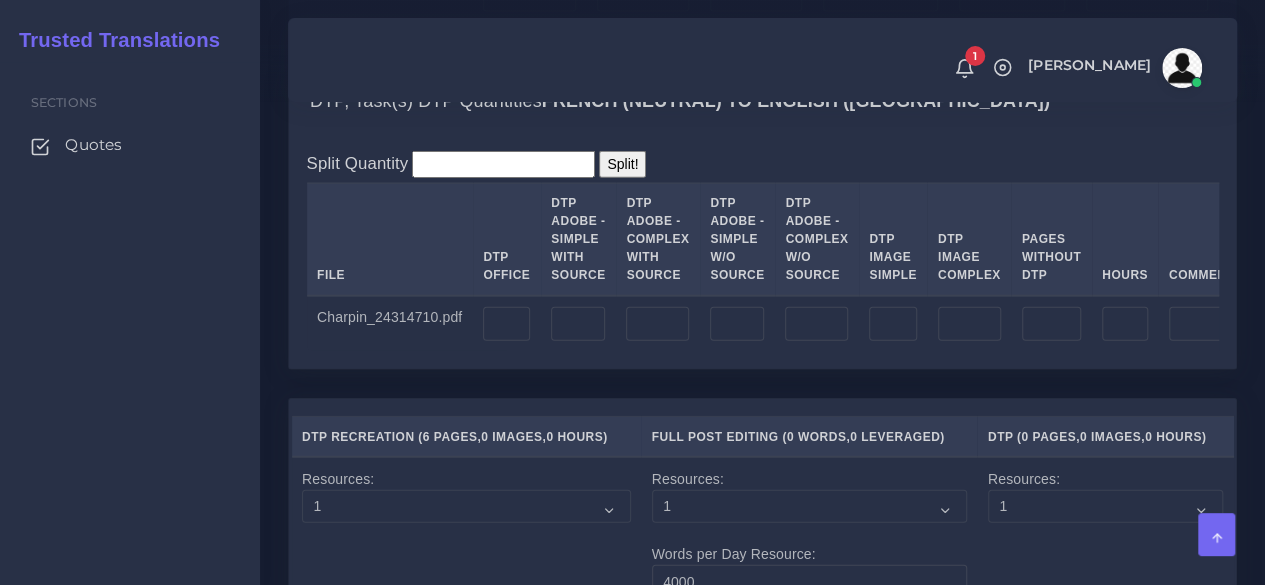 scroll, scrollTop: 2400, scrollLeft: 0, axis: vertical 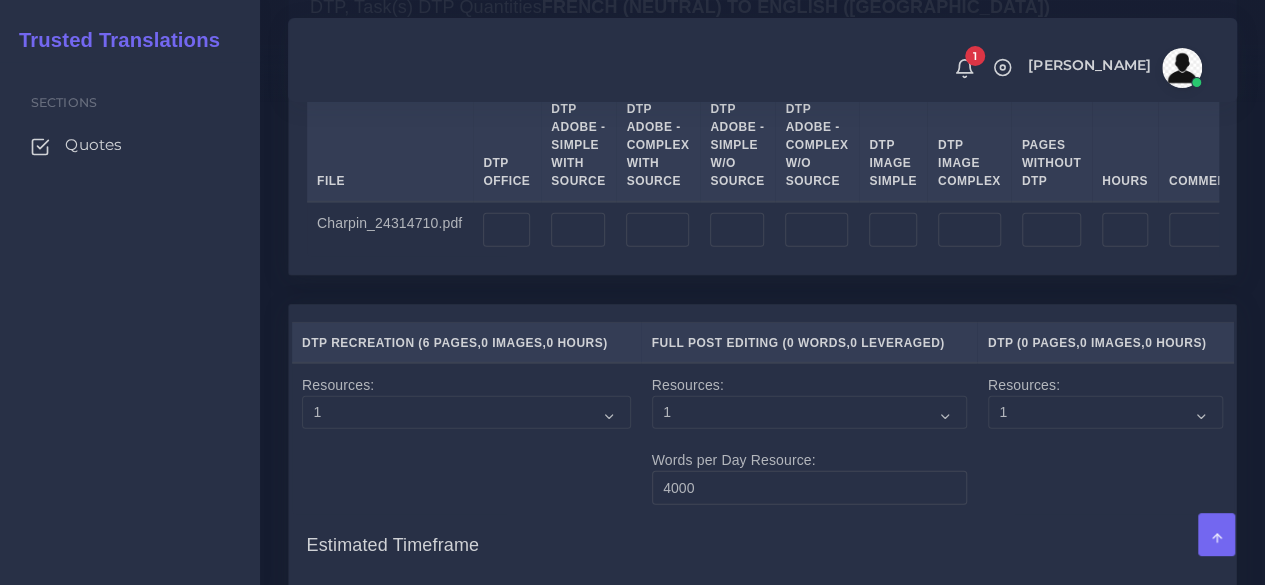 type on "5" 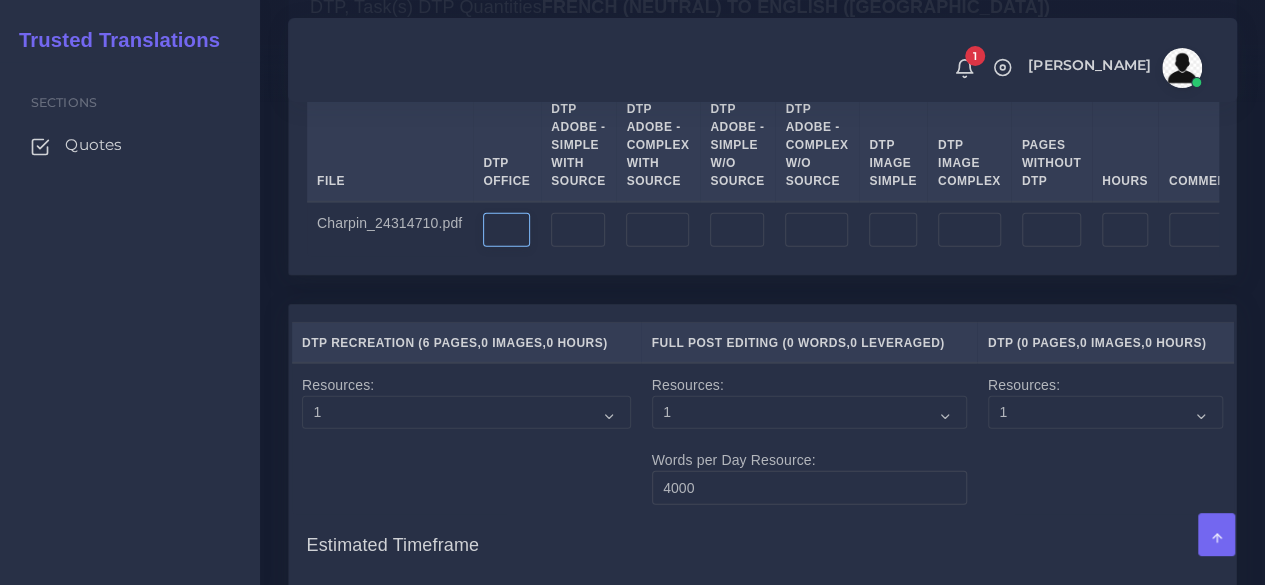 click at bounding box center [506, 230] 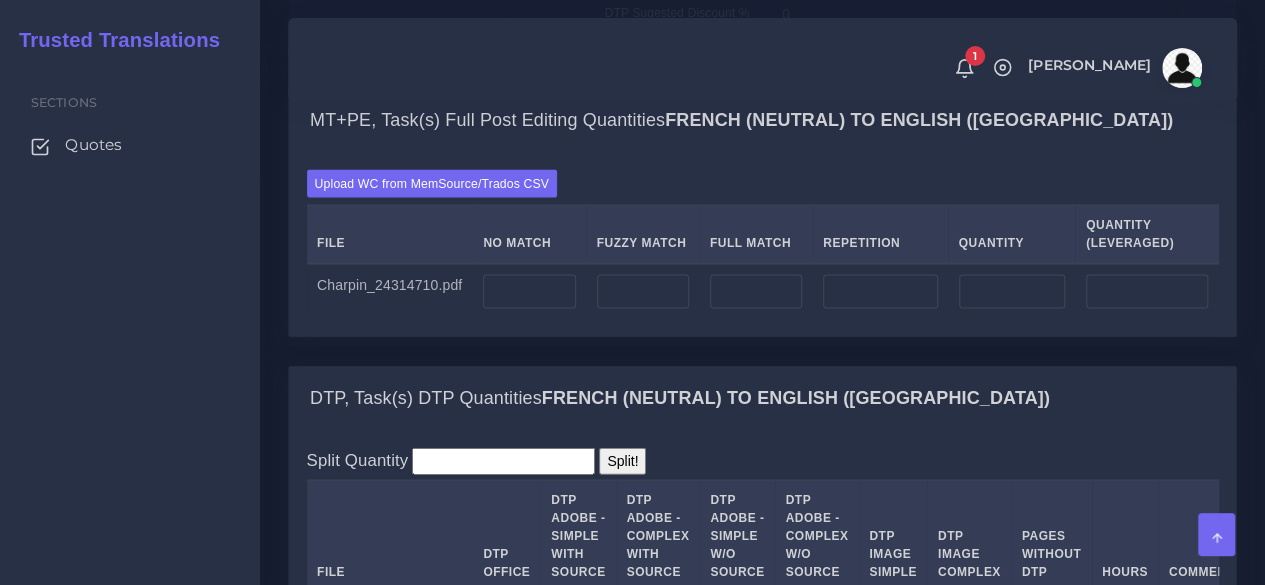 scroll, scrollTop: 2000, scrollLeft: 0, axis: vertical 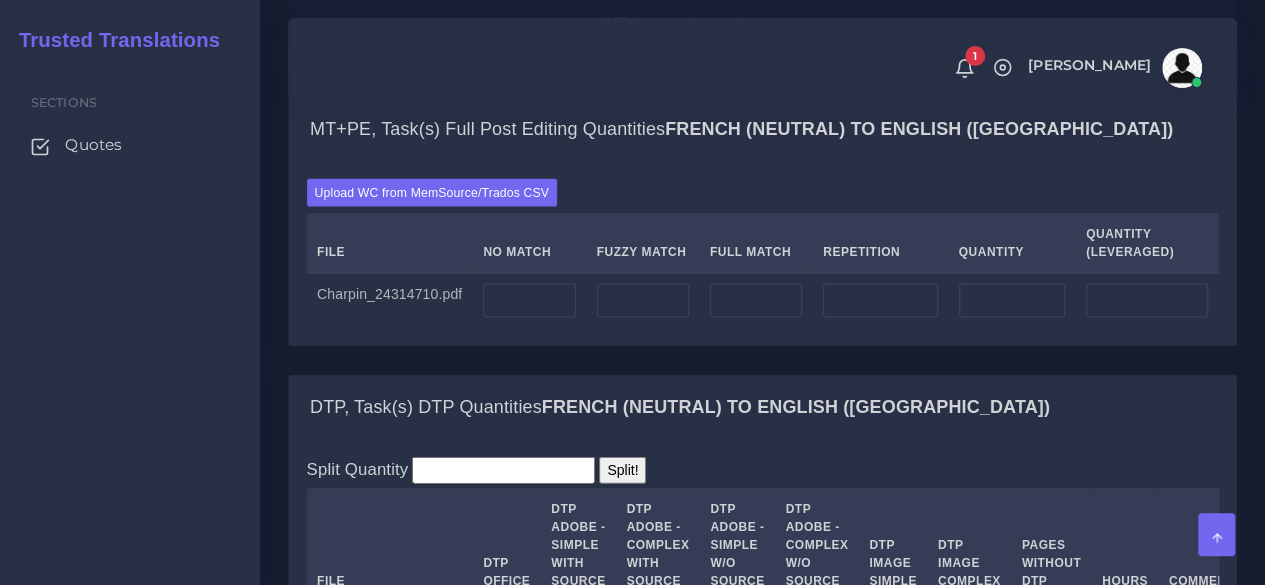 type on "11" 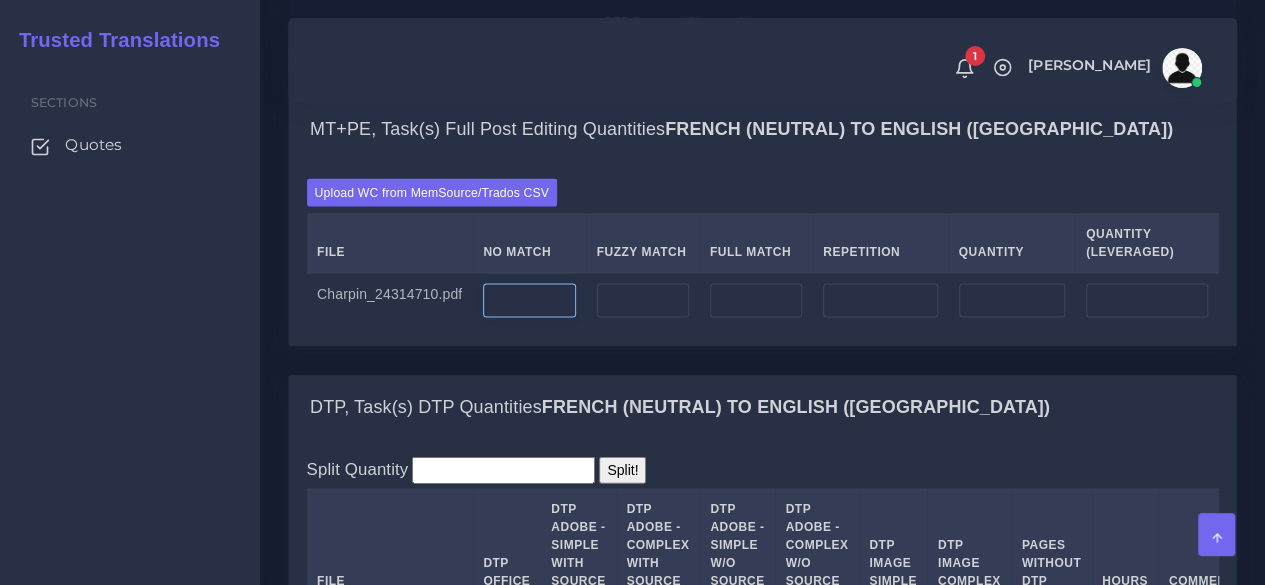 click at bounding box center (529, 301) 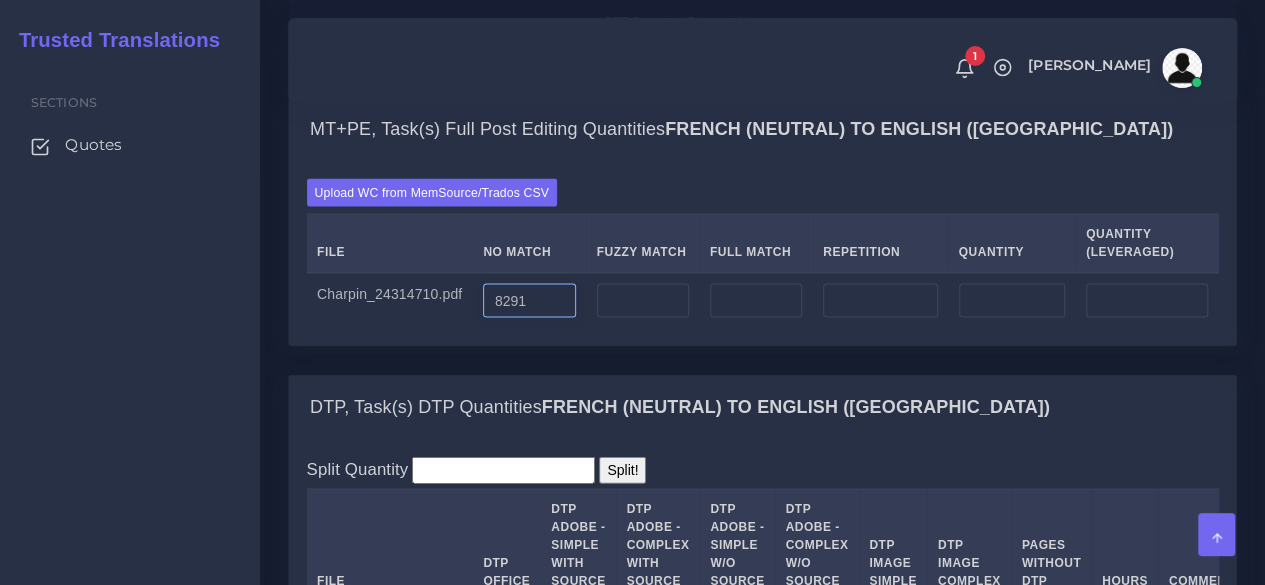 type on "8291" 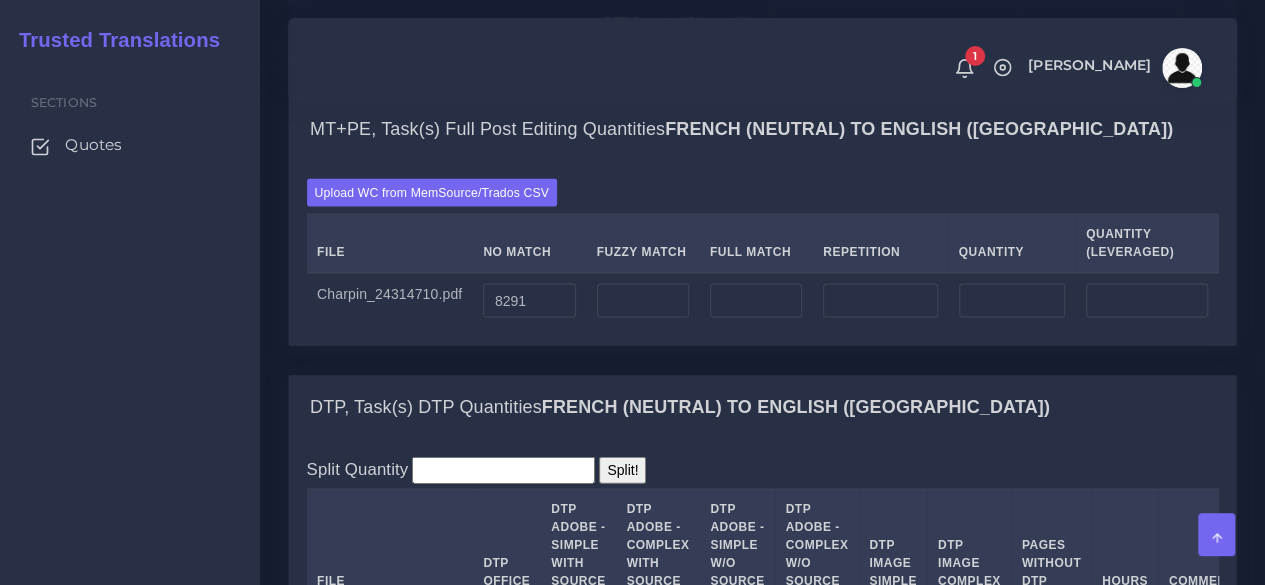 type on "8291" 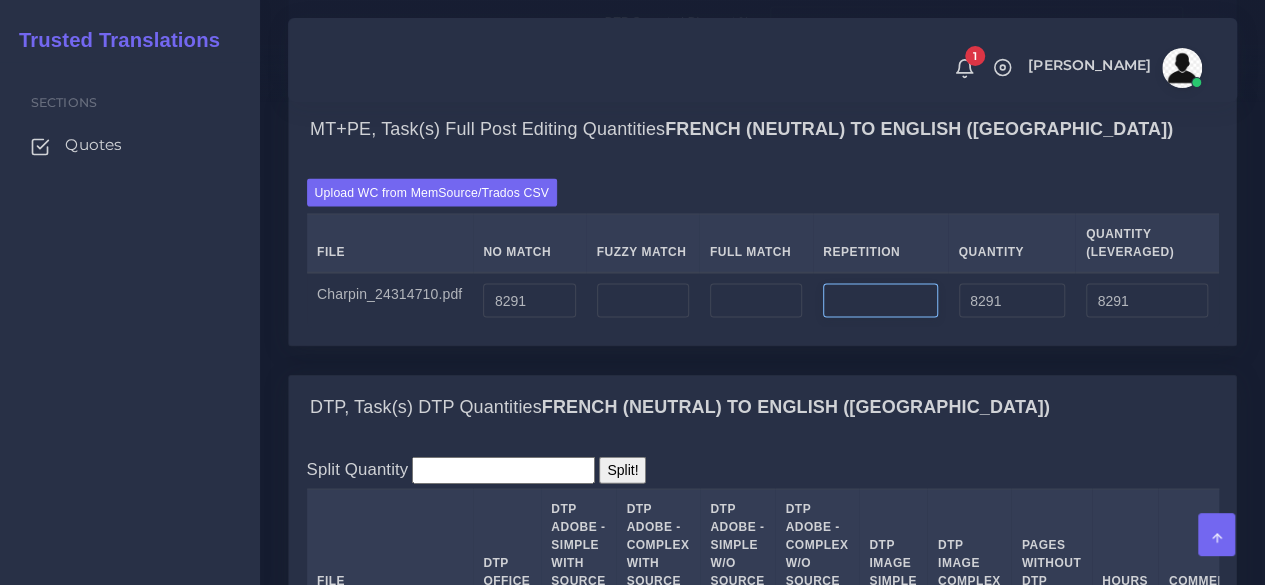 click at bounding box center [880, 301] 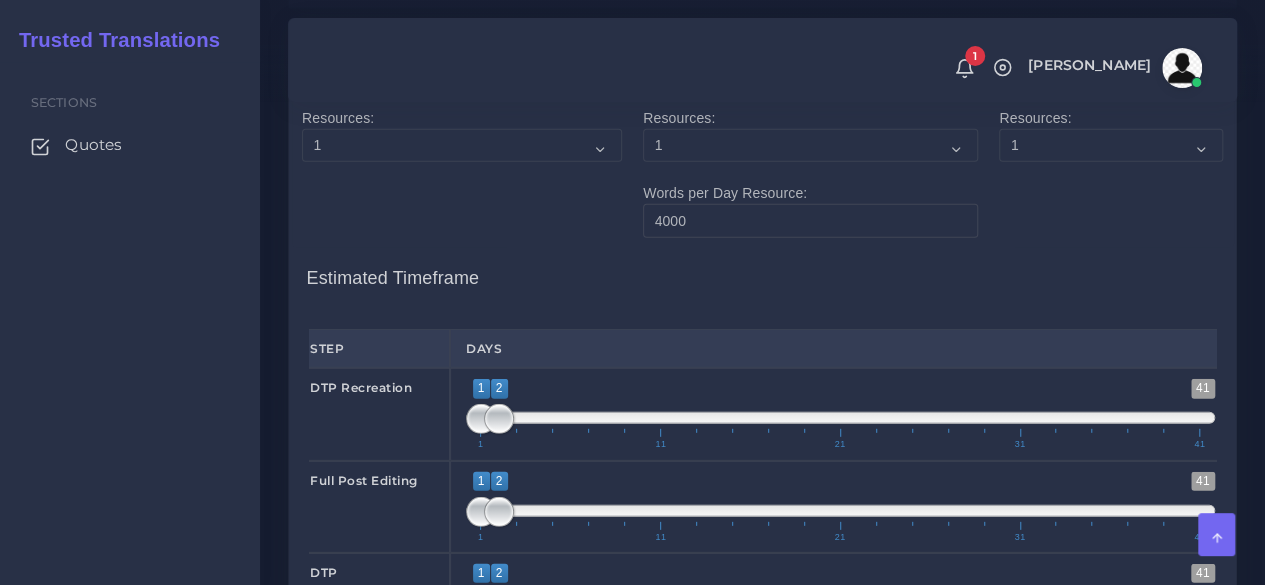 scroll, scrollTop: 2700, scrollLeft: 0, axis: vertical 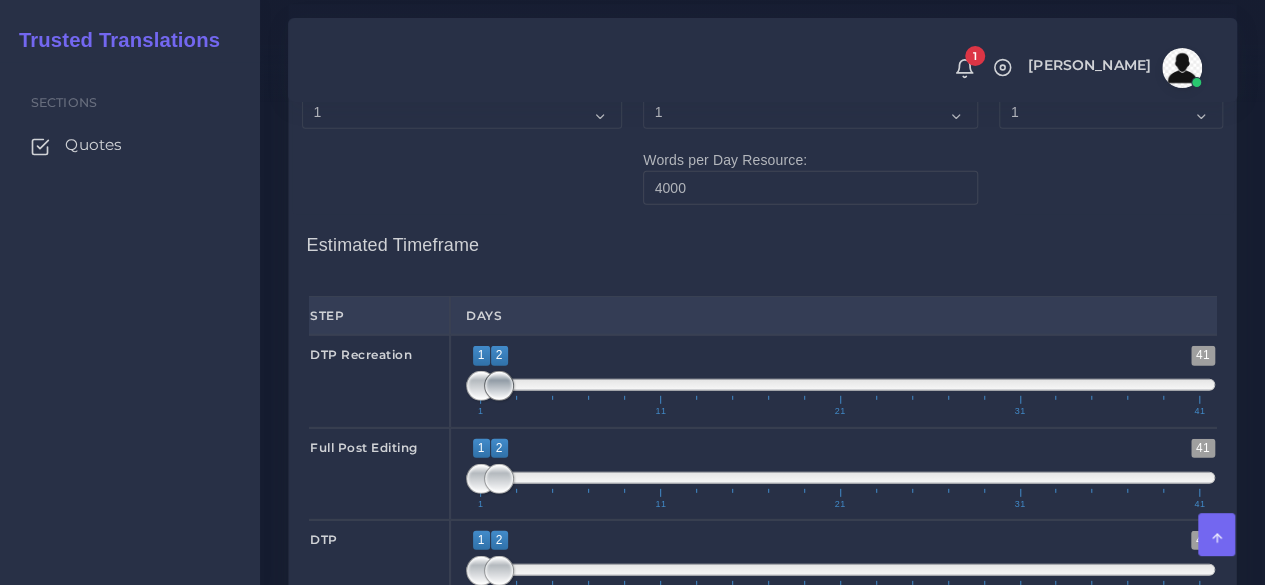 type on "139" 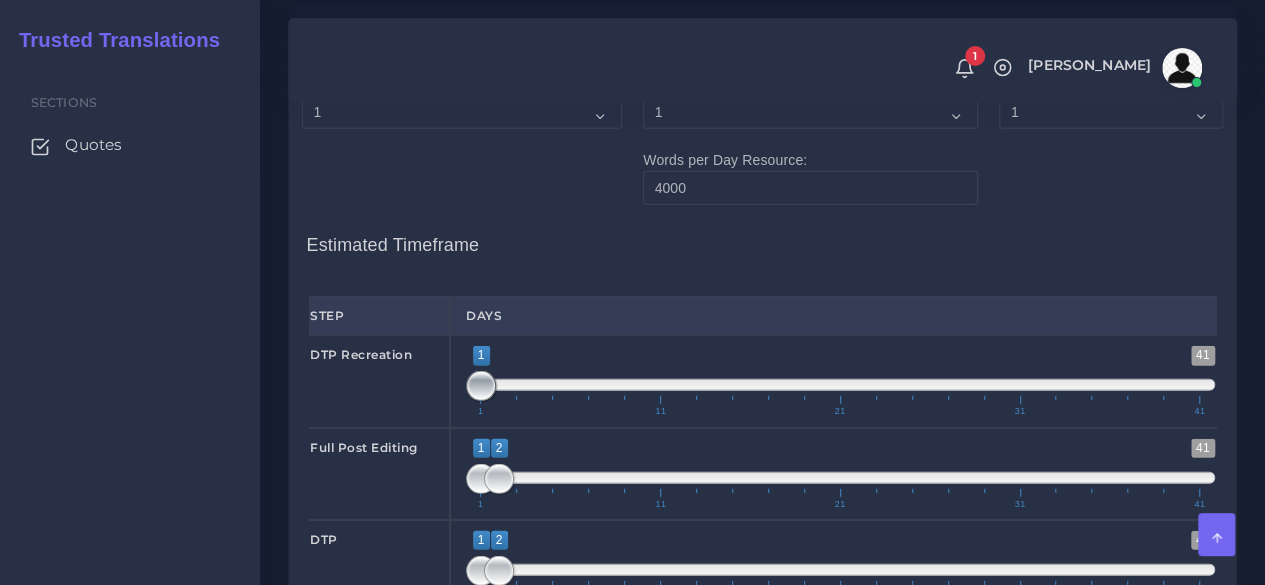 drag, startPoint x: 502, startPoint y: 447, endPoint x: 488, endPoint y: 449, distance: 14.142136 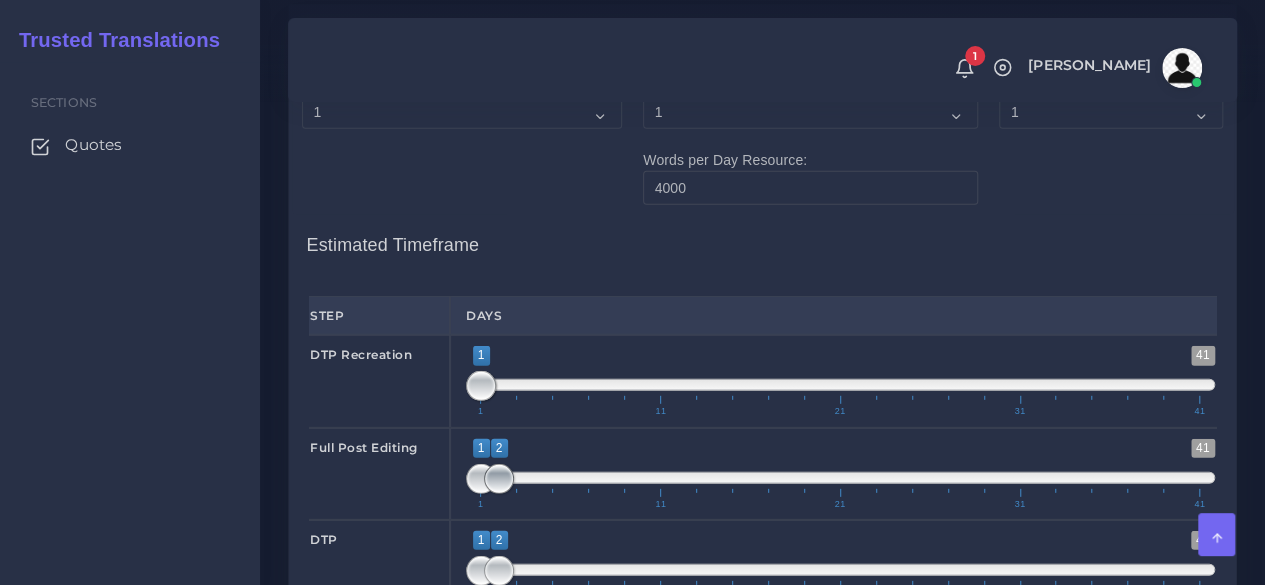 type on "1;3" 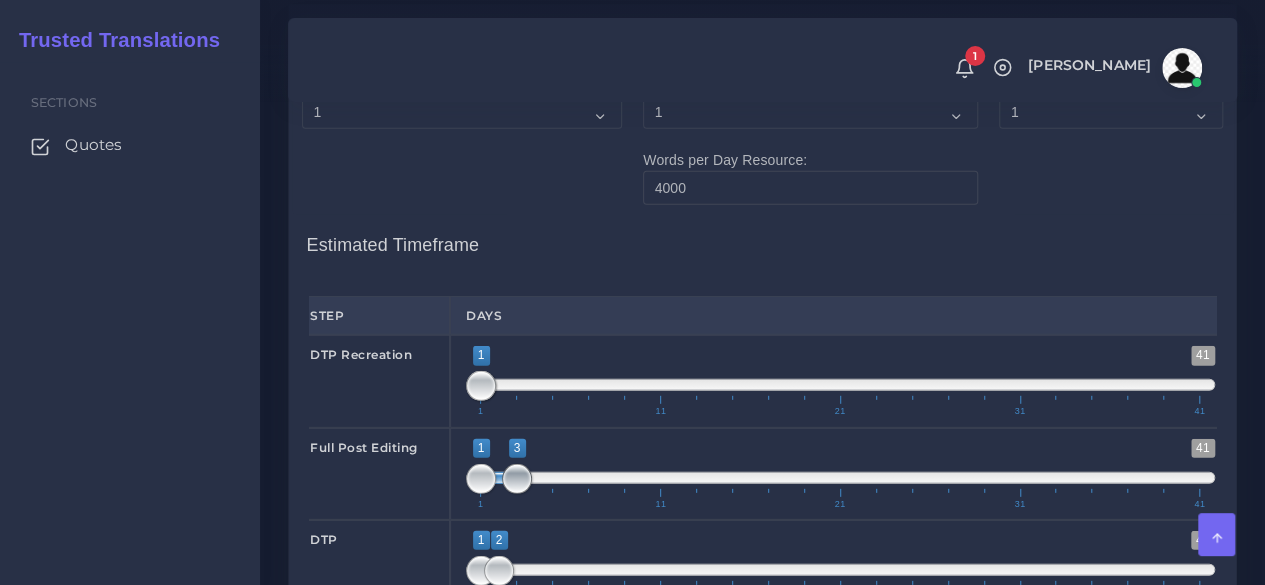 drag, startPoint x: 502, startPoint y: 539, endPoint x: 524, endPoint y: 540, distance: 22.022715 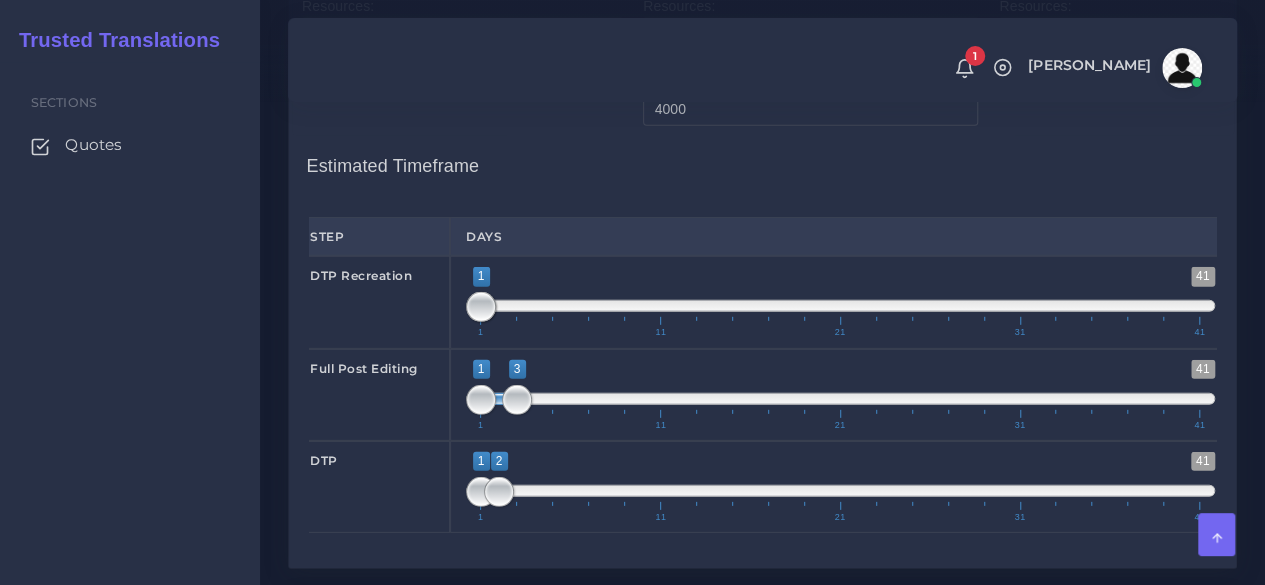 scroll, scrollTop: 2900, scrollLeft: 0, axis: vertical 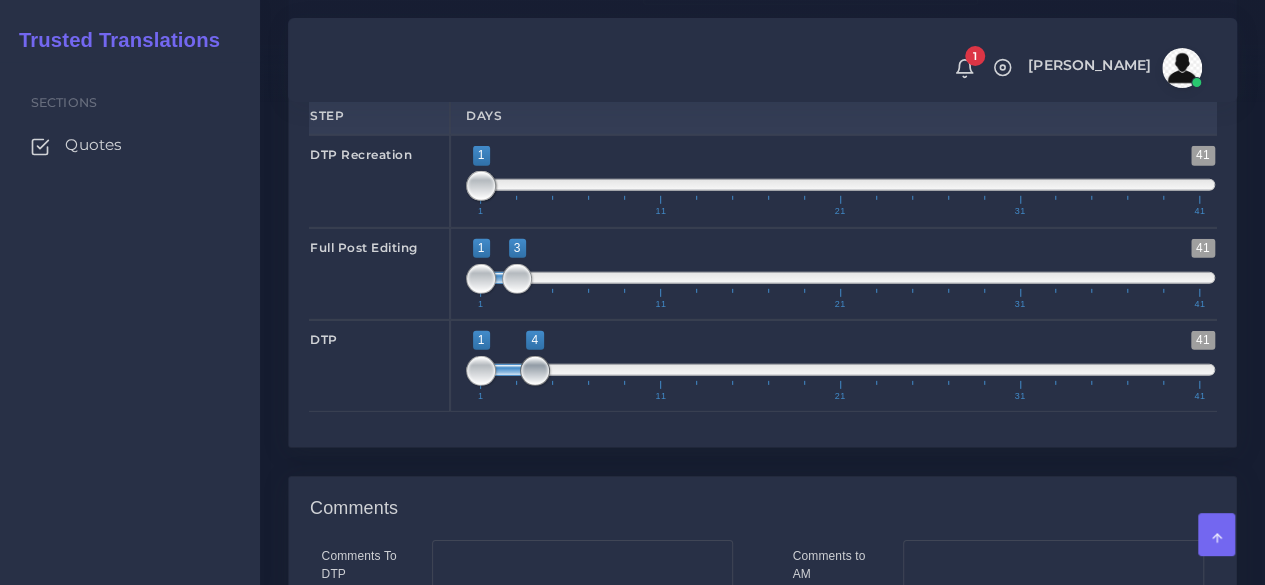 drag, startPoint x: 499, startPoint y: 437, endPoint x: 539, endPoint y: 432, distance: 40.311287 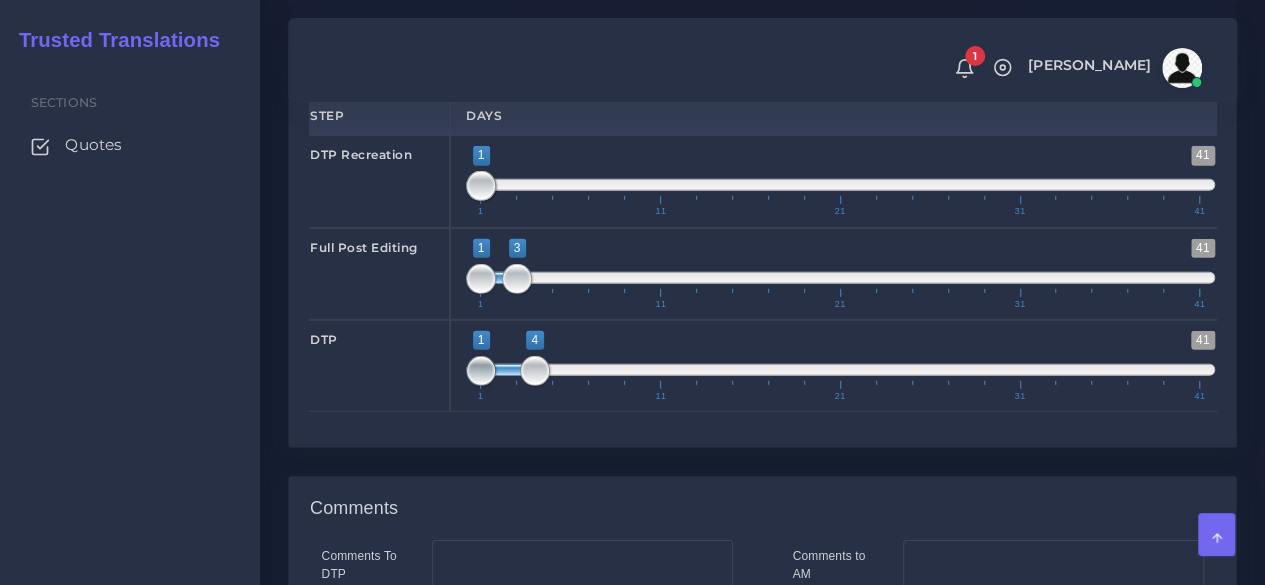 type on "4;4" 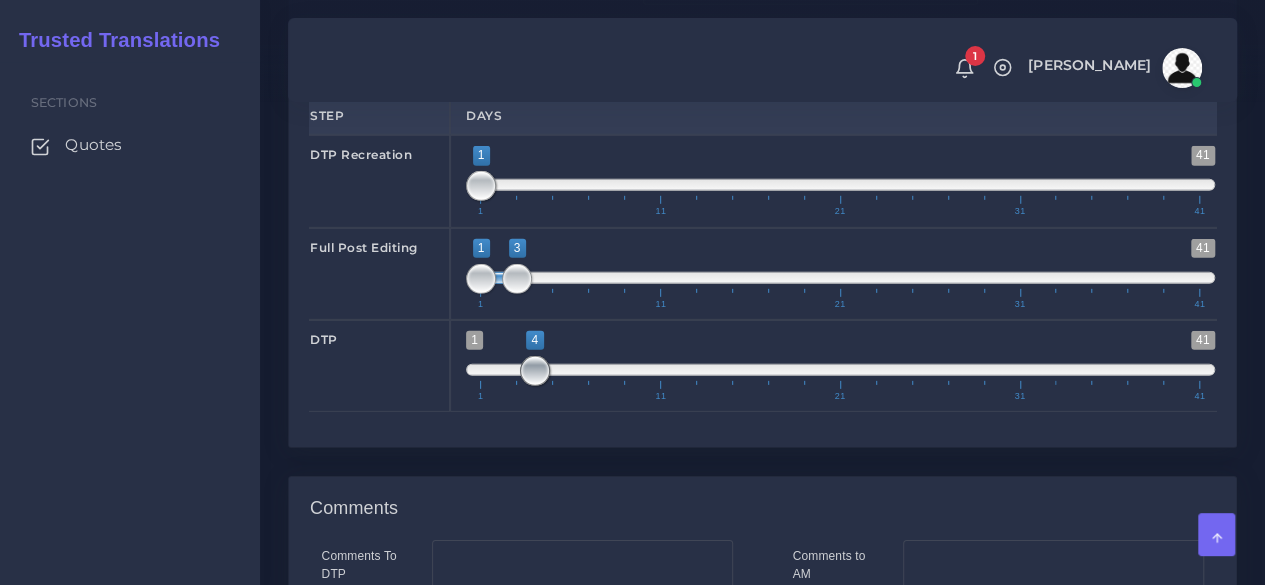 drag, startPoint x: 478, startPoint y: 438, endPoint x: 528, endPoint y: 433, distance: 50.24938 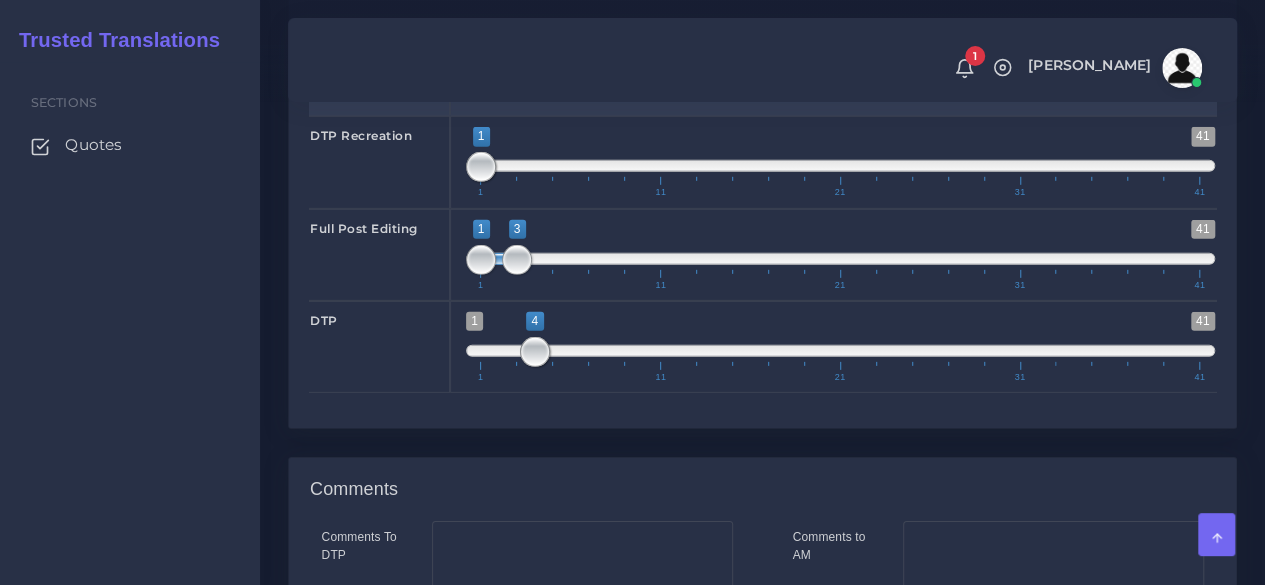 scroll, scrollTop: 3294, scrollLeft: 0, axis: vertical 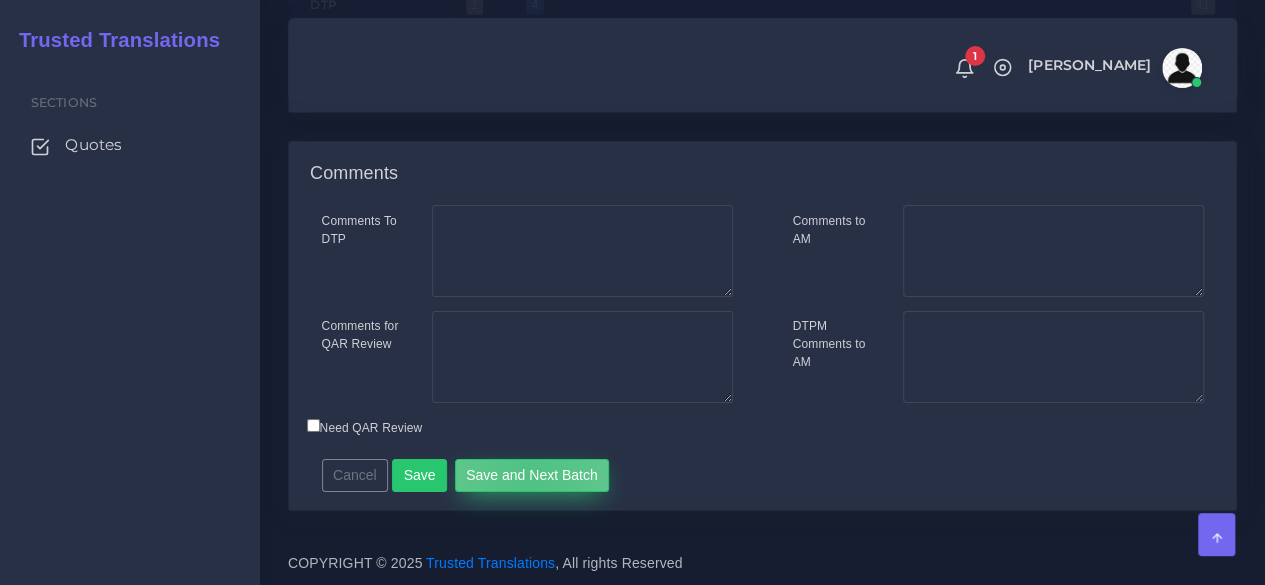 click on "Save and Next Batch" at bounding box center (532, 476) 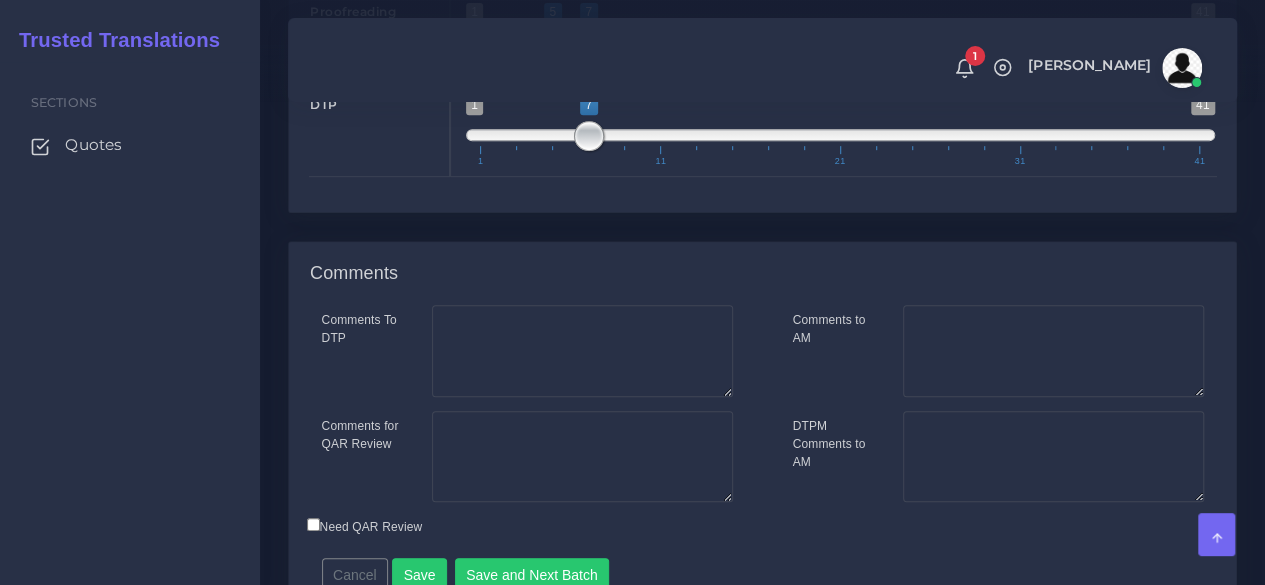 scroll, scrollTop: 4300, scrollLeft: 0, axis: vertical 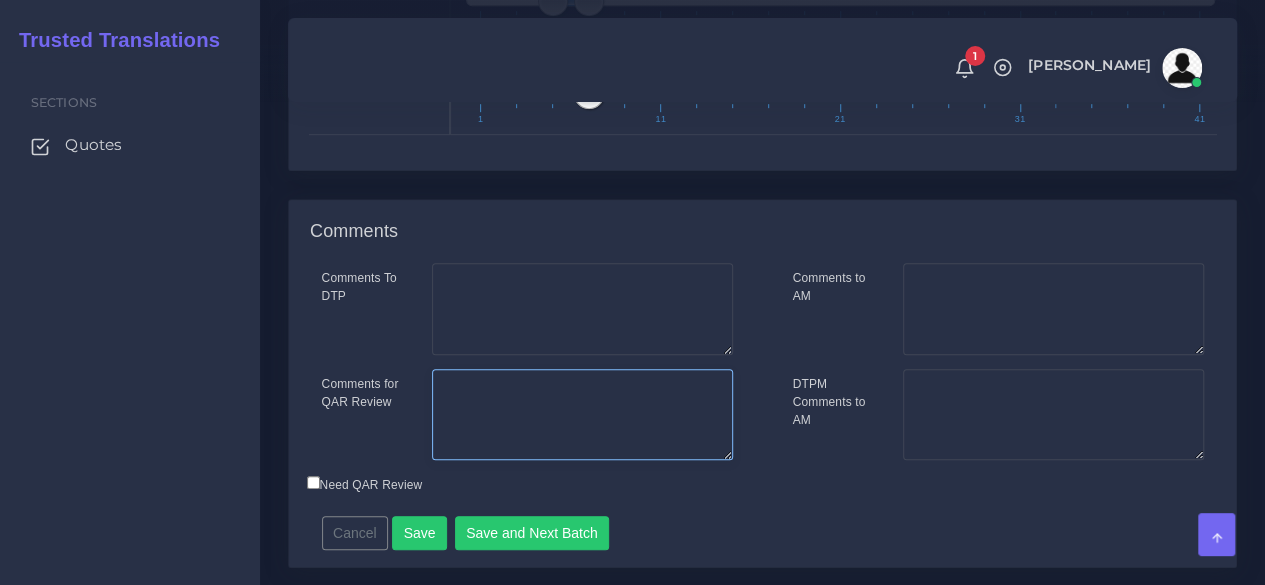 click on "Comments for QAR Review" at bounding box center (582, 415) 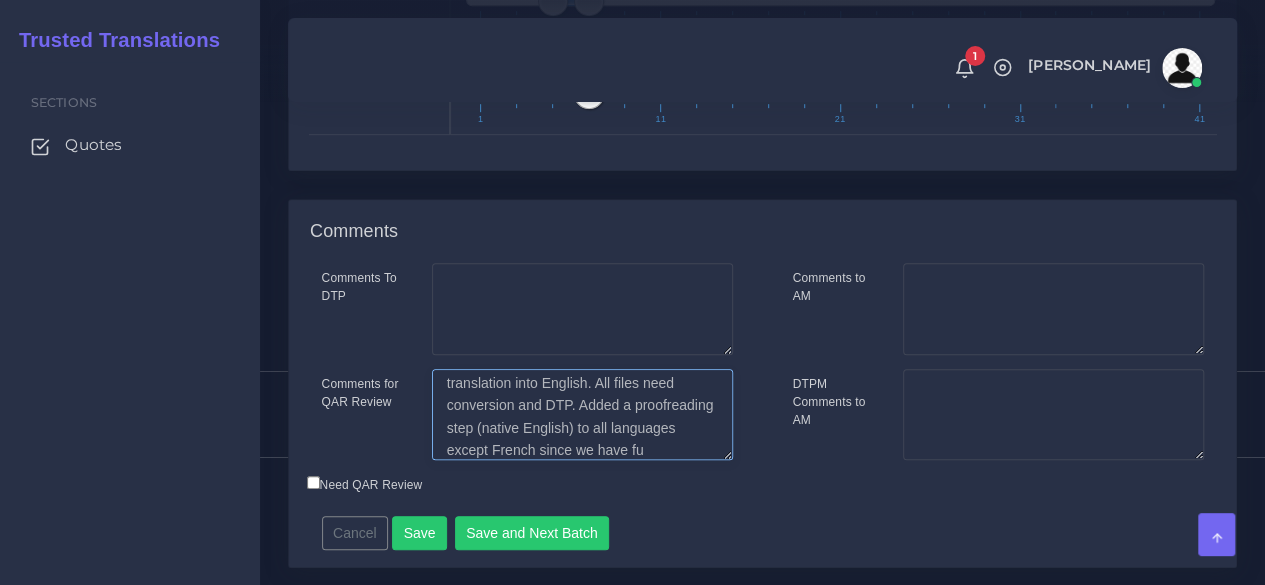 scroll, scrollTop: 76, scrollLeft: 0, axis: vertical 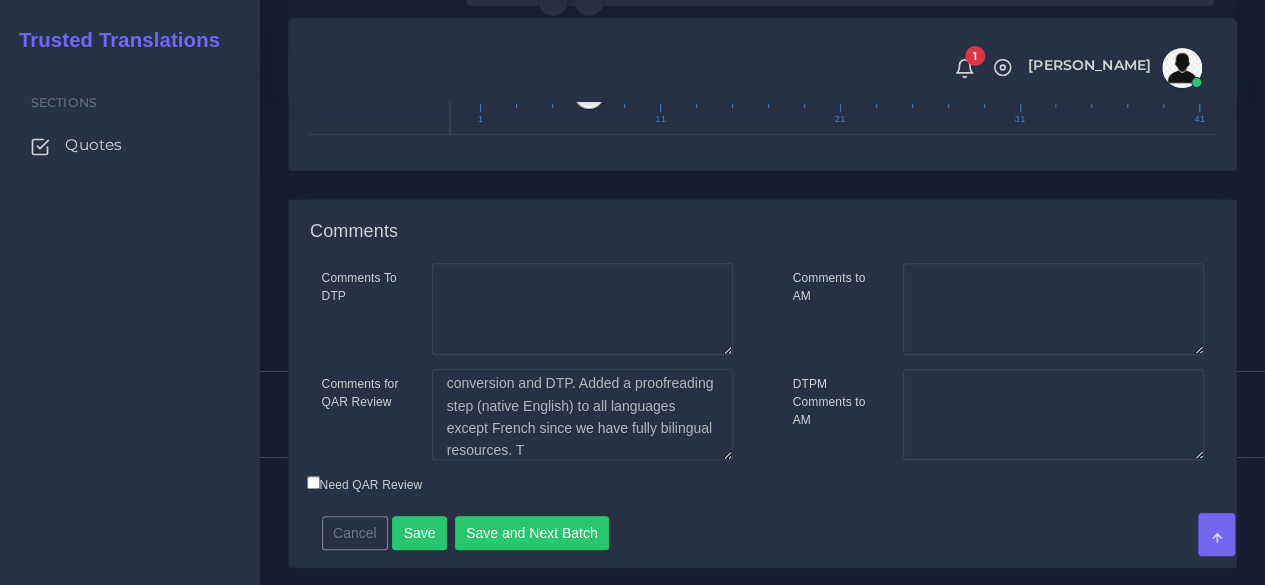 click on "Sections
Quotes" at bounding box center [130, 323] 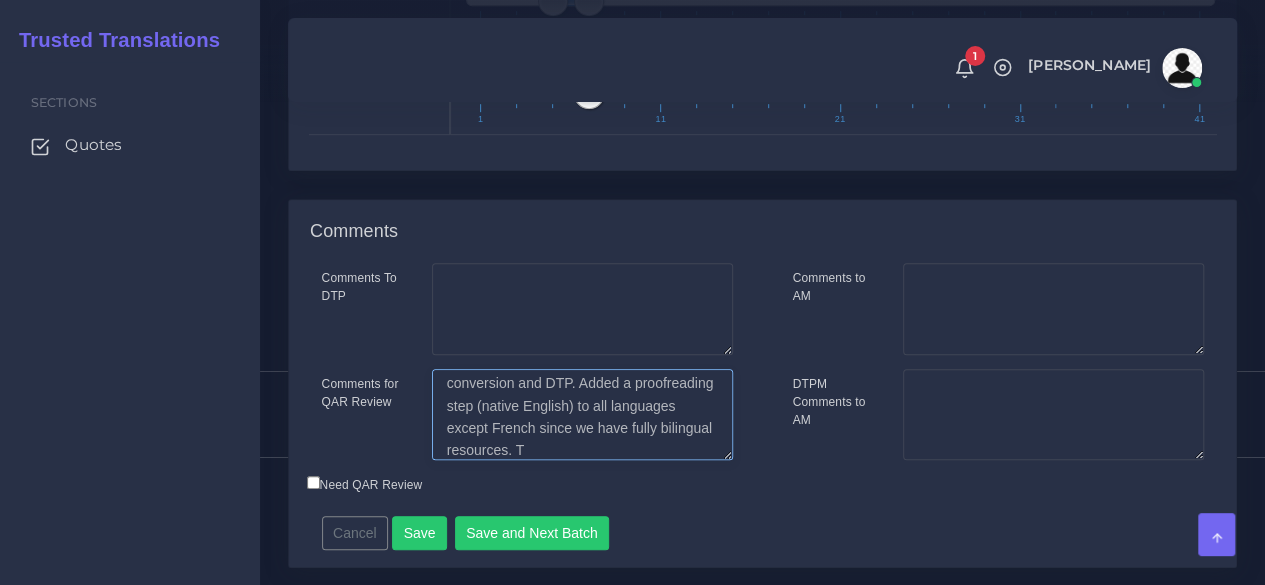 click on "3 files in Chinese (simp), 1 in Russian, 1 in Indonesian and 1 in French, all for translation into English. All files need conversion and DTP. Added a proofreading step (native English) to all languages except French since we have fully bilingual resources. T" at bounding box center [582, 415] 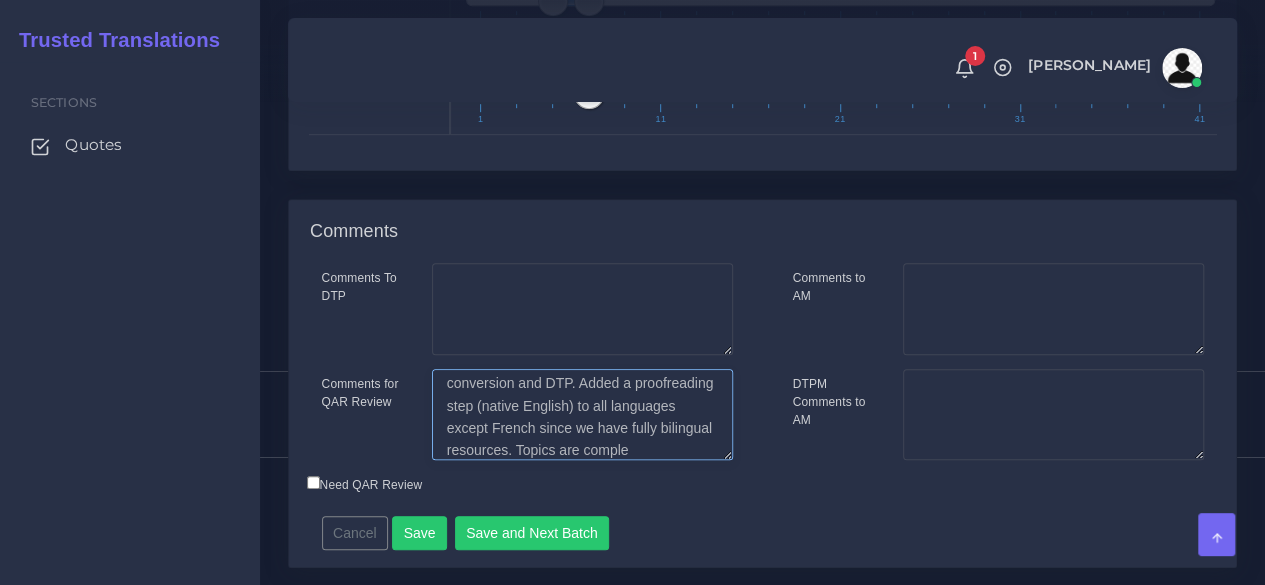 scroll, scrollTop: 98, scrollLeft: 0, axis: vertical 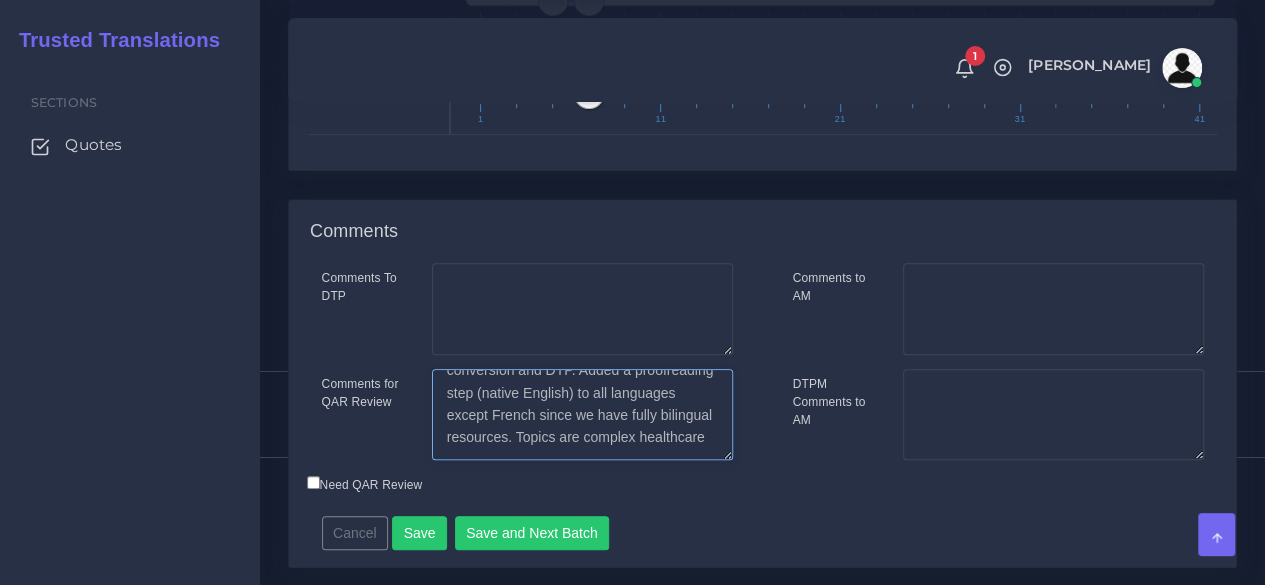 click on "3 files in Chinese (simp), 1 in Russian, 1 in Indonesian and 1 in French, all for translation into English. All files need conversion and DTP. Added a proofreading step (native English) to all languages except French since we have fully bilingual resources. Topics are complex healthcare" at bounding box center (582, 415) 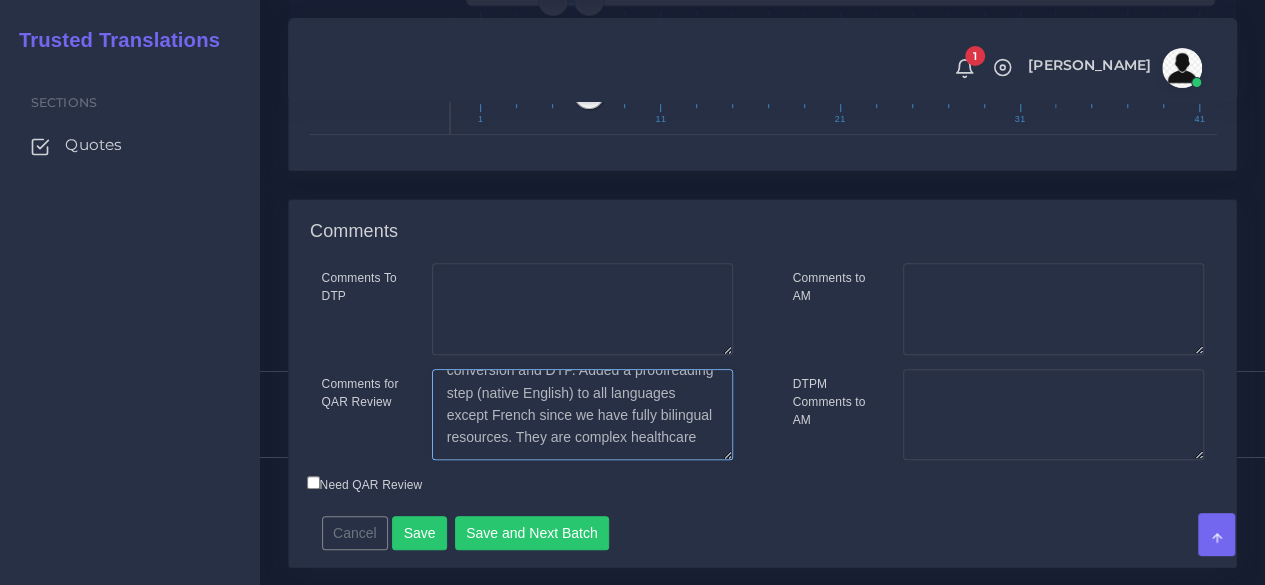 click on "3 files in Chinese (simp), 1 in Russian, 1 in Indonesian and 1 in French, all for translation into English. All files need conversion and DTP. Added a proofreading step (native English) to all languages except French since we have fully bilingual resources. They are complex healthcare" at bounding box center [582, 415] 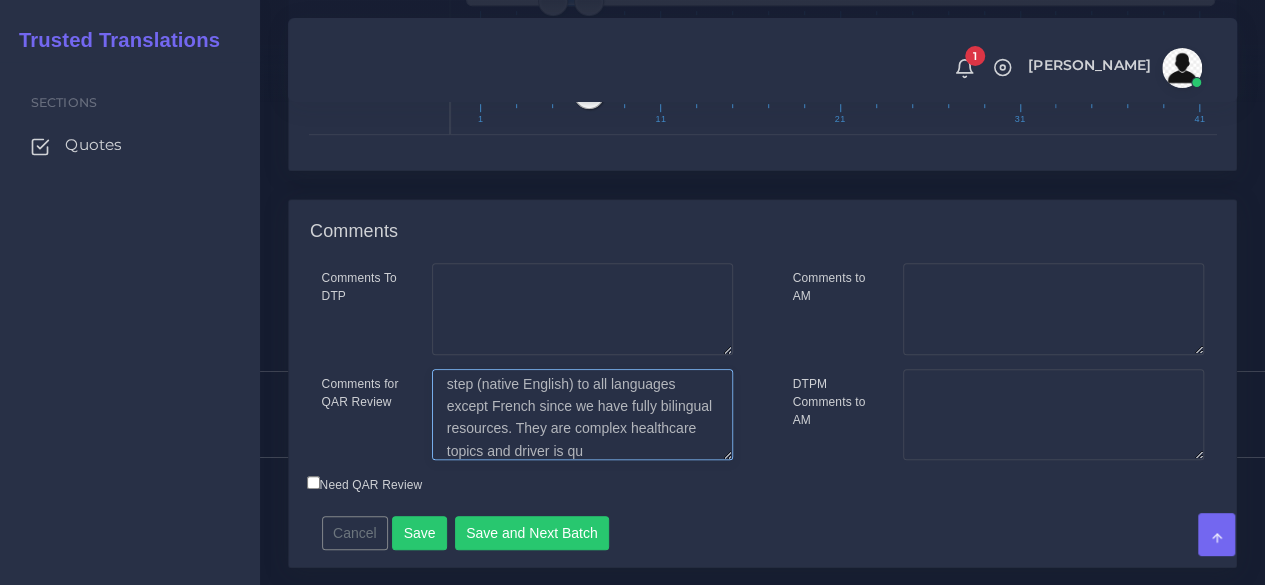 scroll, scrollTop: 120, scrollLeft: 0, axis: vertical 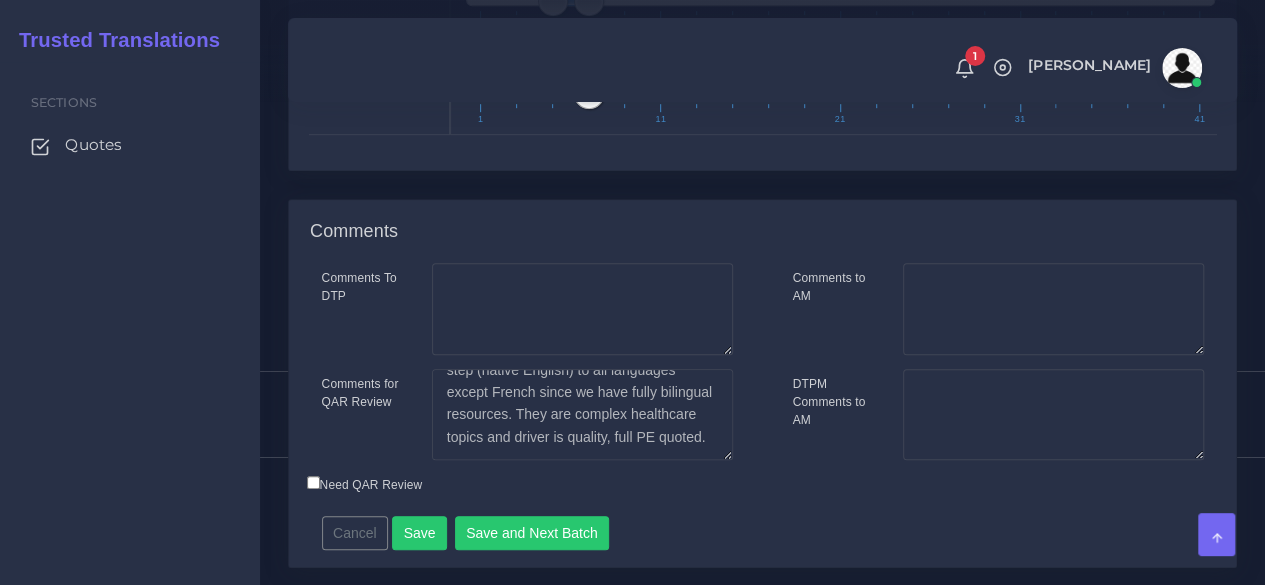 click on "Sections
Quotes" at bounding box center (130, 323) 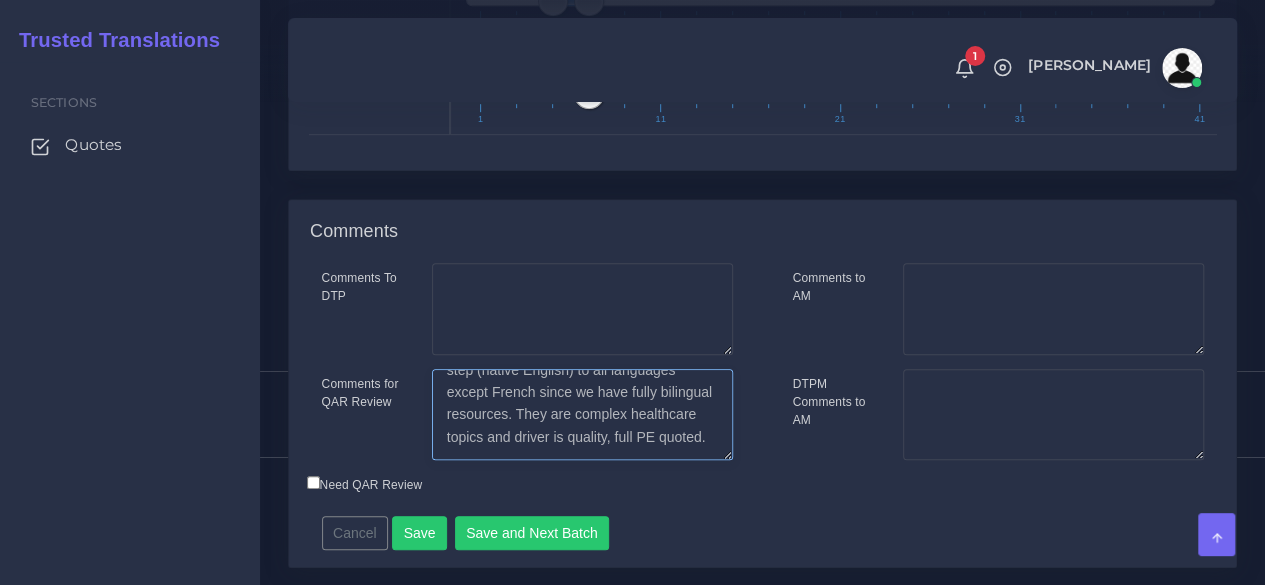 click on "3 files in Chinese (simp), 1 in Russian, 1 in Indonesian and 1 in French, all for translation into English. All files need conversion and DTP. Added a proofreading step (native English) to all languages except French since we have fully bilingual resources. They are complex healthcare topics and driver is quality, full PE quoted." at bounding box center [582, 415] 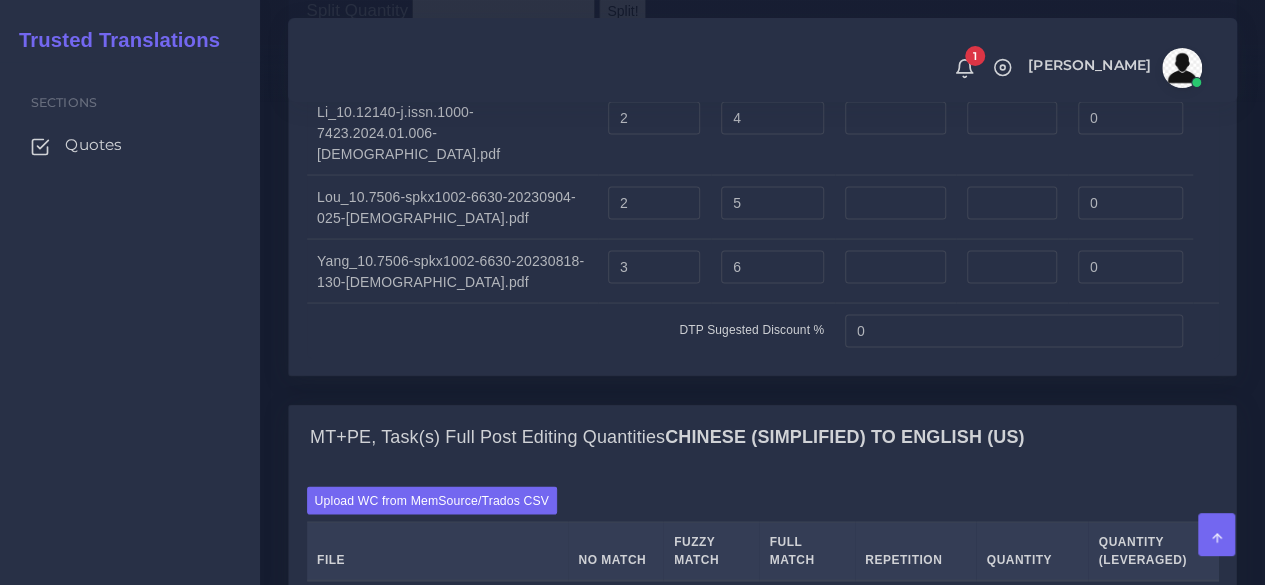scroll, scrollTop: 1800, scrollLeft: 0, axis: vertical 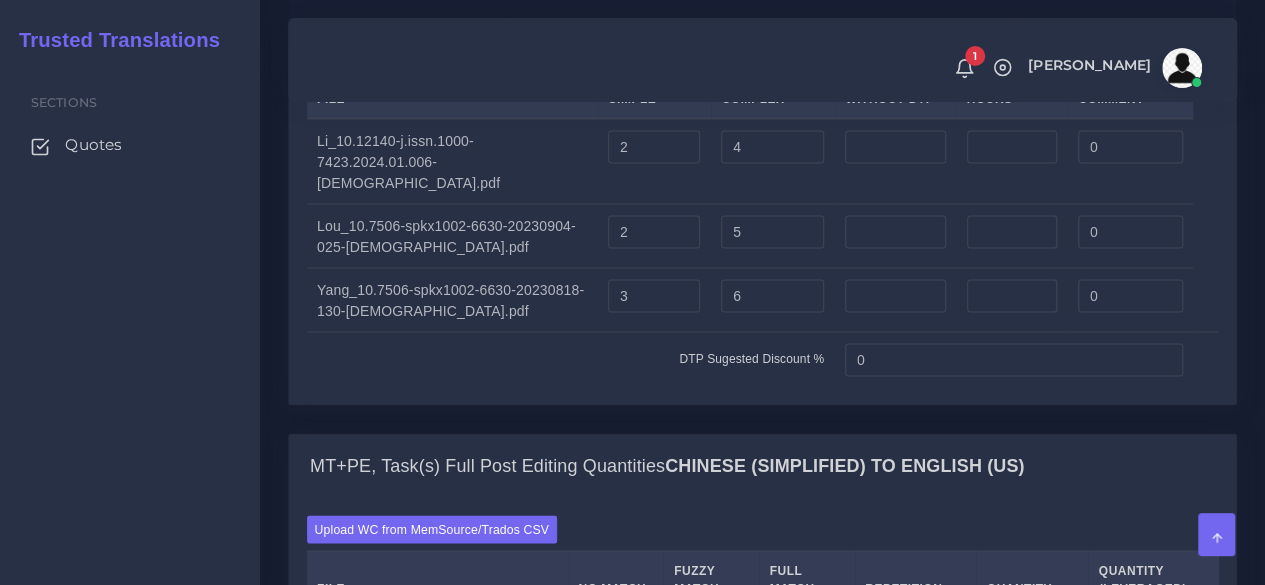 type on "3 files in Chinese (simp), 1 in Russian, 1 in Indonesian and 1 in French, all for translation into English. All files need conversion and DTP. Added a proofreading step (native English) to all languages except French since we have fully bilingual resources. They are complex healthcare topics and driver is quality, full PE quoted. 10% DTP discount" 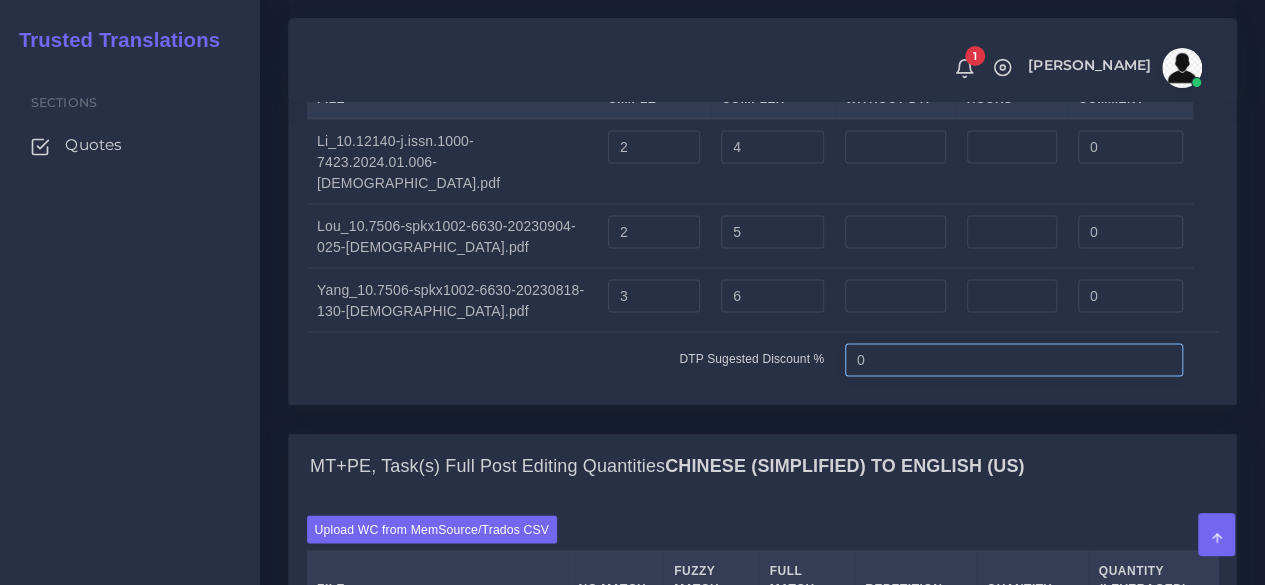 drag, startPoint x: 836, startPoint y: 415, endPoint x: 726, endPoint y: 415, distance: 110 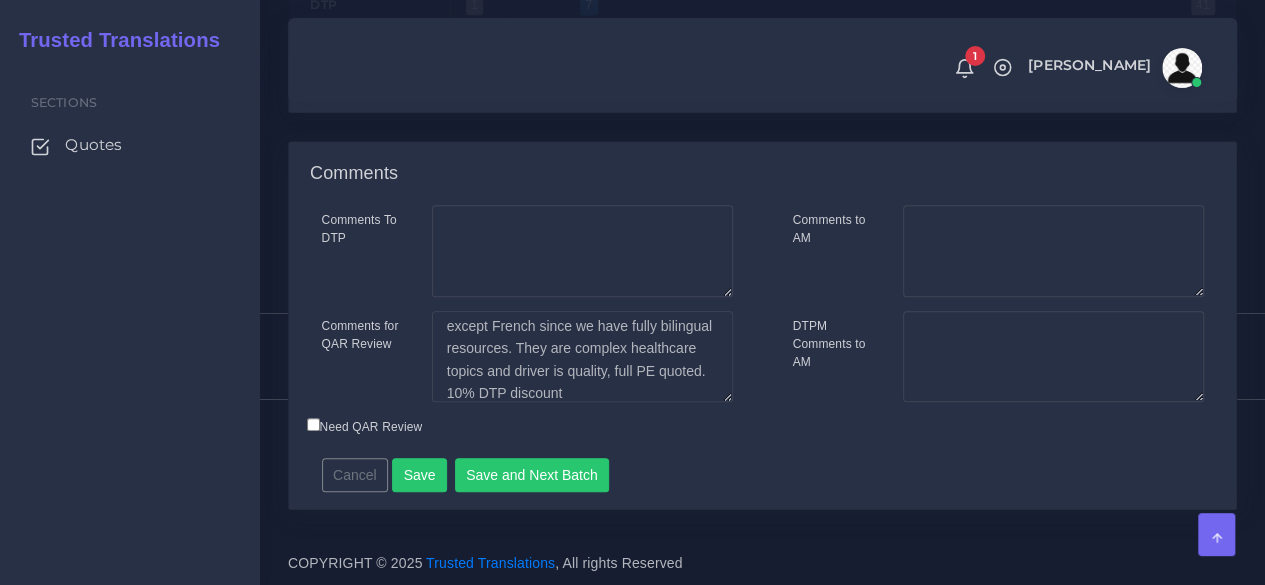 scroll, scrollTop: 4415, scrollLeft: 0, axis: vertical 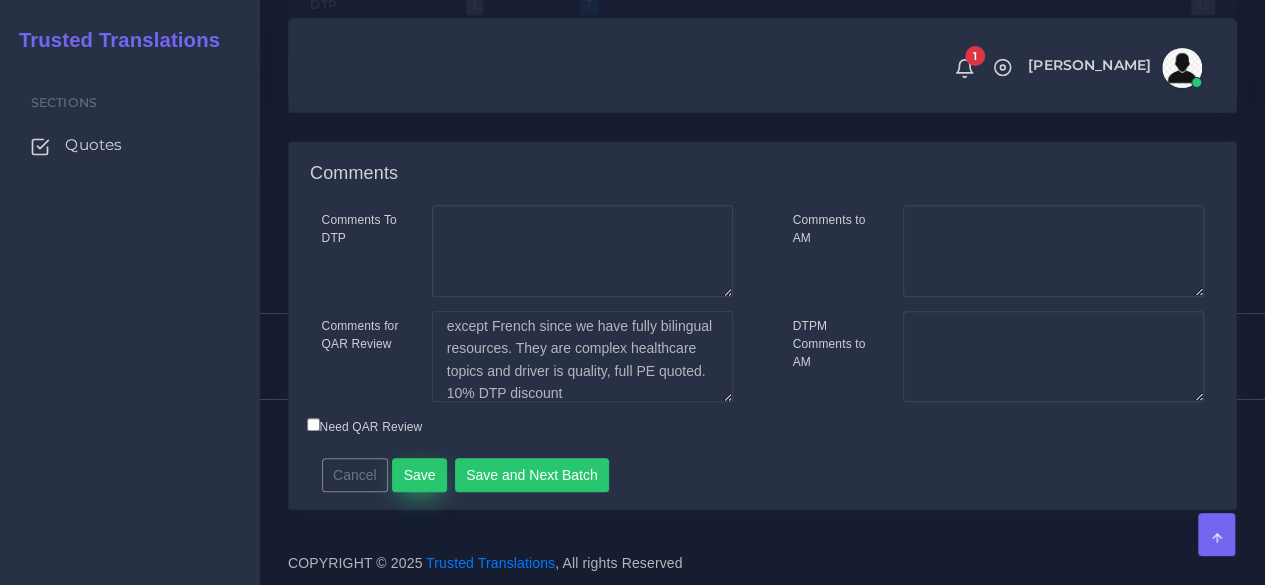 type on "10" 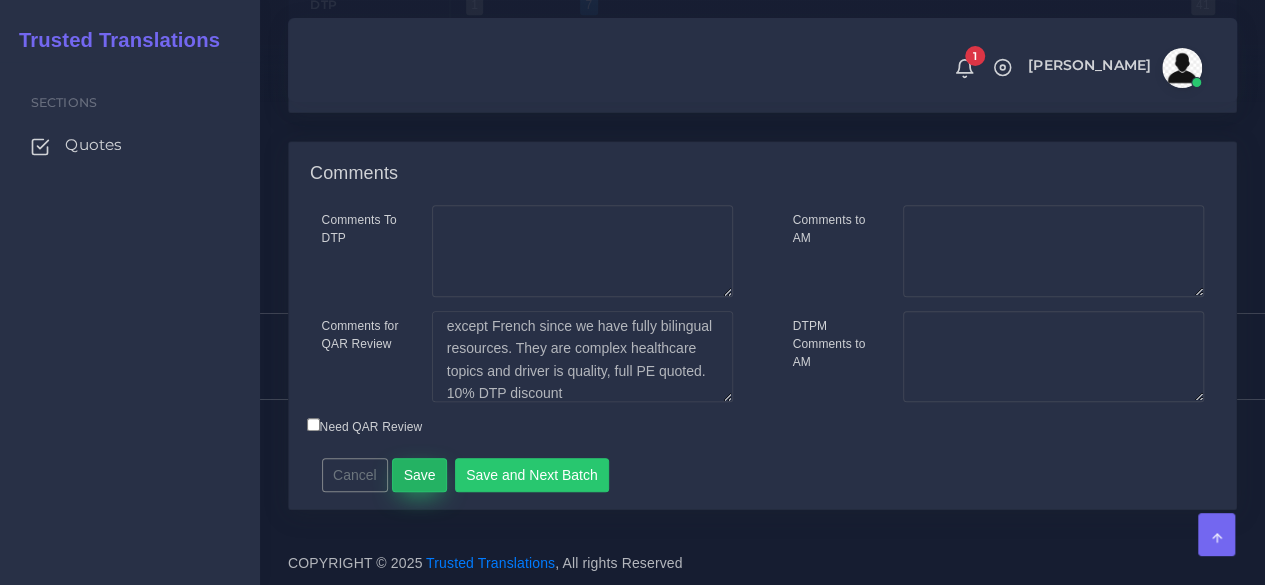 click on "Save" at bounding box center (419, 475) 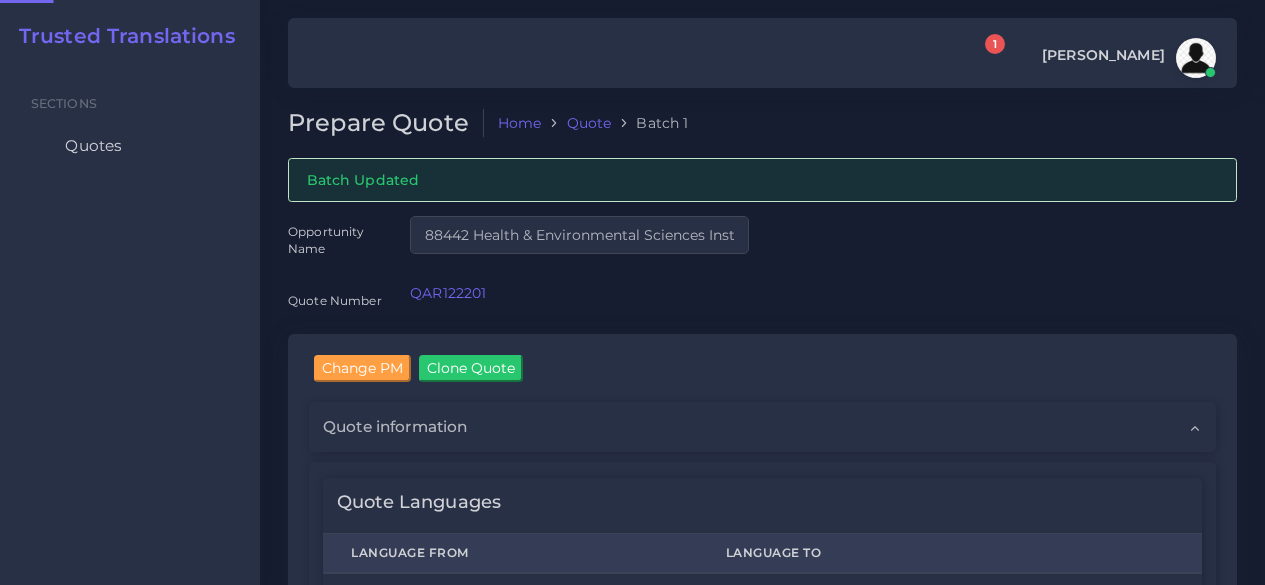 scroll, scrollTop: 0, scrollLeft: 0, axis: both 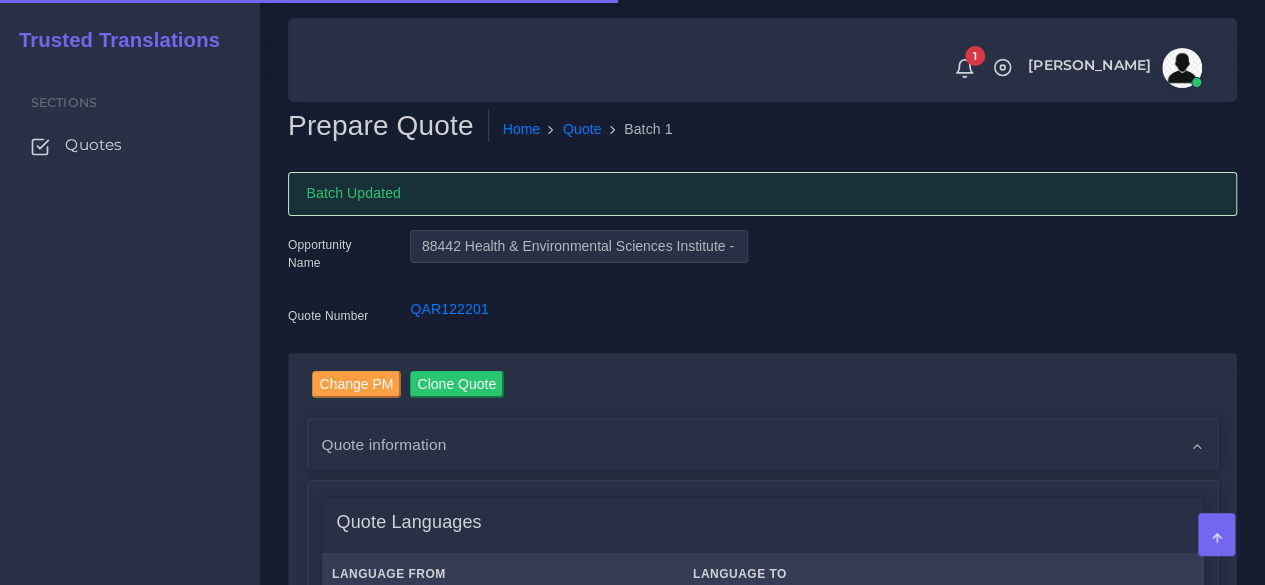 type 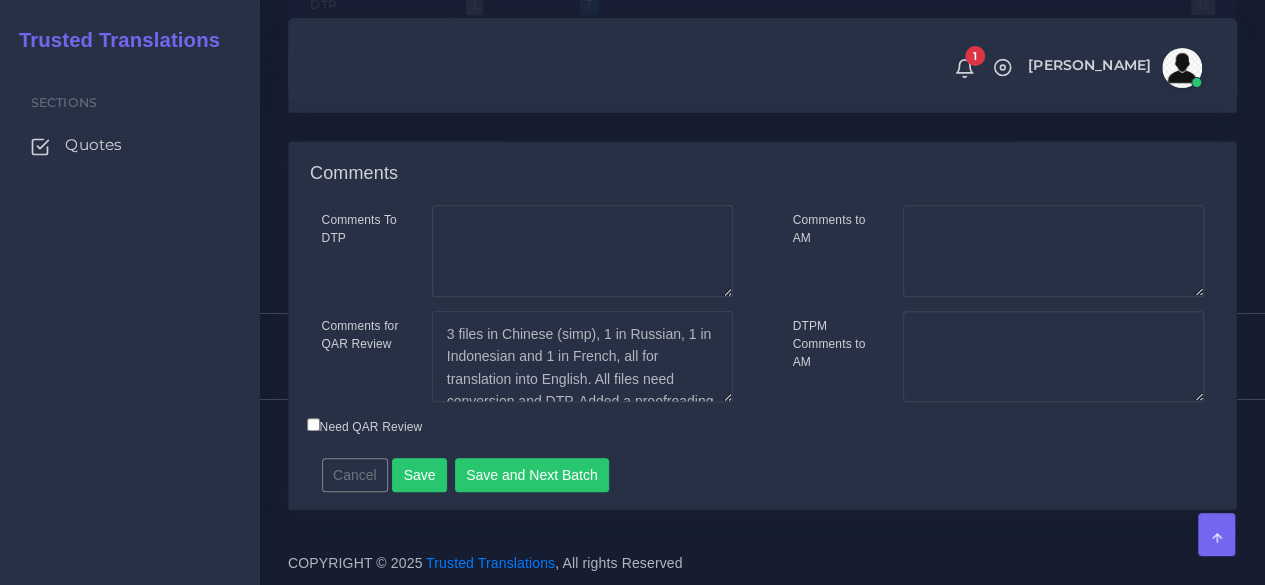 scroll, scrollTop: 4471, scrollLeft: 0, axis: vertical 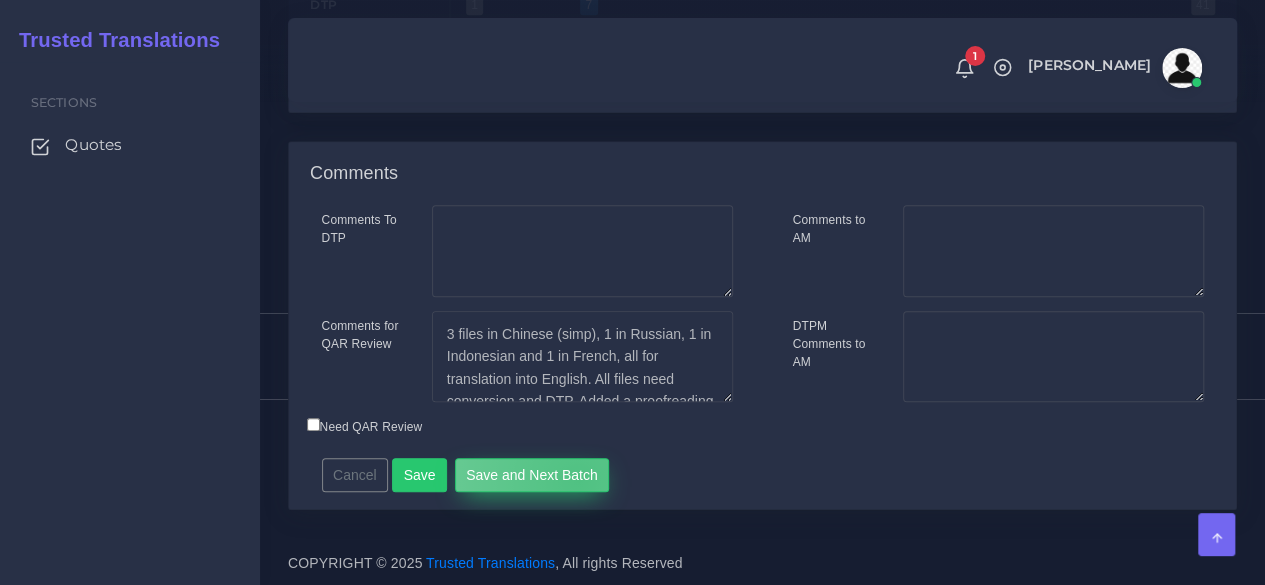 click on "Save and Next Batch" at bounding box center [532, 475] 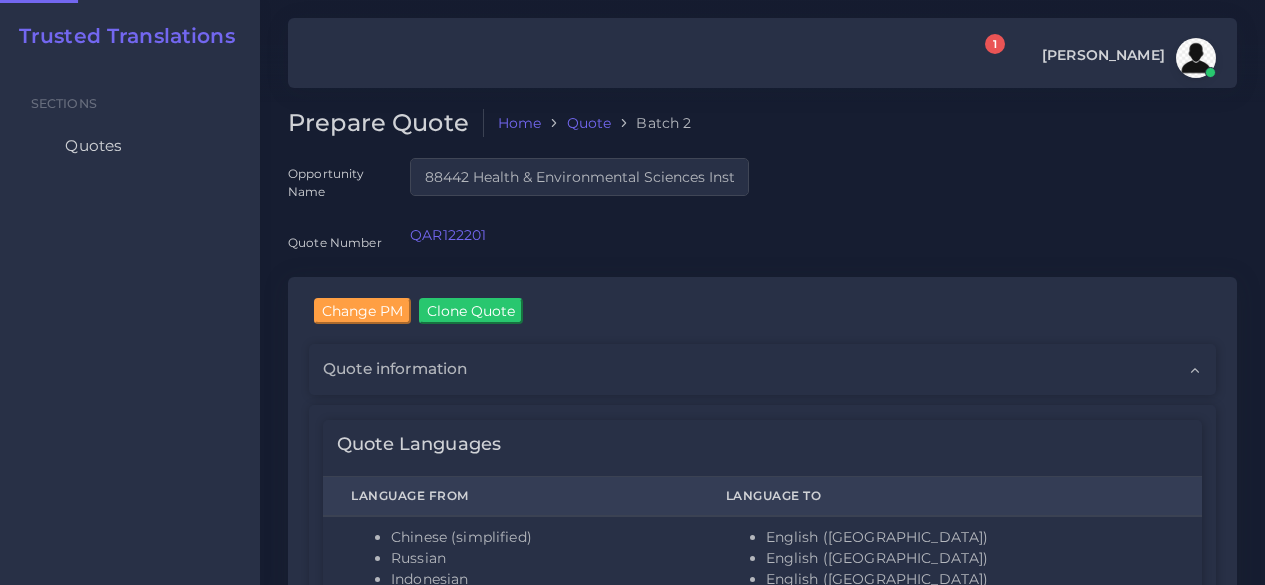 scroll, scrollTop: 0, scrollLeft: 0, axis: both 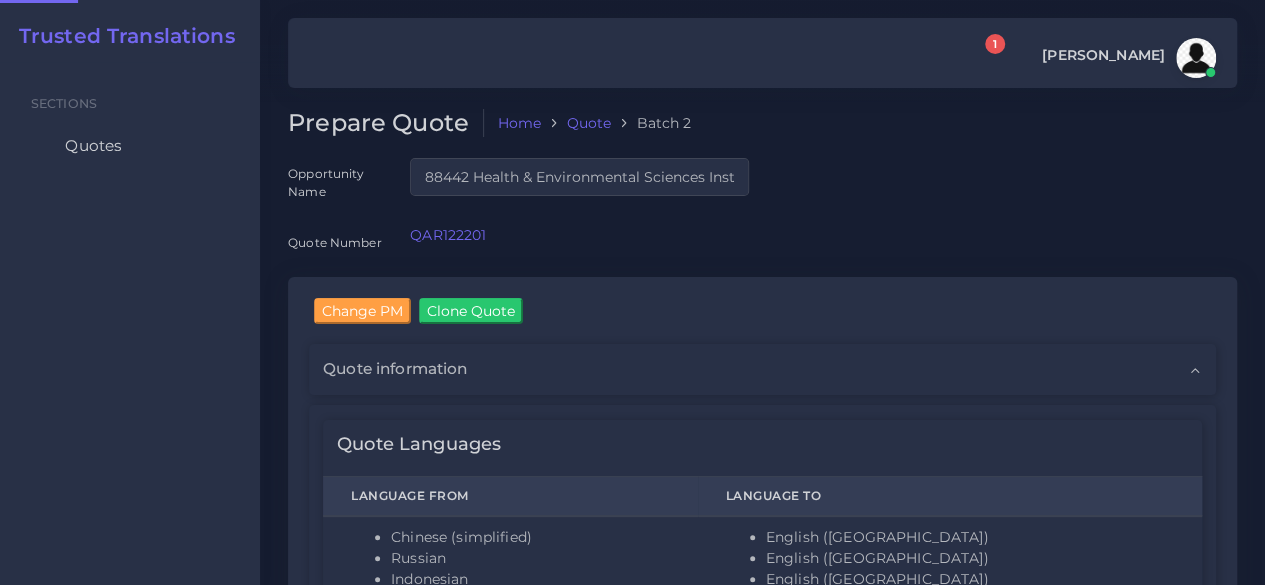 type 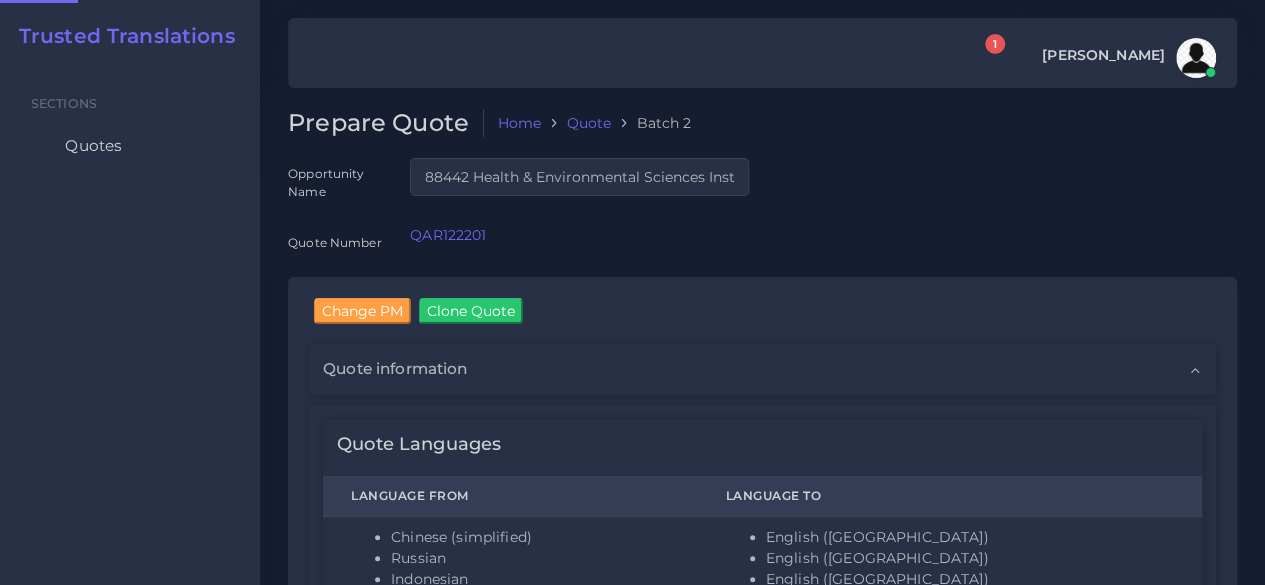 type 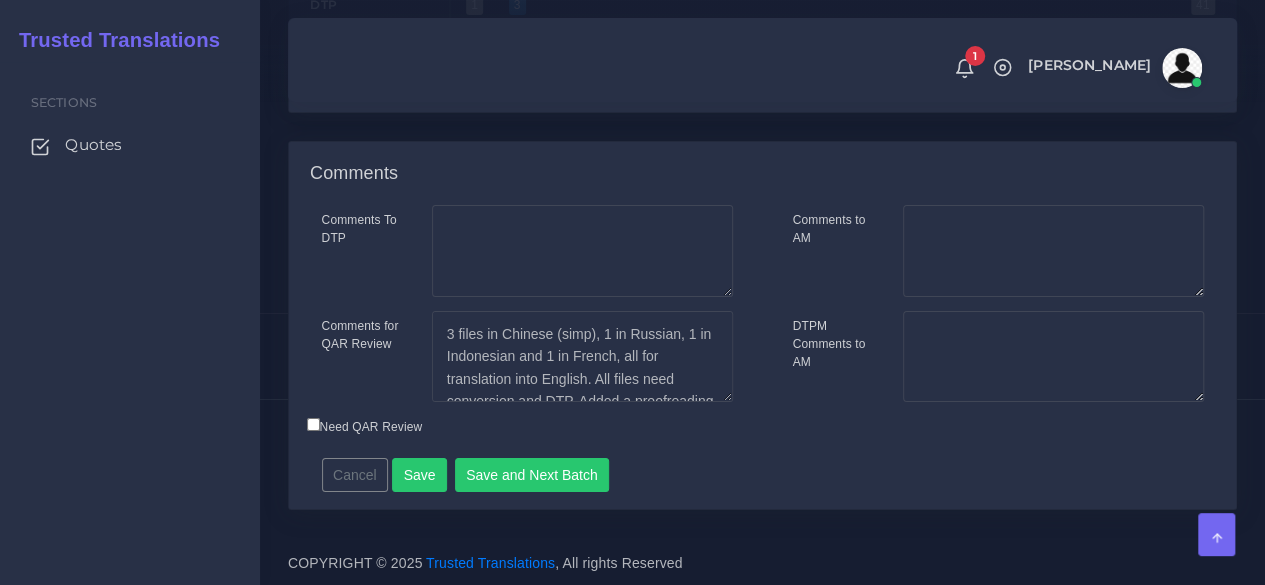 scroll, scrollTop: 3750, scrollLeft: 0, axis: vertical 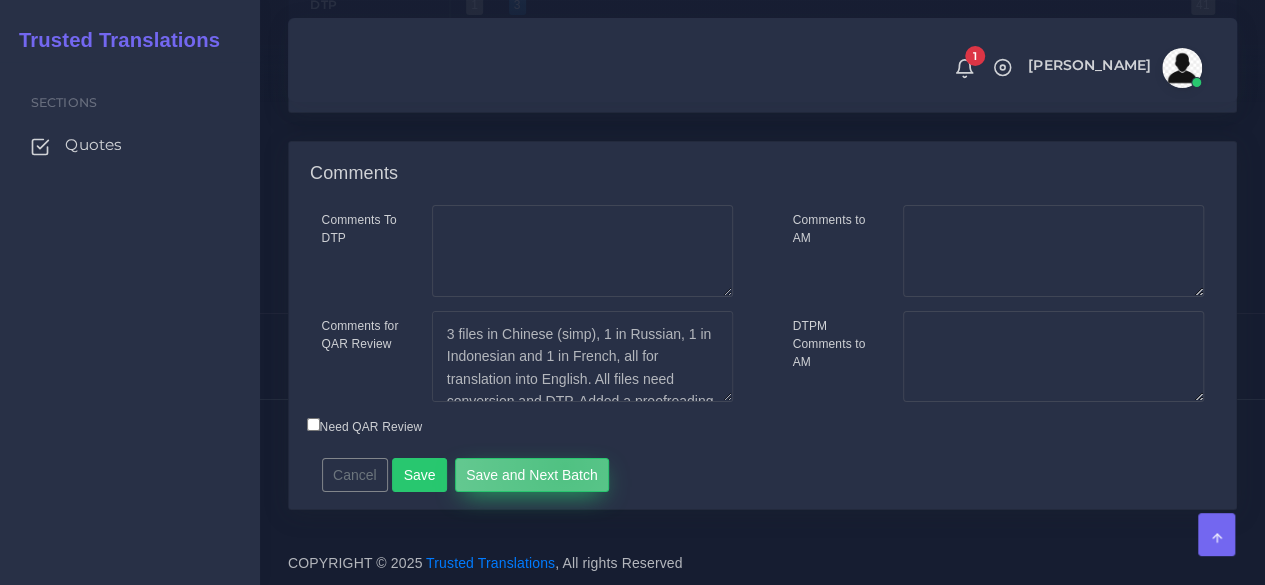 click on "Save and Next Batch" at bounding box center [532, 475] 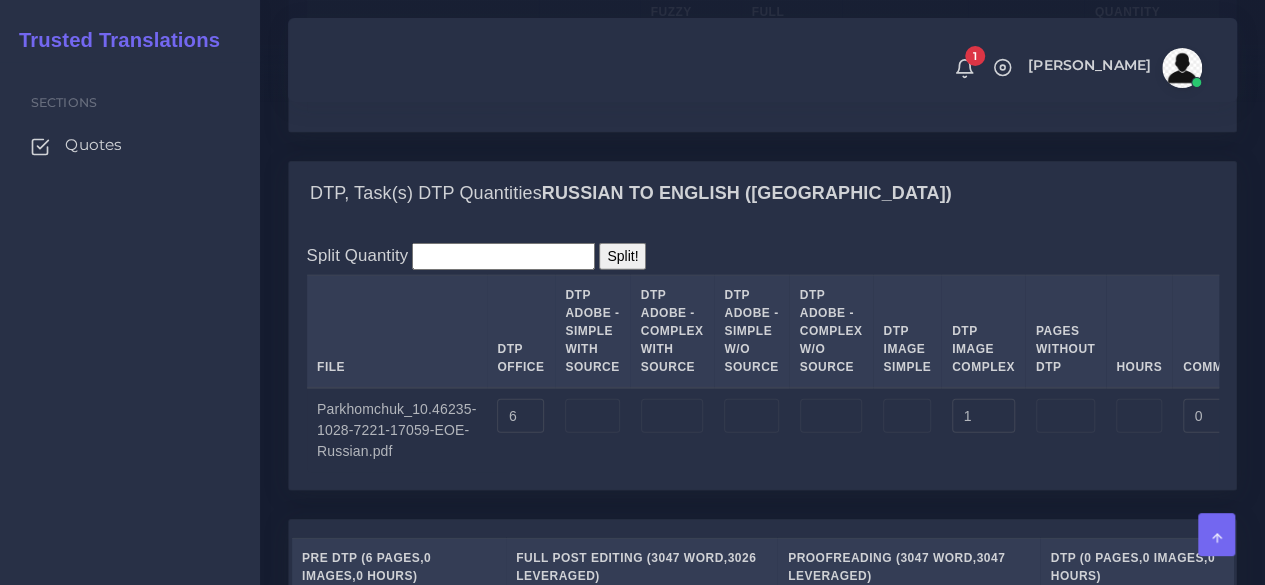 scroll, scrollTop: 2250, scrollLeft: 0, axis: vertical 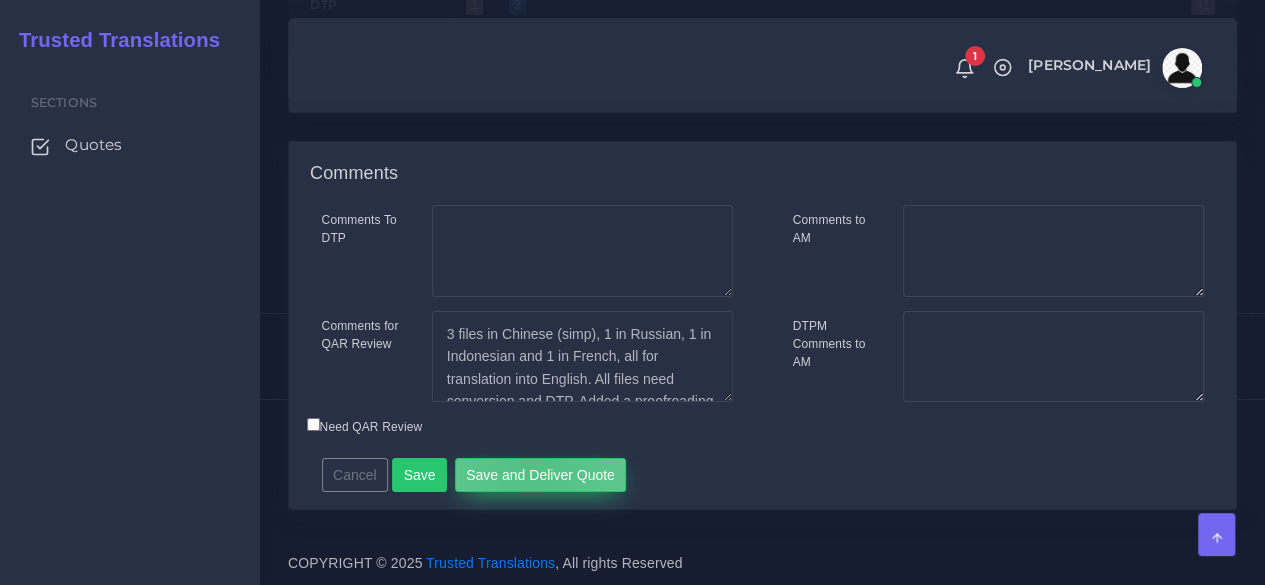 click on "Save and  Deliver Quote" at bounding box center [541, 475] 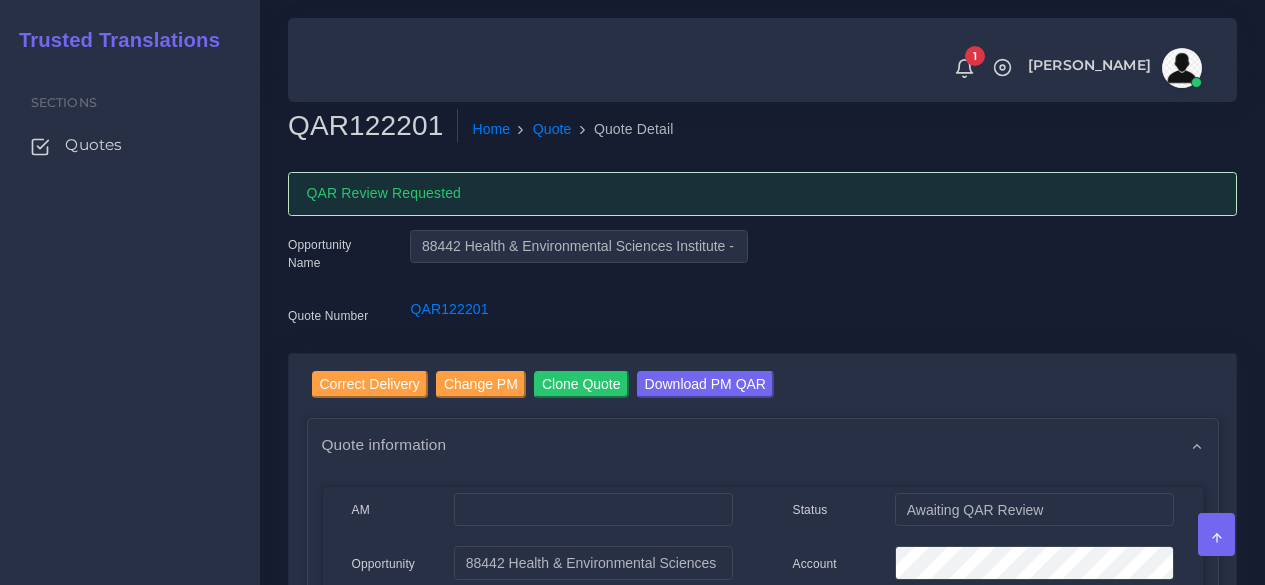 scroll, scrollTop: 0, scrollLeft: 0, axis: both 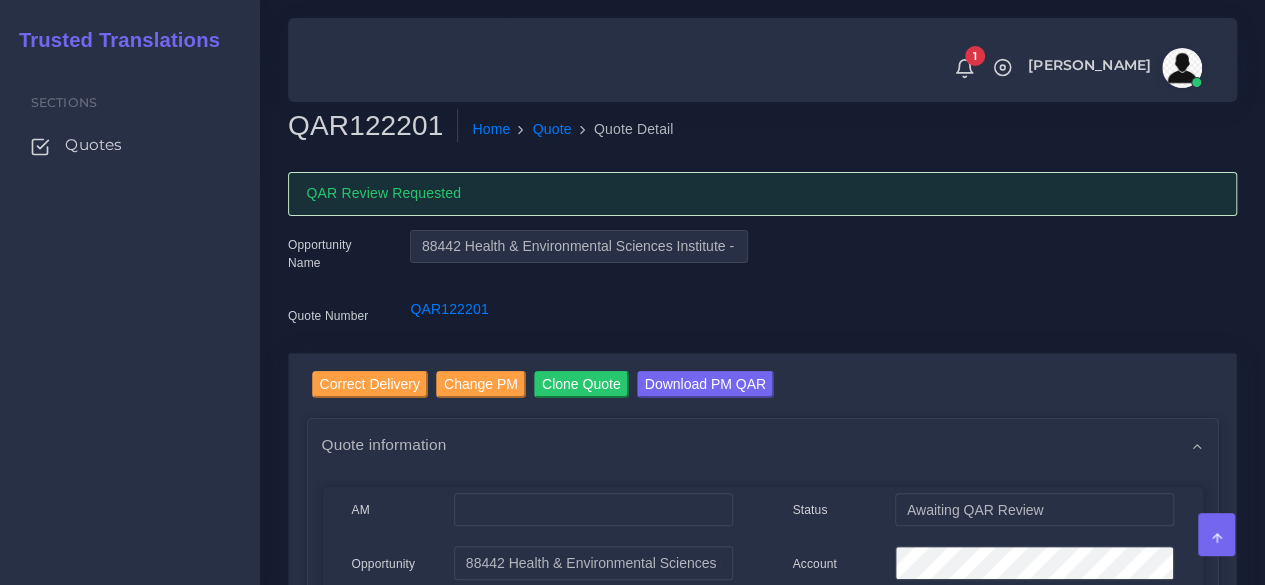 click on "Sections
Quotes" at bounding box center [130, 323] 